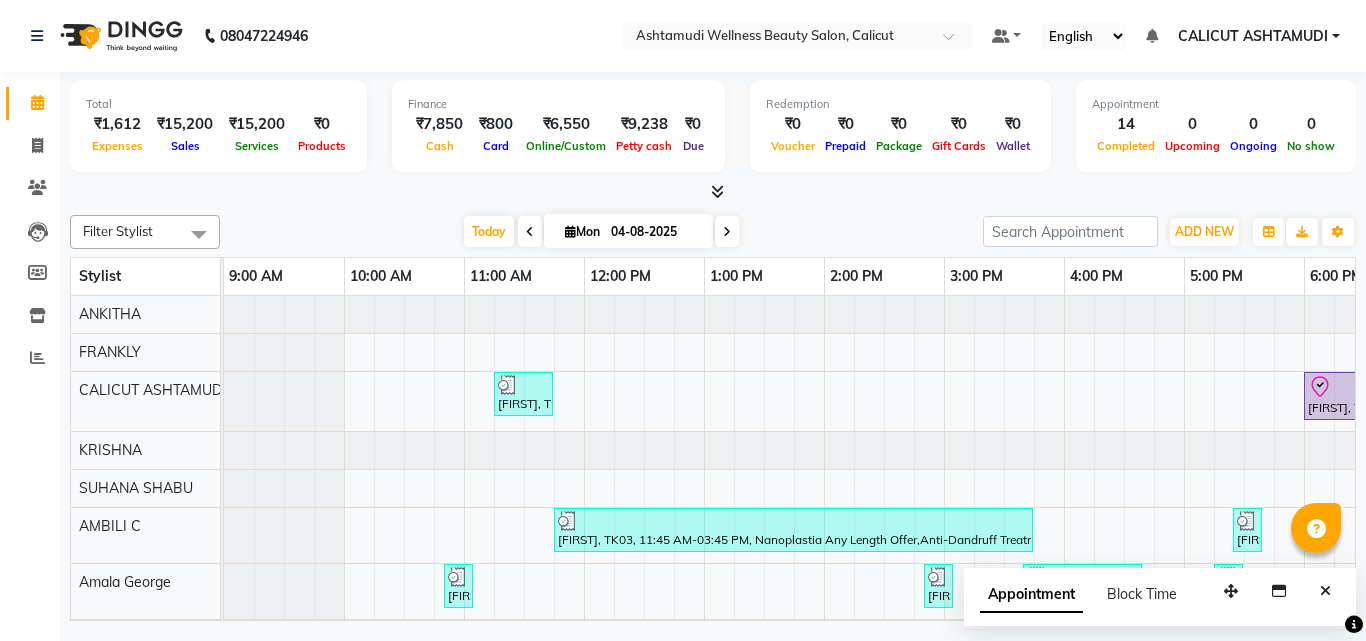 scroll, scrollTop: 0, scrollLeft: 0, axis: both 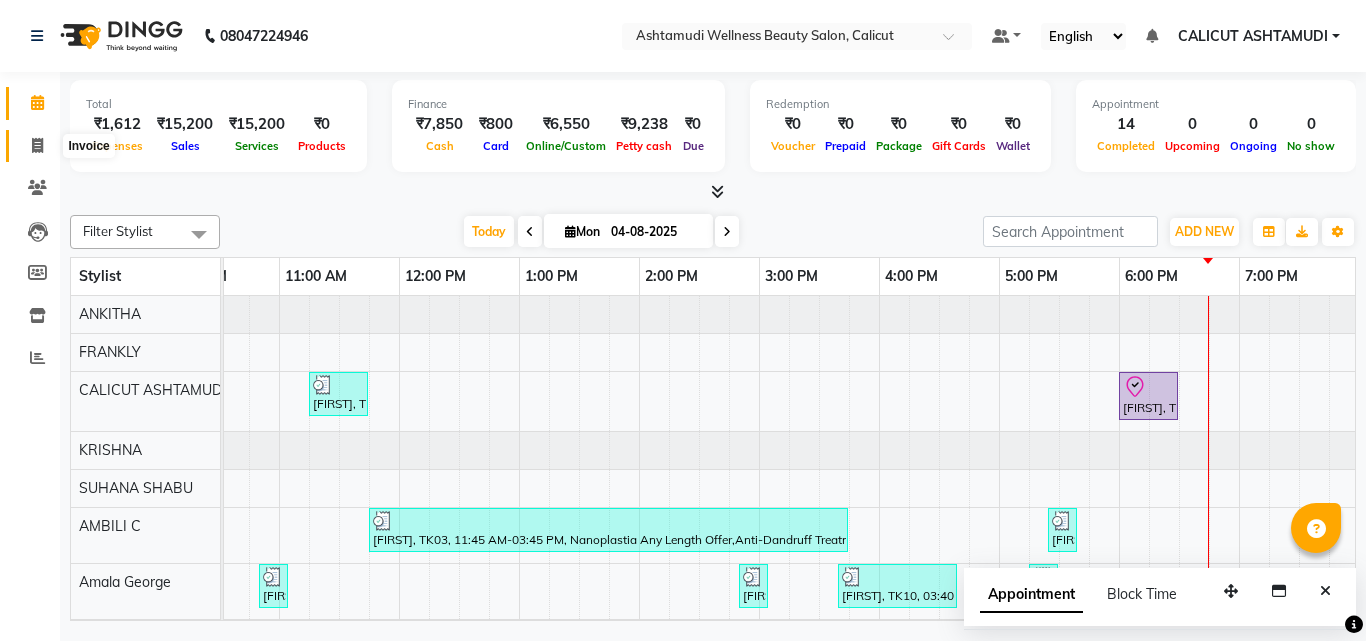 click 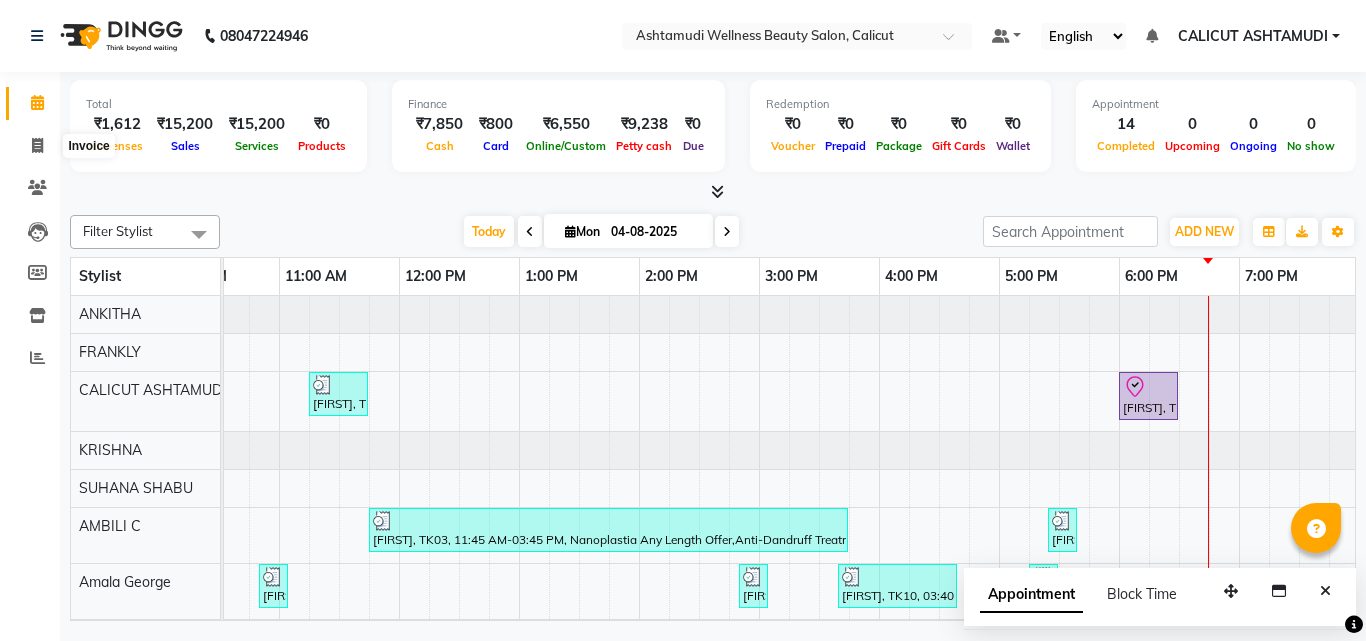 select on "service" 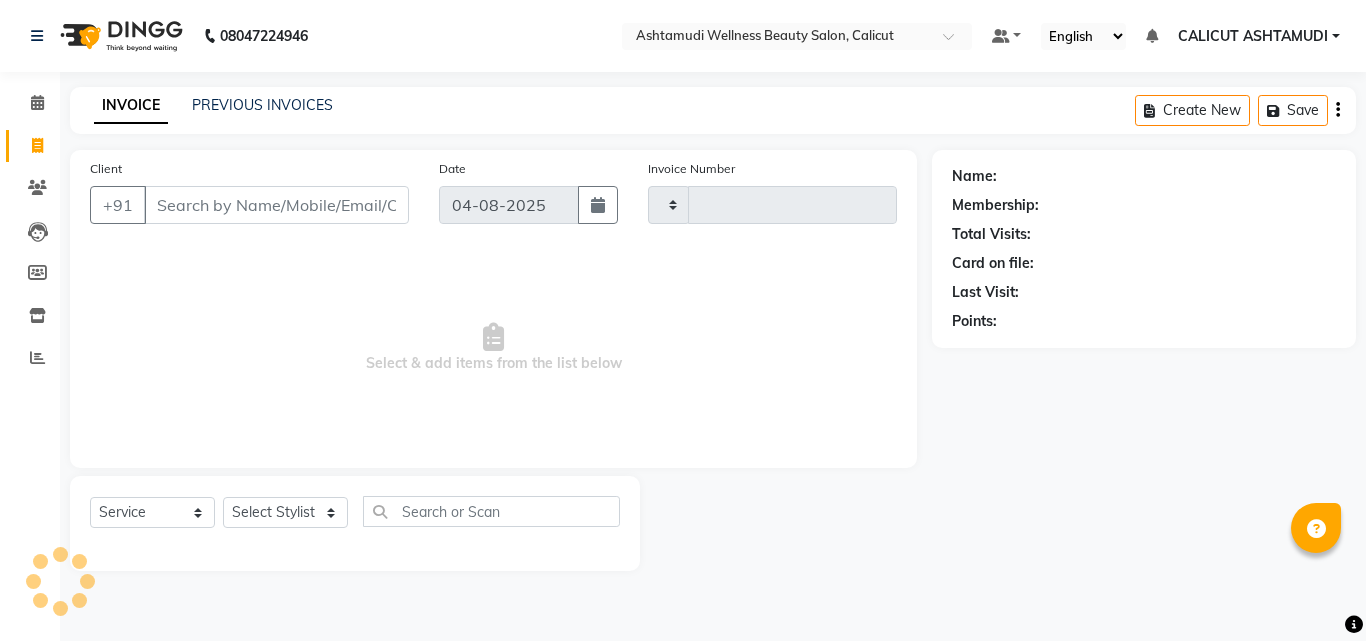 type on "3225" 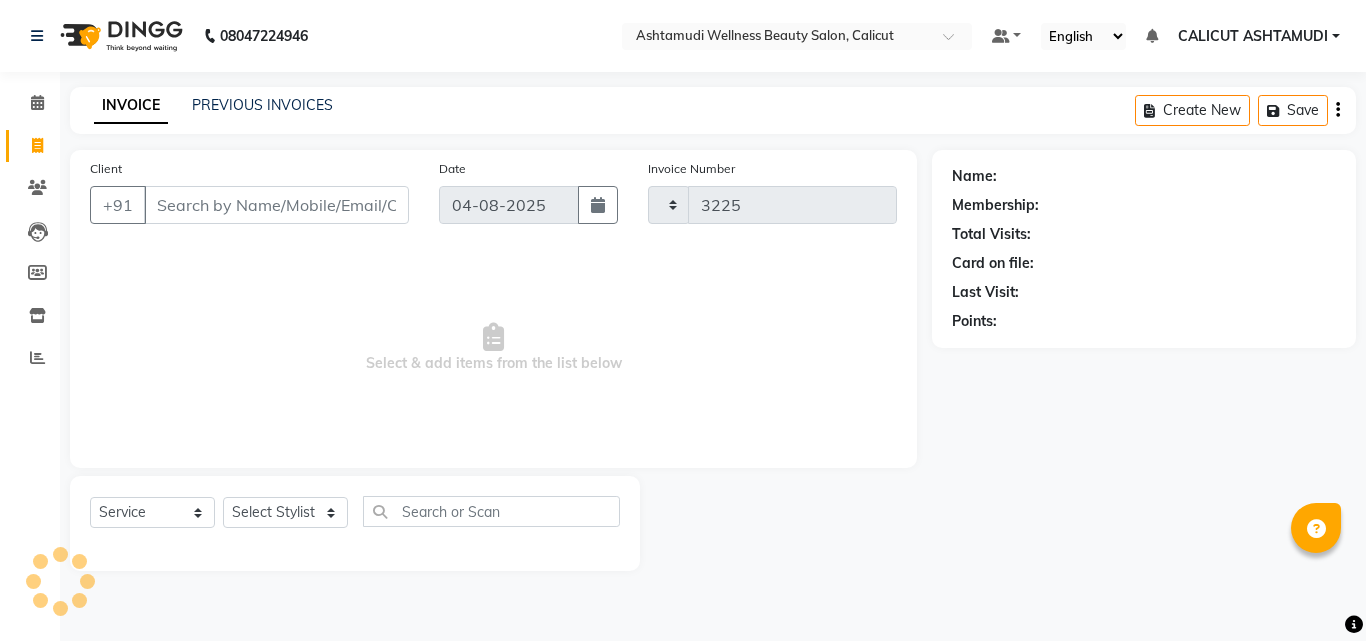select on "4630" 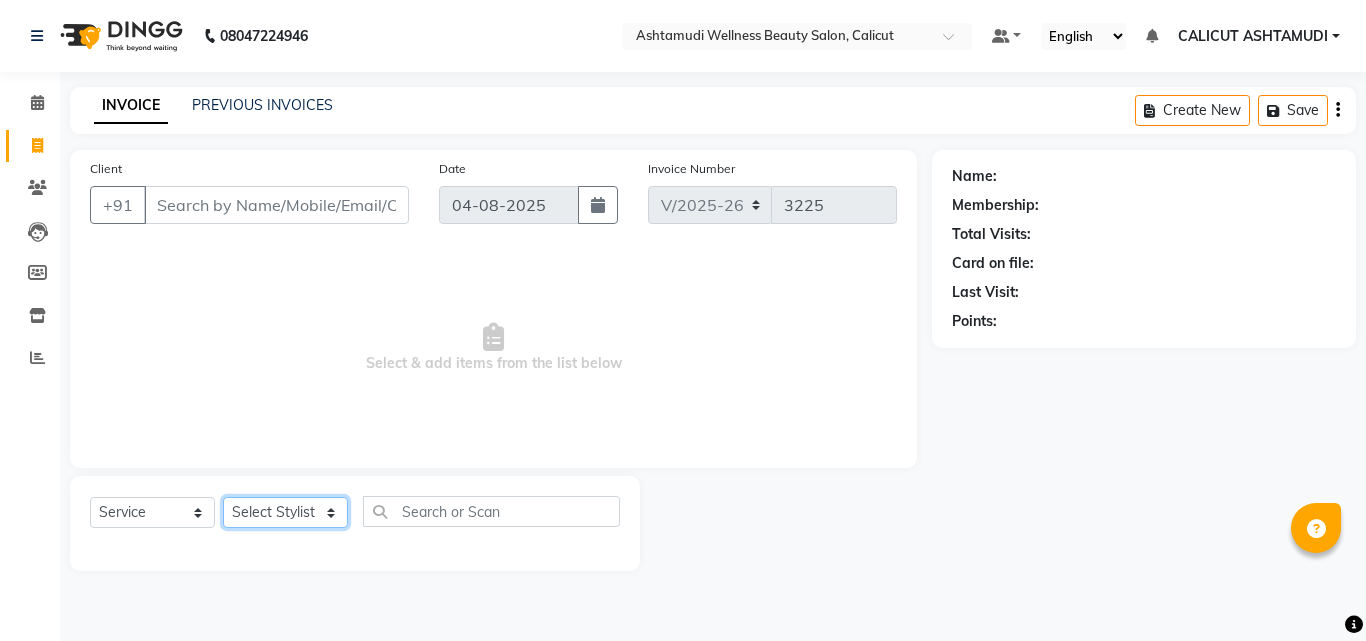 click on "Select Stylist" 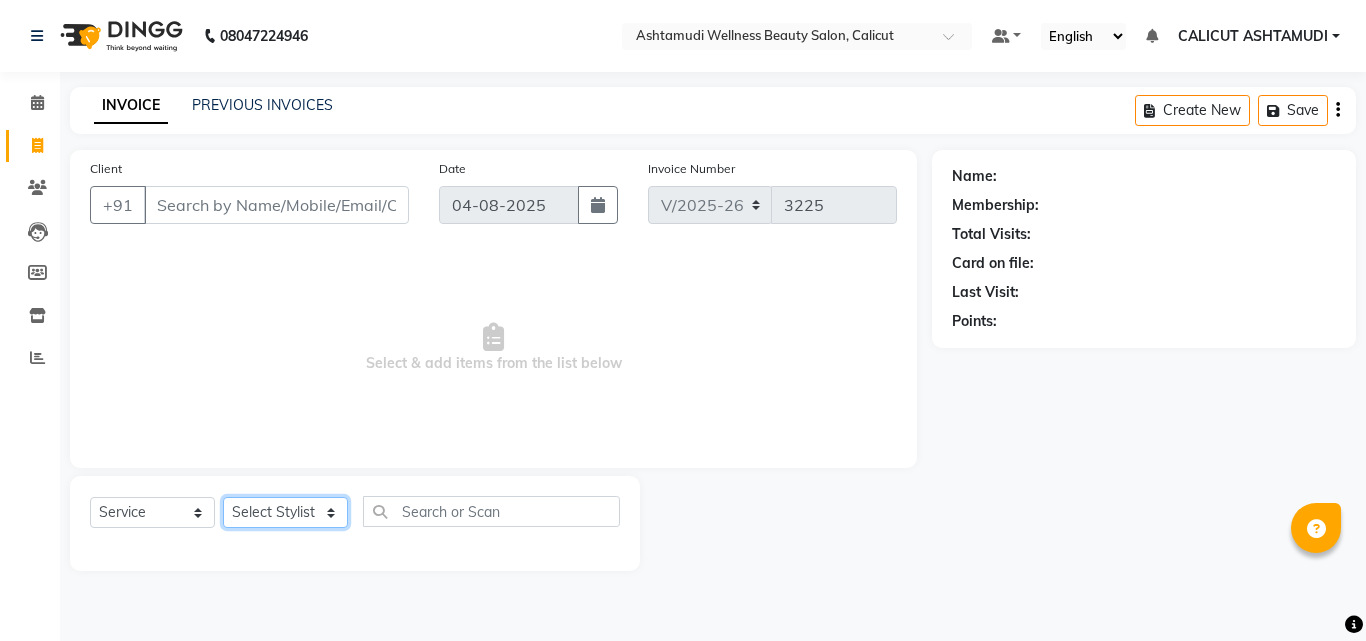 select on "85034" 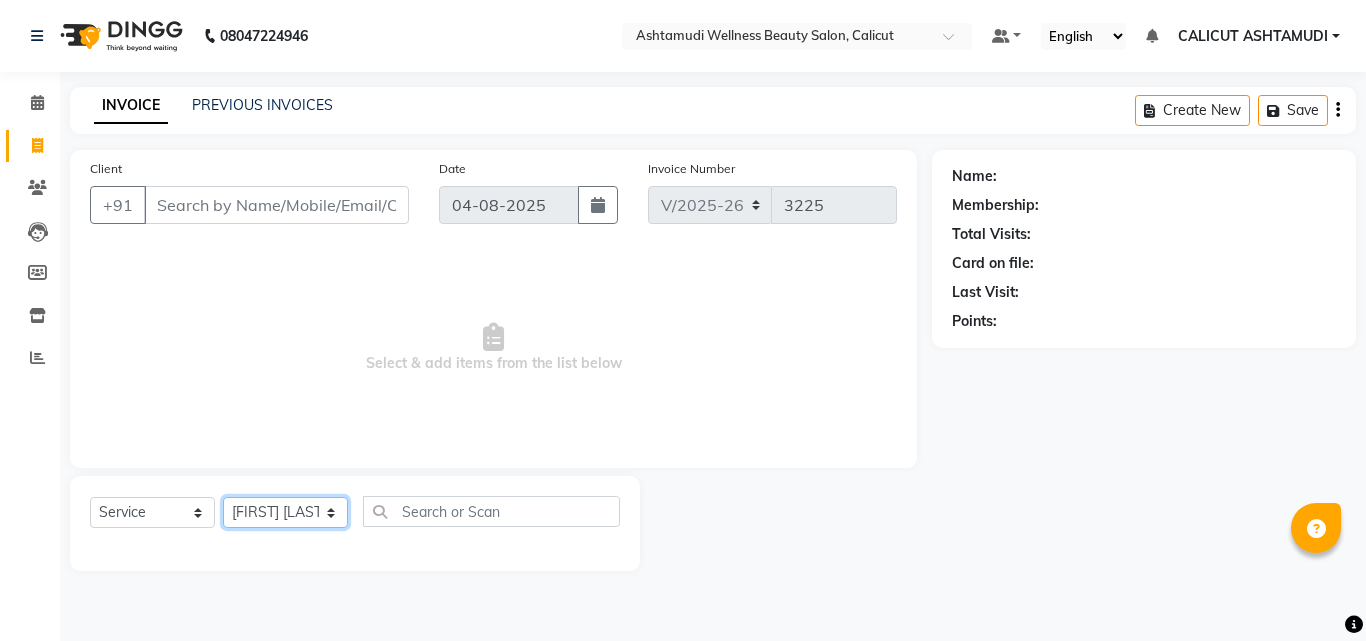 click on "Select Stylist Amala George AMBILI C ANJANA DAS ANKITHA Arya CALICUT ASHTAMUDI FRANKLY	 GRACY KRISHNA Nitesh Punam Gurung Sewan ali Sheela SUHANA  SHABU Titto" 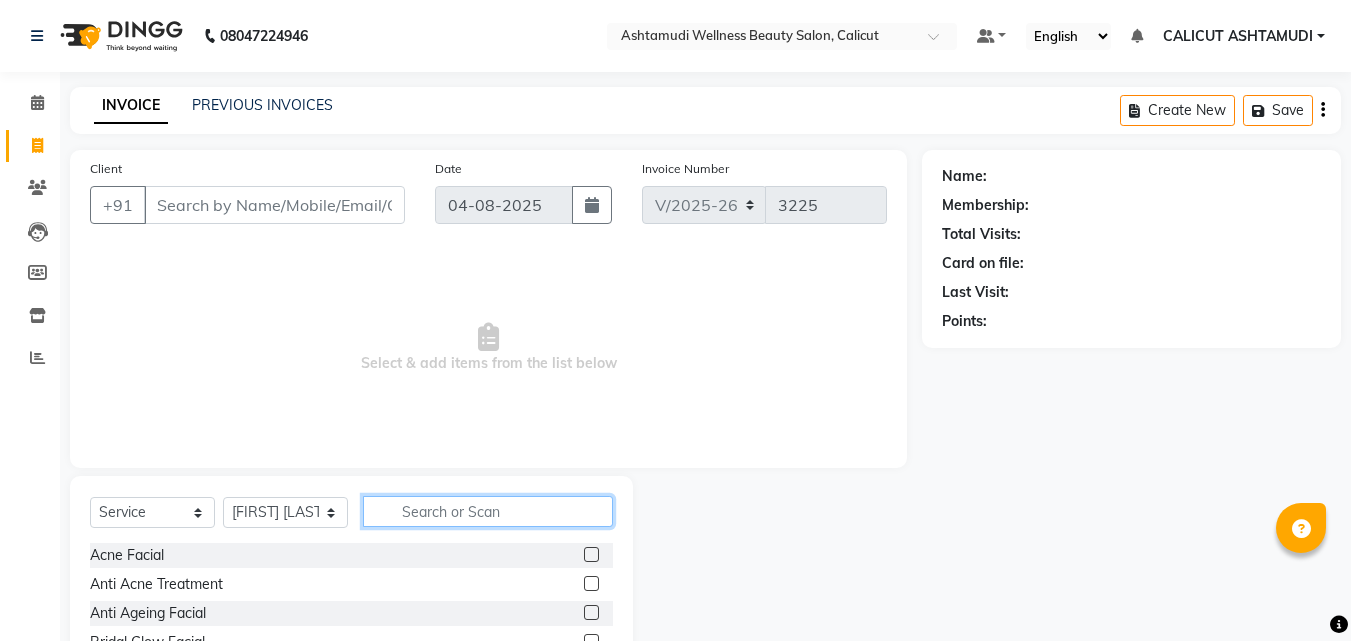 click 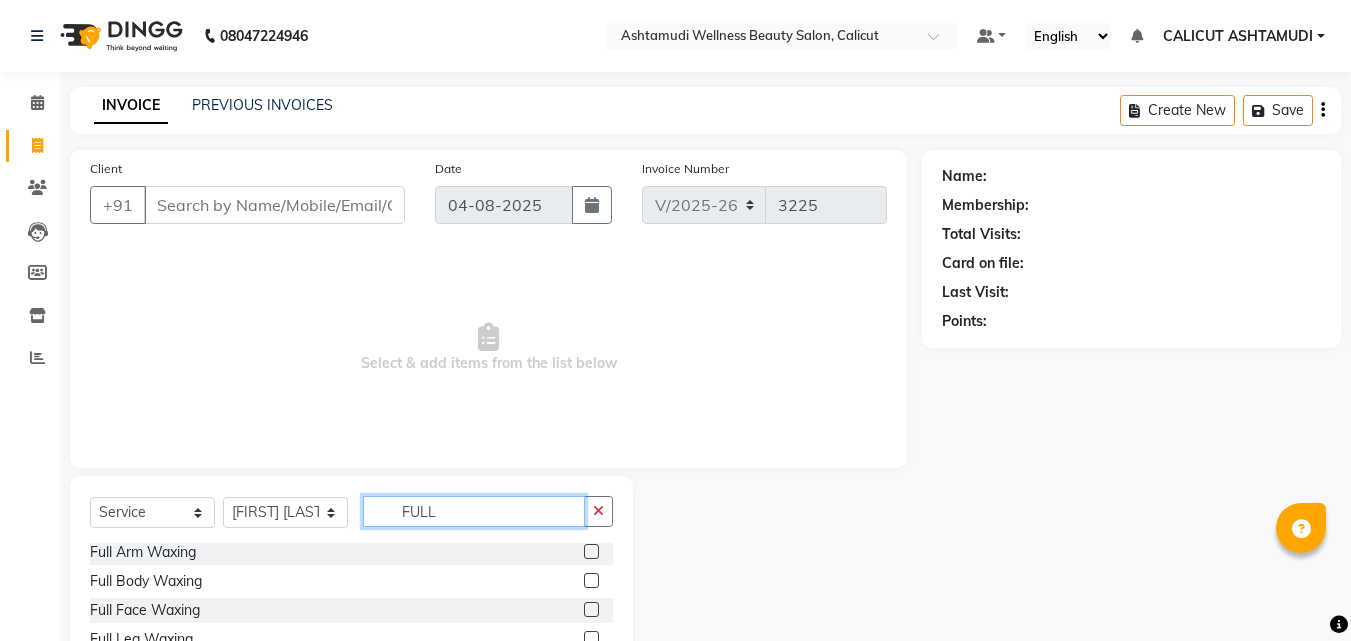 scroll, scrollTop: 0, scrollLeft: 0, axis: both 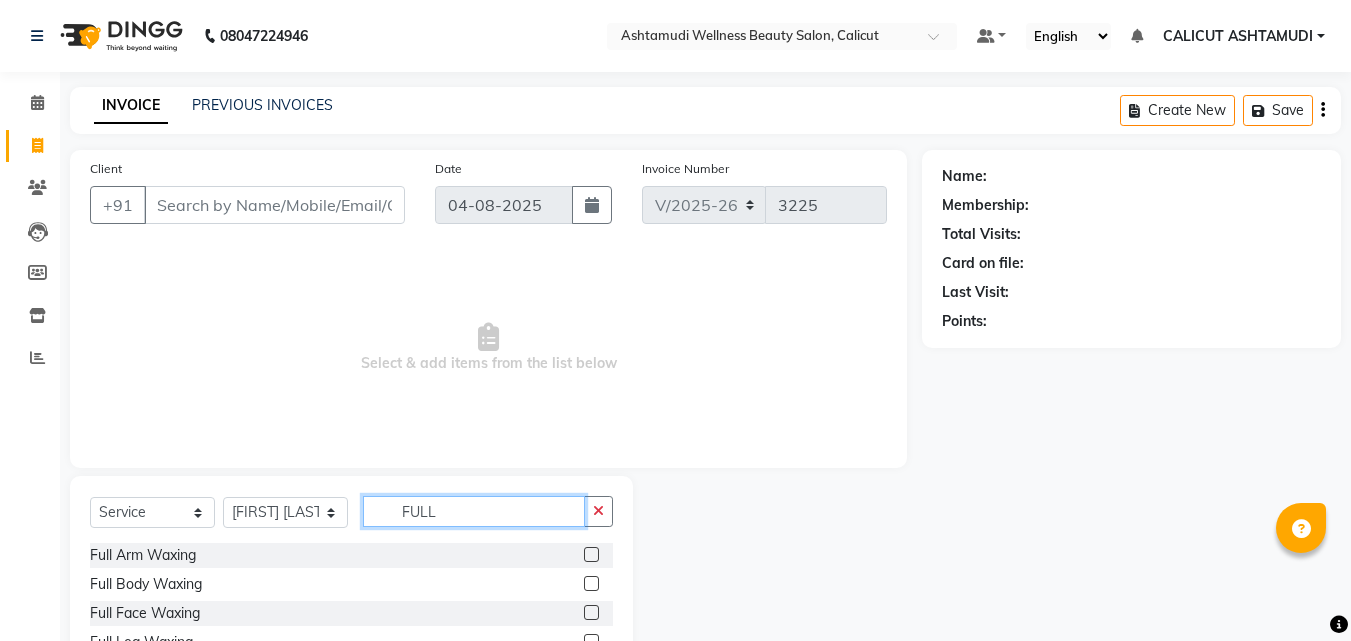 type on "FULL" 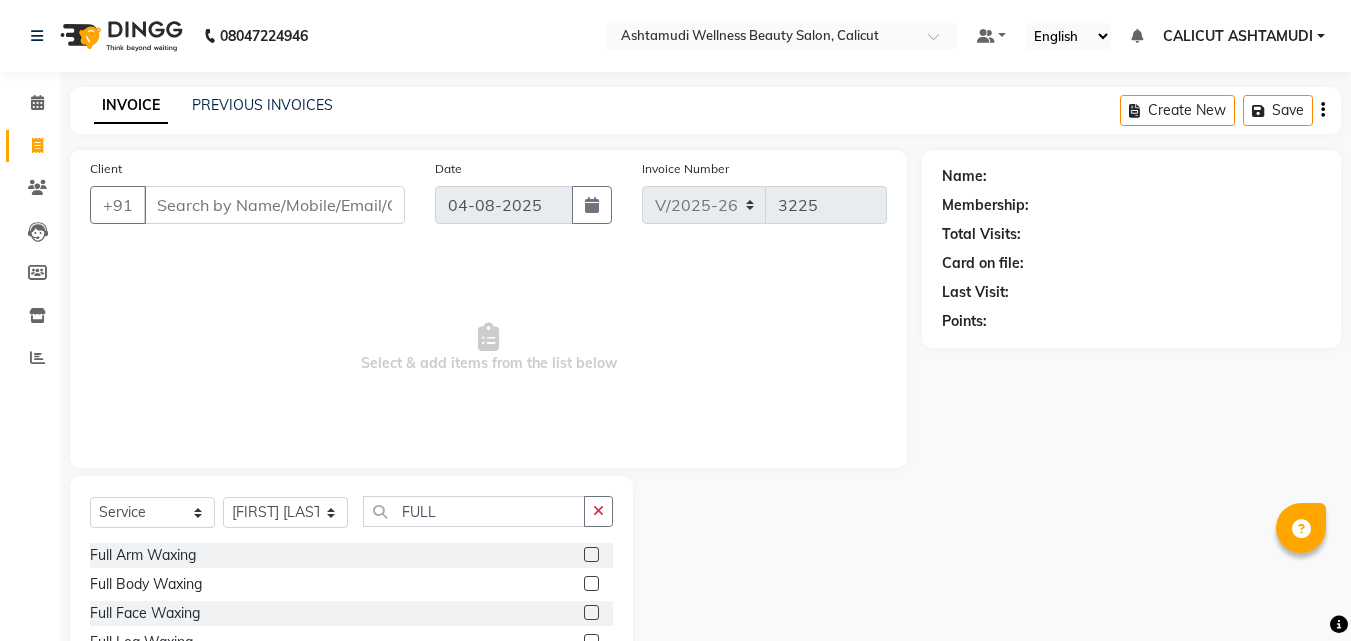 click 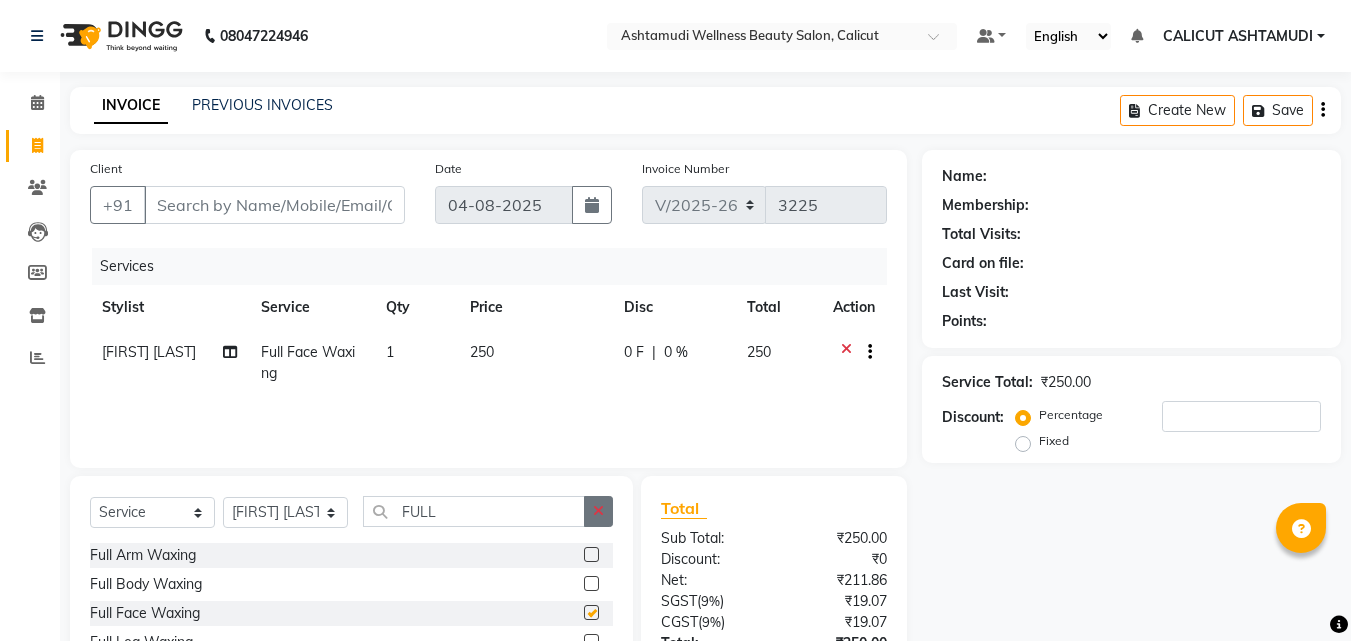 checkbox on "false" 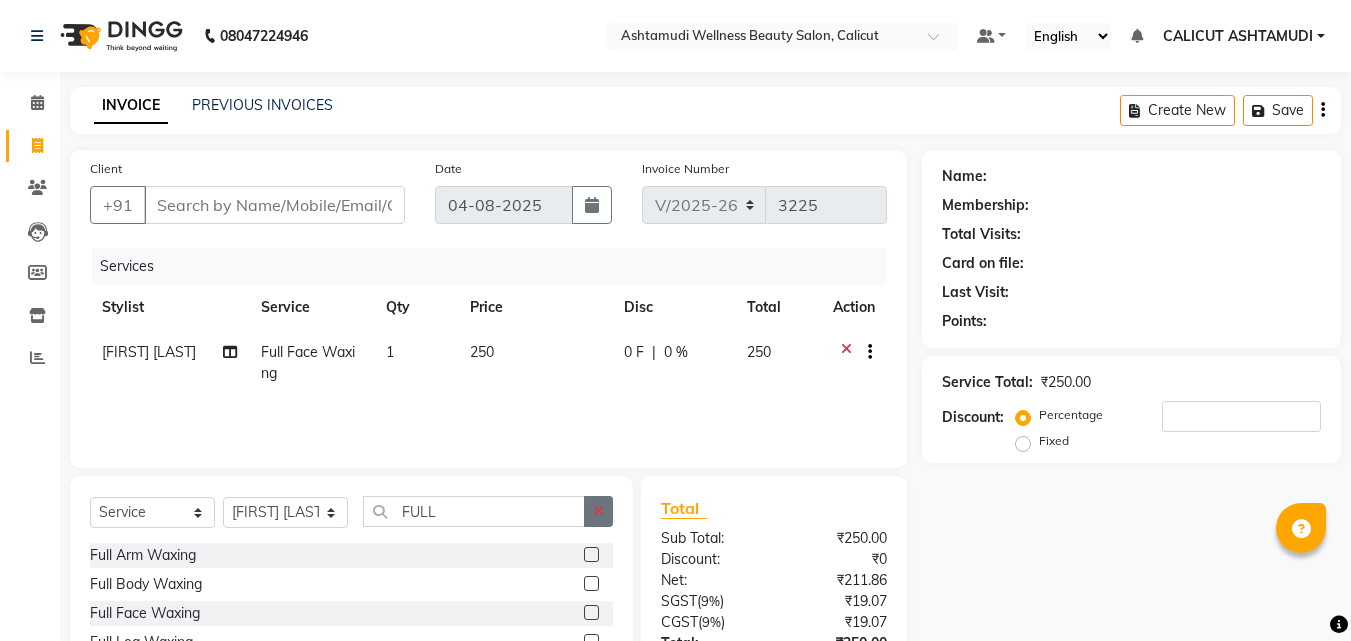 click 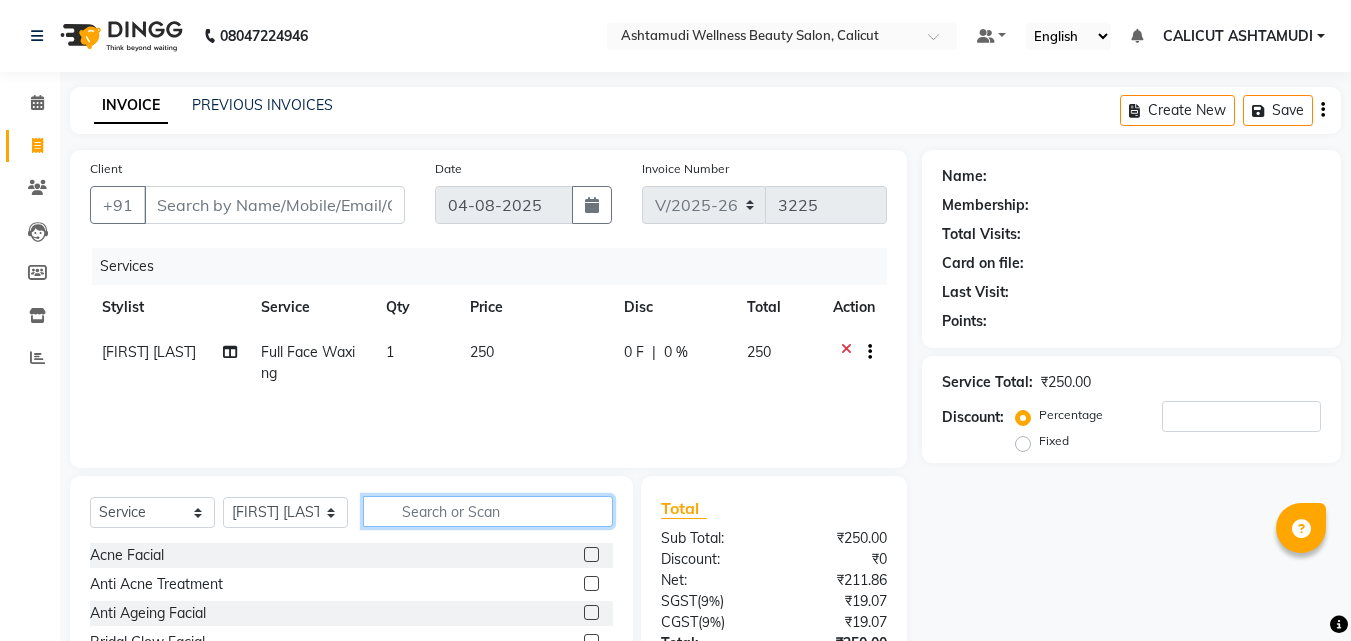 click 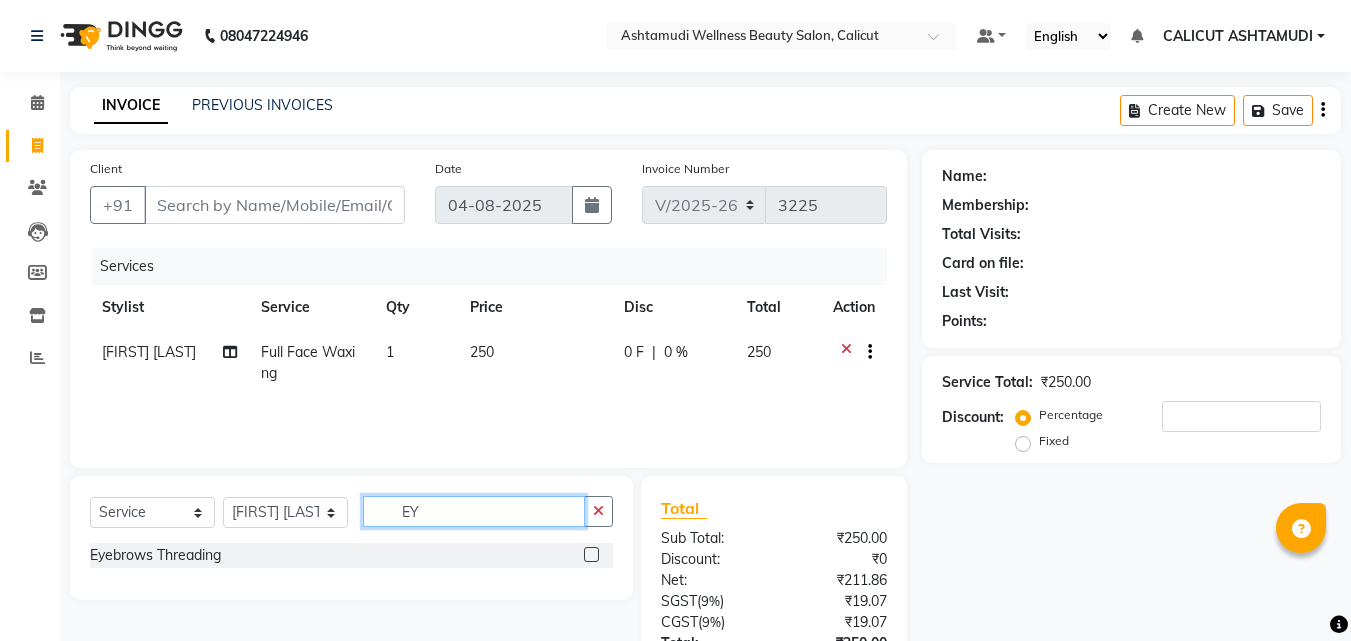 type on "EY" 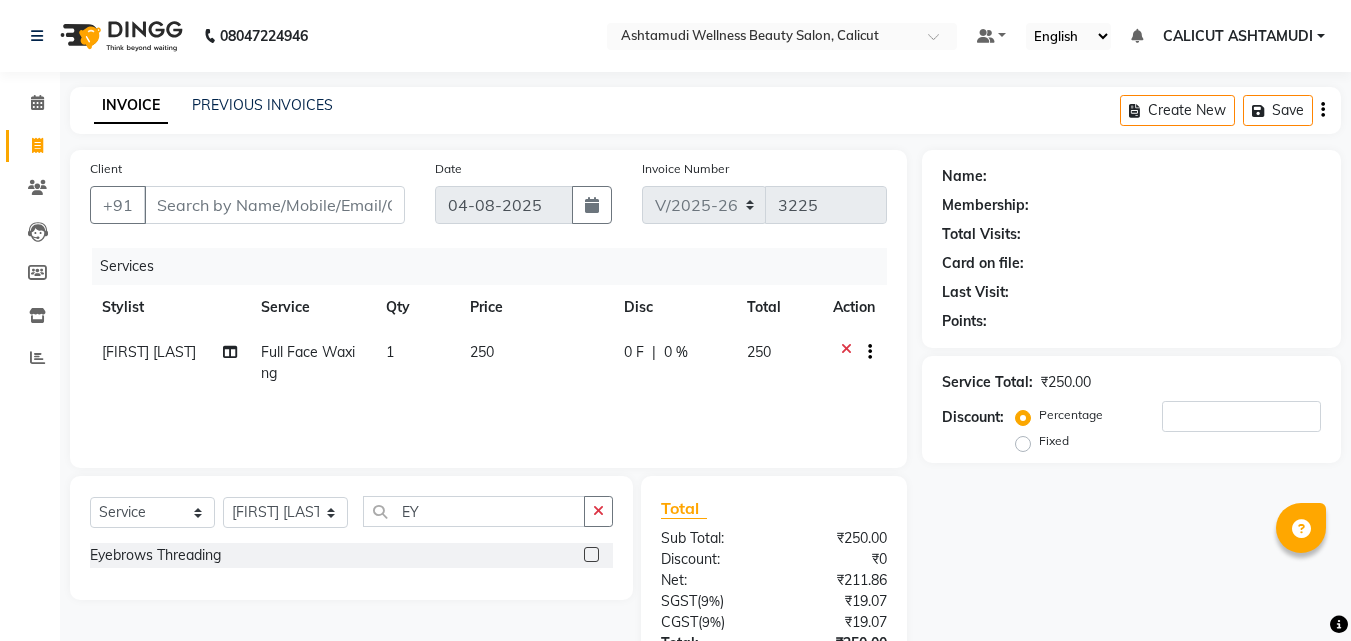 click 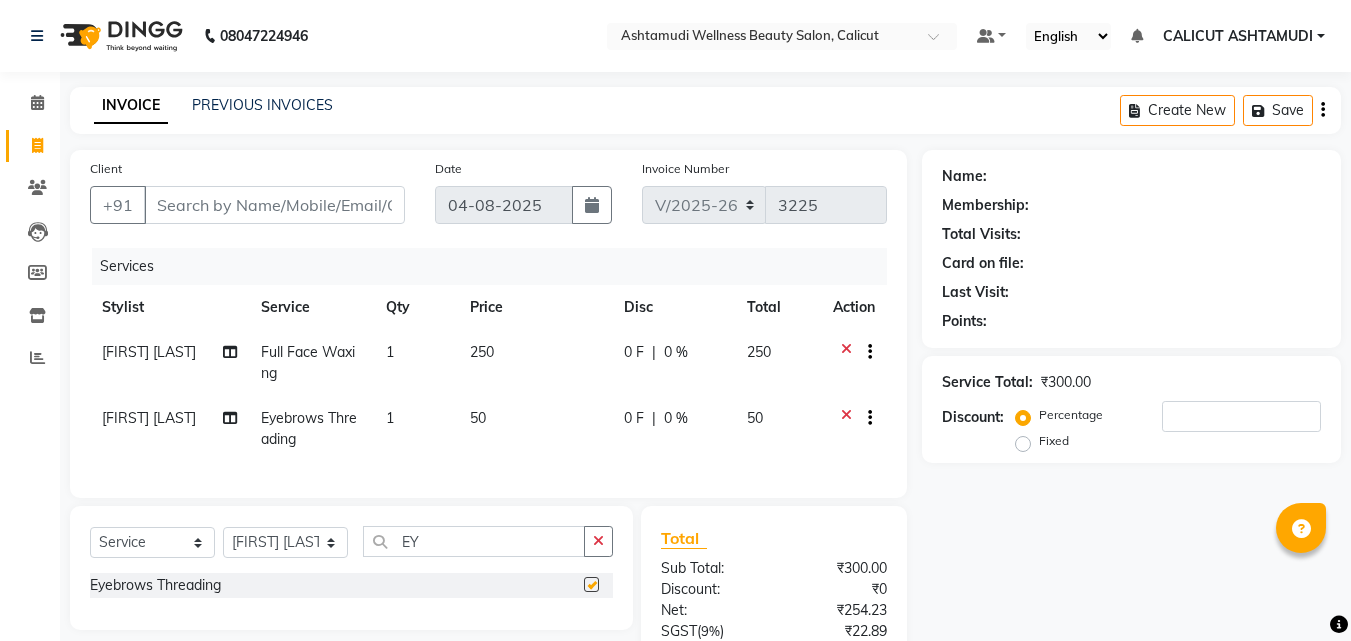 checkbox on "false" 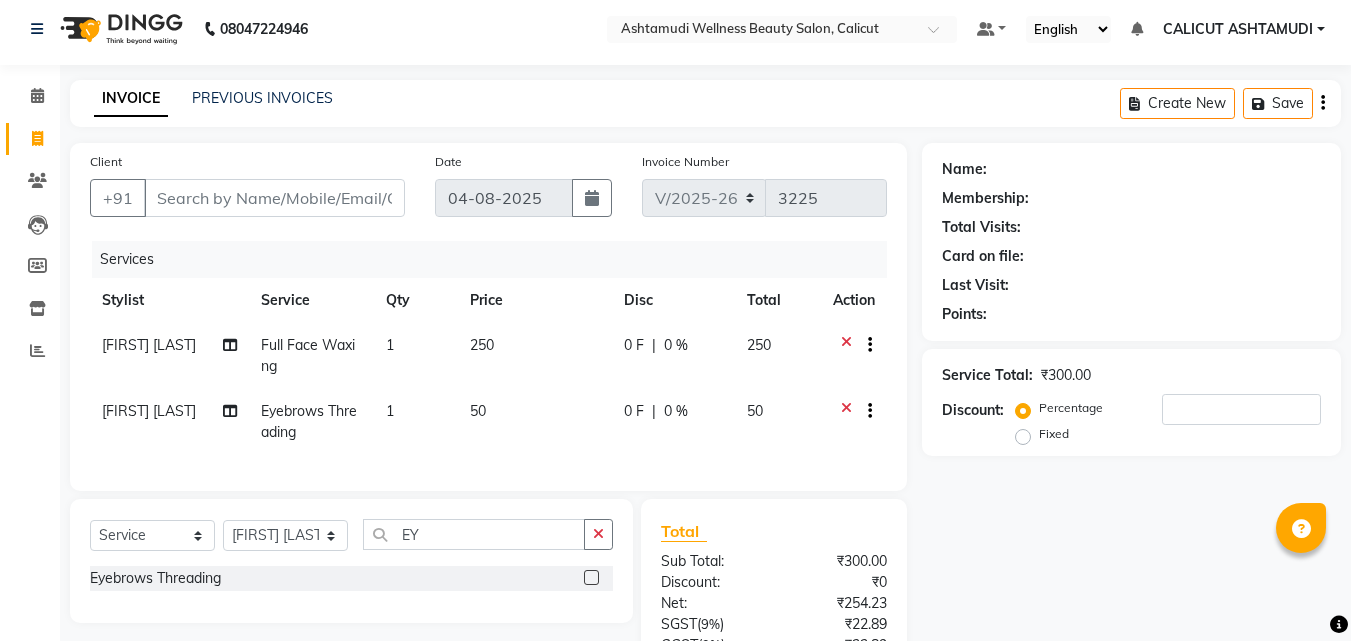 scroll, scrollTop: 0, scrollLeft: 0, axis: both 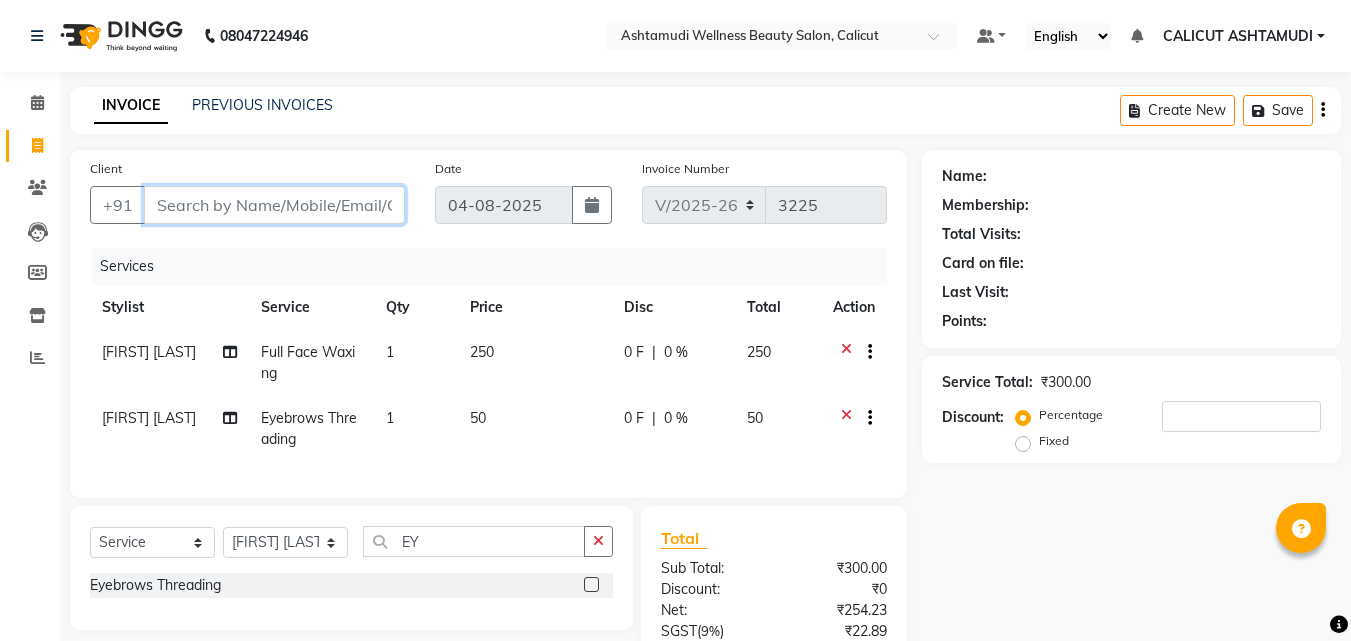 click on "Client" at bounding box center [274, 205] 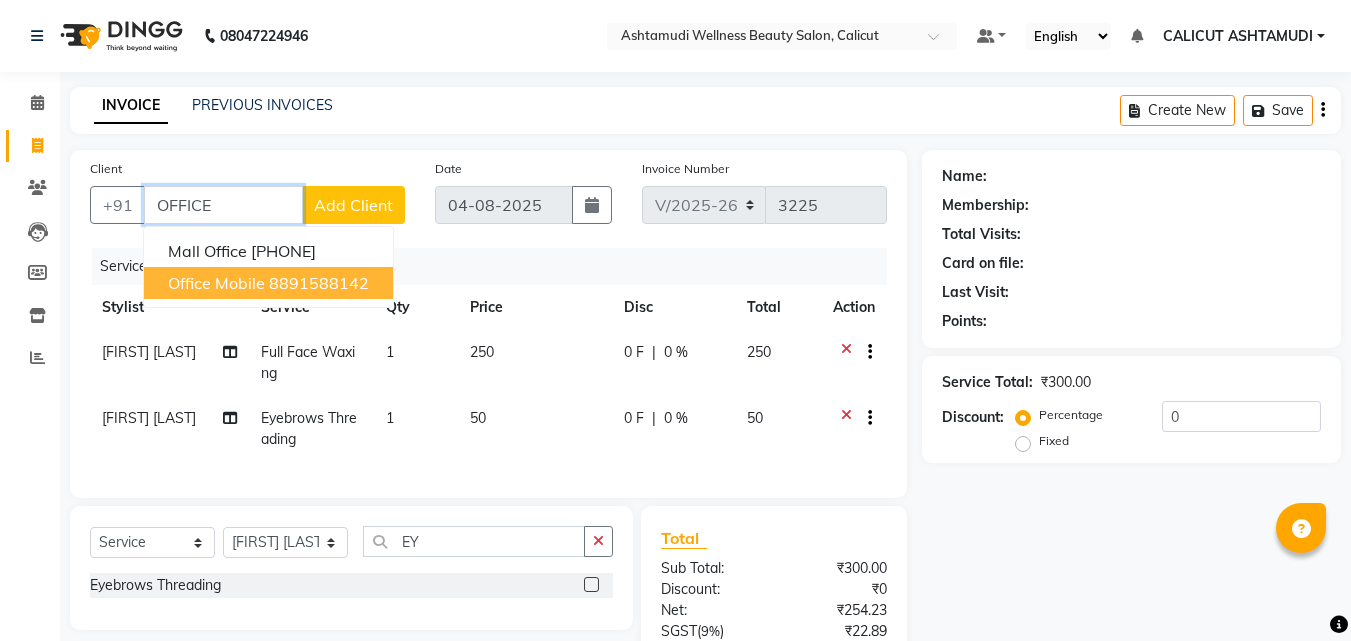 click on "8891588142" at bounding box center (319, 283) 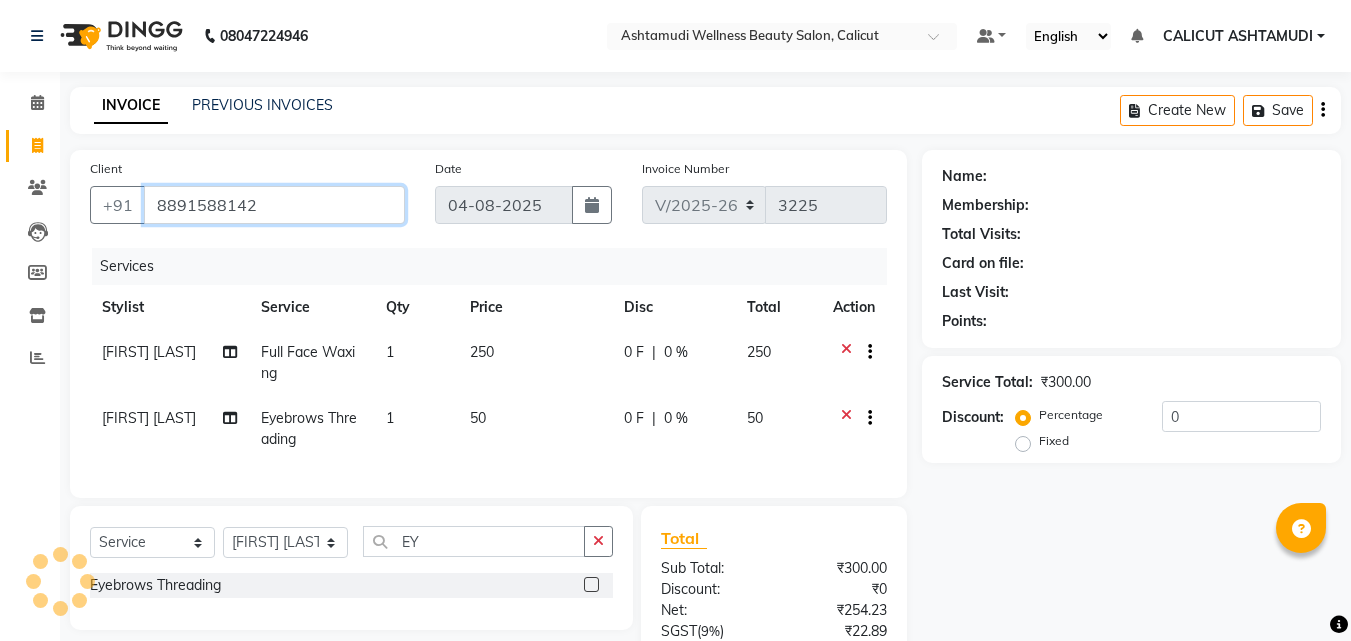 type on "8891588142" 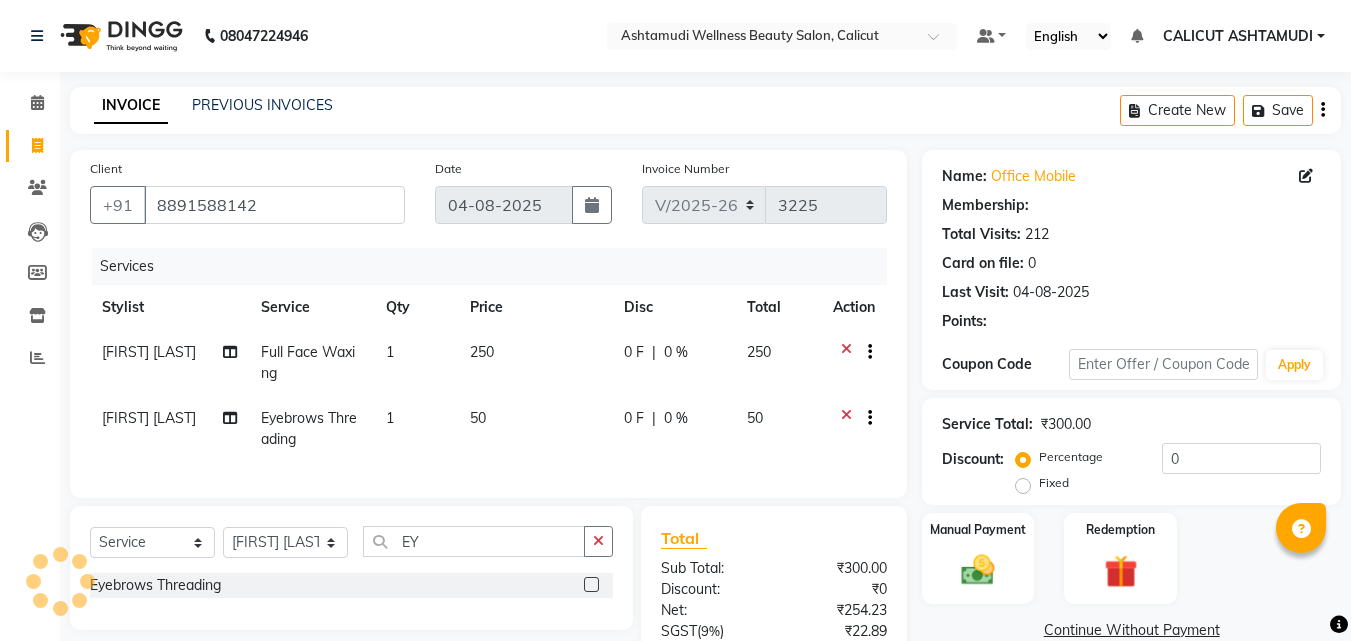 select on "2: Object" 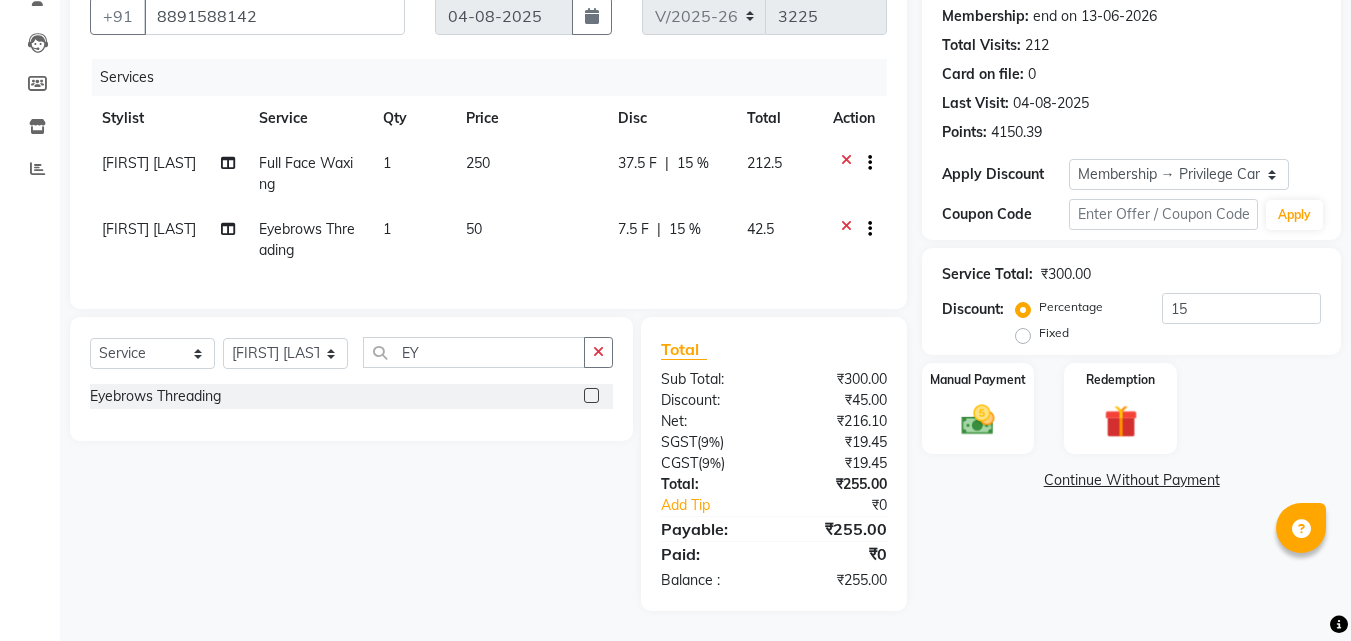 scroll, scrollTop: 204, scrollLeft: 0, axis: vertical 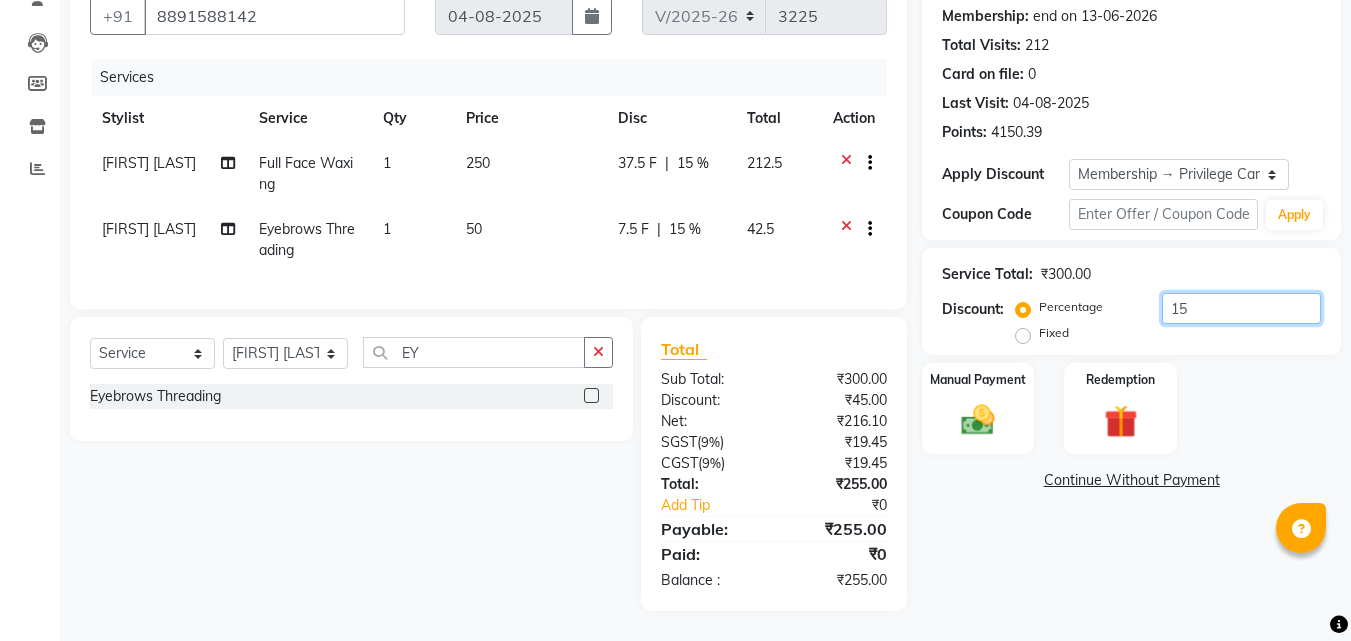 click on "15" 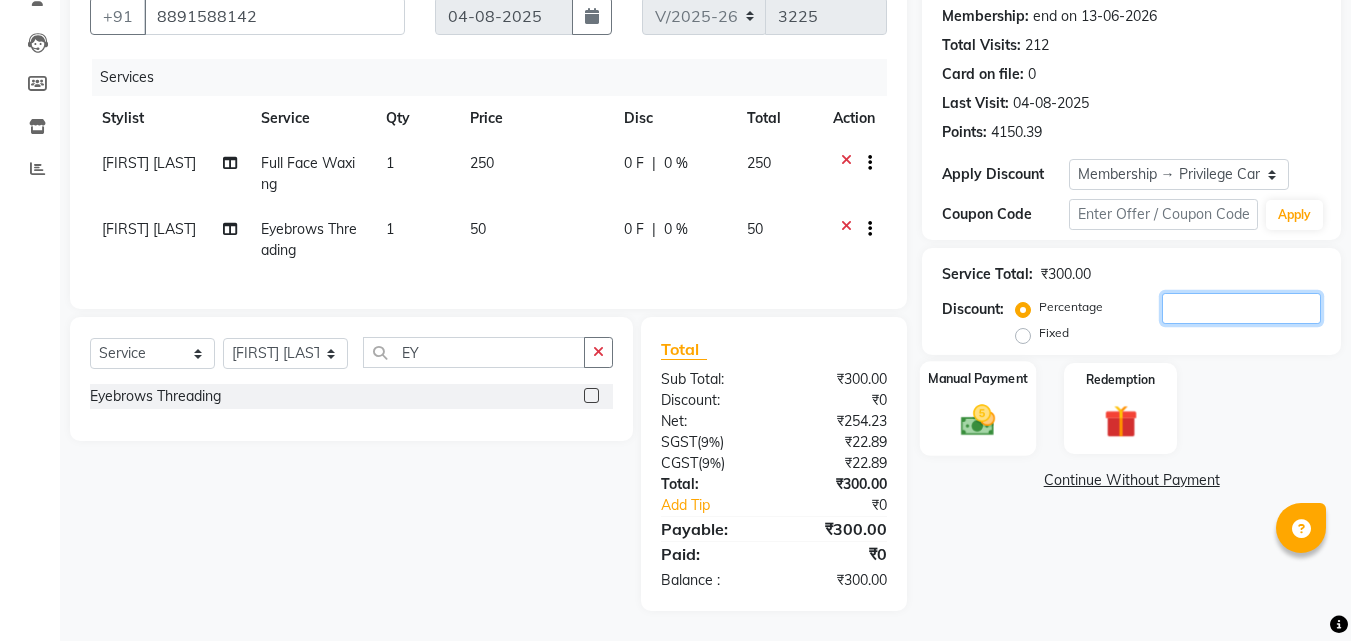 type 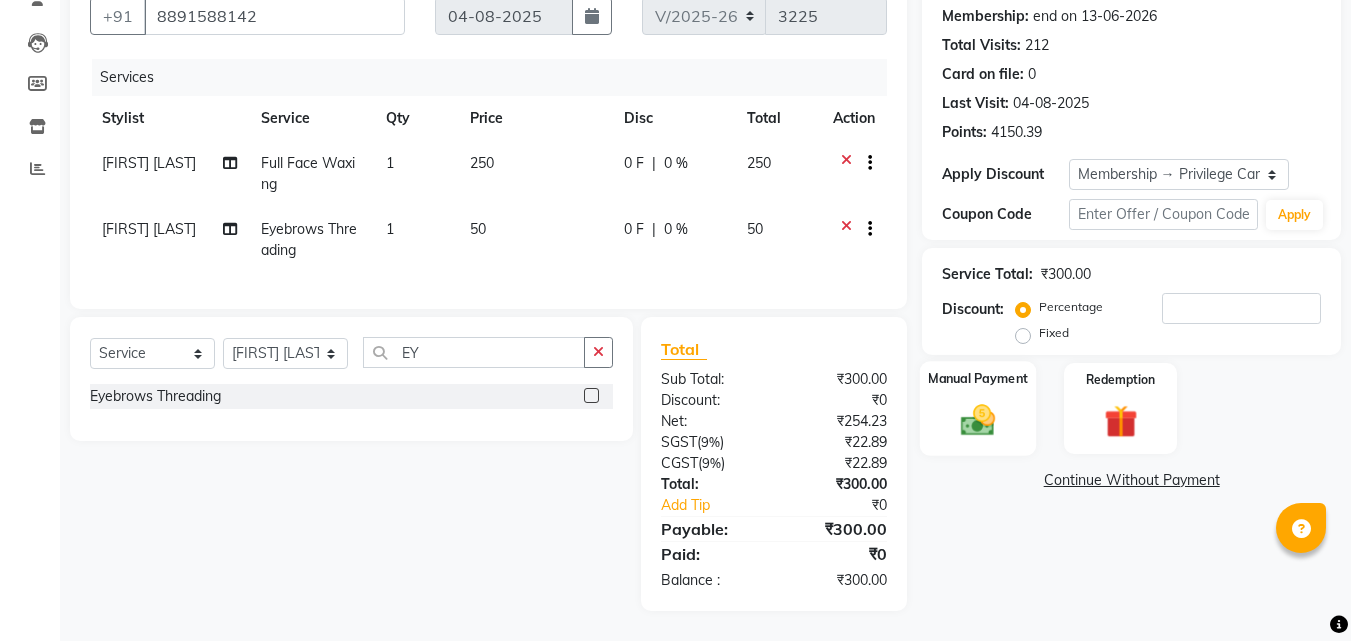 click 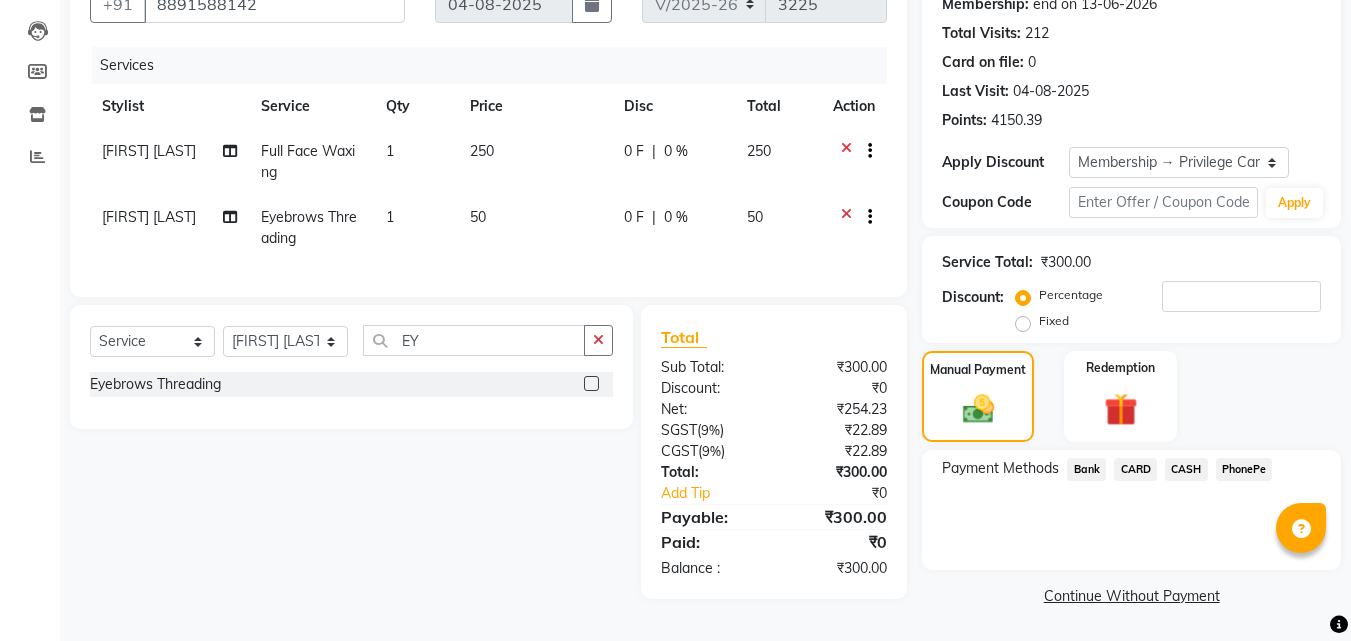 click on "PhonePe" 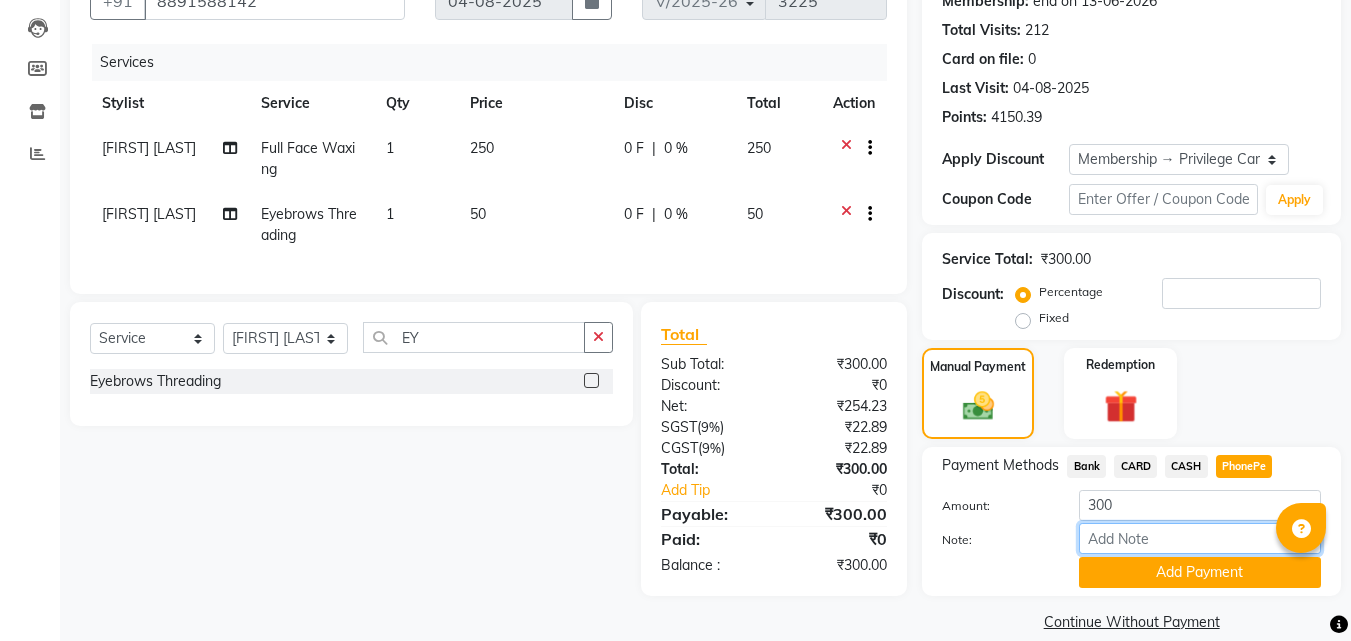 click on "Note:" at bounding box center (1200, 538) 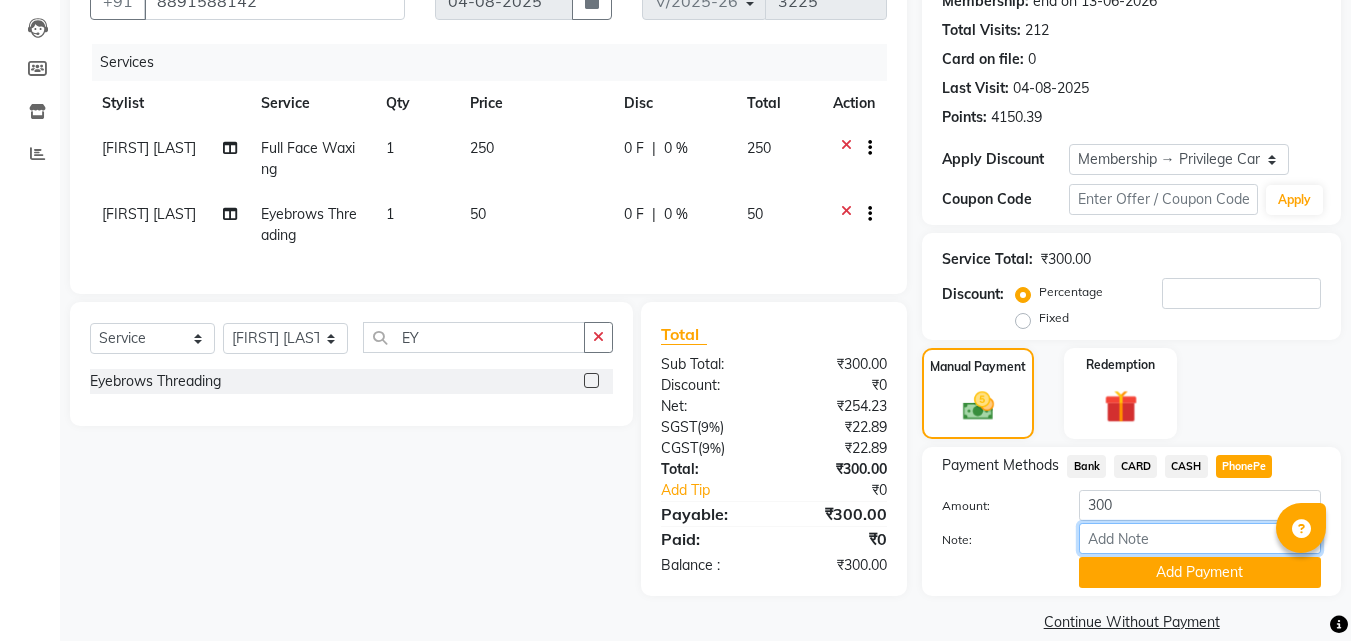 type on "suhana" 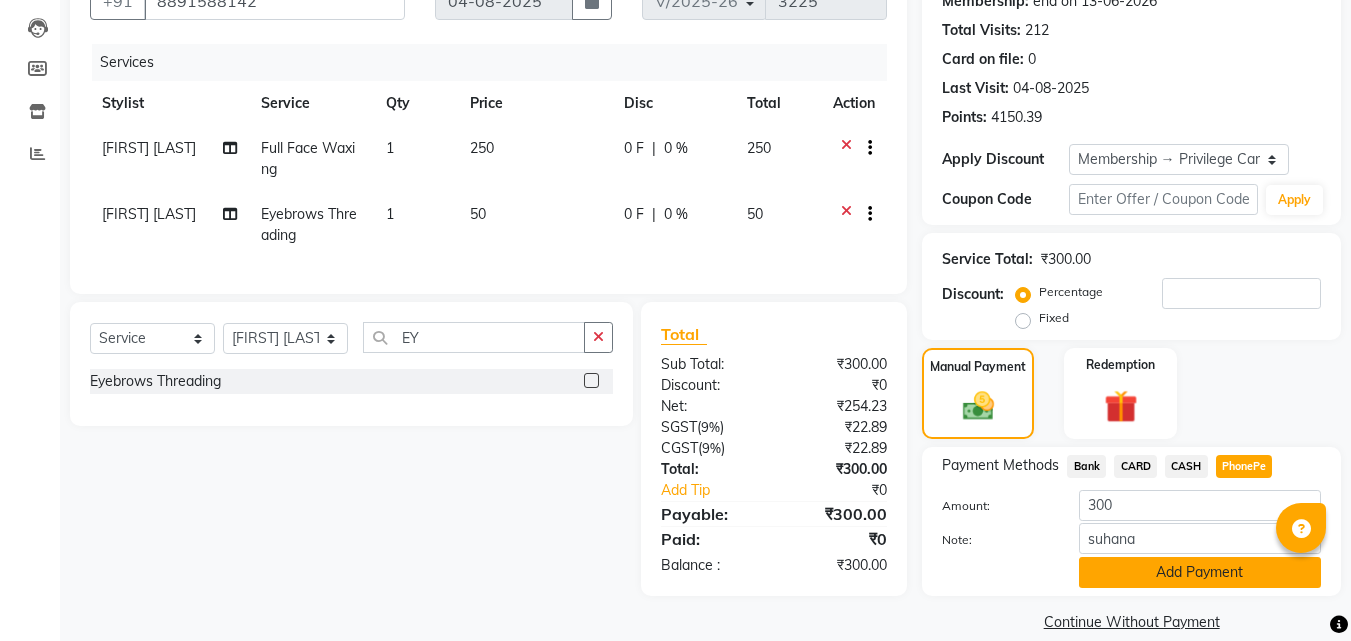 click on "Add Payment" 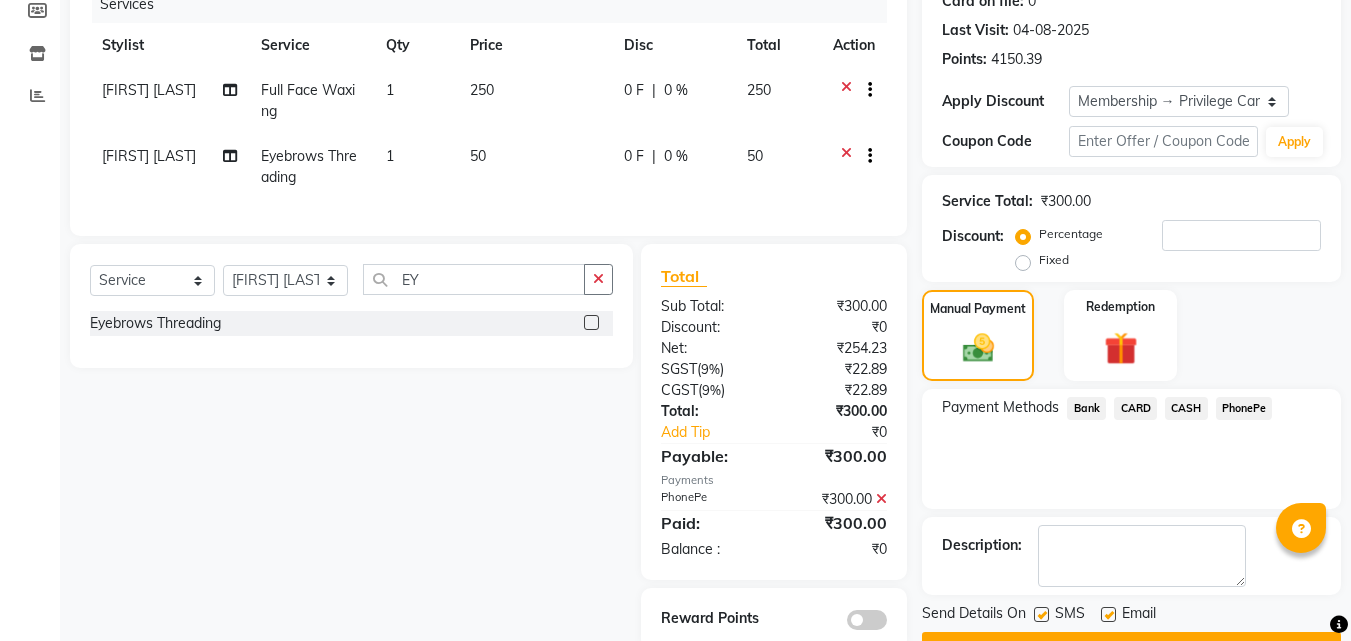 scroll, scrollTop: 316, scrollLeft: 0, axis: vertical 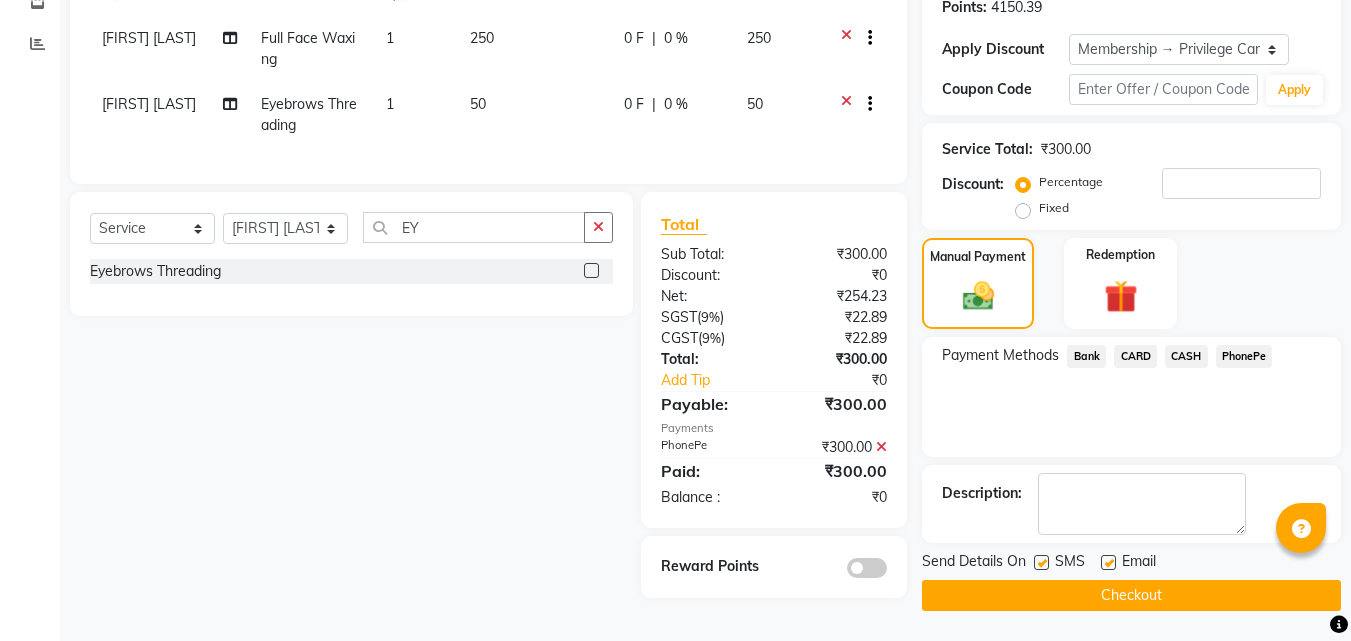 click on "Checkout" 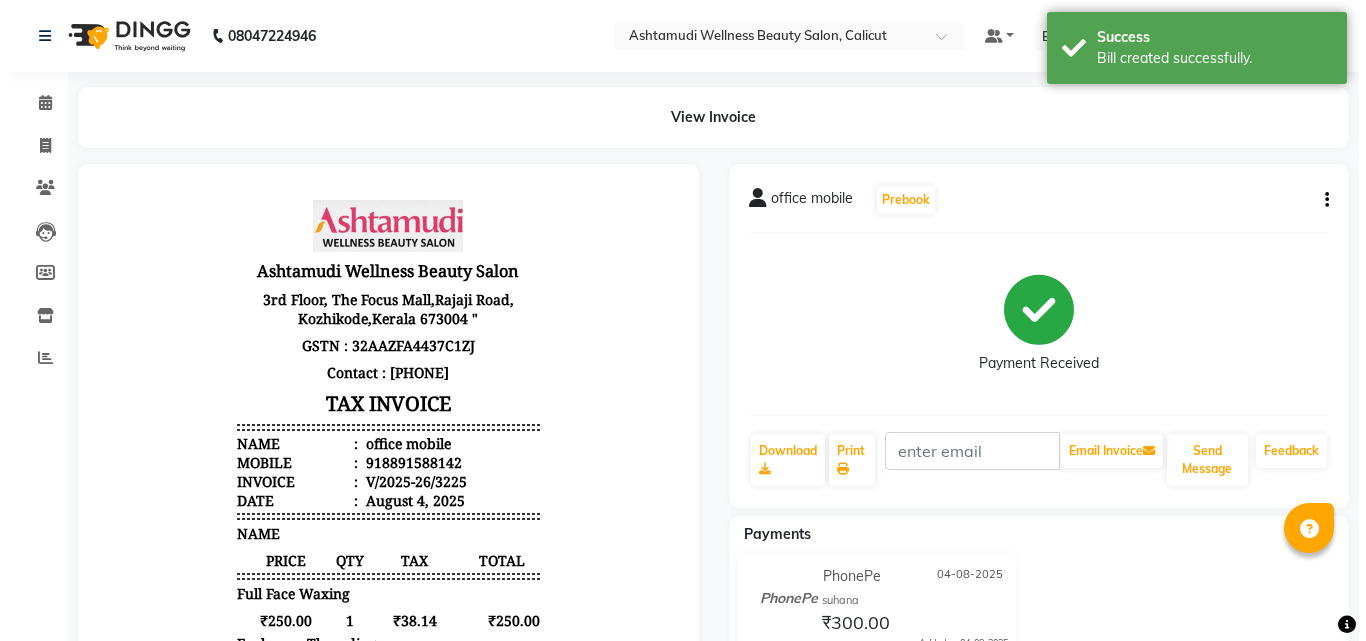 scroll, scrollTop: 0, scrollLeft: 0, axis: both 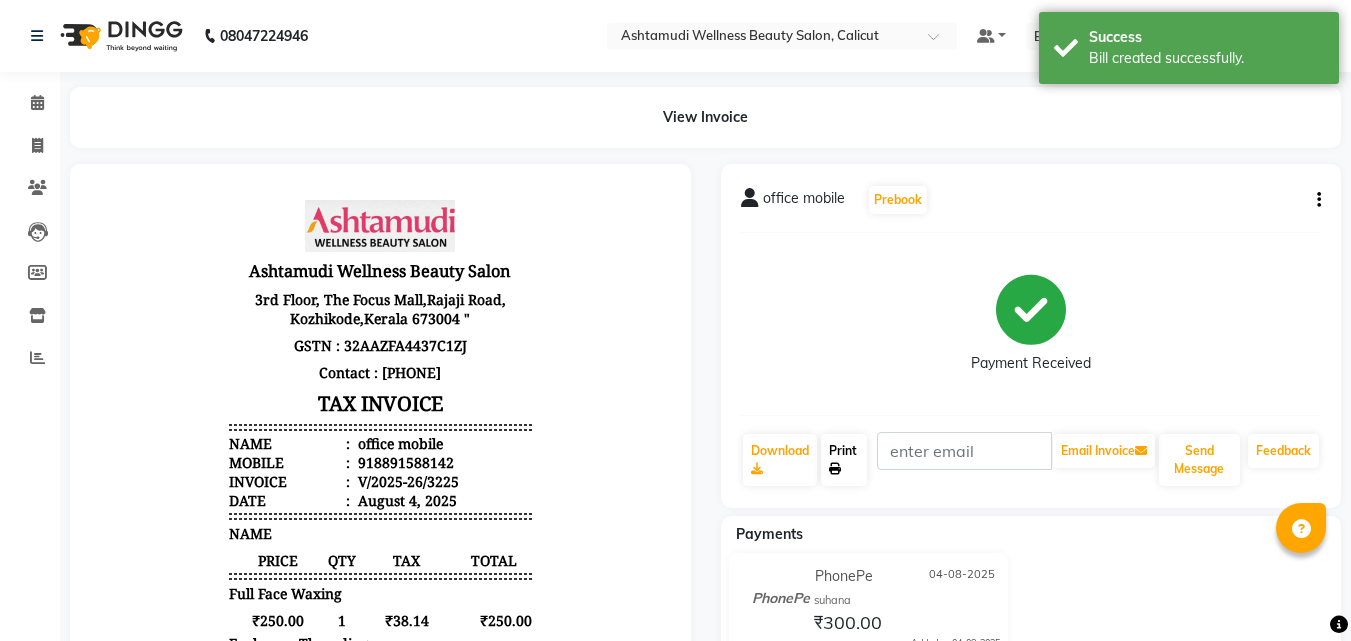 click on "Print" 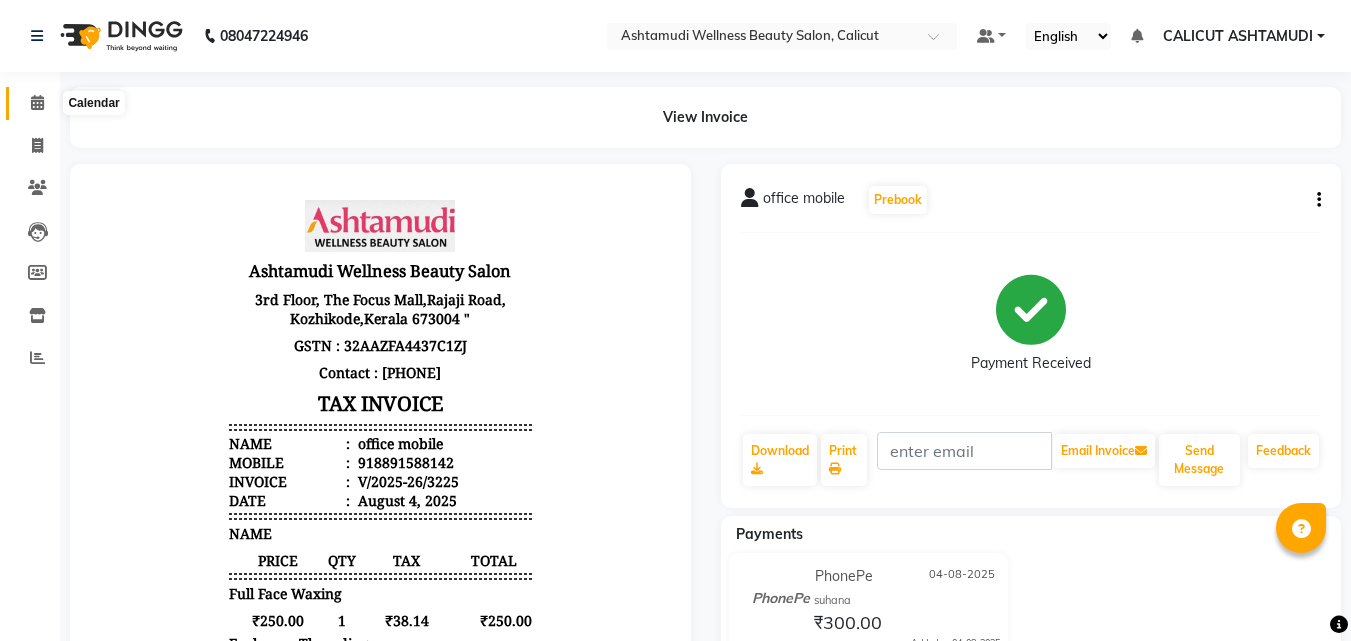 click 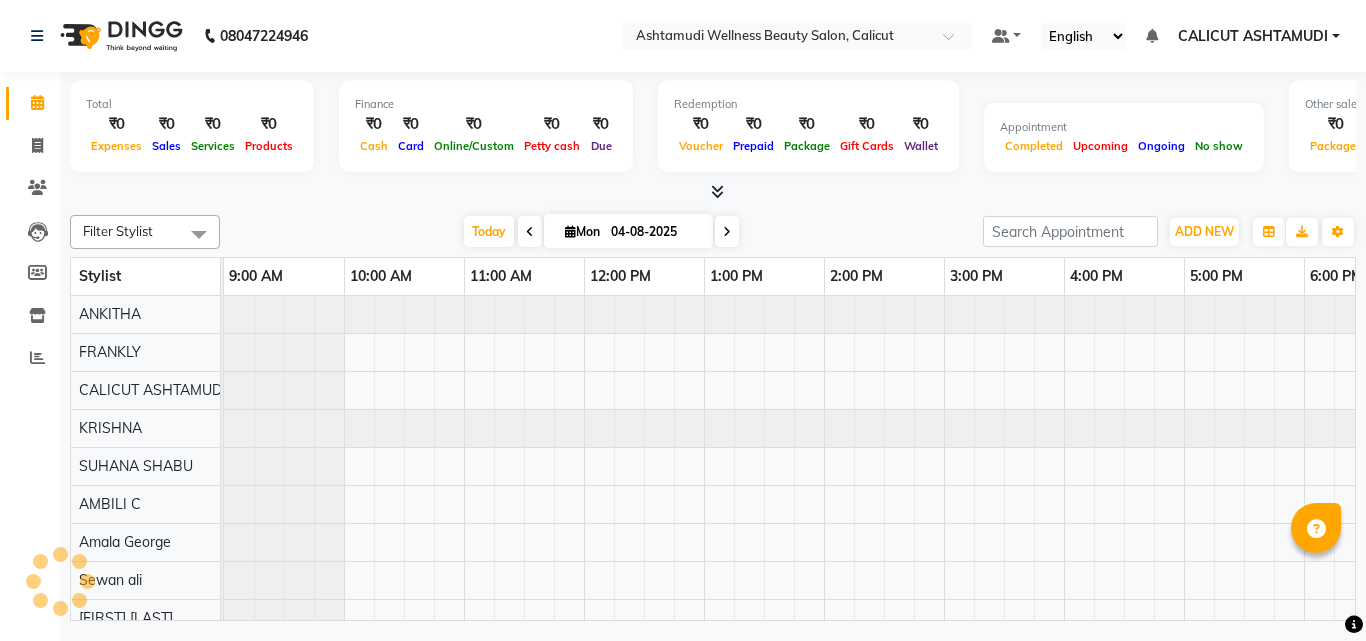 scroll, scrollTop: 0, scrollLeft: 0, axis: both 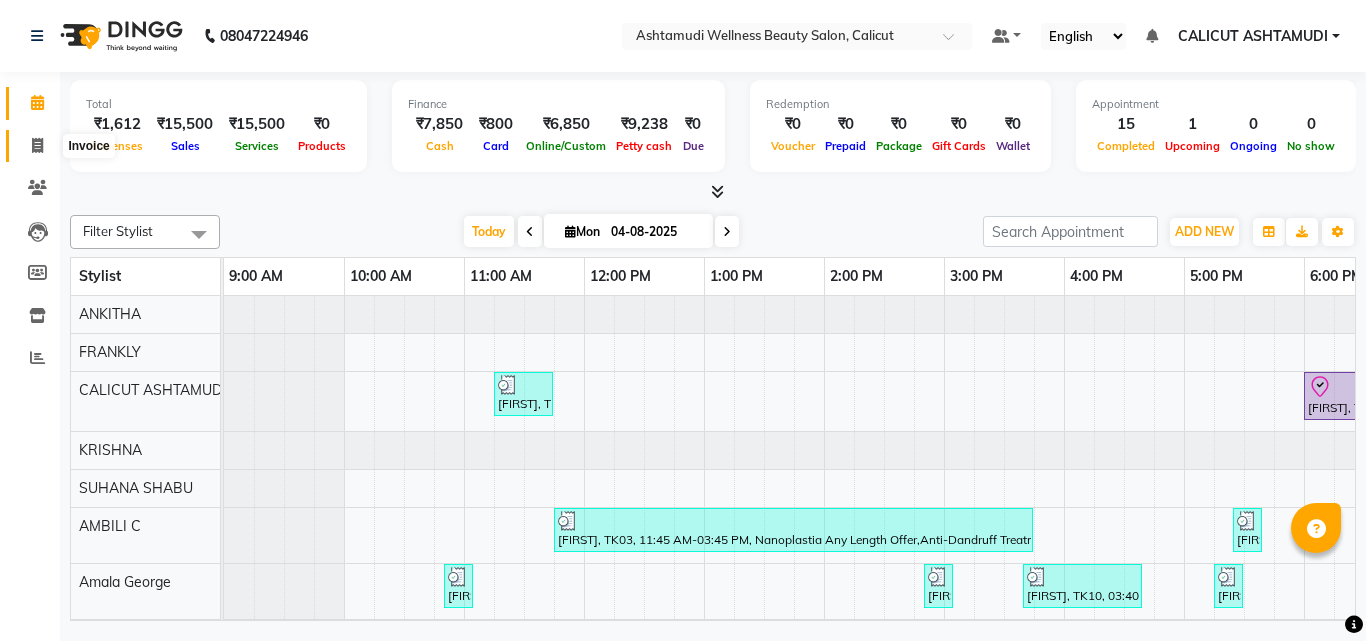 click 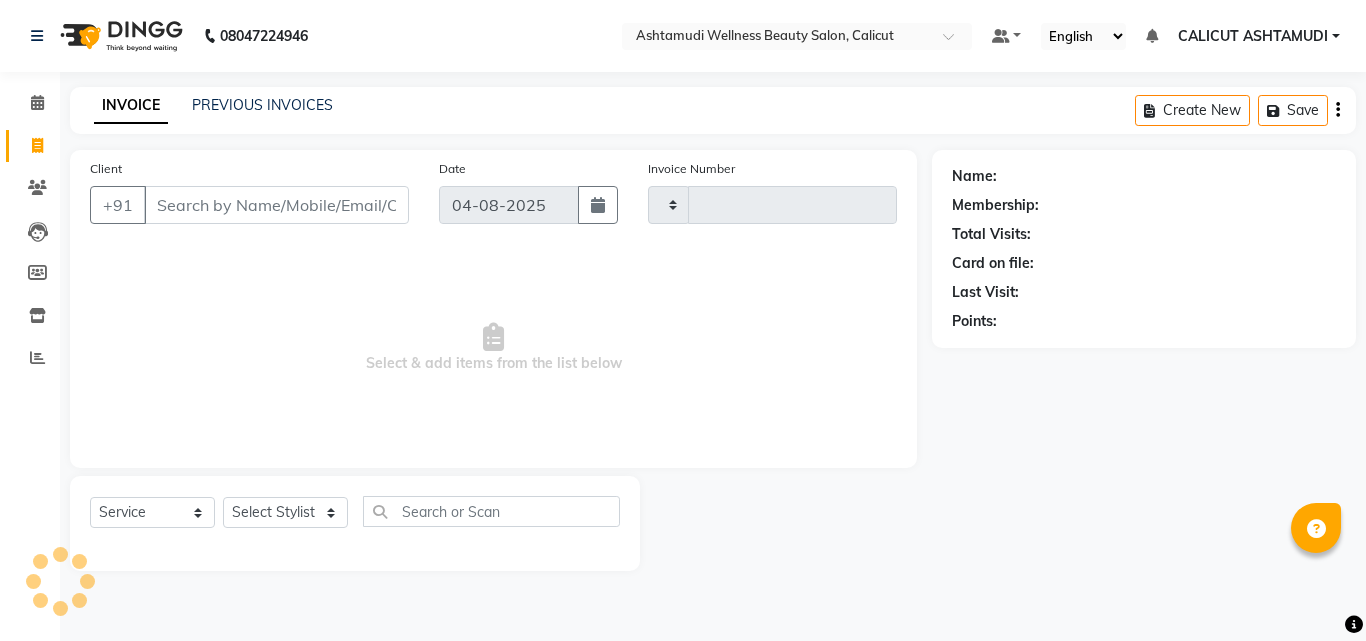 click 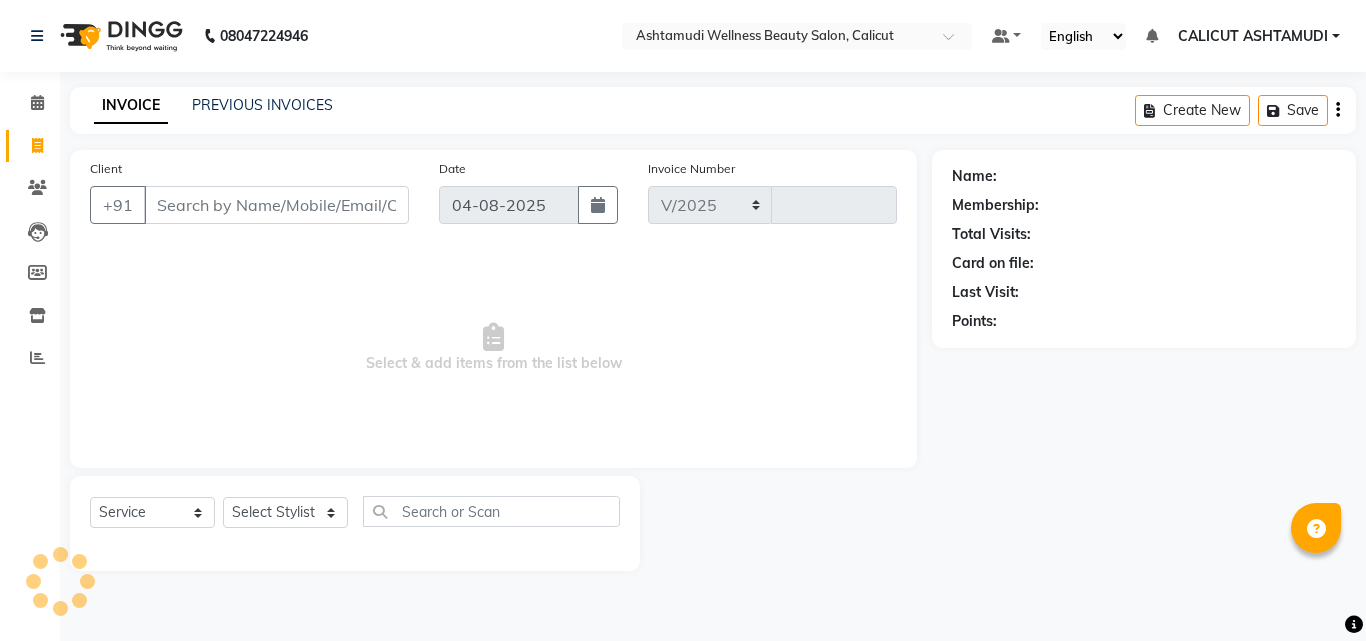 select on "4630" 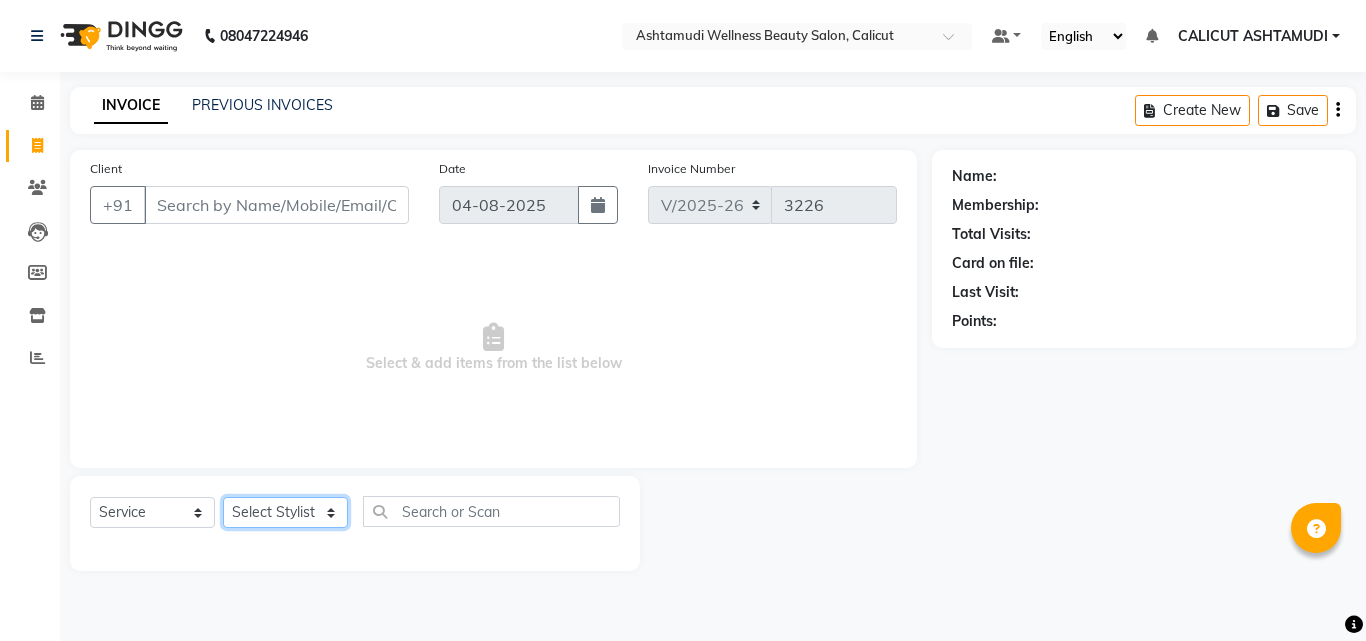 click on "Select Stylist Amala George AMBILI C ANJANA DAS ANKITHA Arya CALICUT ASHTAMUDI FRANKLY	 GRACY KRISHNA Nitesh Punam Gurung Sewan ali Sheela SUHANA  SHABU Titto" 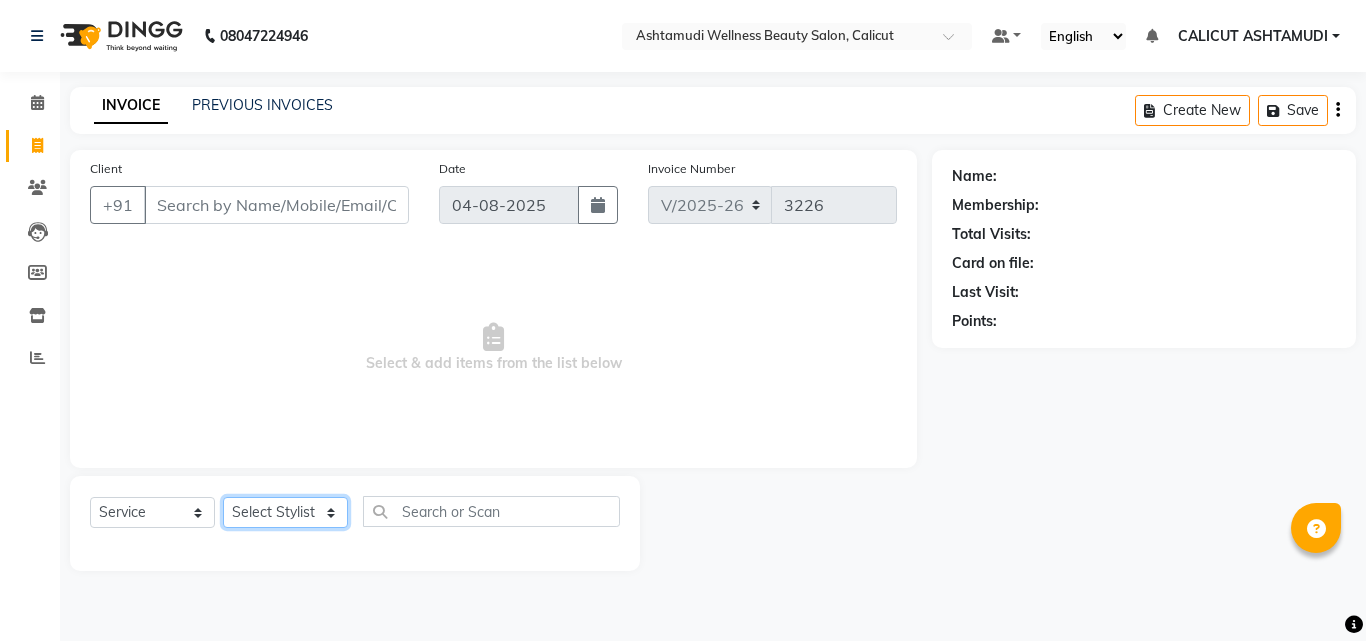select on "72440" 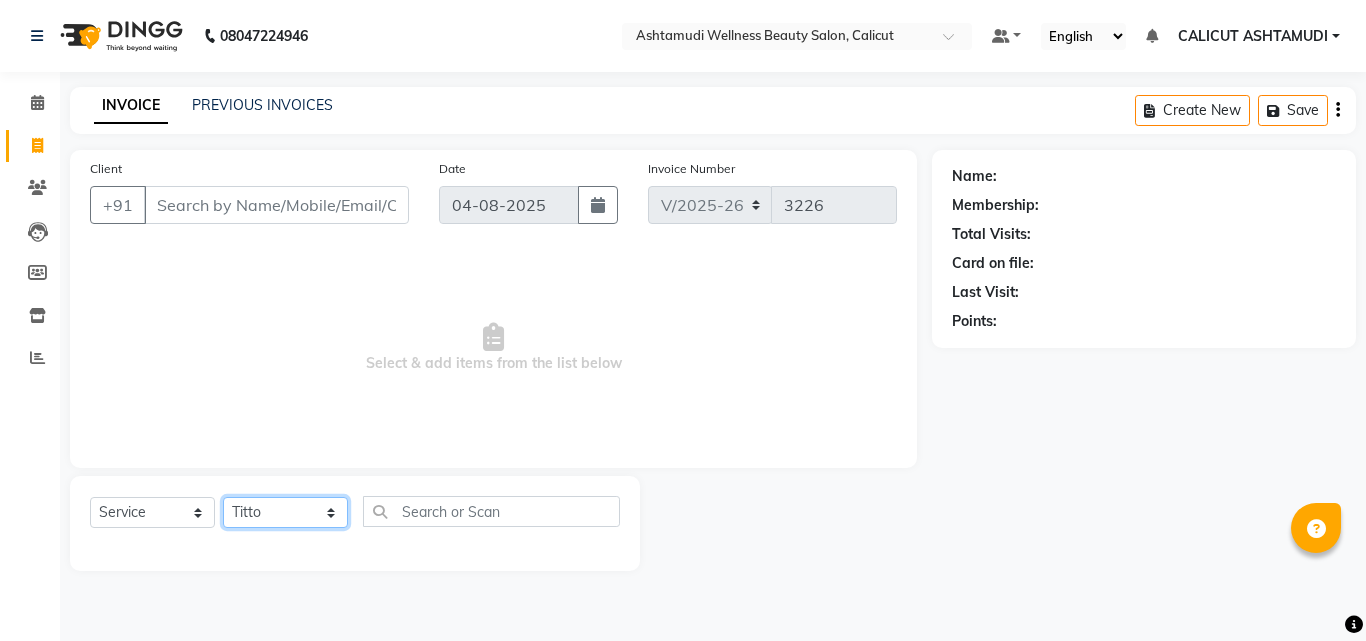 click on "Select Stylist Amala George AMBILI C ANJANA DAS ANKITHA Arya CALICUT ASHTAMUDI FRANKLY	 GRACY KRISHNA Nitesh Punam Gurung Sewan ali Sheela SUHANA  SHABU Titto" 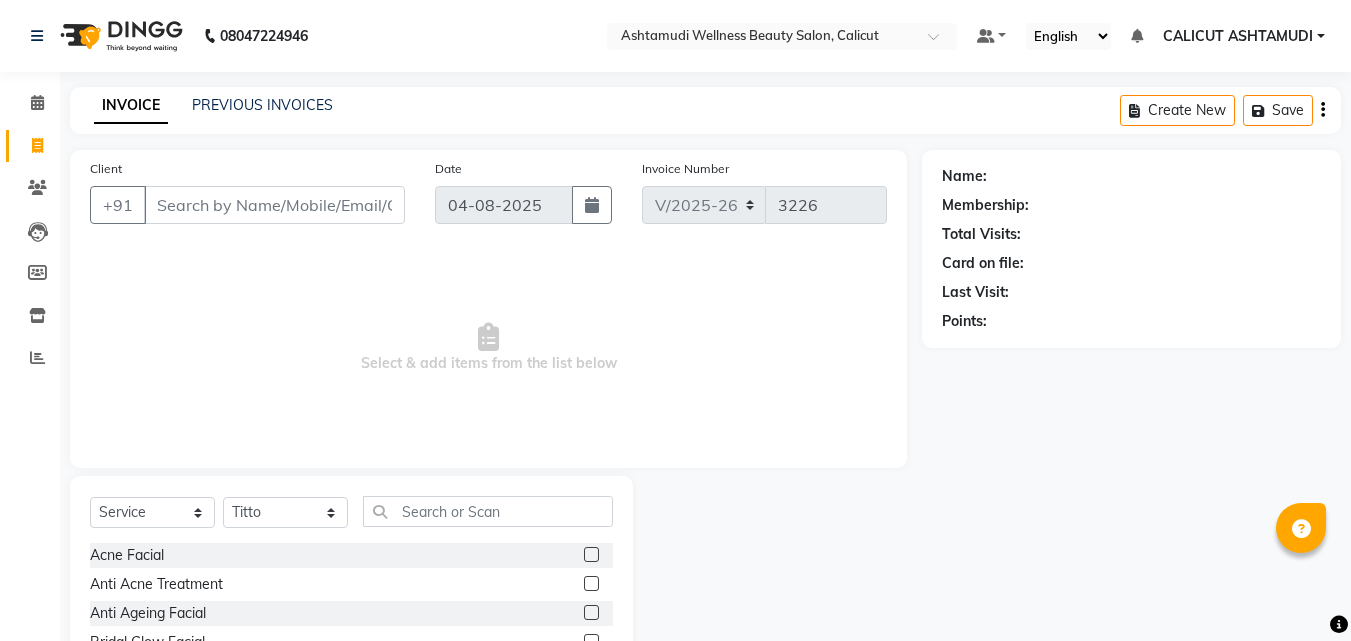 drag, startPoint x: 441, startPoint y: 544, endPoint x: 432, endPoint y: 520, distance: 25.632011 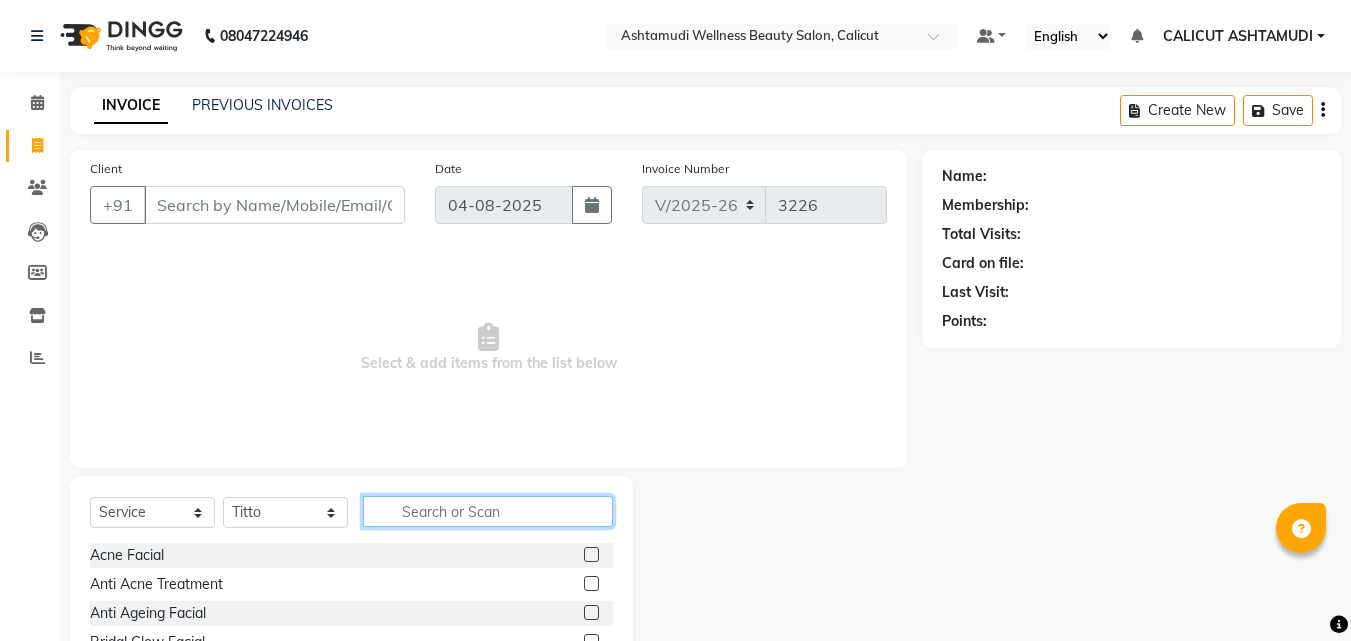 click 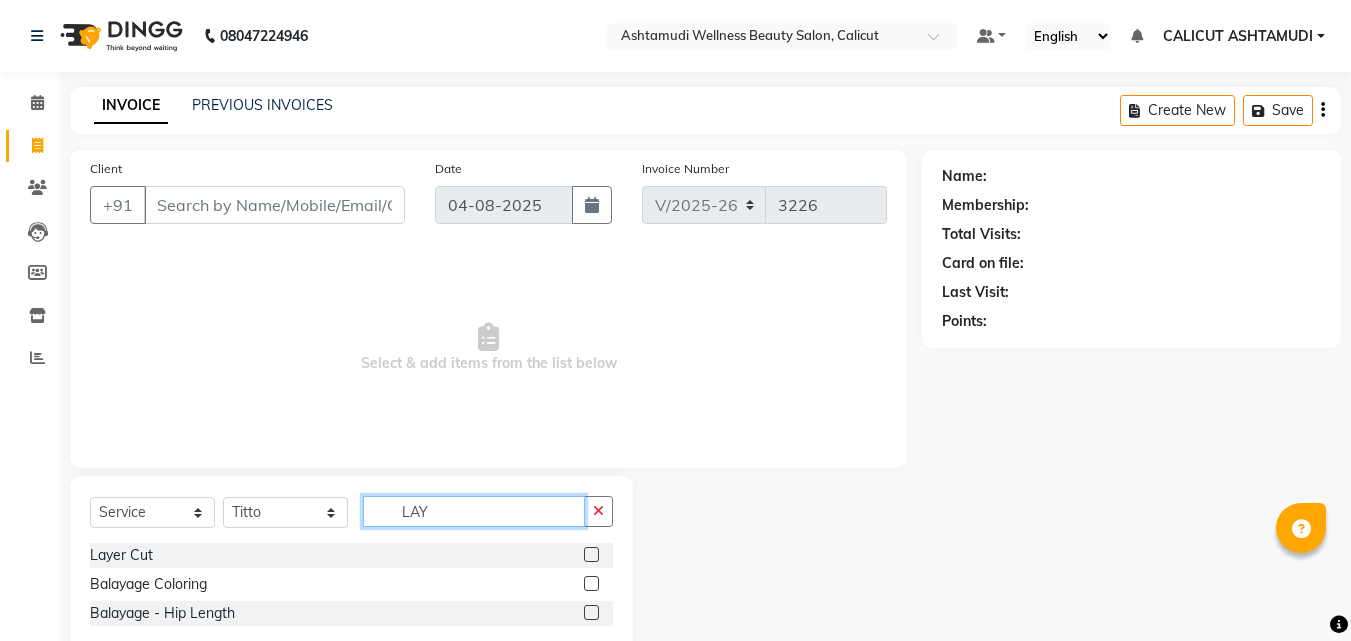 type on "LAY" 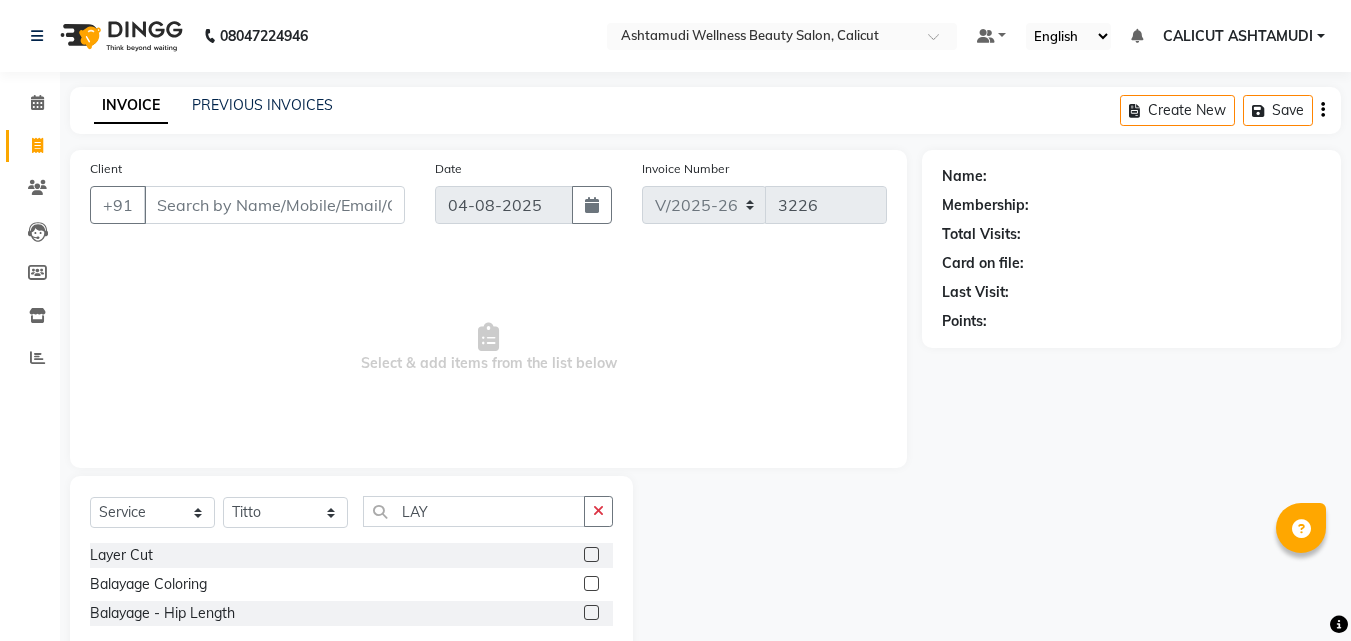 click 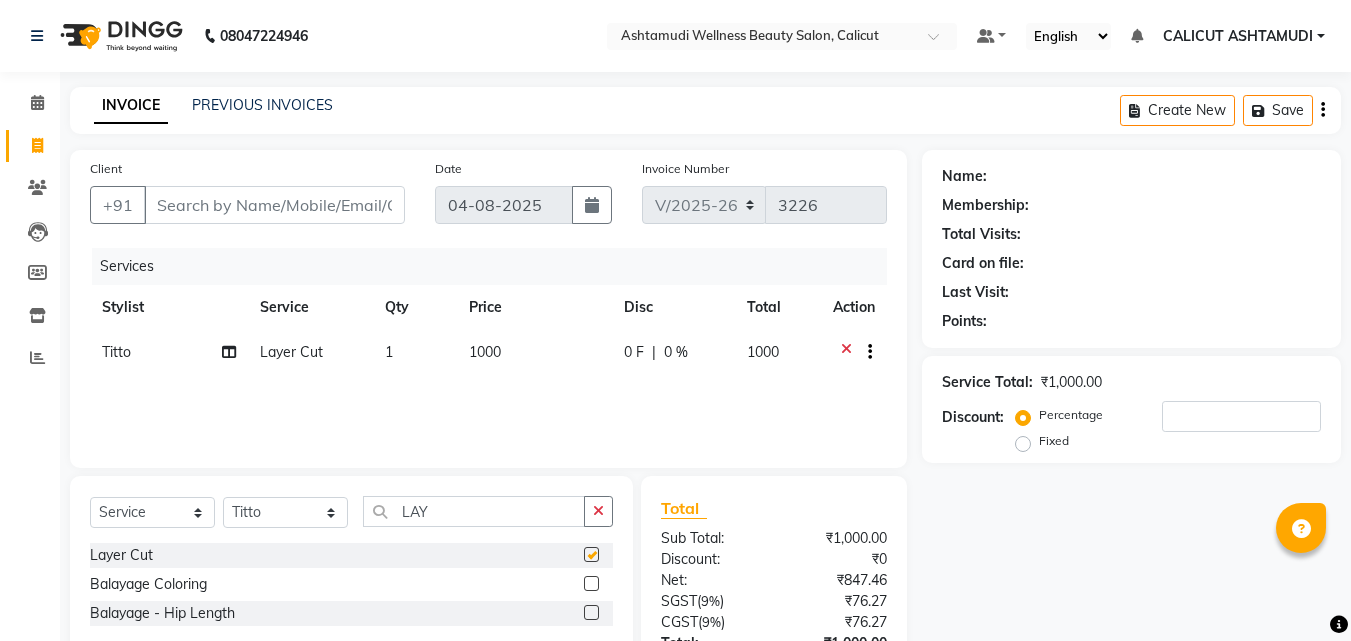 checkbox on "false" 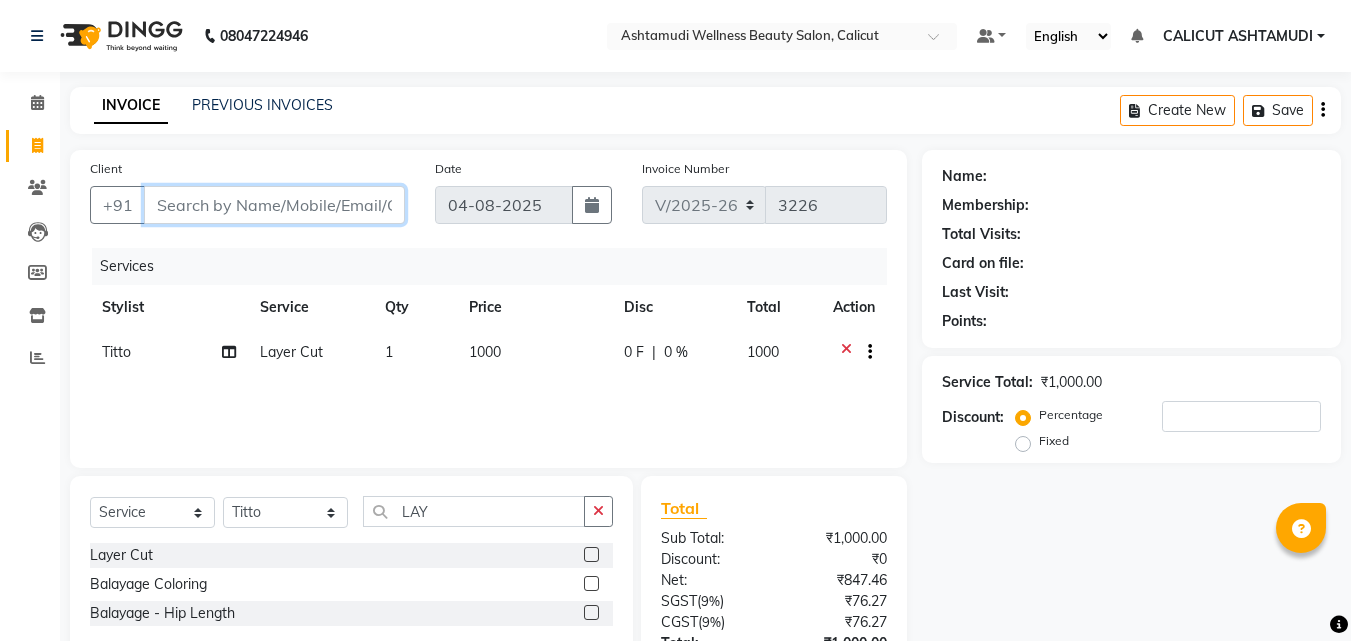 click on "Client" at bounding box center (274, 205) 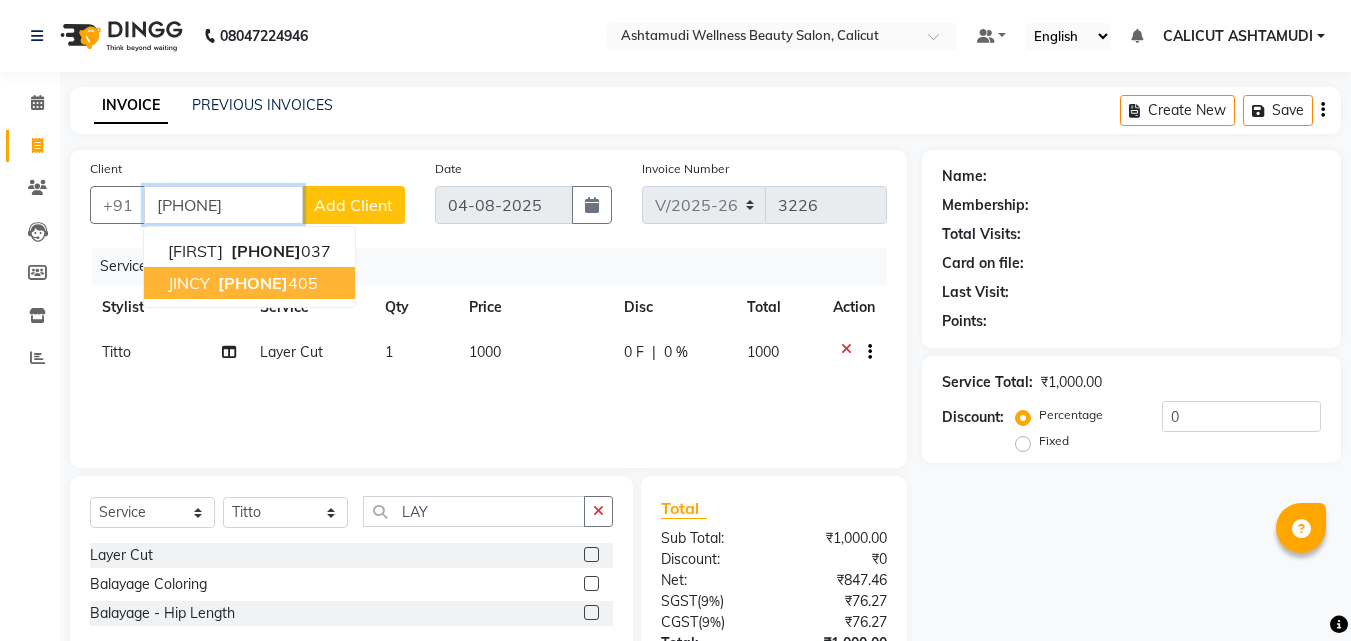 click on "[PHONE]" at bounding box center (253, 283) 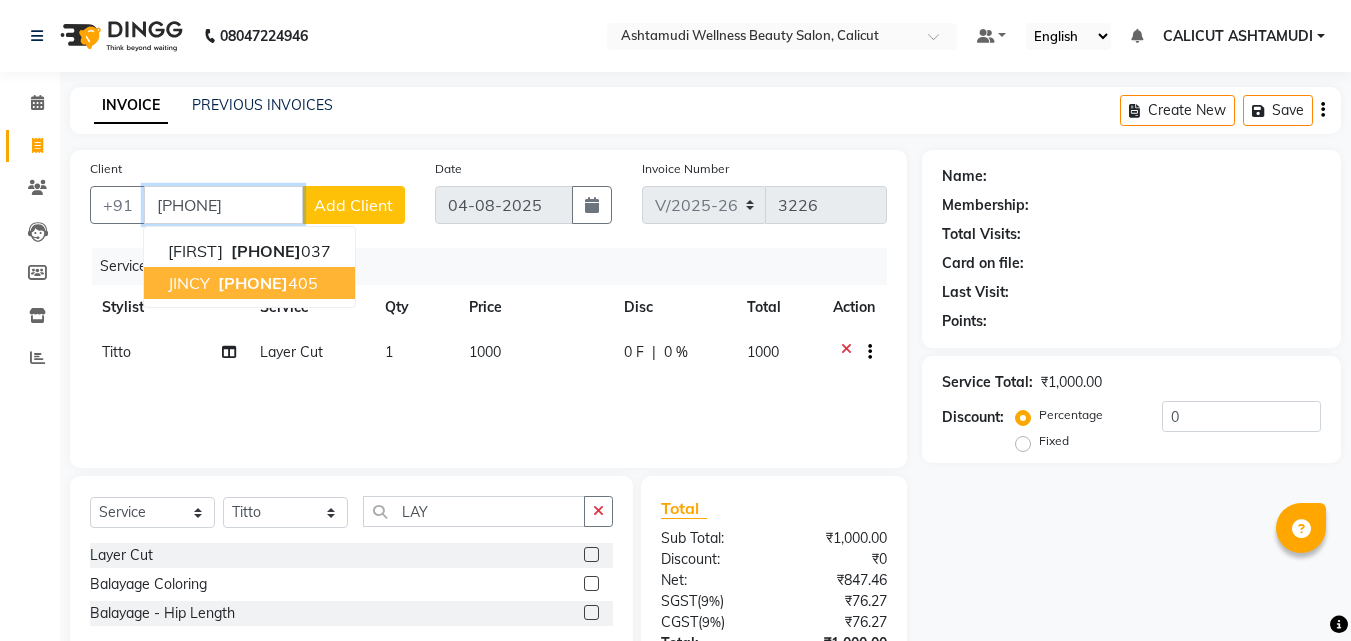 type on "[PHONE]" 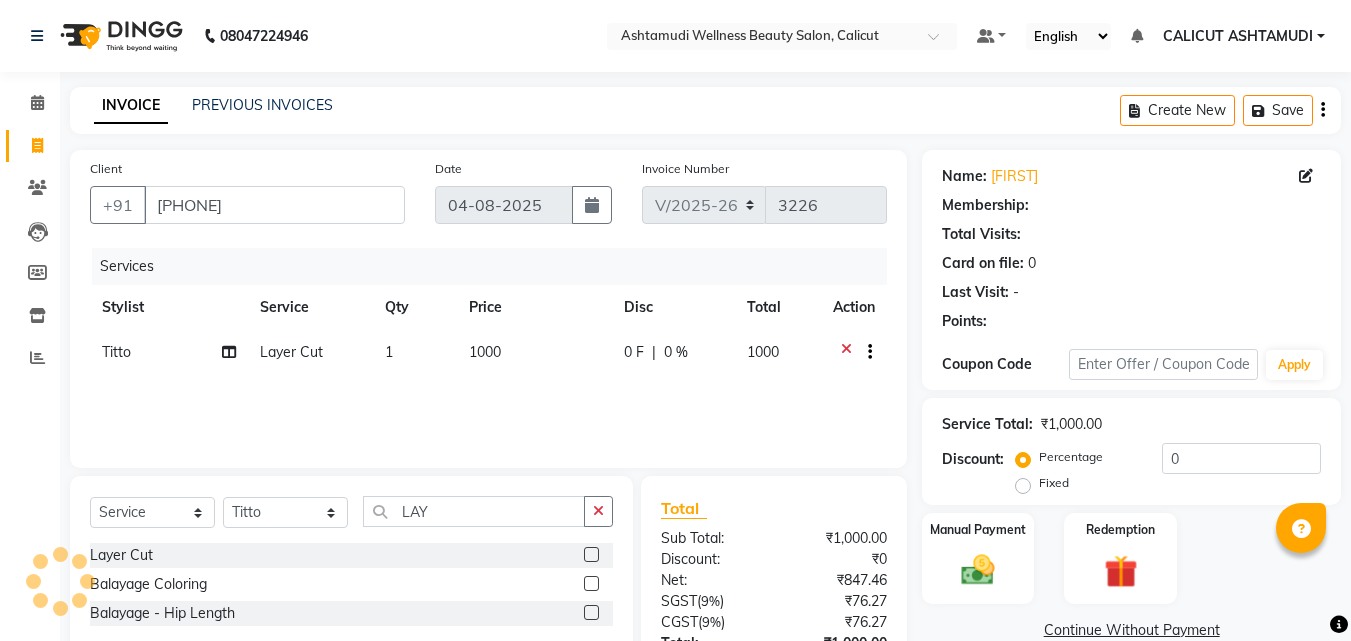 select on "1: Object" 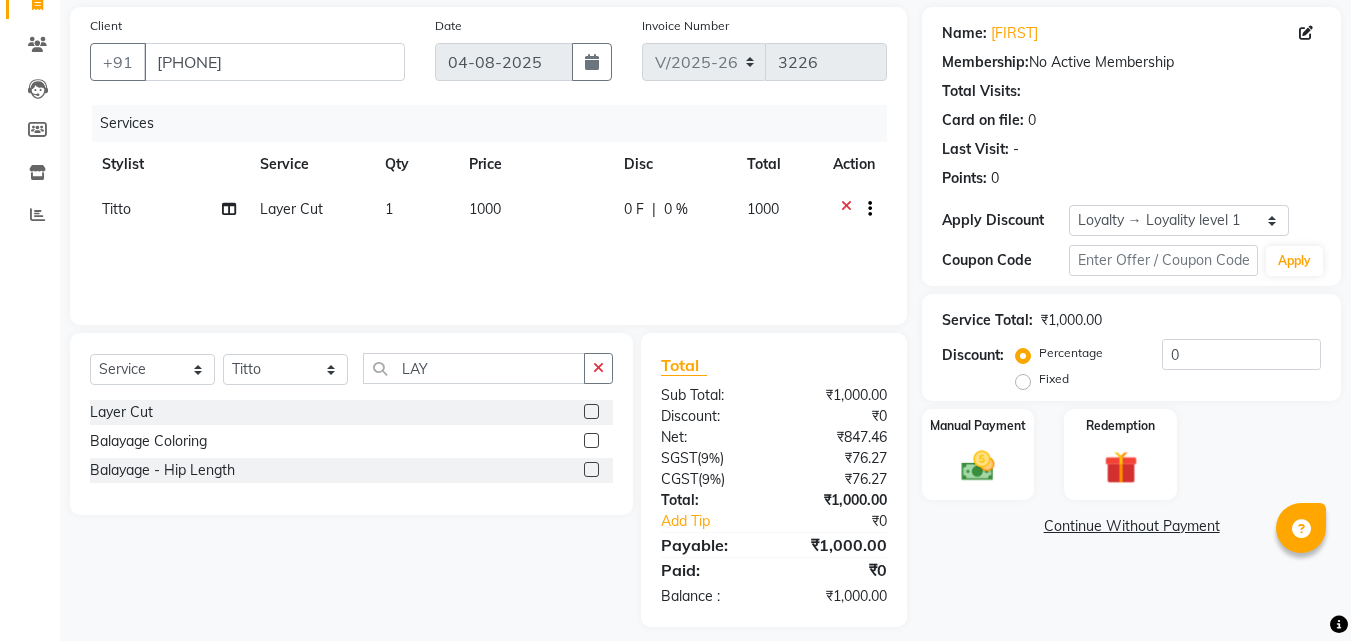 scroll, scrollTop: 159, scrollLeft: 0, axis: vertical 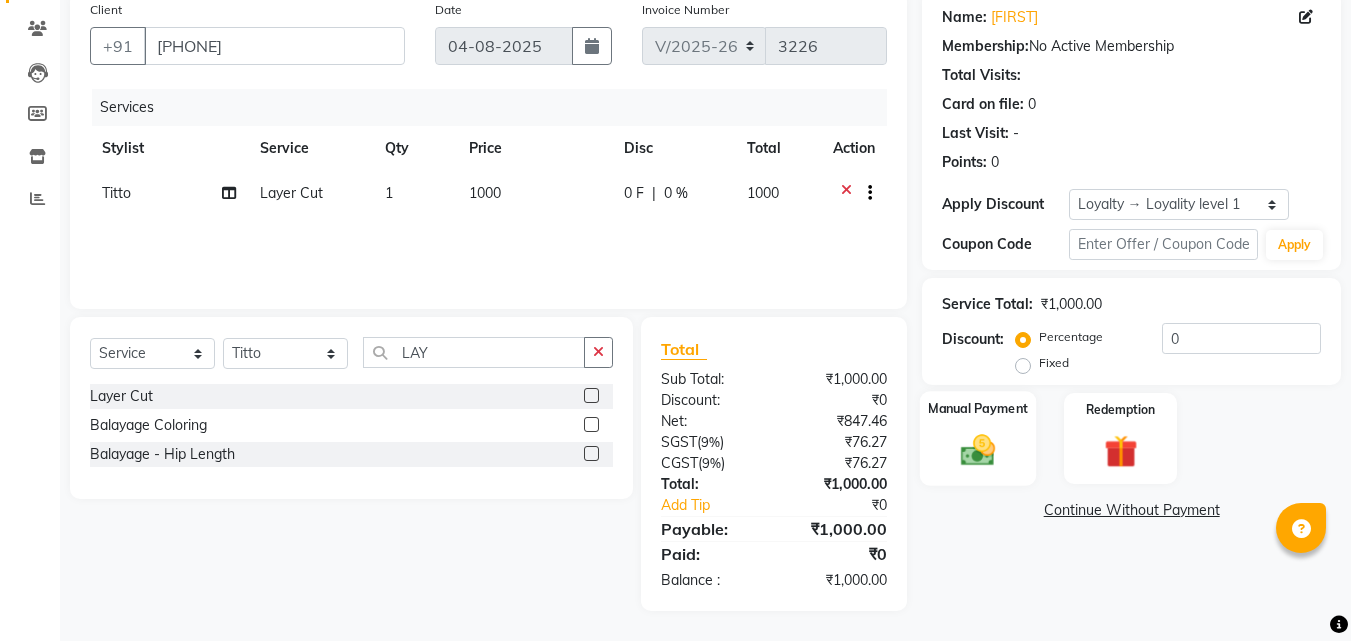 click 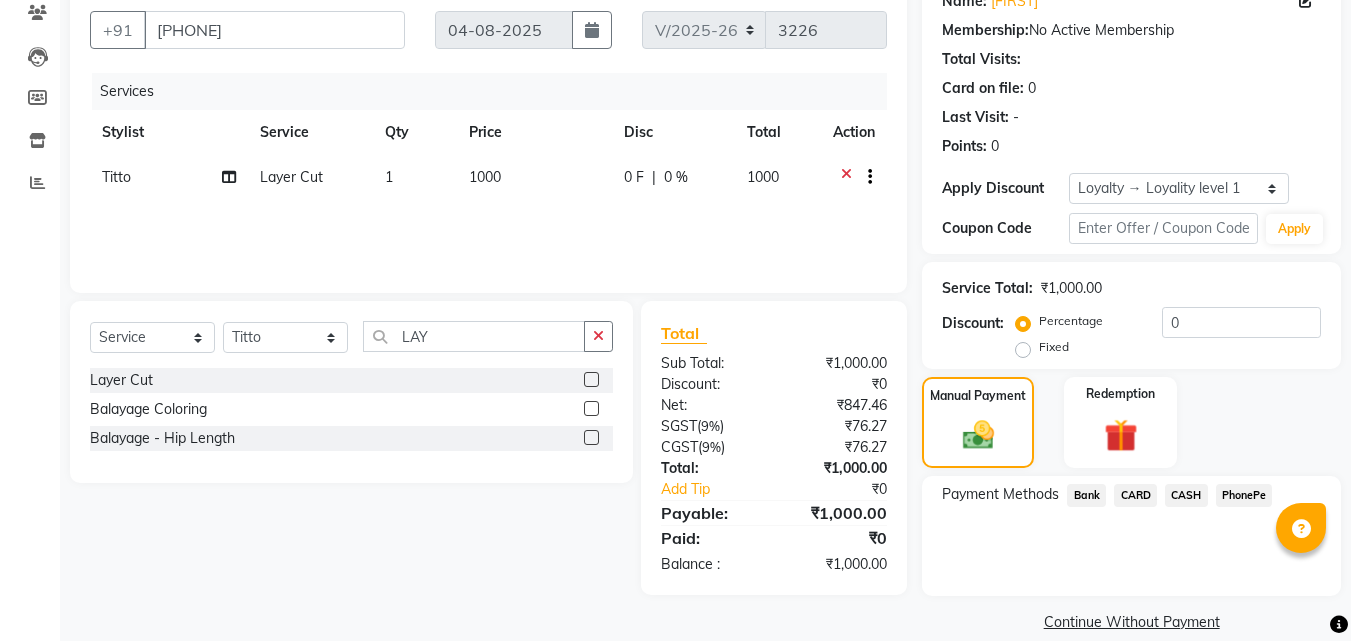 scroll, scrollTop: 201, scrollLeft: 0, axis: vertical 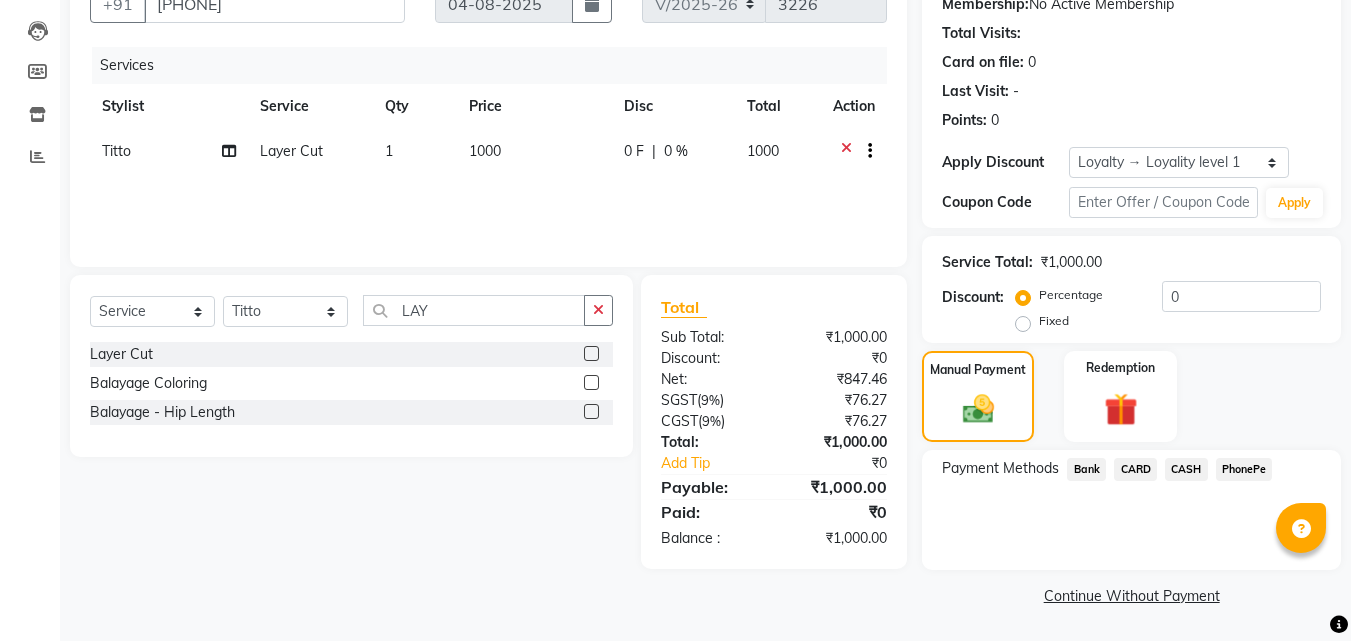 click on "PhonePe" 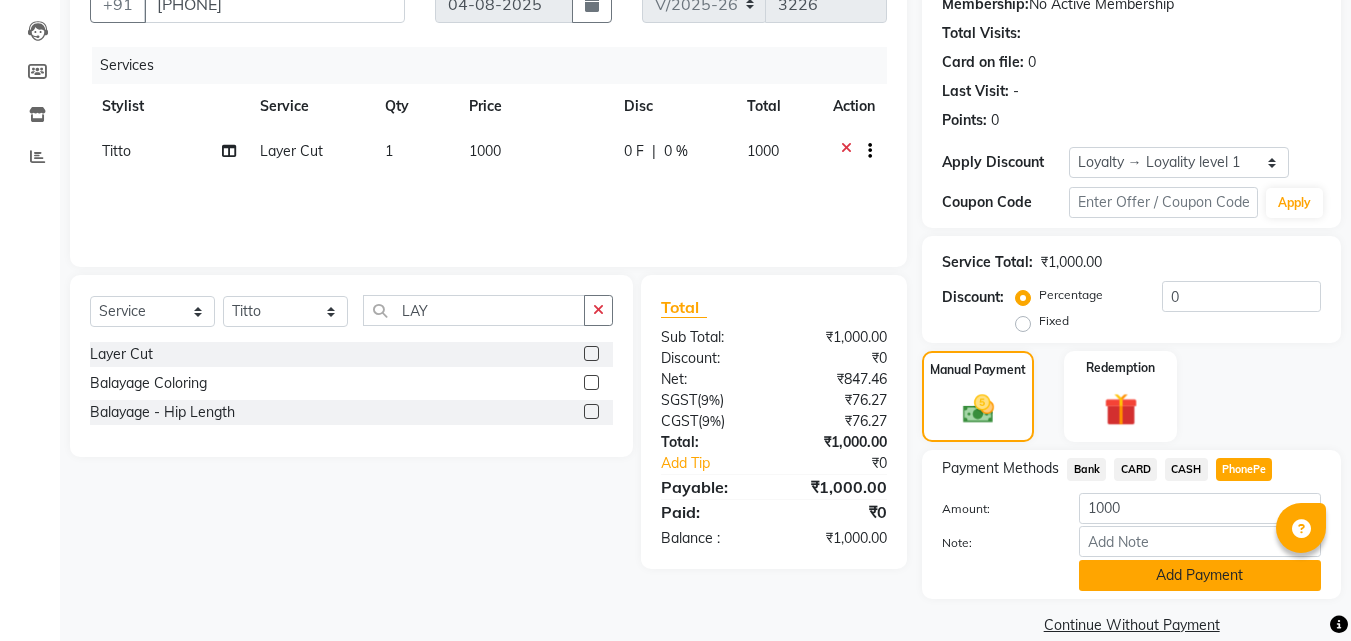 click on "Add Payment" 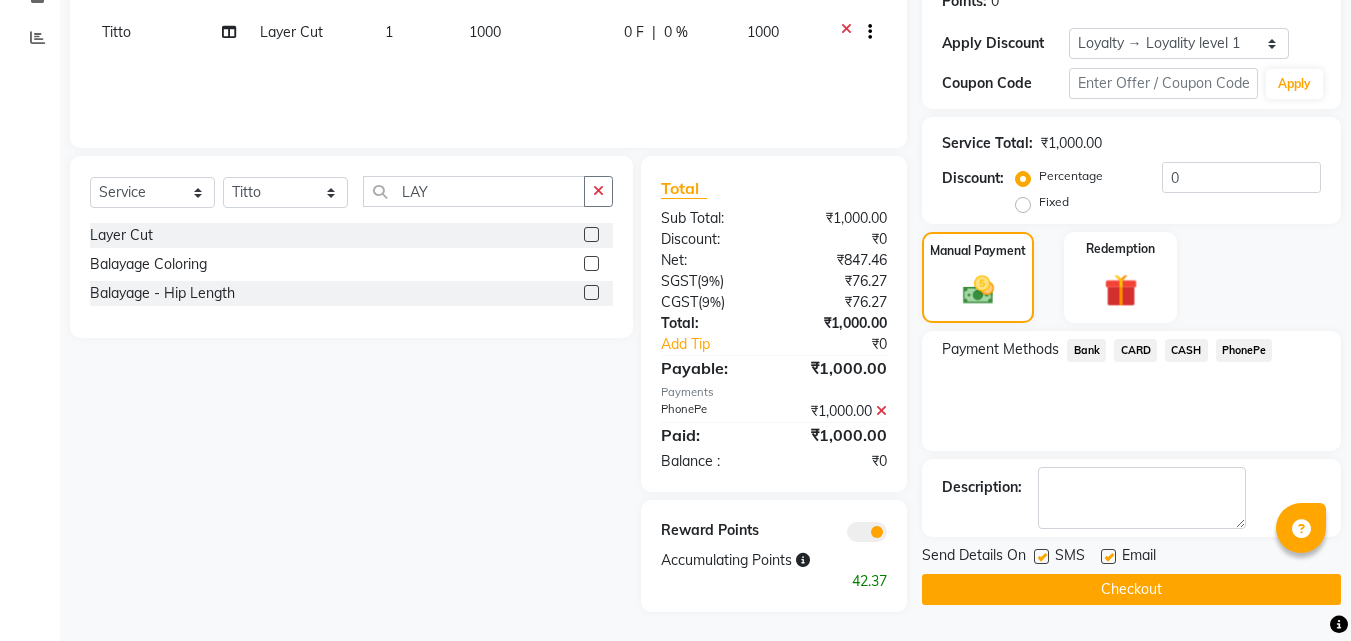 scroll, scrollTop: 321, scrollLeft: 0, axis: vertical 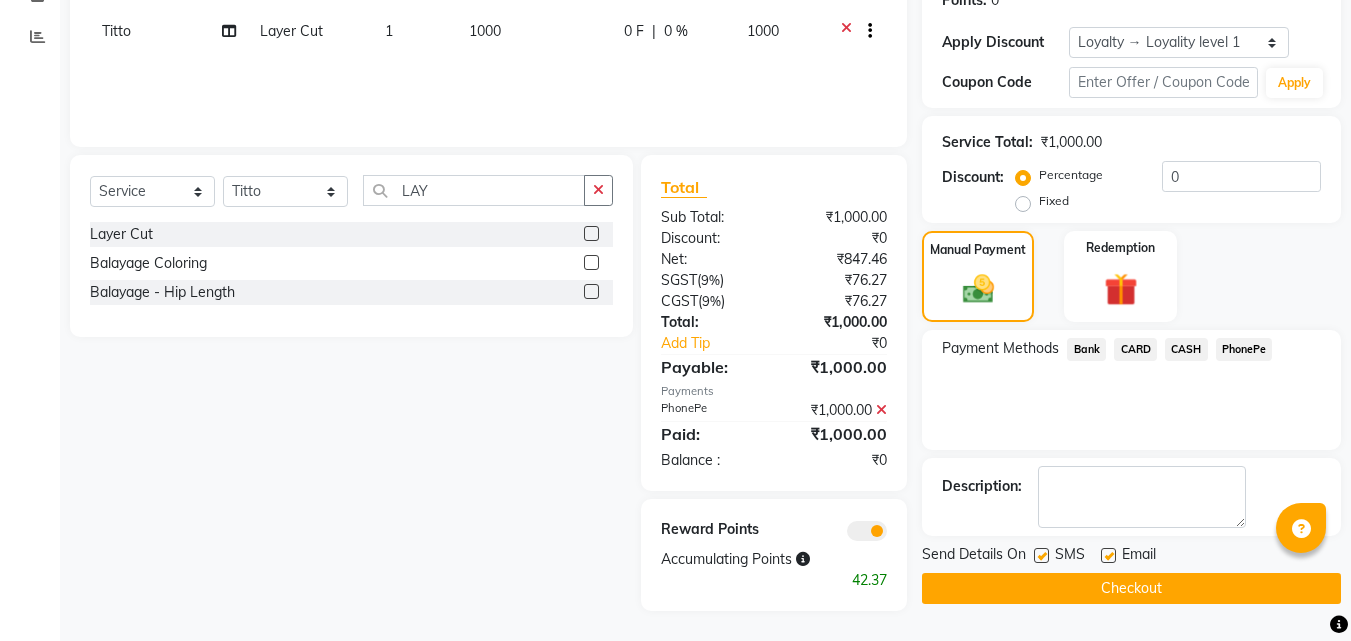 click on "Checkout" 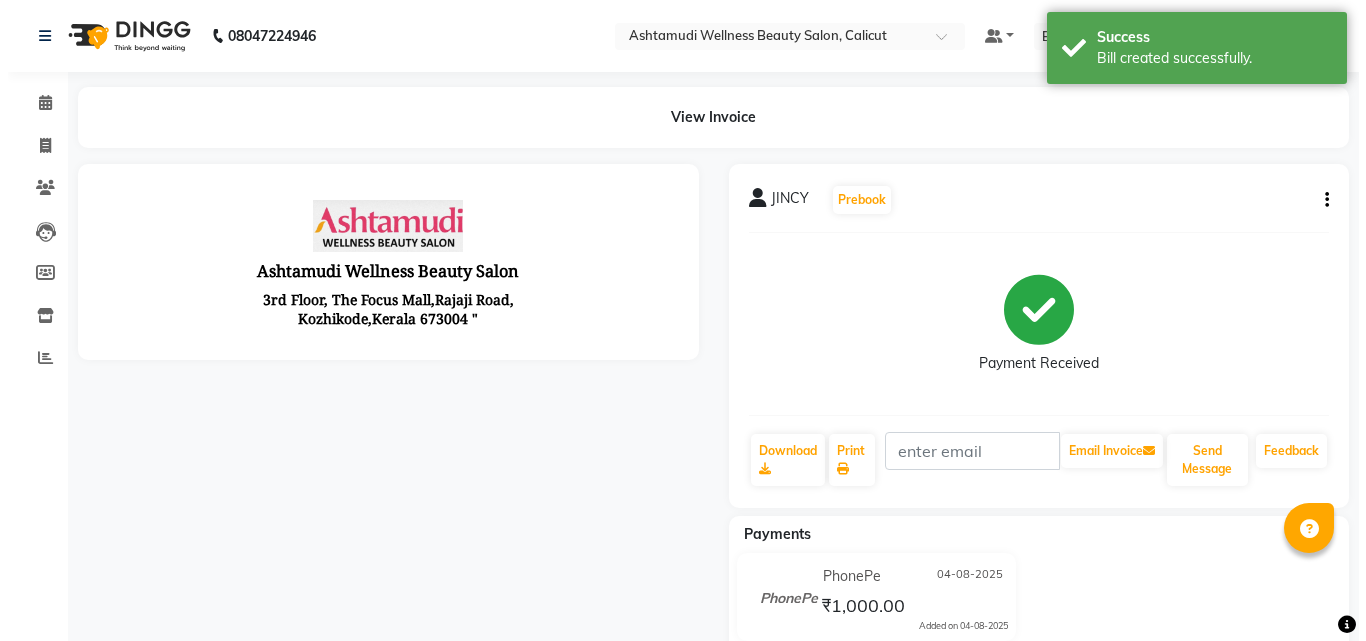 scroll, scrollTop: 0, scrollLeft: 0, axis: both 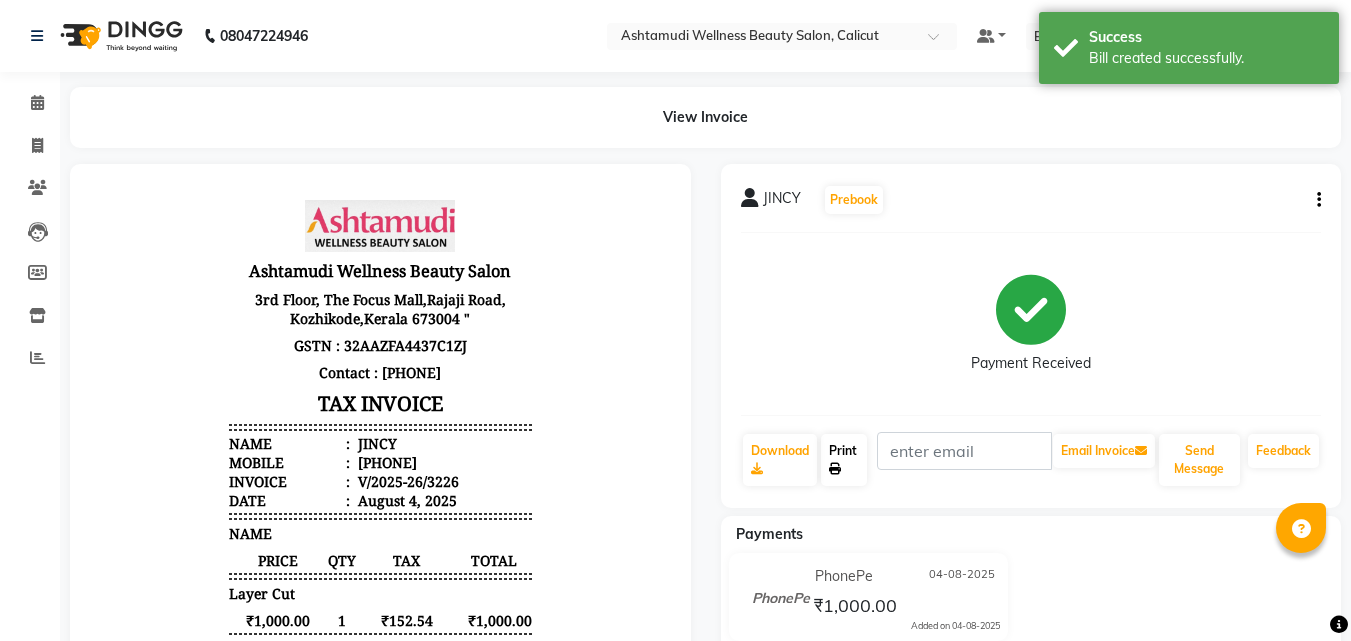 click on "Print" 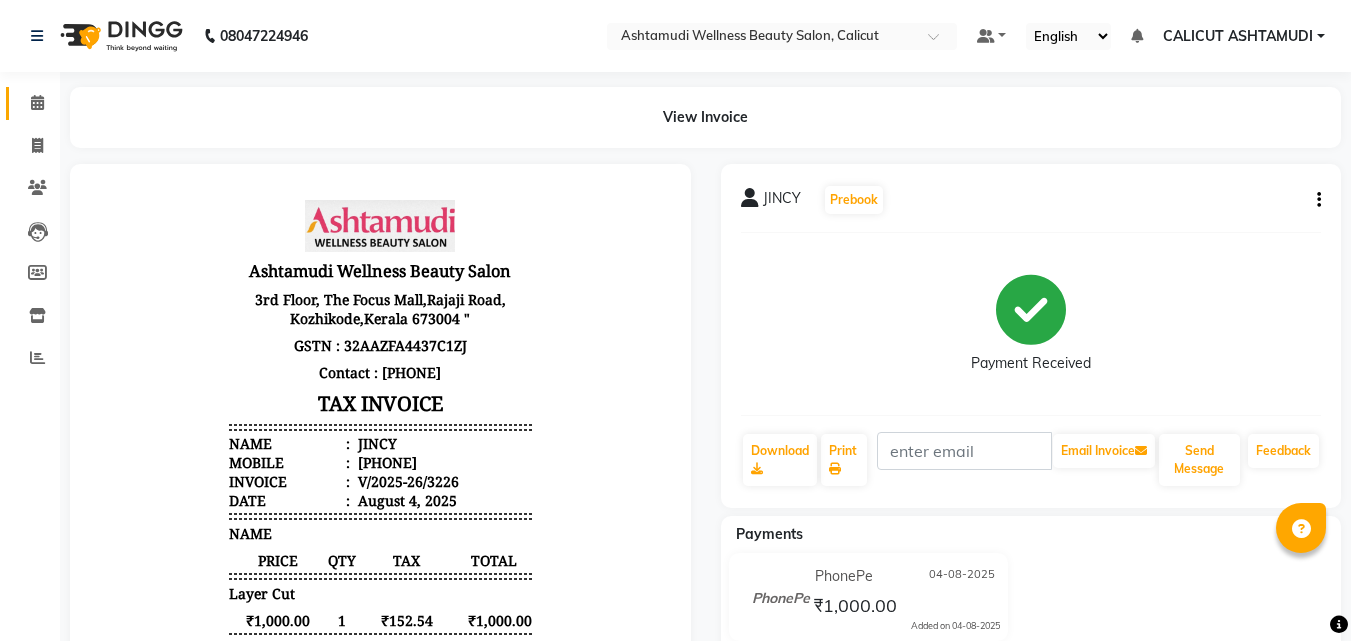 drag, startPoint x: 52, startPoint y: 102, endPoint x: 41, endPoint y: 103, distance: 11.045361 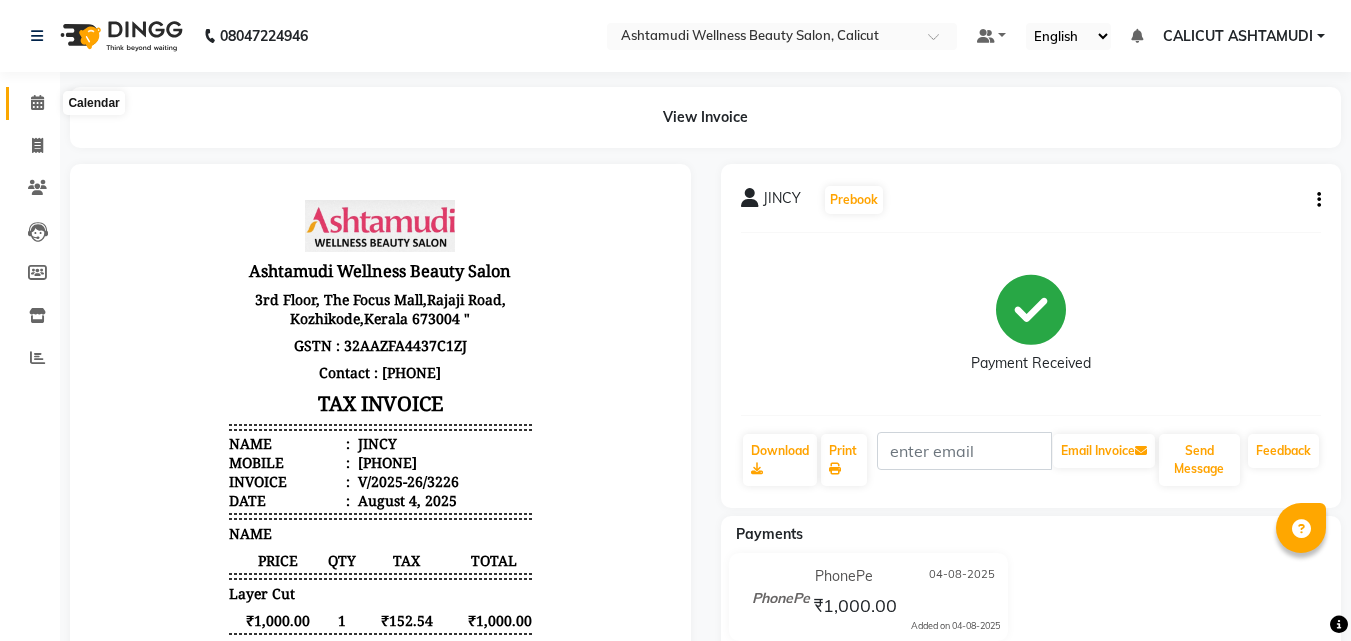 click 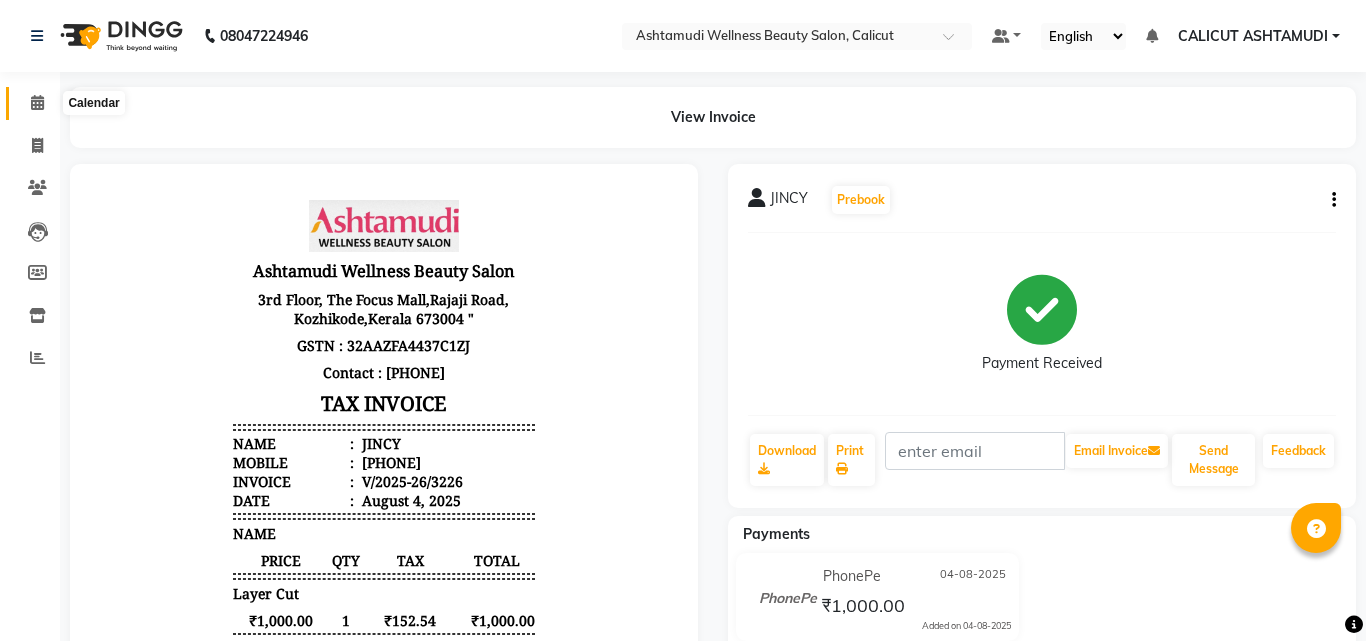 click 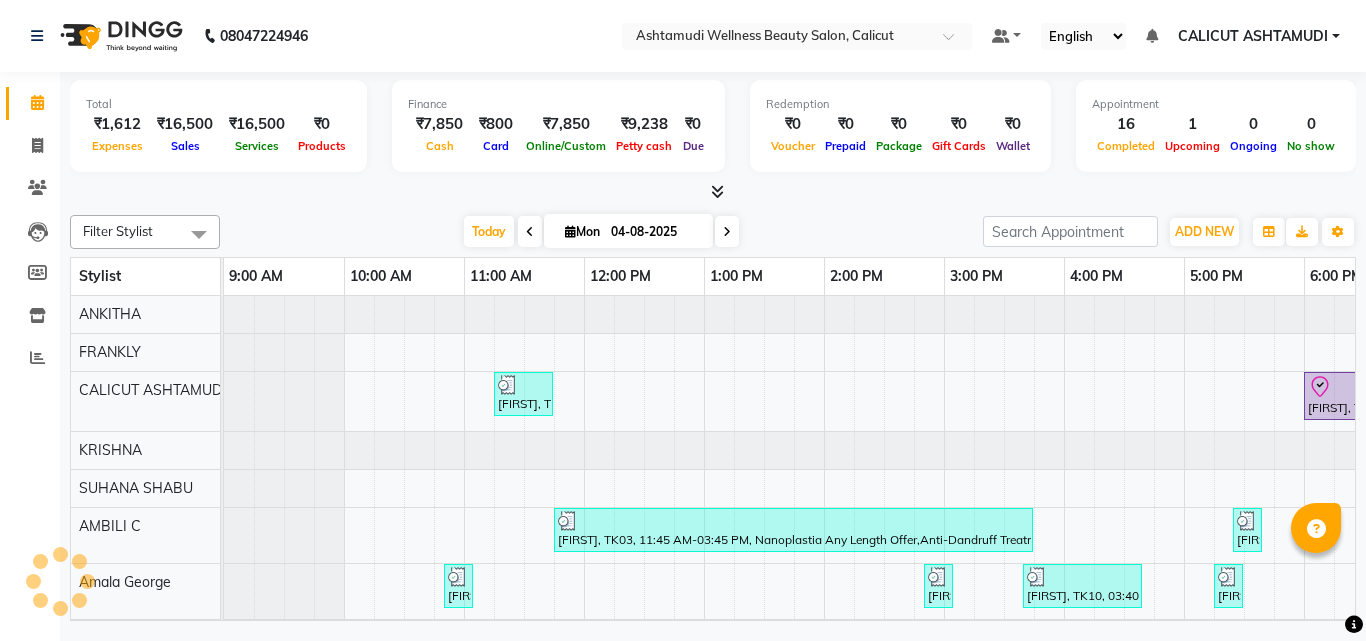 scroll, scrollTop: 0, scrollLeft: 669, axis: horizontal 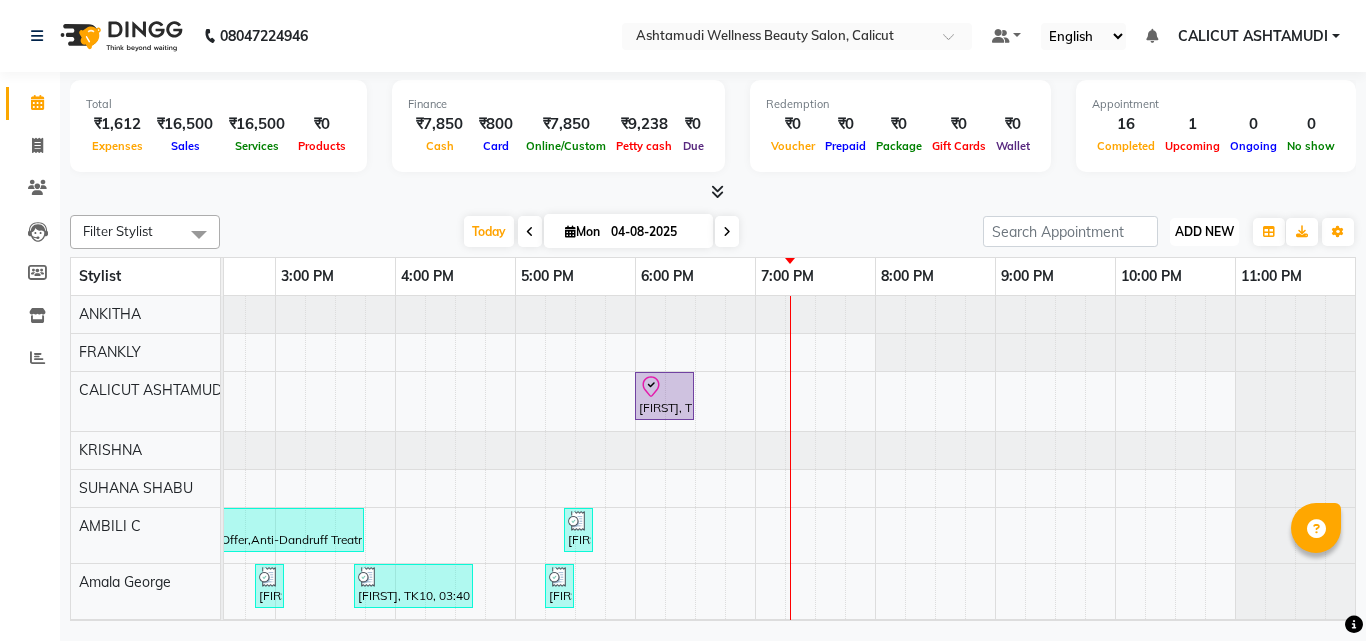 click on "ADD NEW Toggle Dropdown" at bounding box center (1204, 232) 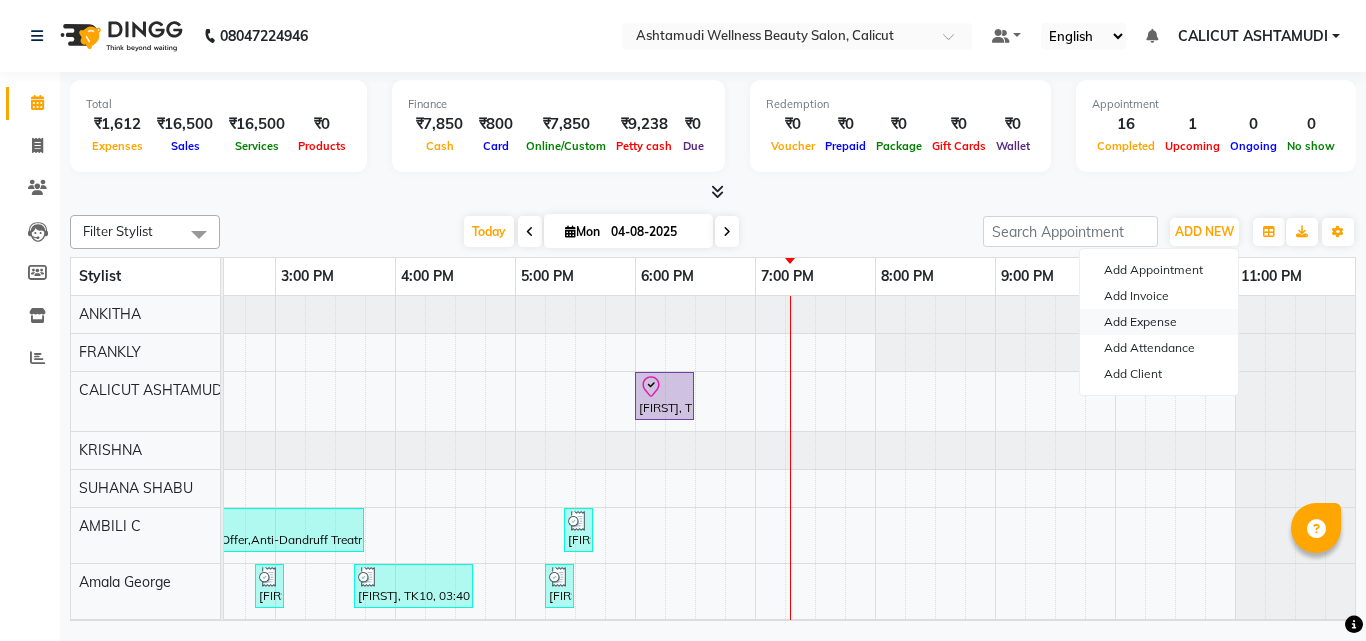 click on "Add Expense" at bounding box center [1159, 322] 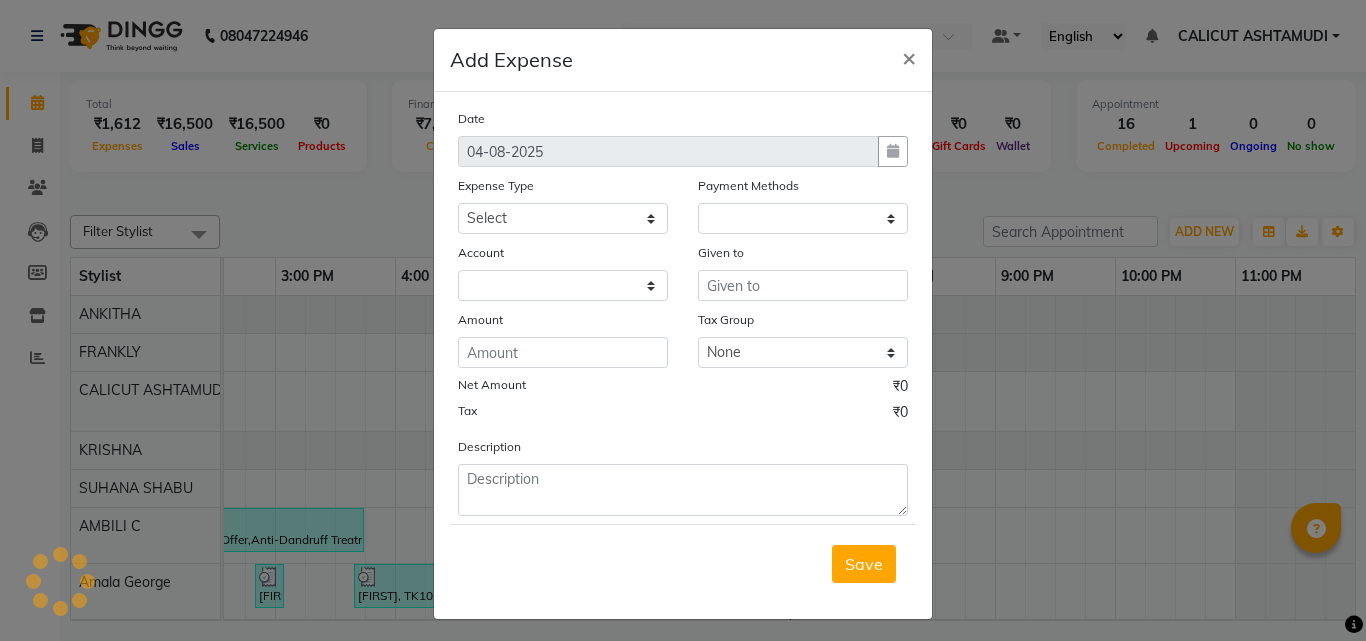select on "1" 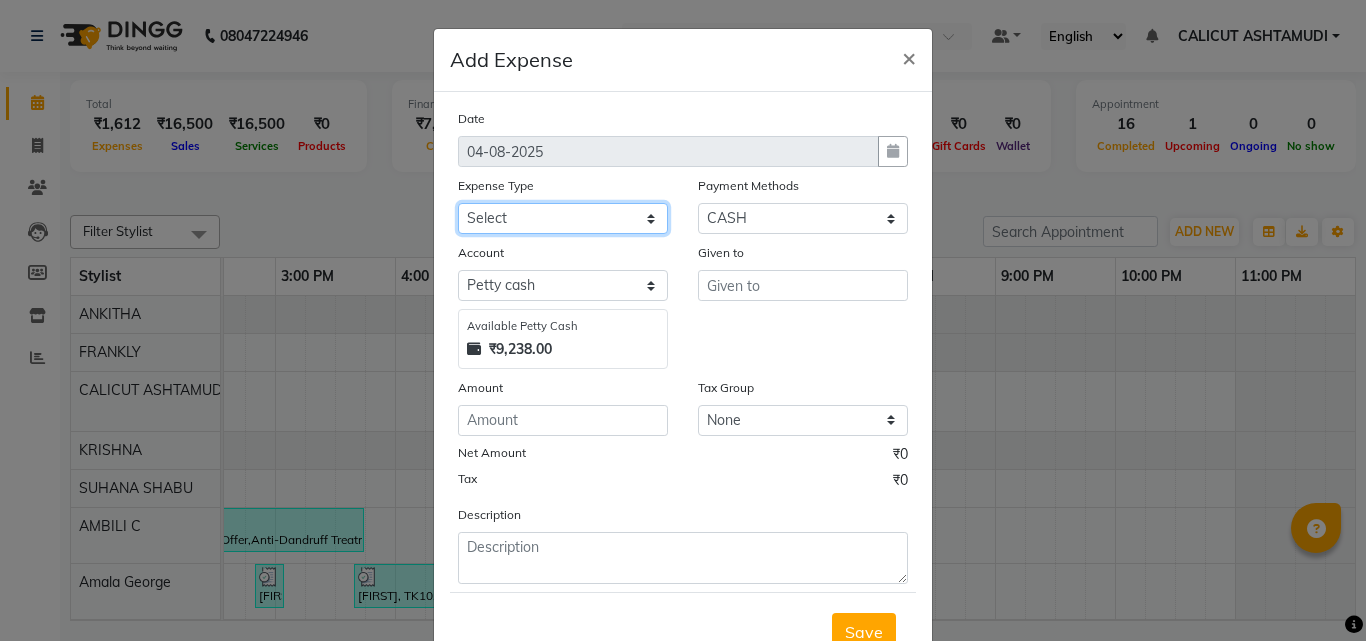 drag, startPoint x: 615, startPoint y: 206, endPoint x: 605, endPoint y: 222, distance: 18.867962 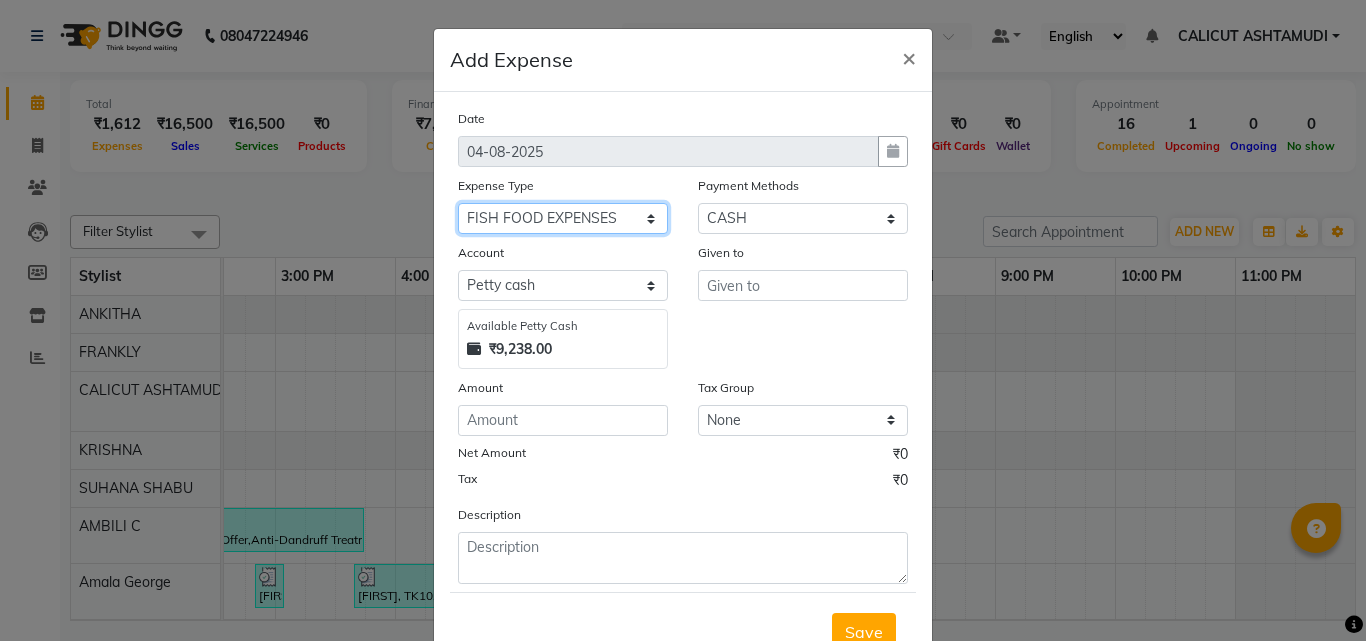 click on "Select ACCOMODATION EXPENSES ADVERTISEMENT SALES PROMOTIONAL EXPENSES Bonus BRIDAL ACCESSORIES REFUND BRIDAL COMMISSION BRIDAL FOOD BRIDAL INCENTIVES BRIDAL ORNAMENTS REFUND BRIDAL TA CASH DEPOSIT RAK BANK COMPUTER ACCESSORIES MOBILE PHONE Donation and Charity Expenses ELECTRICITY CHARGES ELECTRONICS FITTINGS Event Expense FISH FOOD EXPENSES FOOD REFRESHMENT FOR CLIENTS FOOD REFRESHMENT FOR STAFFS Freight And Forwarding Charges FUEL FOR GENERATOR FURNITURE AND EQUIPMENTS Gifts for Clients GIFTS FOR STAFFS GOKULAM CHITS HOSTEL RENT LAUNDRY EXPENSES LICENSE OTHER FEES LOADING UNLOADING CHARGES Medical Expenses MEHNDI PAYMENTS MISCELLANEOUS EXPENSES NEWSPAPER PERIODICALS Office Expenses Ornaments Maintenance Expense OVERTIME ALLOWANCES Payment For Pest Control Perfomance based incentives POSTAGE COURIER CHARGES Printing PRINTING STATIONERY EXPENSES PROFESSIONAL TAX REPAIRS MAINTENANCE ROUND OFF Salary SALARY ADVANCE Sales Incentives Membership Card SALES INCENTIVES PRODUCT SALES INCENTIVES SERVICES SALON RENT" 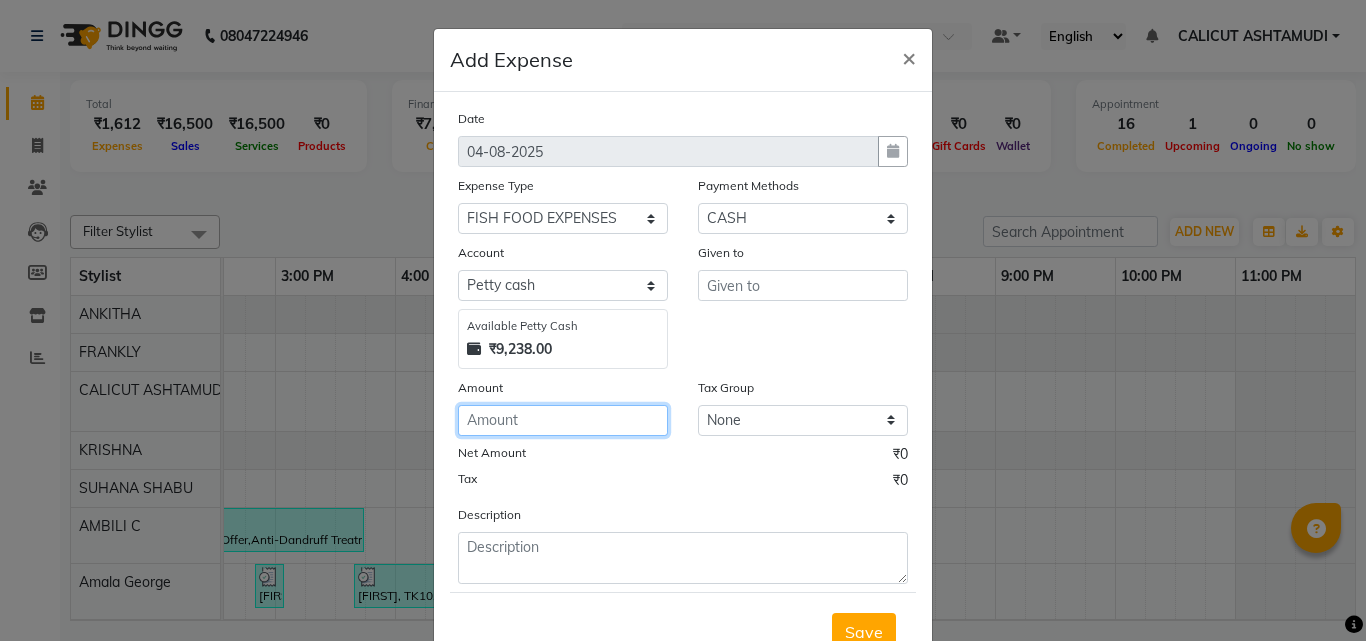 click 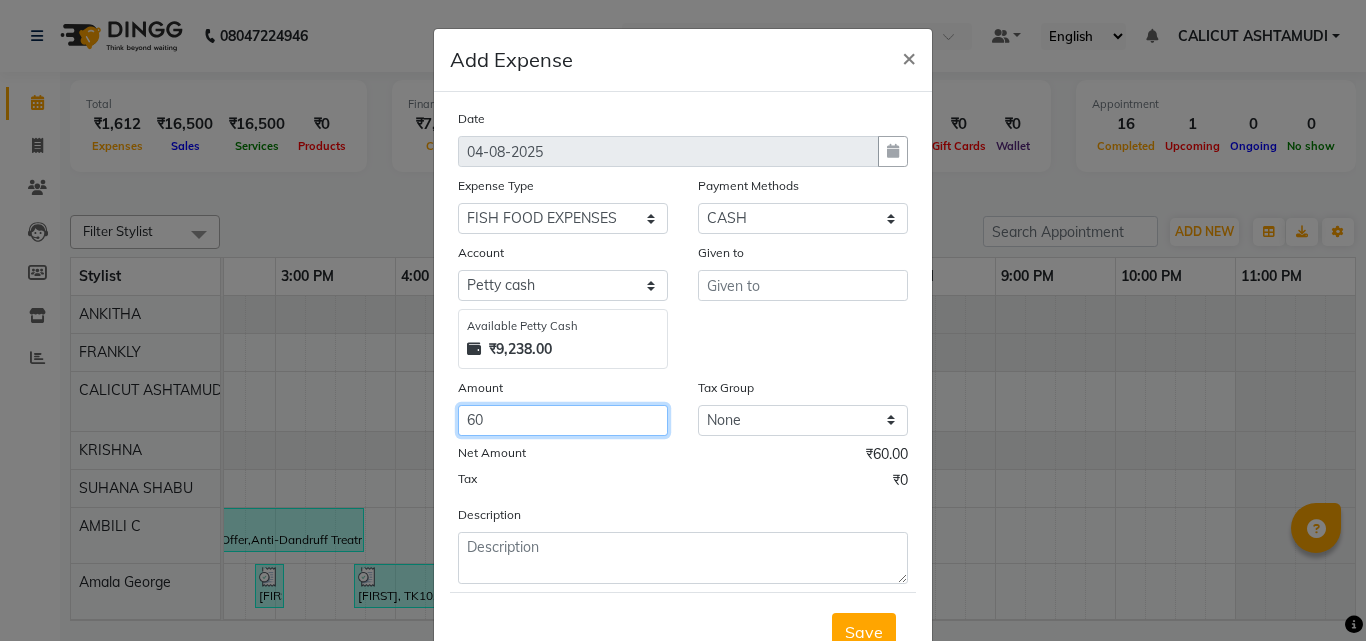 type on "60" 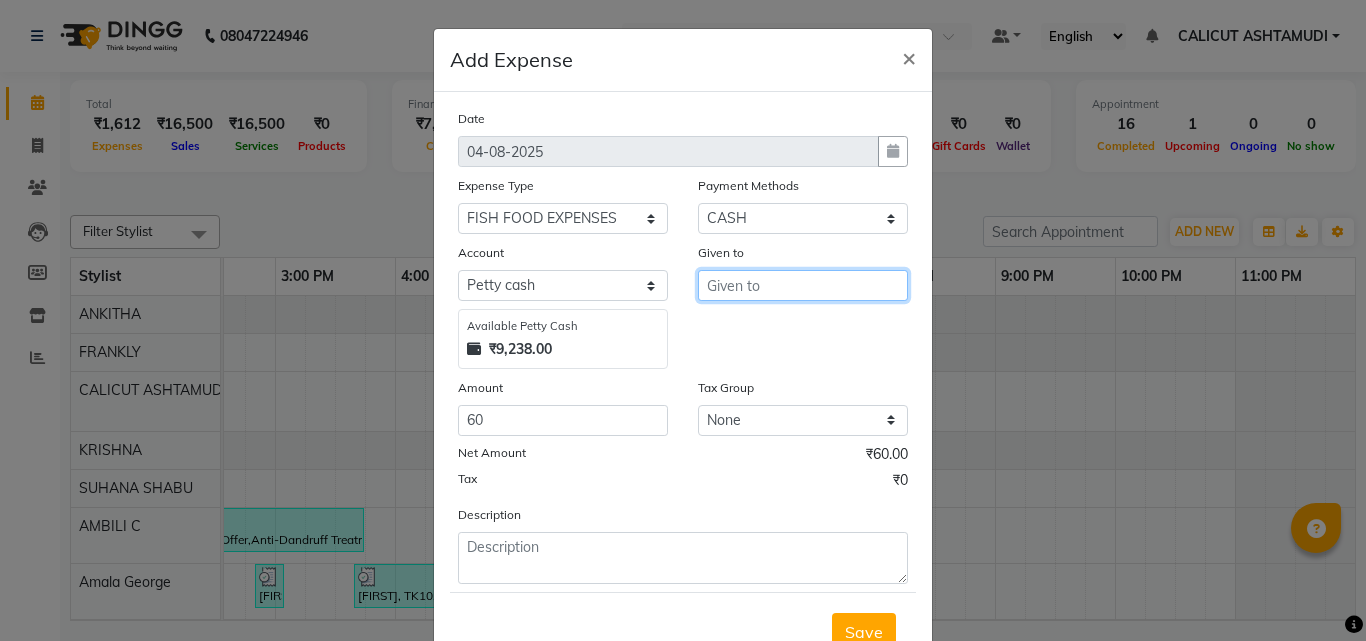 click at bounding box center [803, 285] 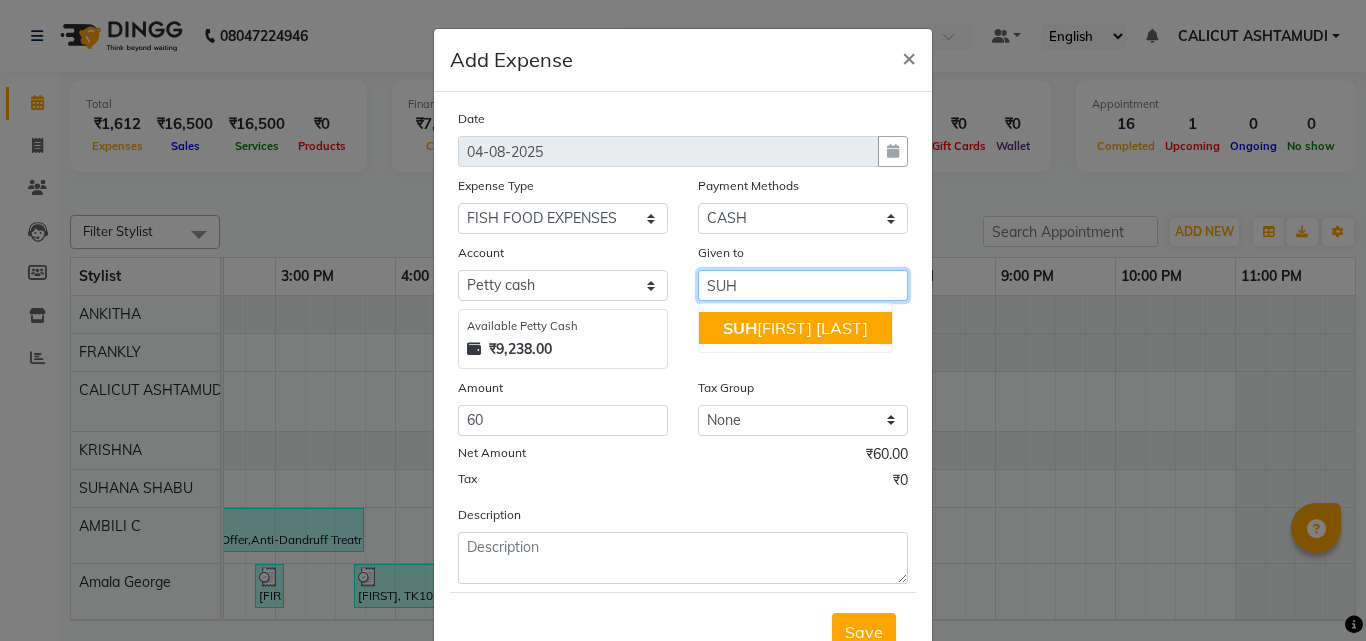 click on "SUH" 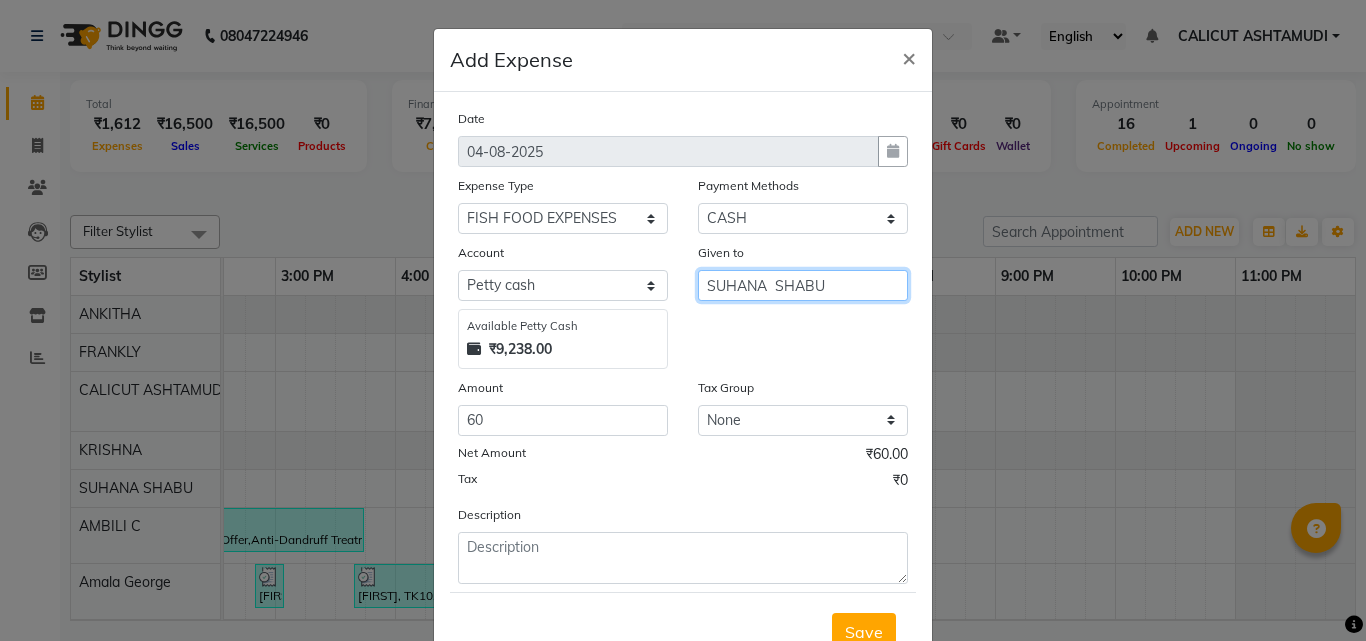 type on "SUHANA  SHABU" 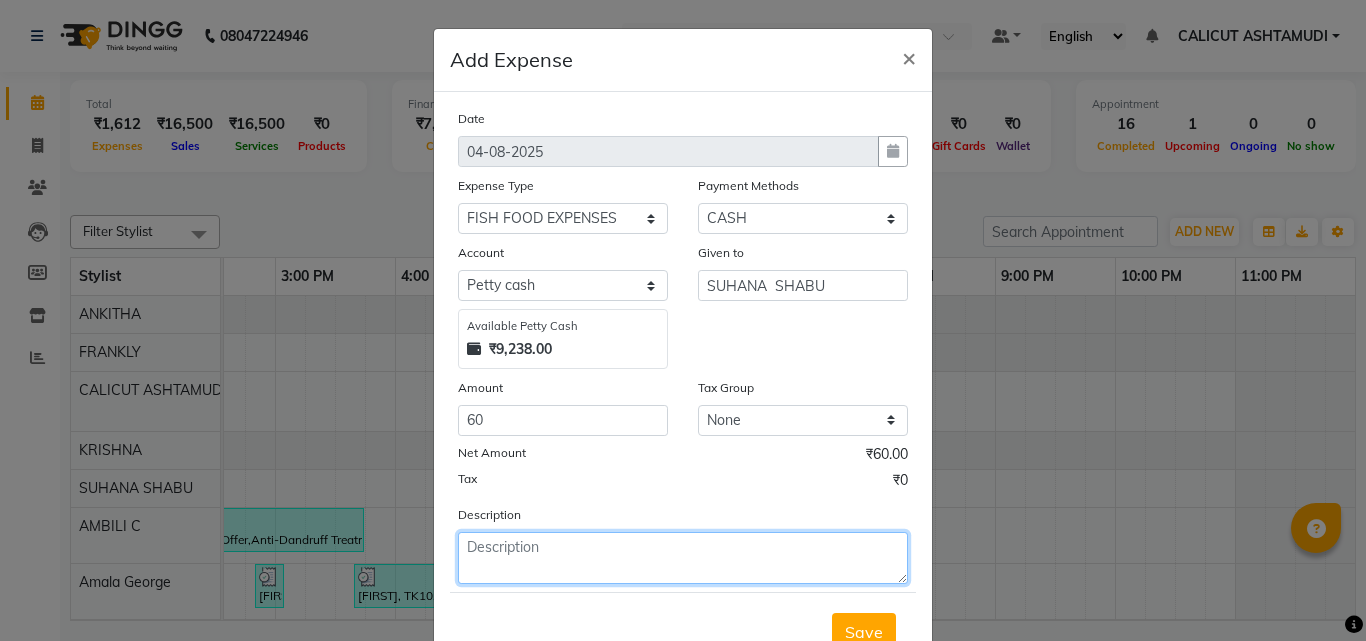 click 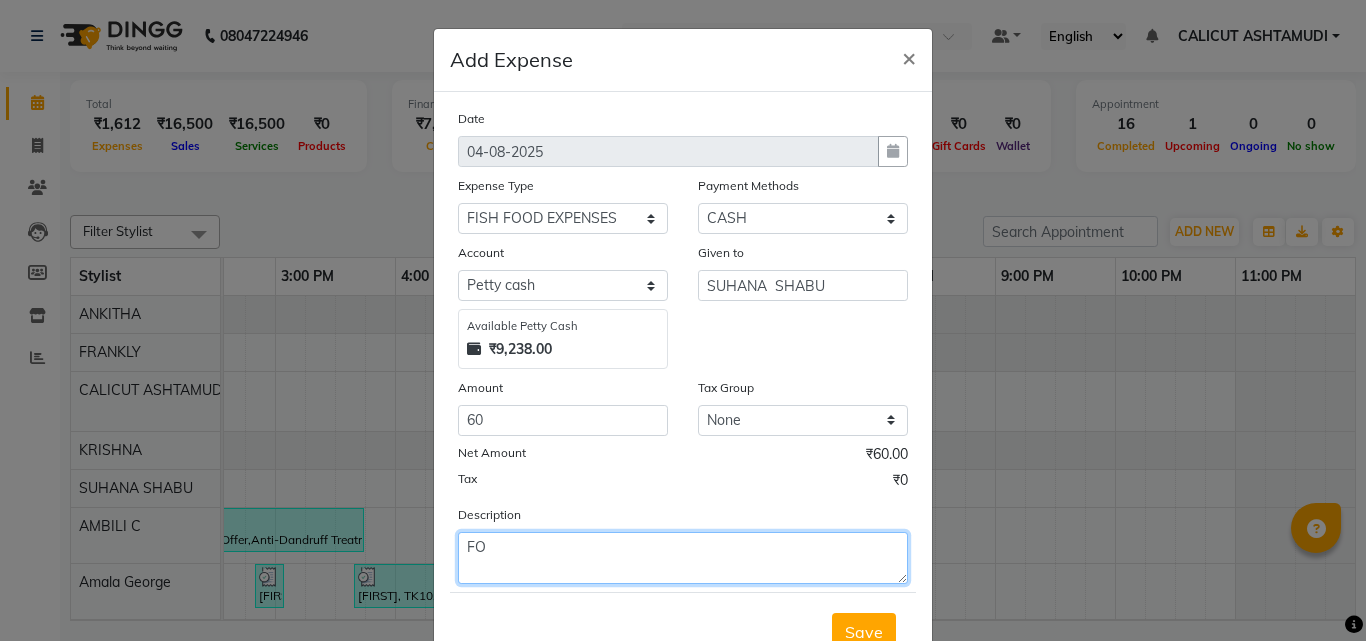 type on "F" 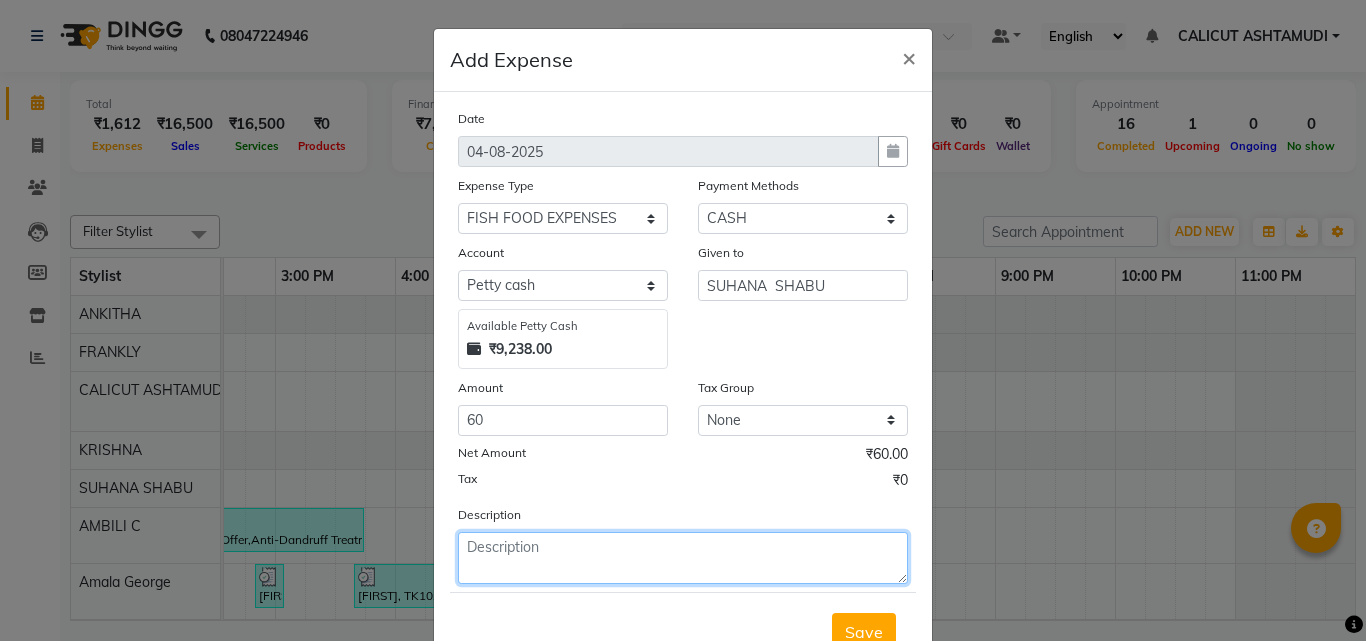 type on "S" 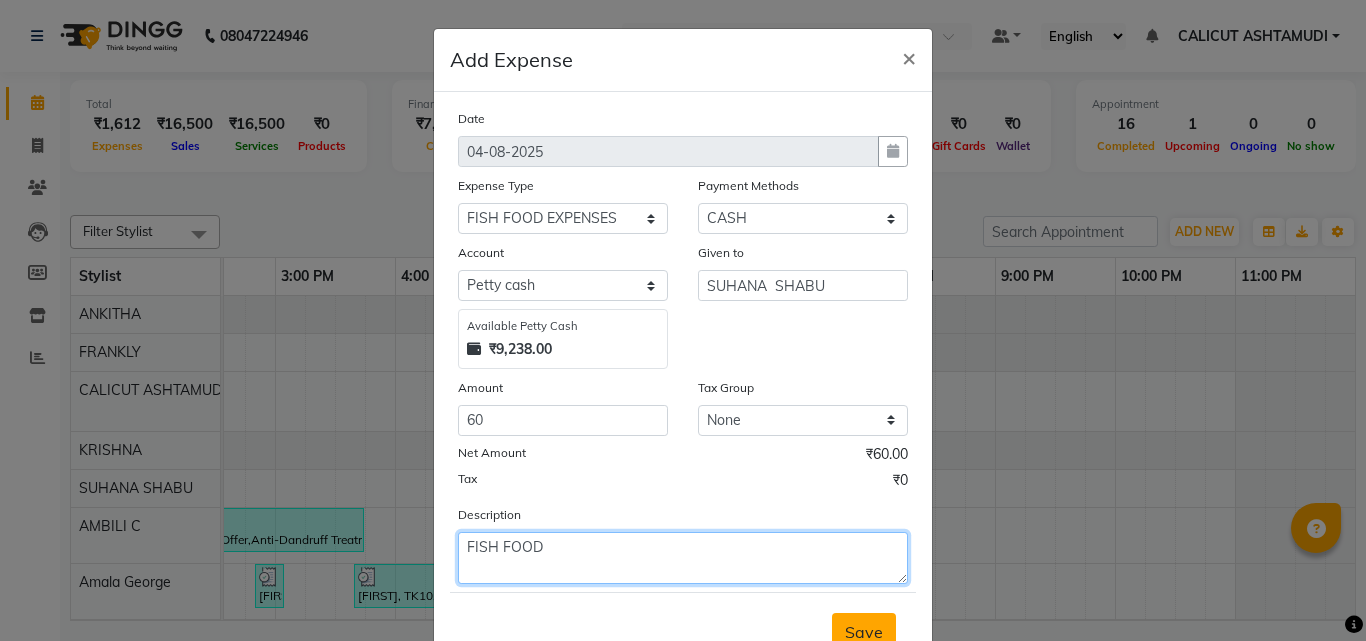 type on "FISH FOOD" 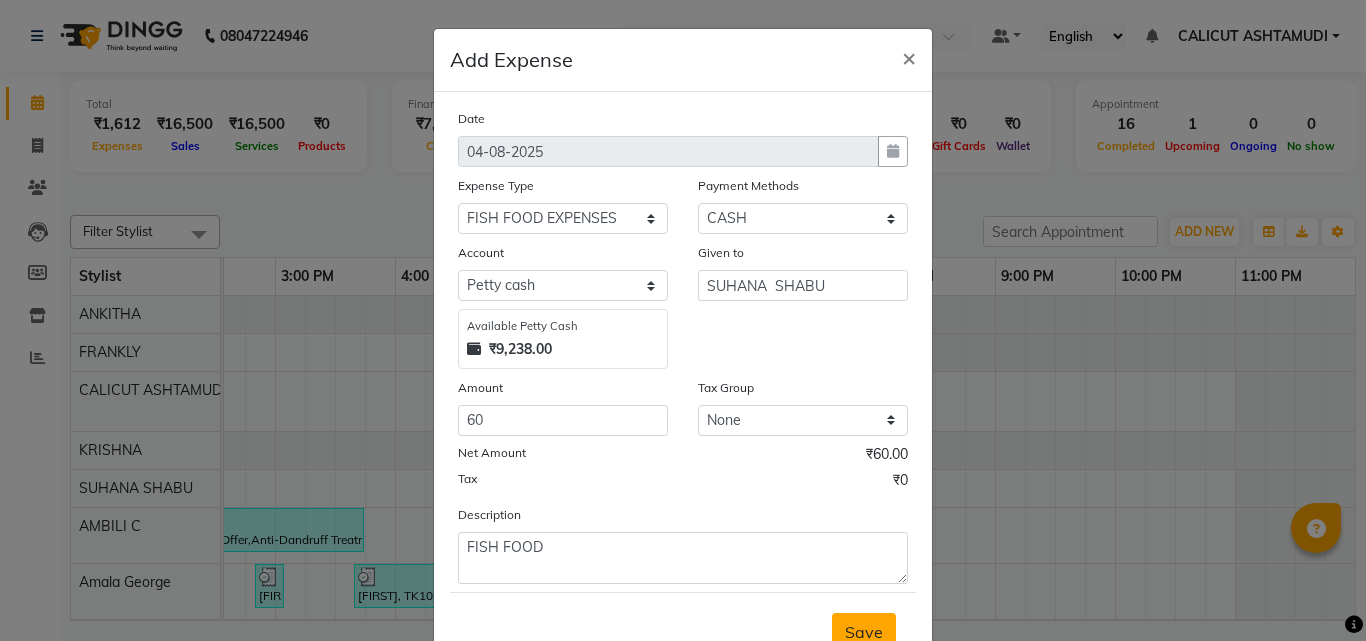 click on "Save" at bounding box center [864, 632] 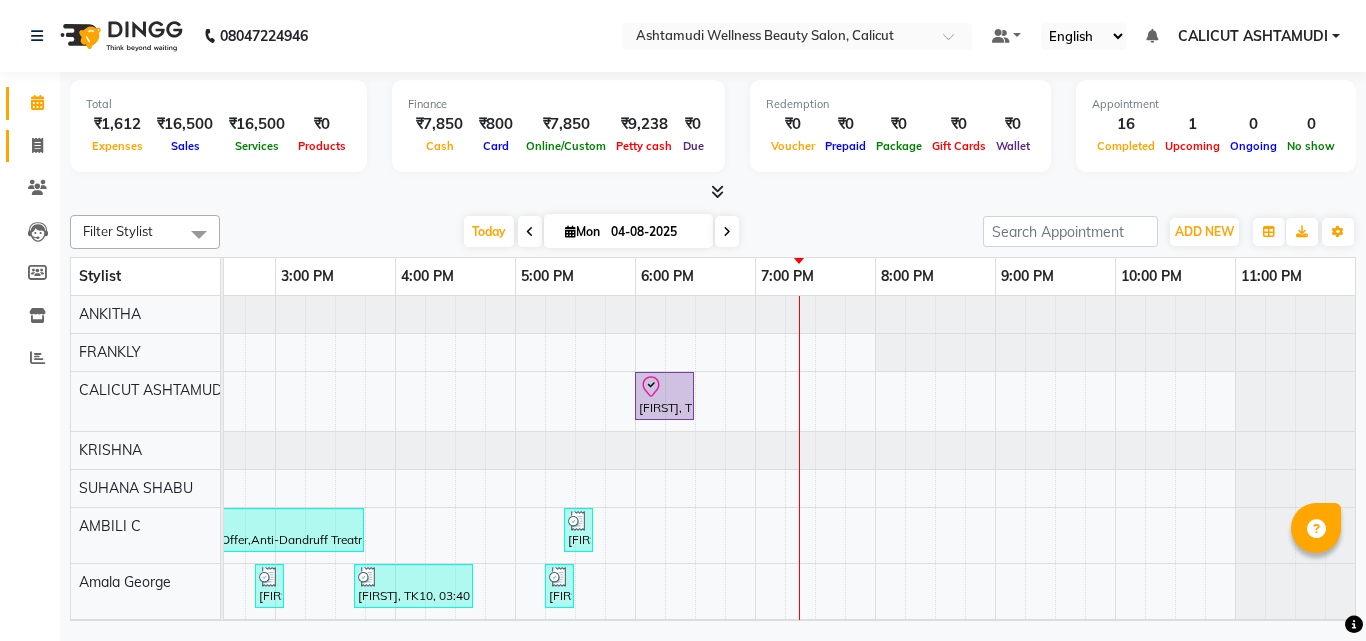 click on "Invoice" 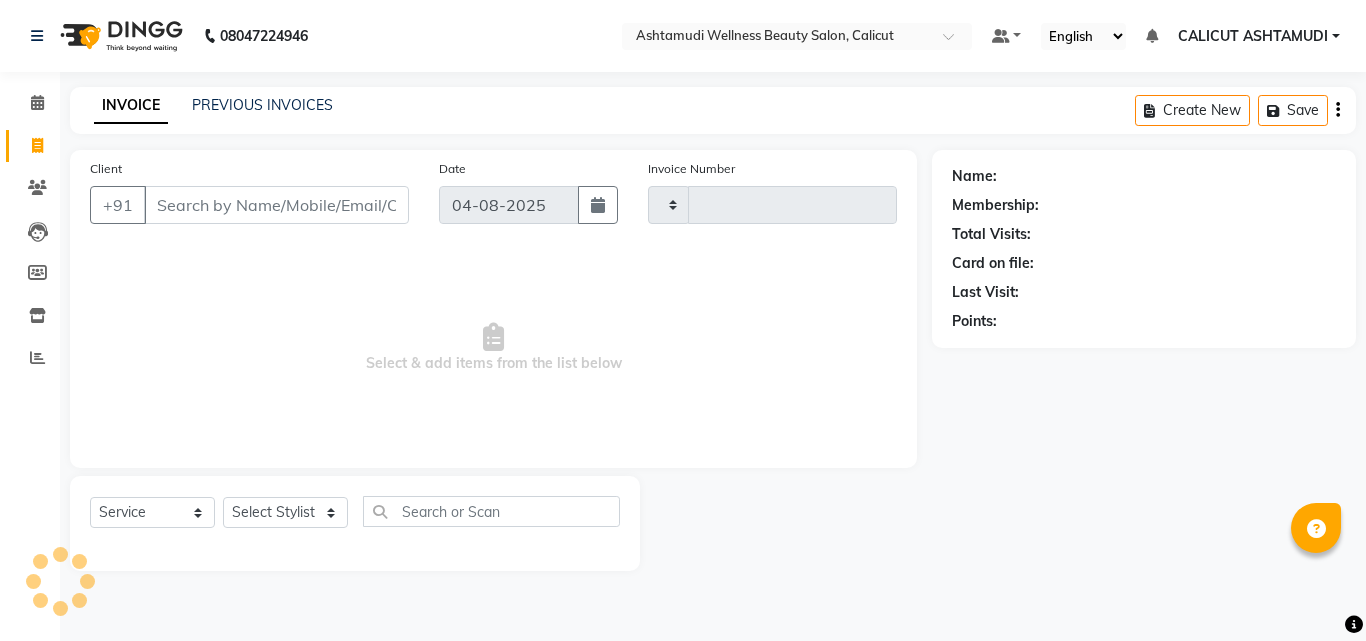 click on "Invoice" 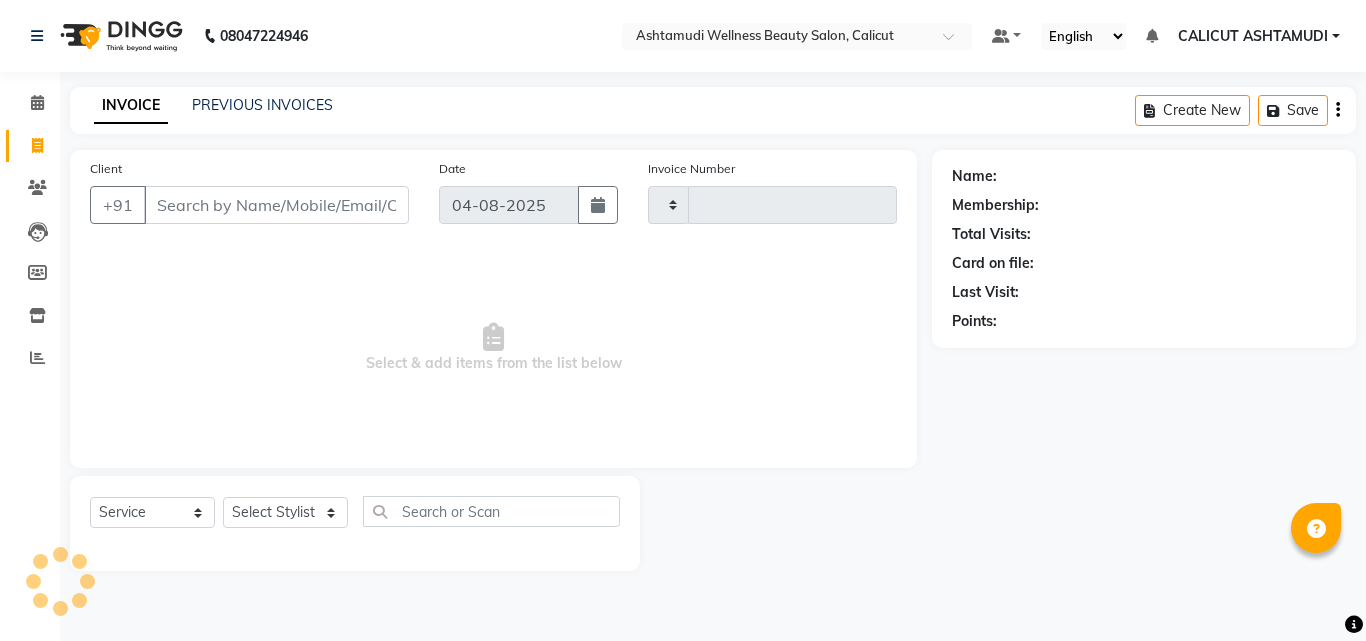 type on "3227" 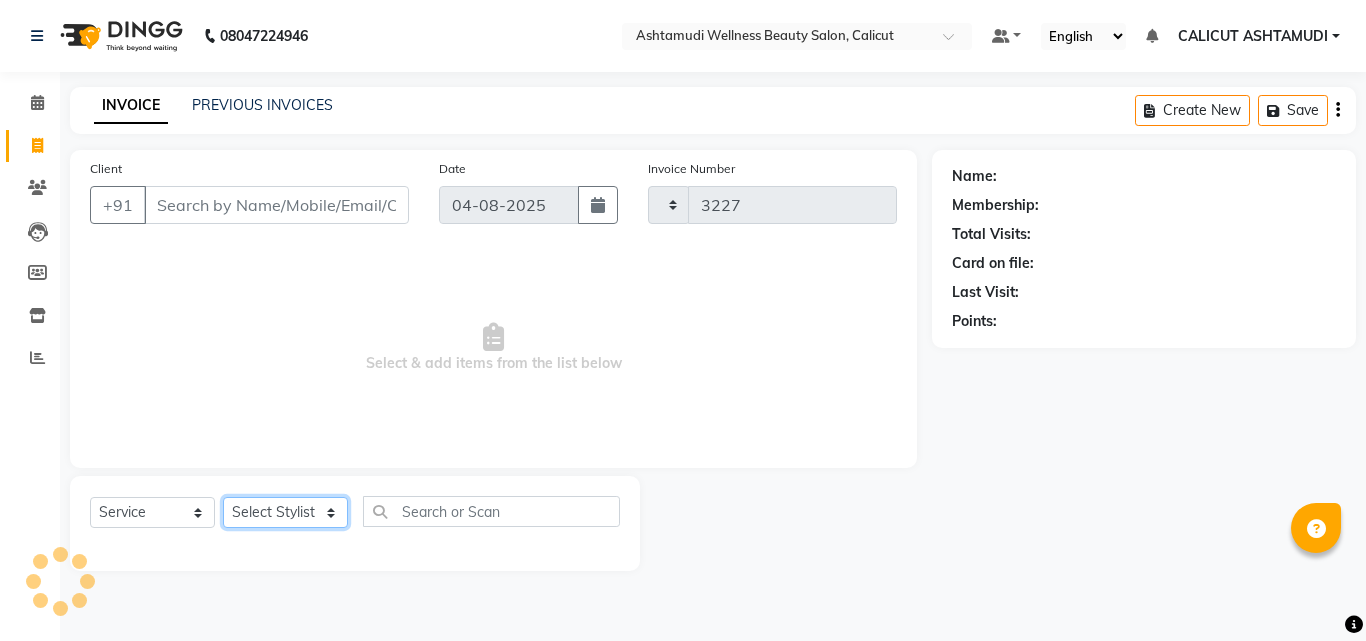 select on "4630" 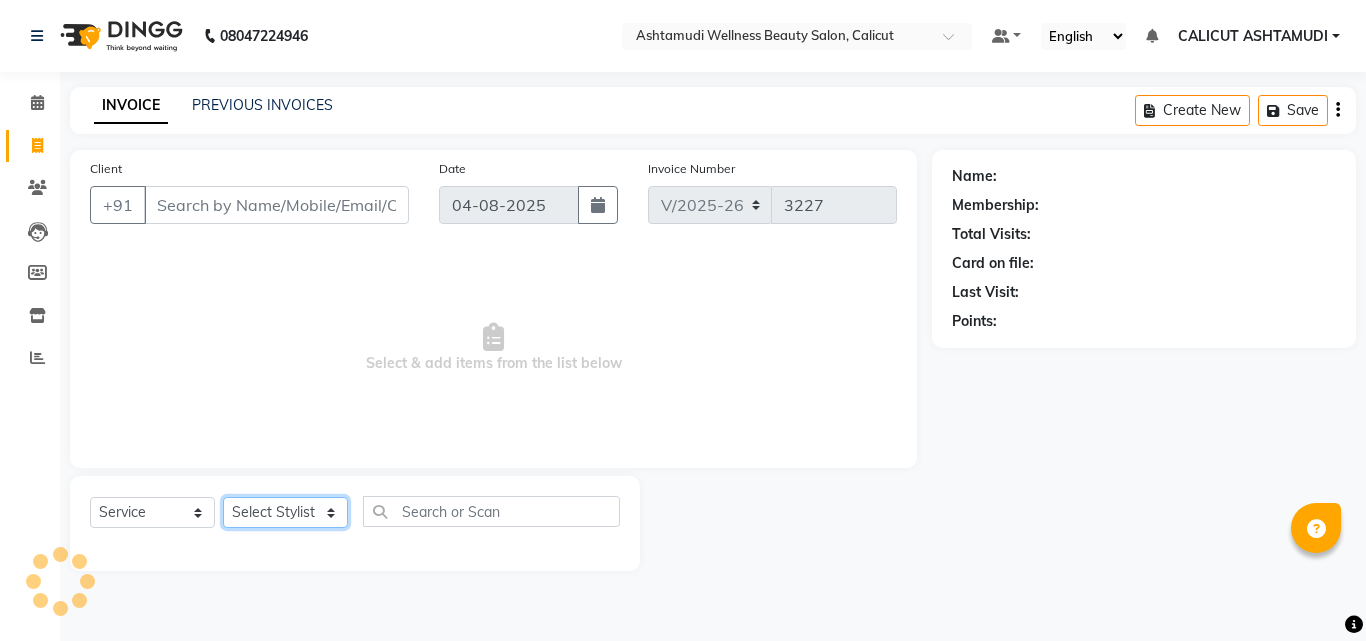 click on "Select Stylist" 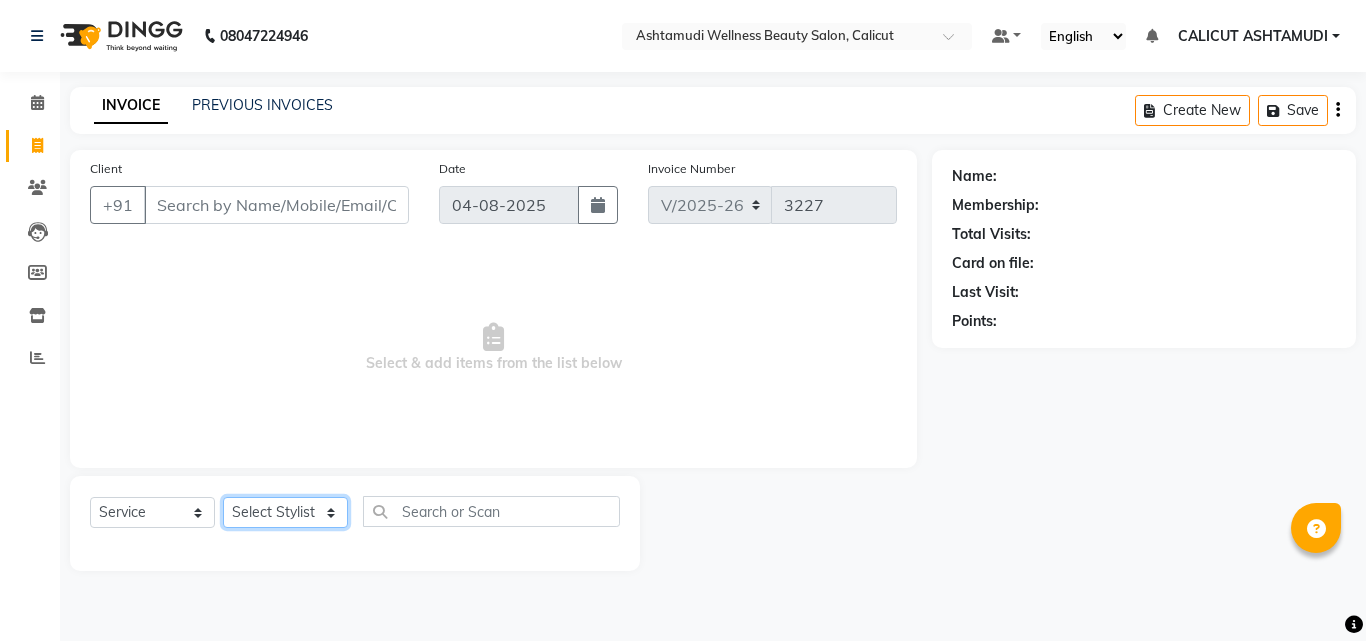 select on "49528" 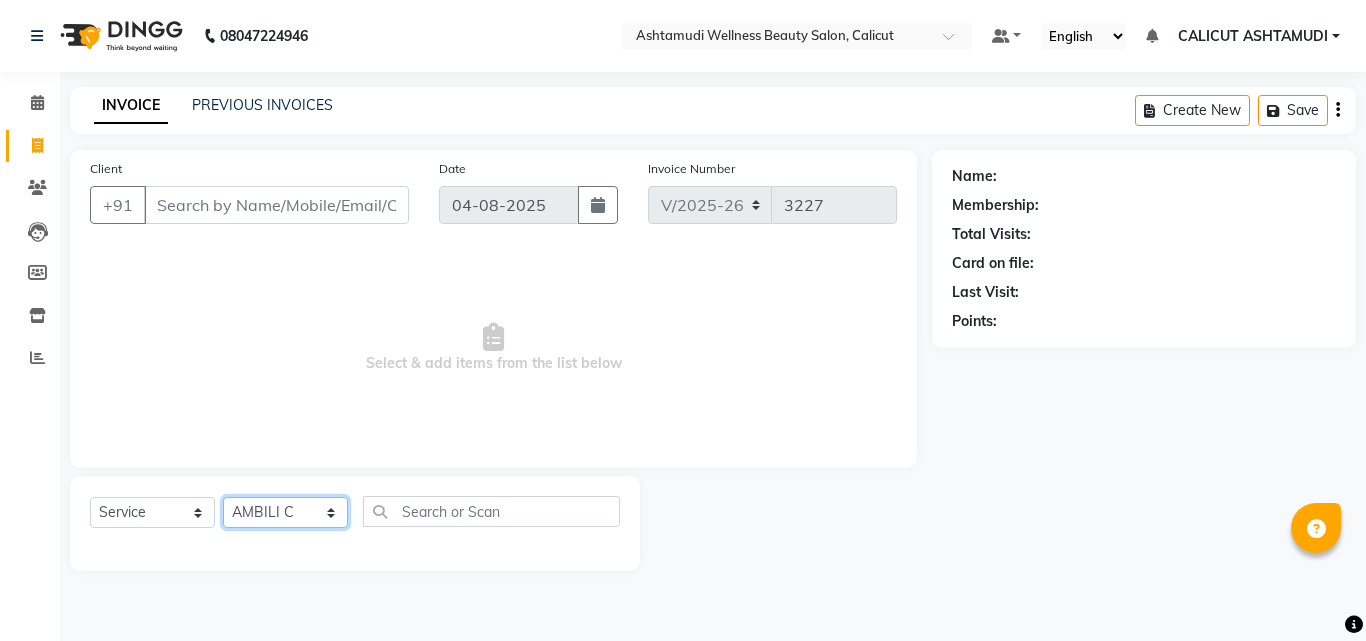 click on "Select Stylist Amala George AMBILI C ANJANA DAS ANKITHA Arya CALICUT ASHTAMUDI FRANKLY	 GRACY KRISHNA Nitesh Punam Gurung Sewan ali Sheela SUHANA  SHABU Titto" 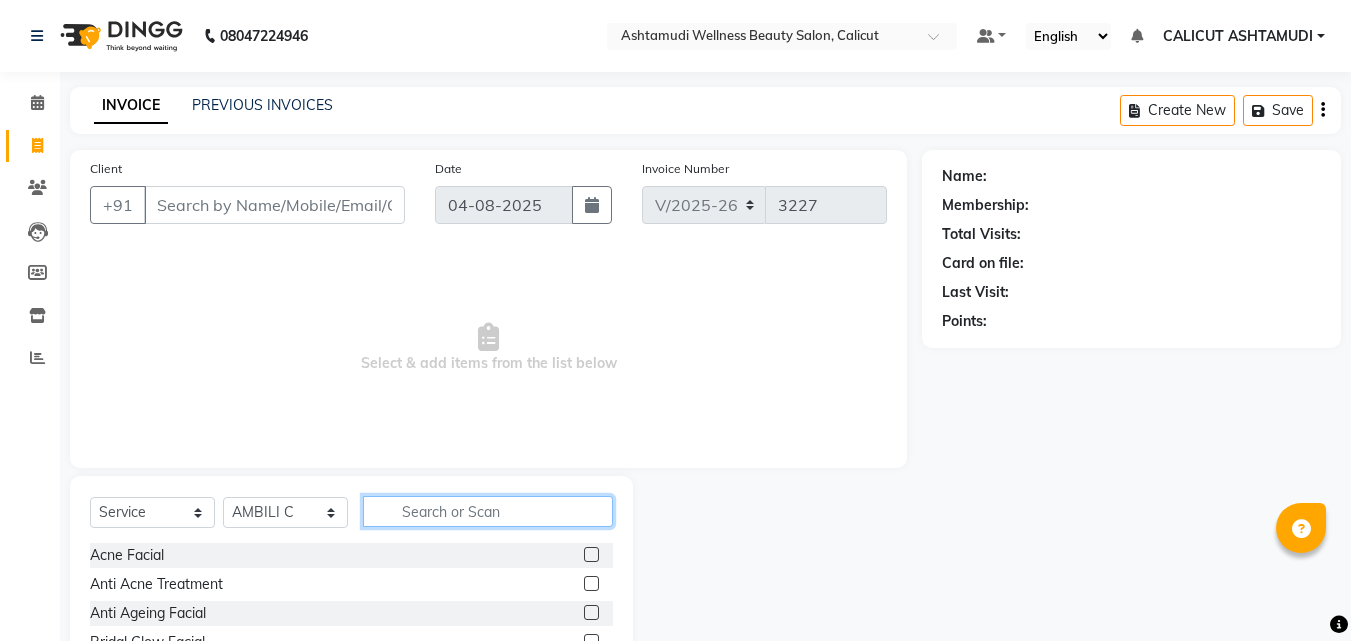 click 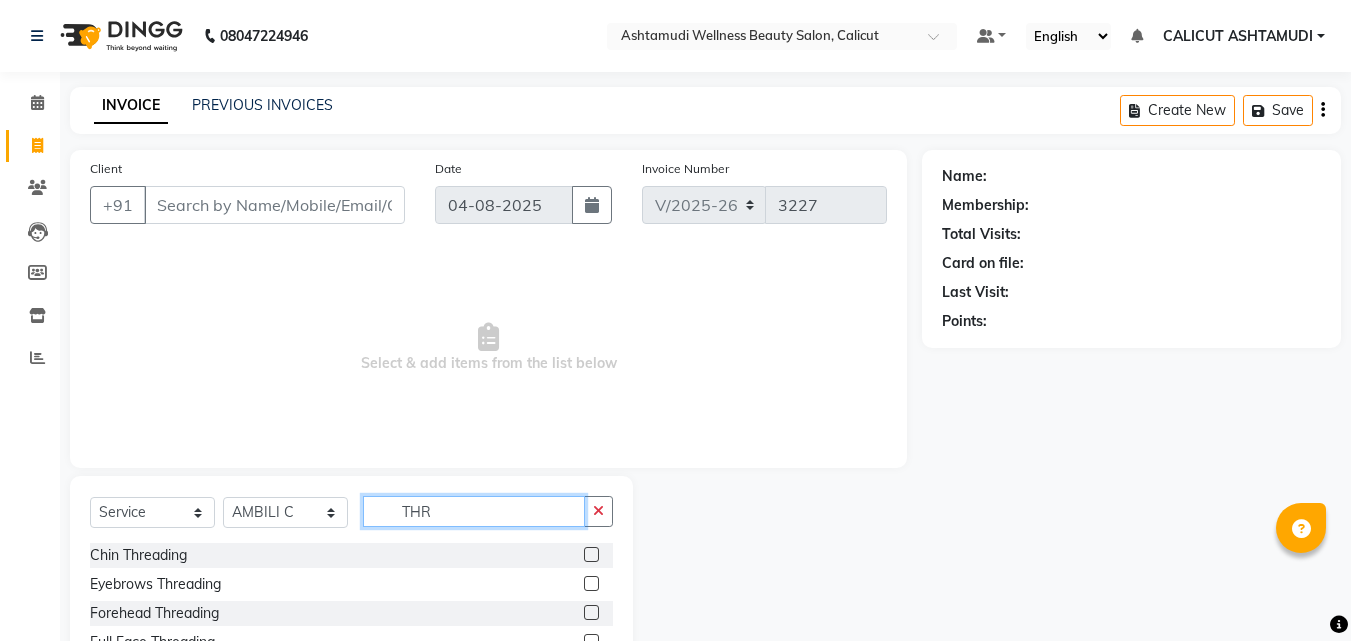 type on "THR" 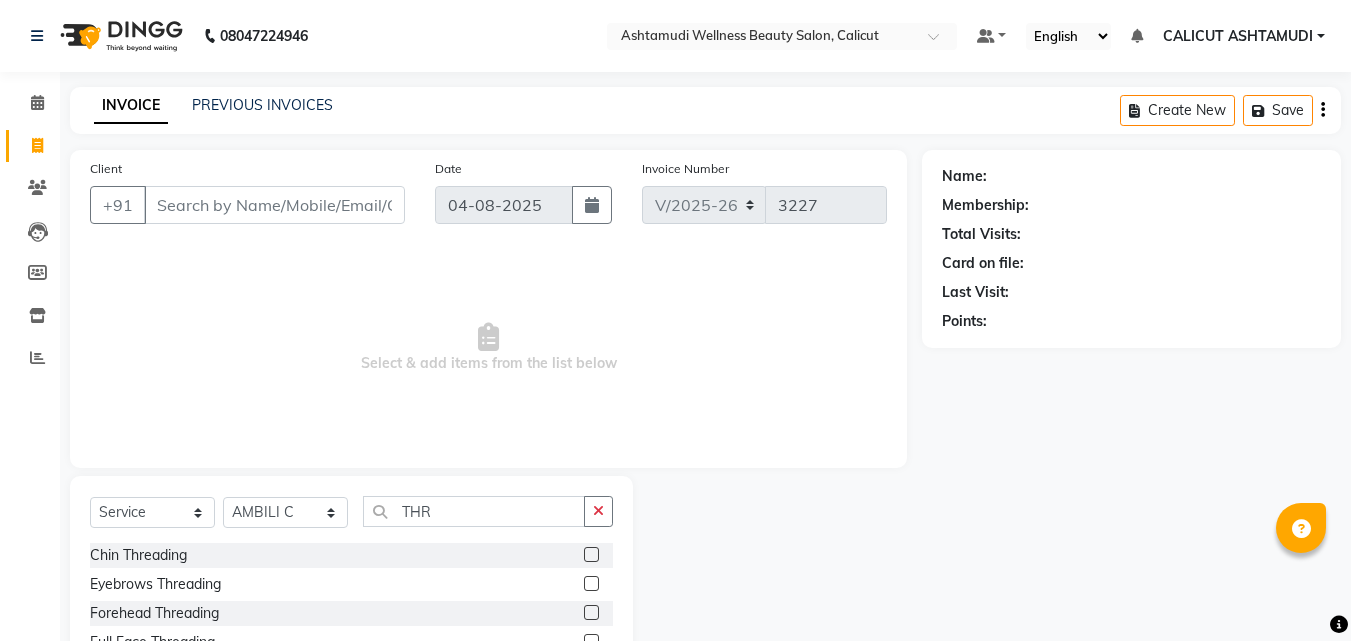 click 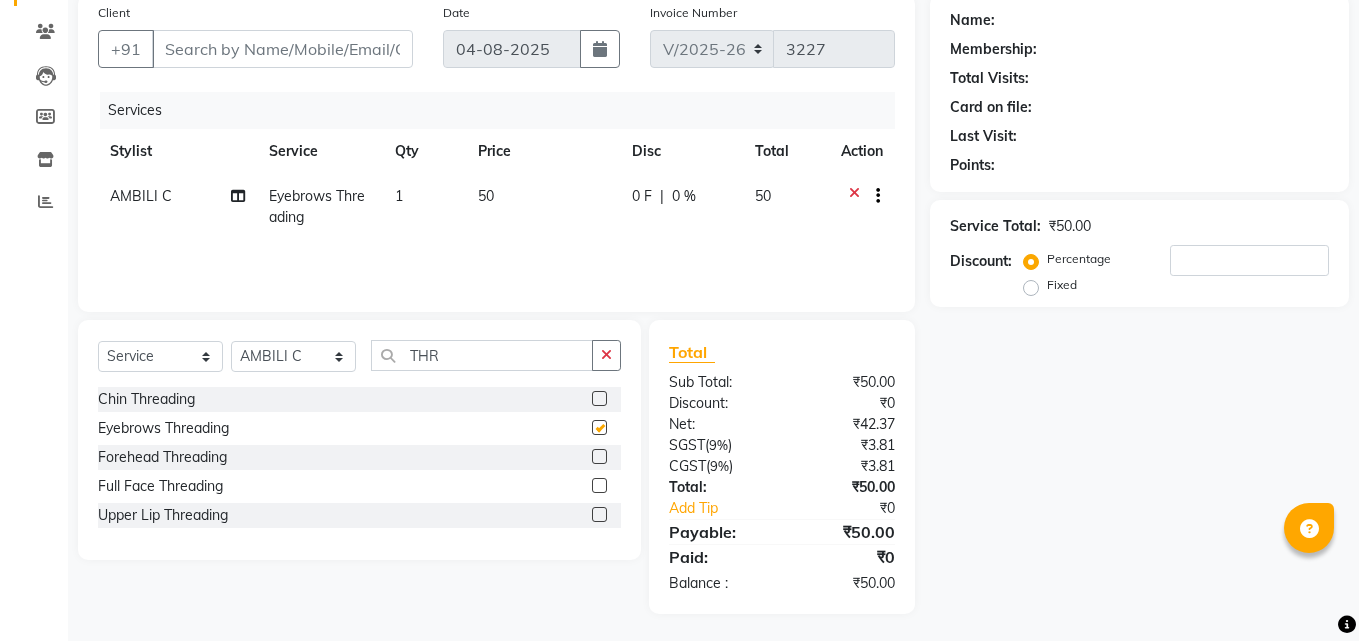 scroll, scrollTop: 159, scrollLeft: 0, axis: vertical 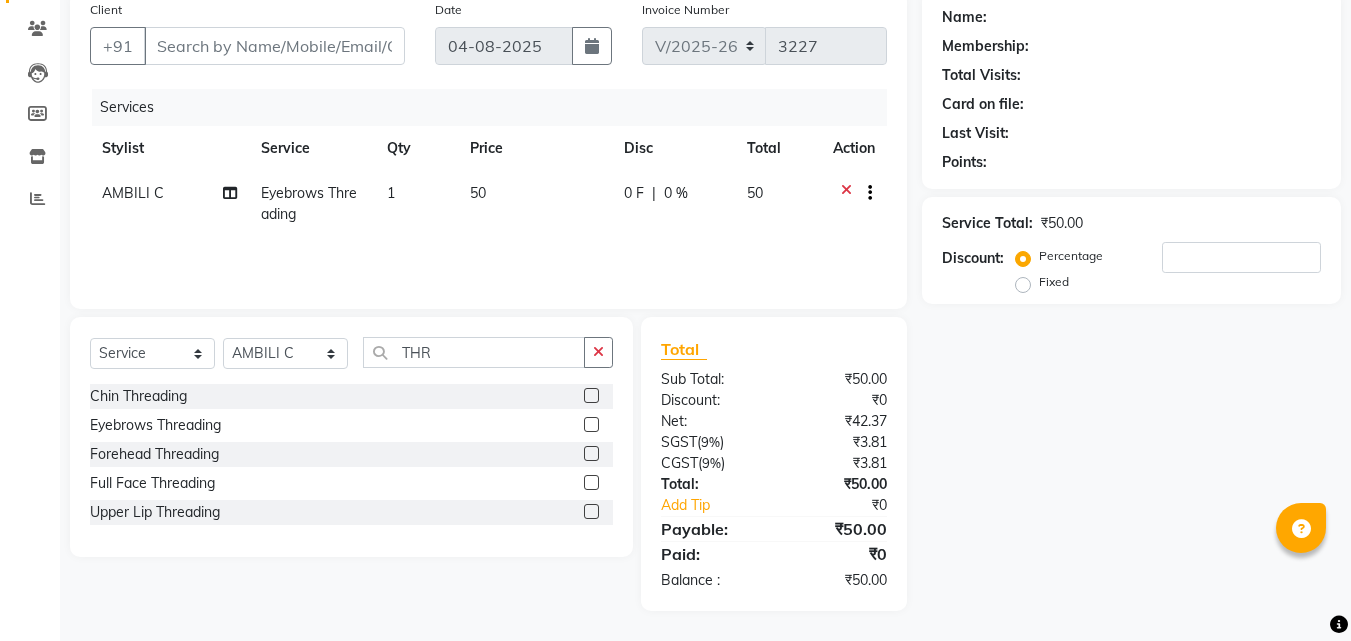 checkbox on "false" 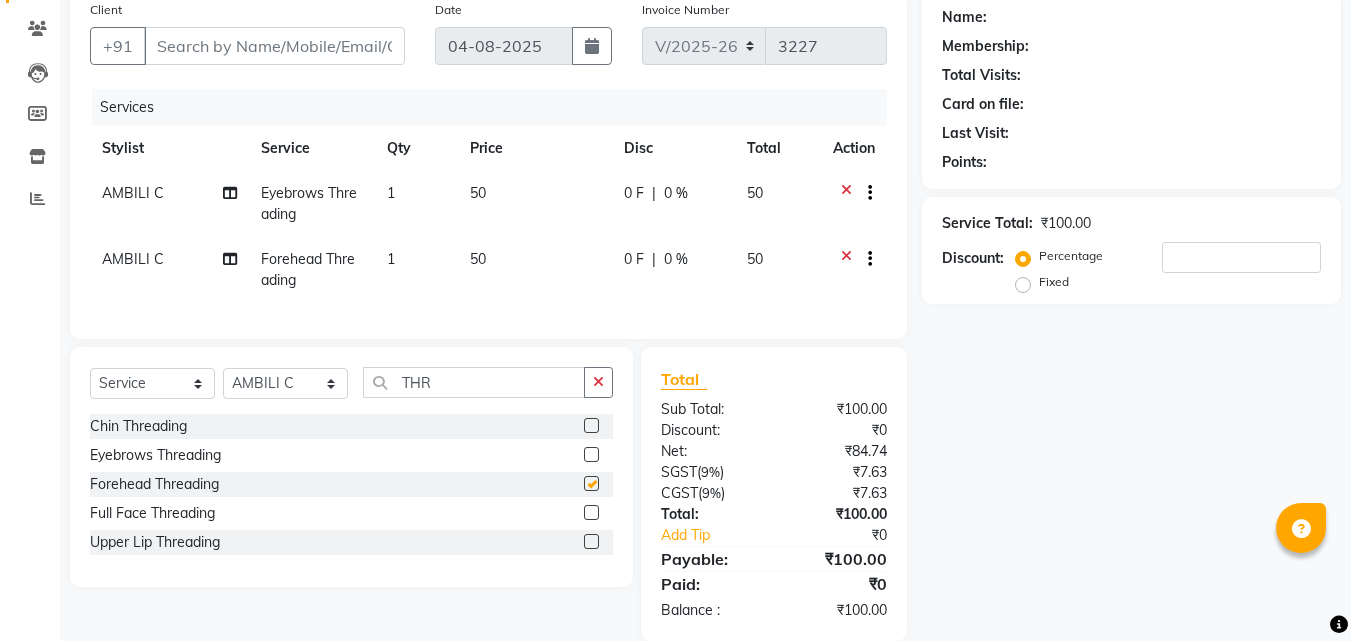 checkbox on "false" 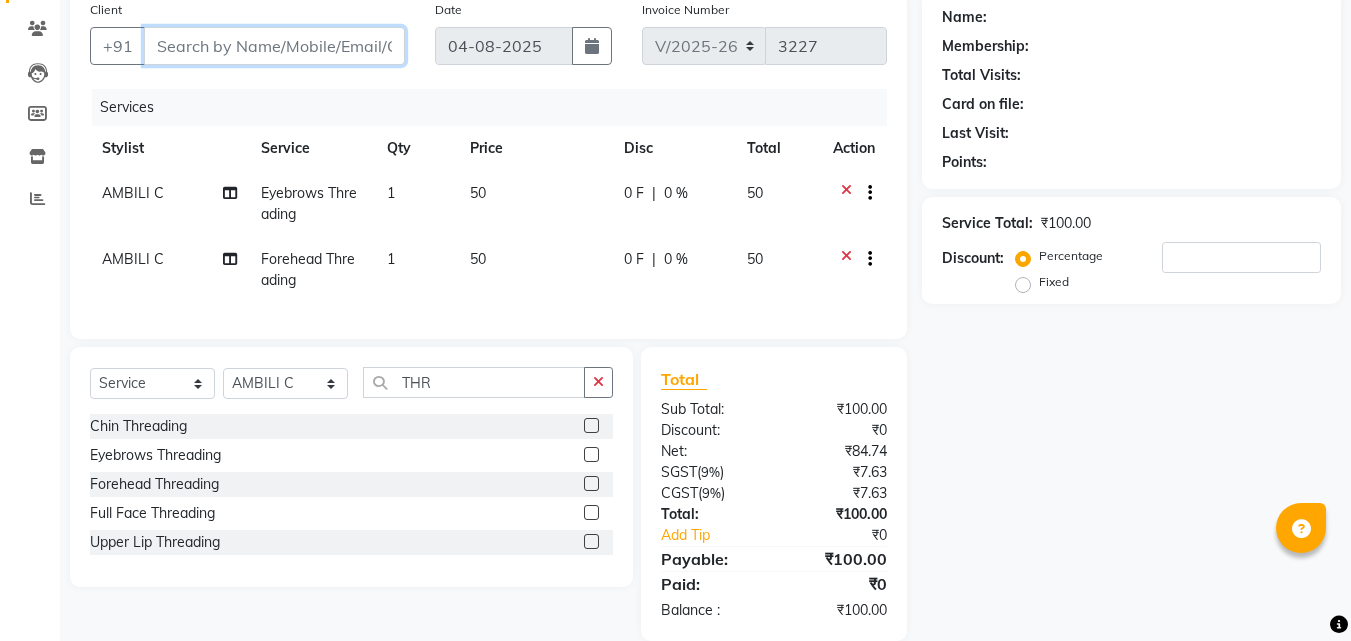 click on "Client" at bounding box center (274, 46) 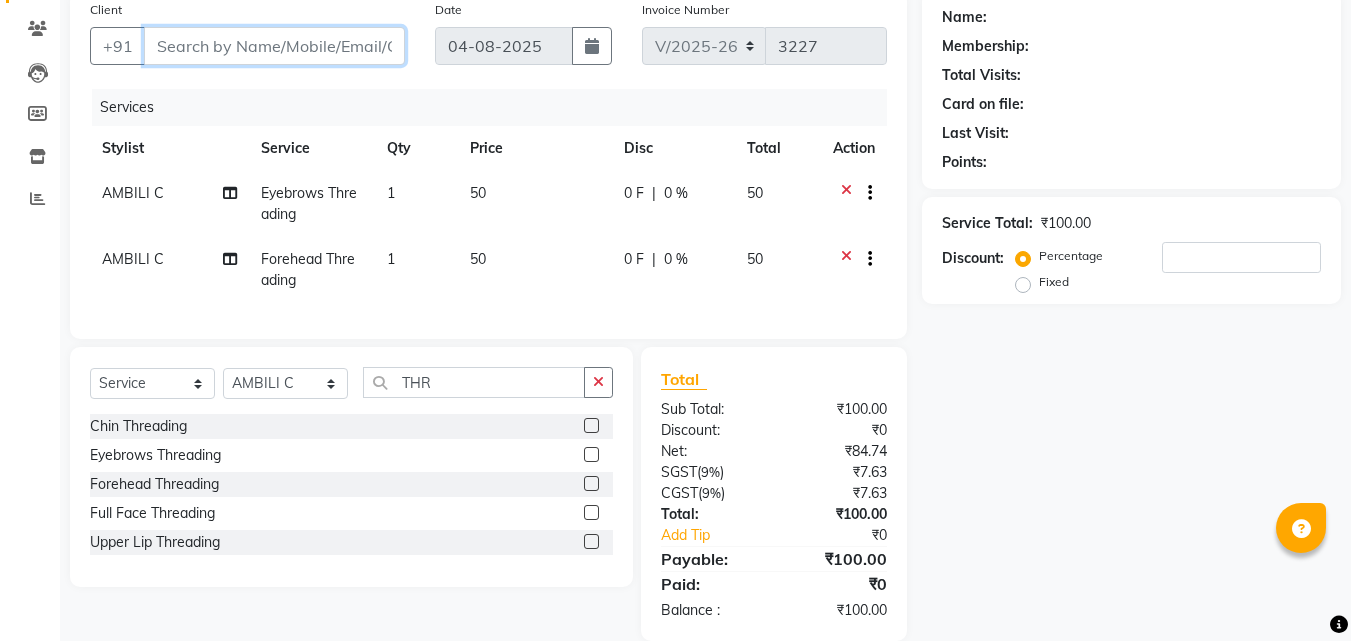 type on "8" 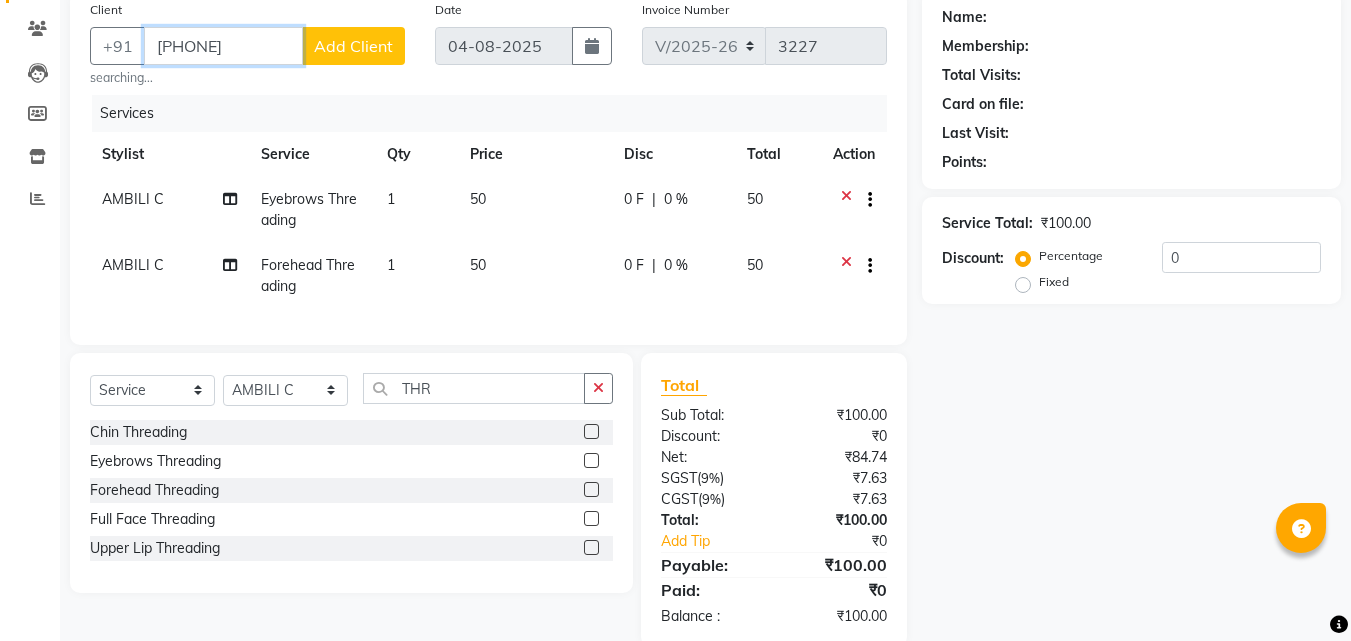 type on "[PHONE]" 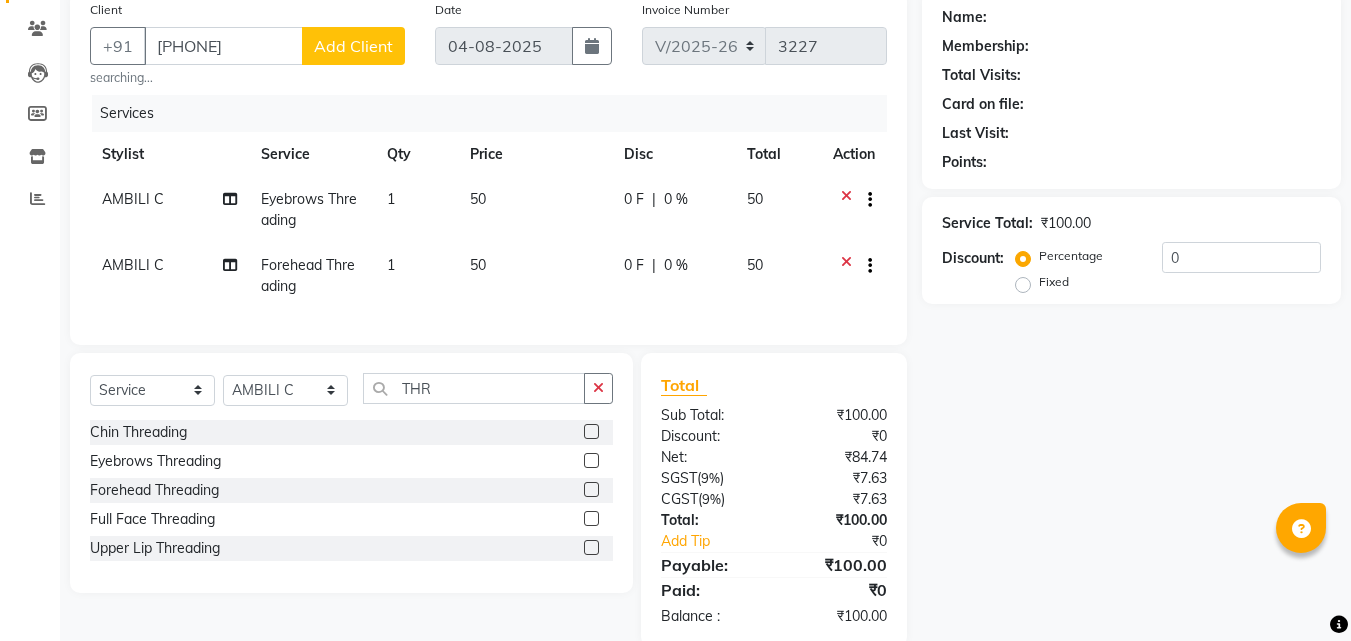 click on "Add Client" 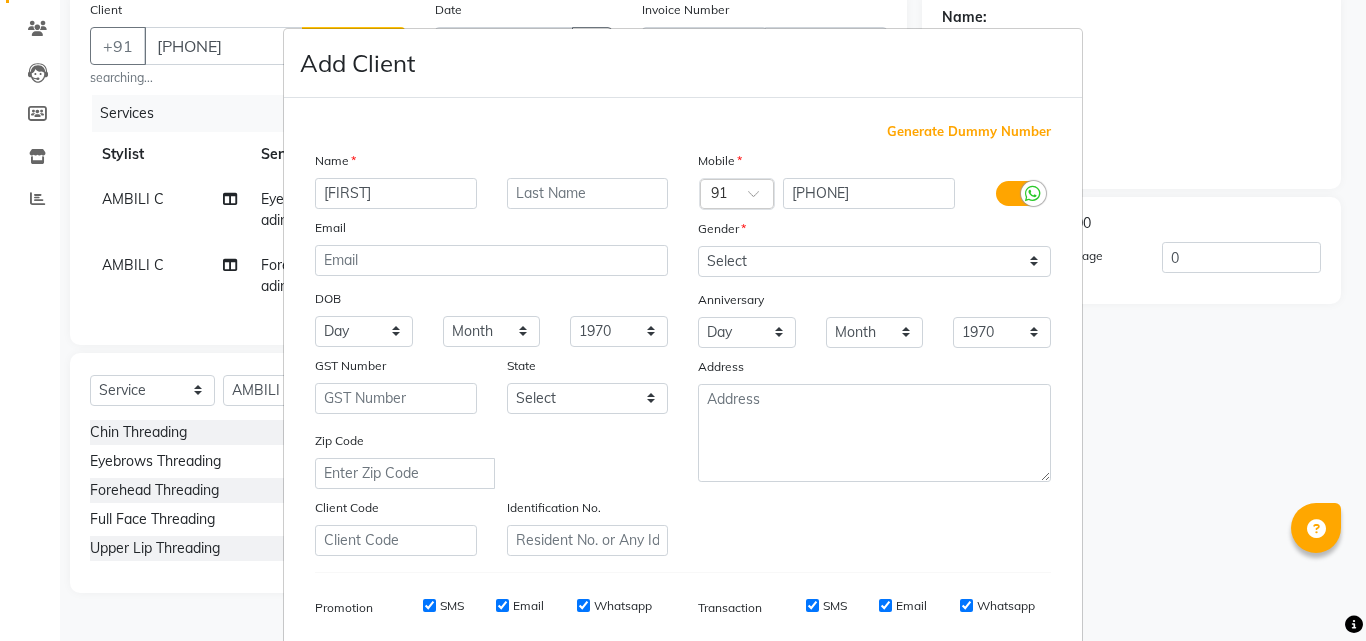 type on "[FIRST]" 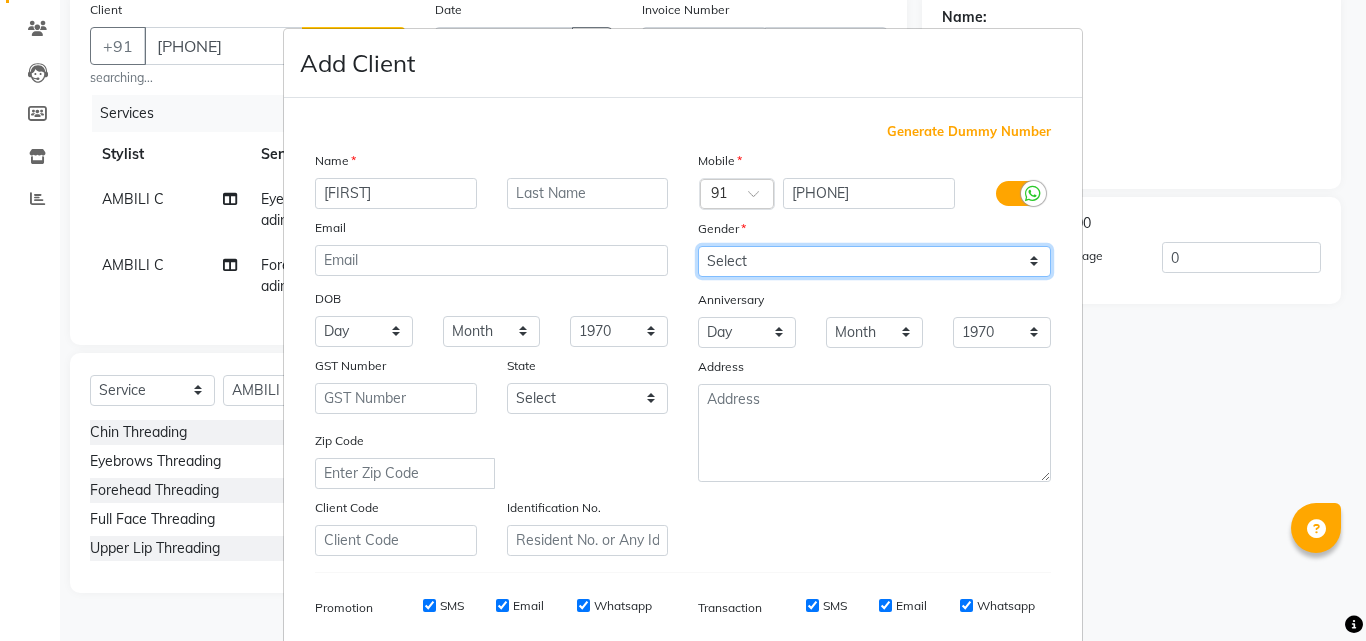 drag, startPoint x: 785, startPoint y: 258, endPoint x: 780, endPoint y: 273, distance: 15.811388 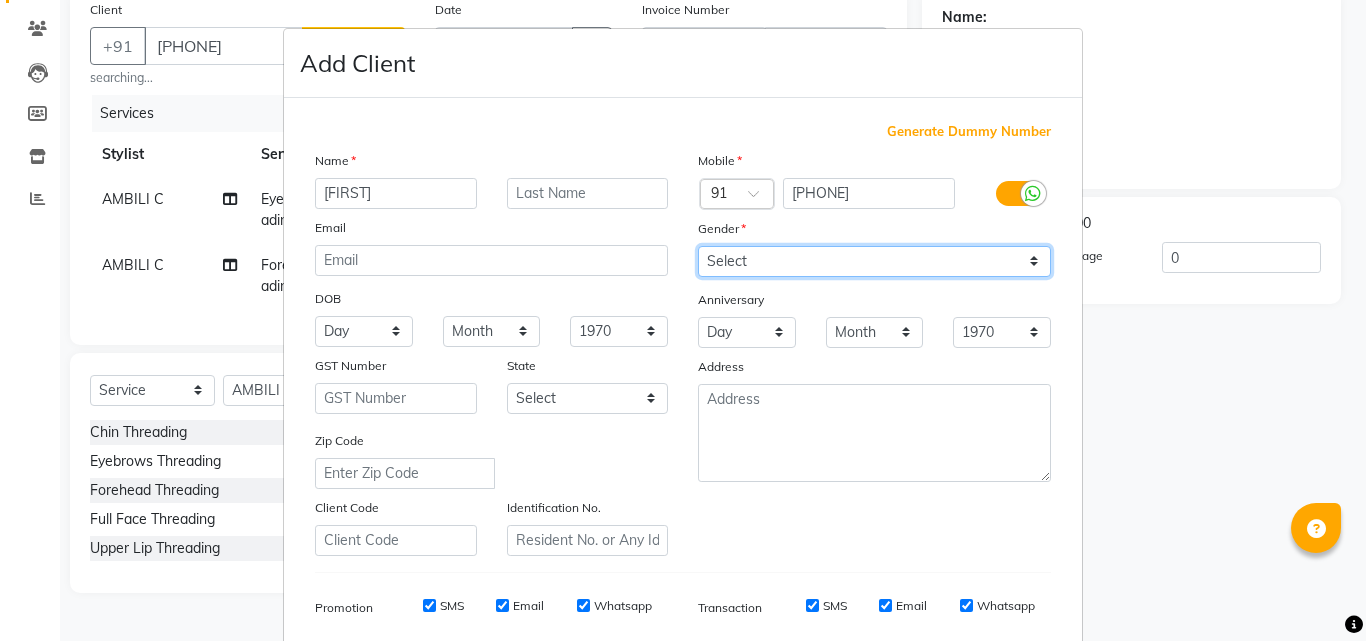 select on "female" 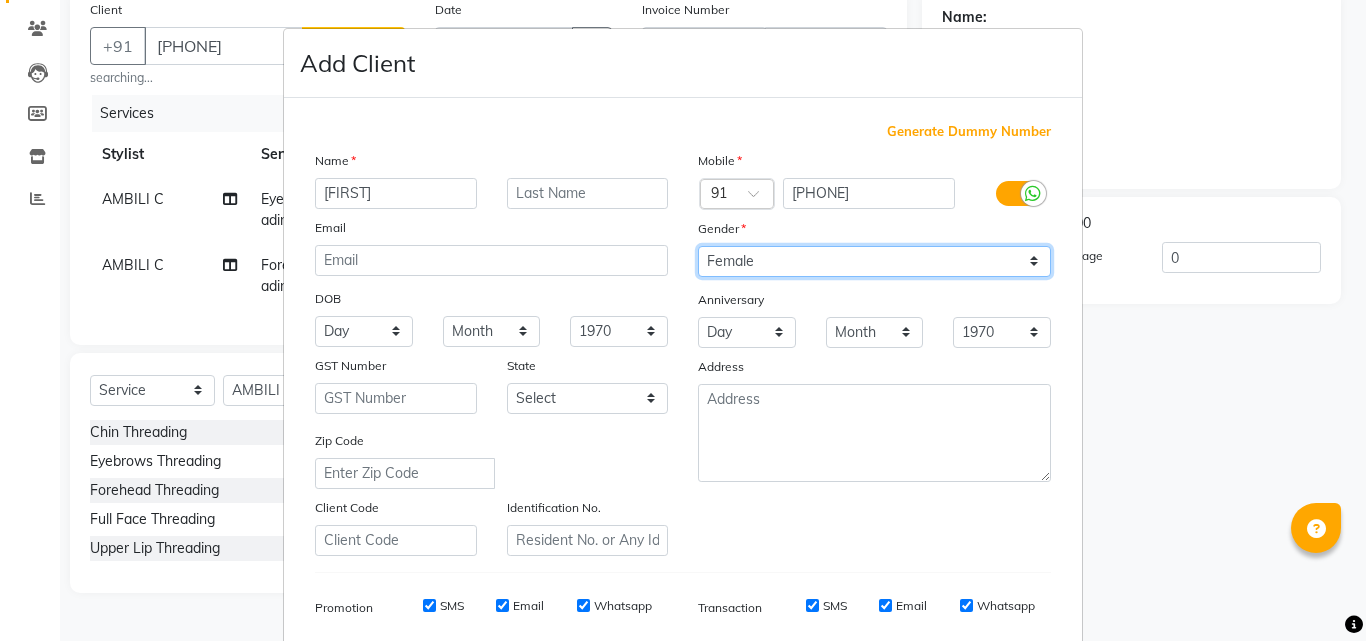 click on "Select Male Female Other Prefer Not To Say" at bounding box center (874, 261) 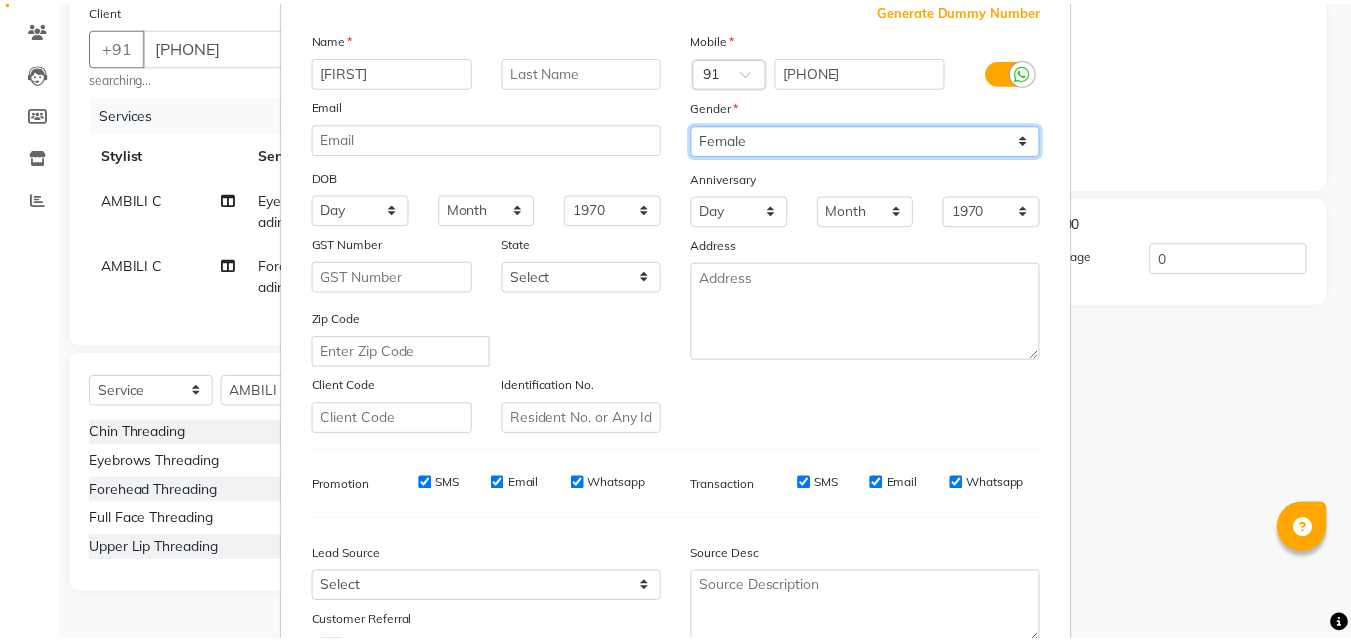 scroll, scrollTop: 282, scrollLeft: 0, axis: vertical 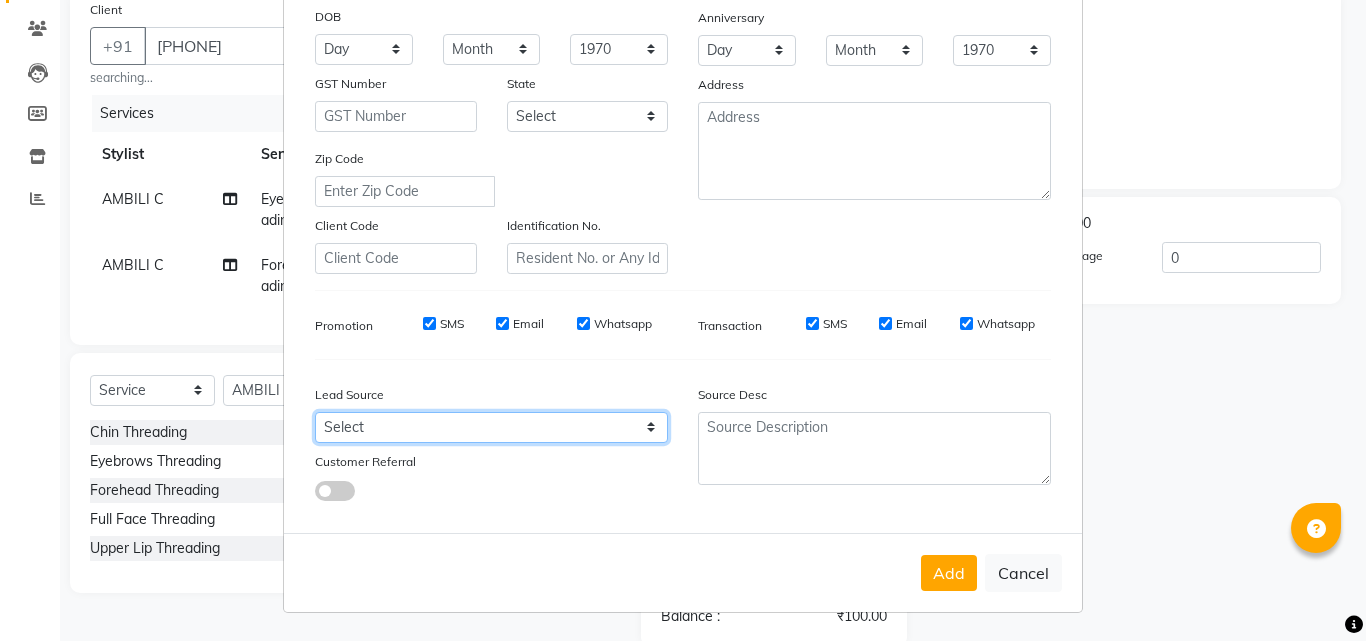 drag, startPoint x: 438, startPoint y: 425, endPoint x: 432, endPoint y: 412, distance: 14.3178215 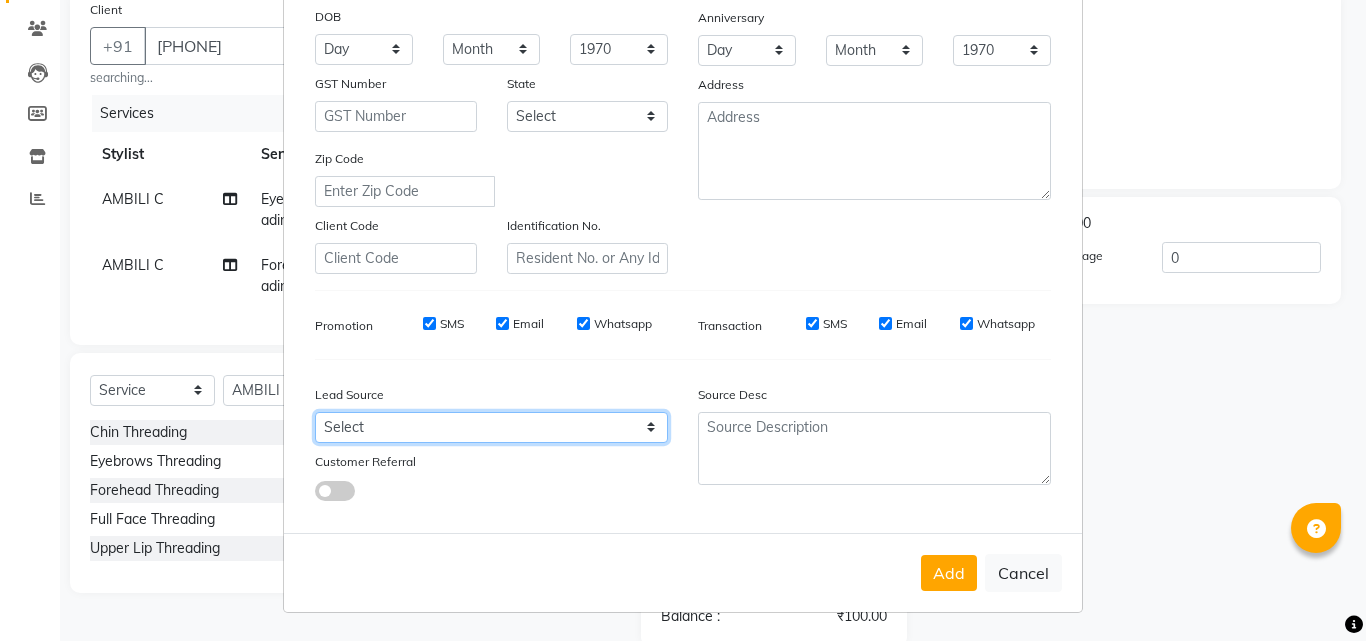 select on "31336" 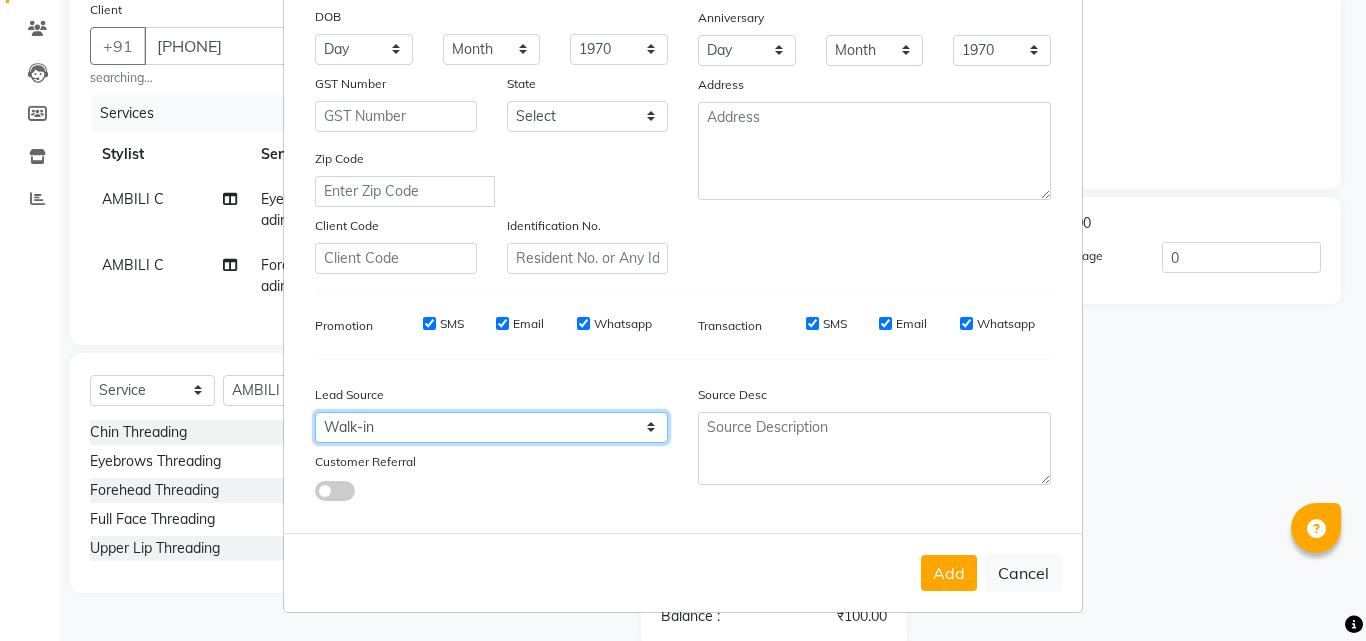 click on "Select Walk-in Referral Internet Friend Word of Mouth Advertisement Facebook JustDial Google Other Instagram  YouTube  WhatsApp" at bounding box center (491, 427) 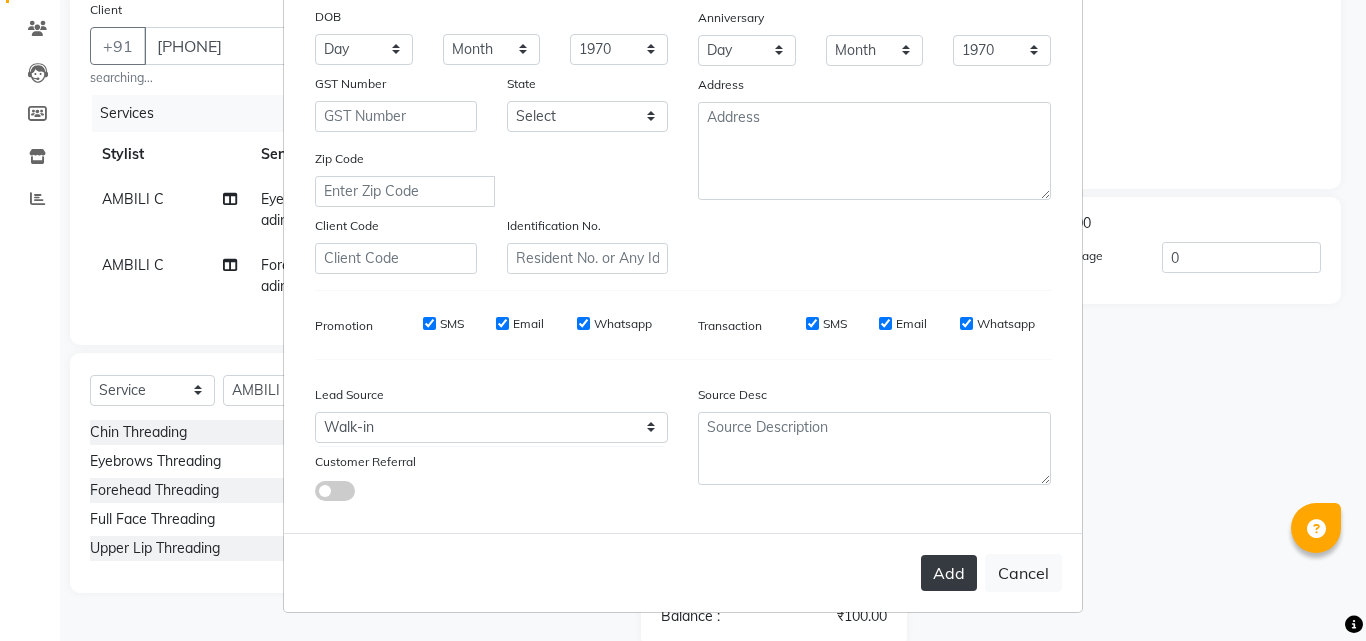 click on "Add" at bounding box center [949, 573] 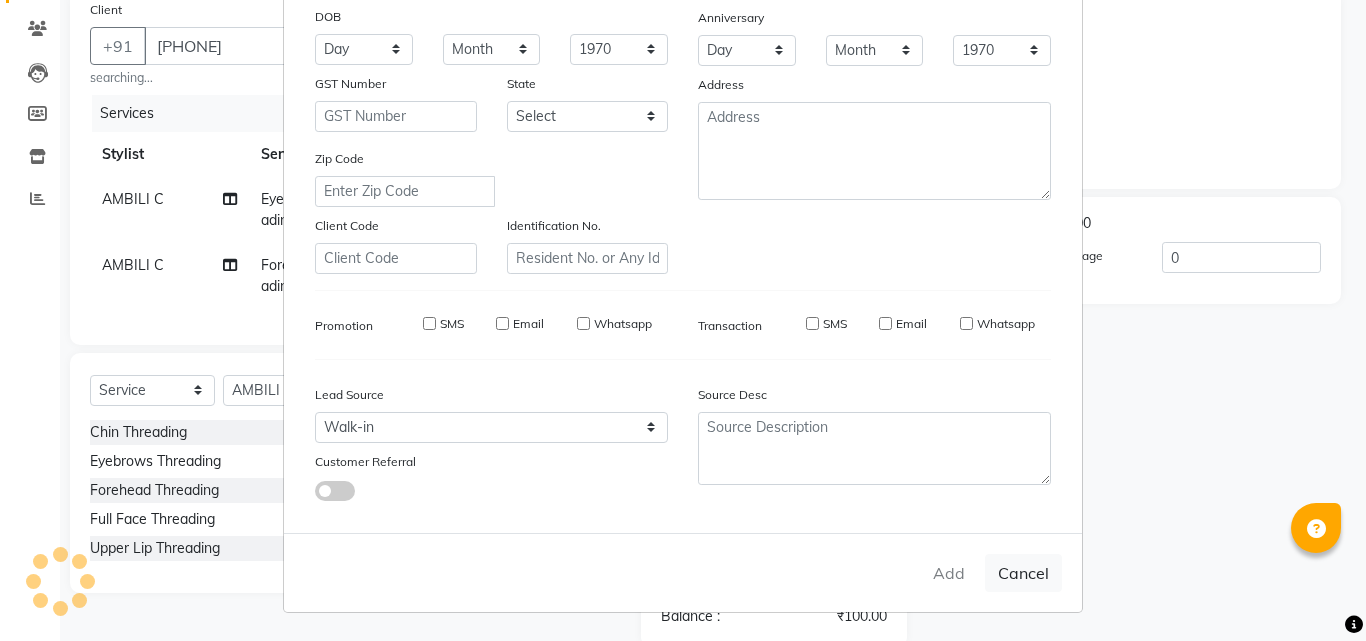 type 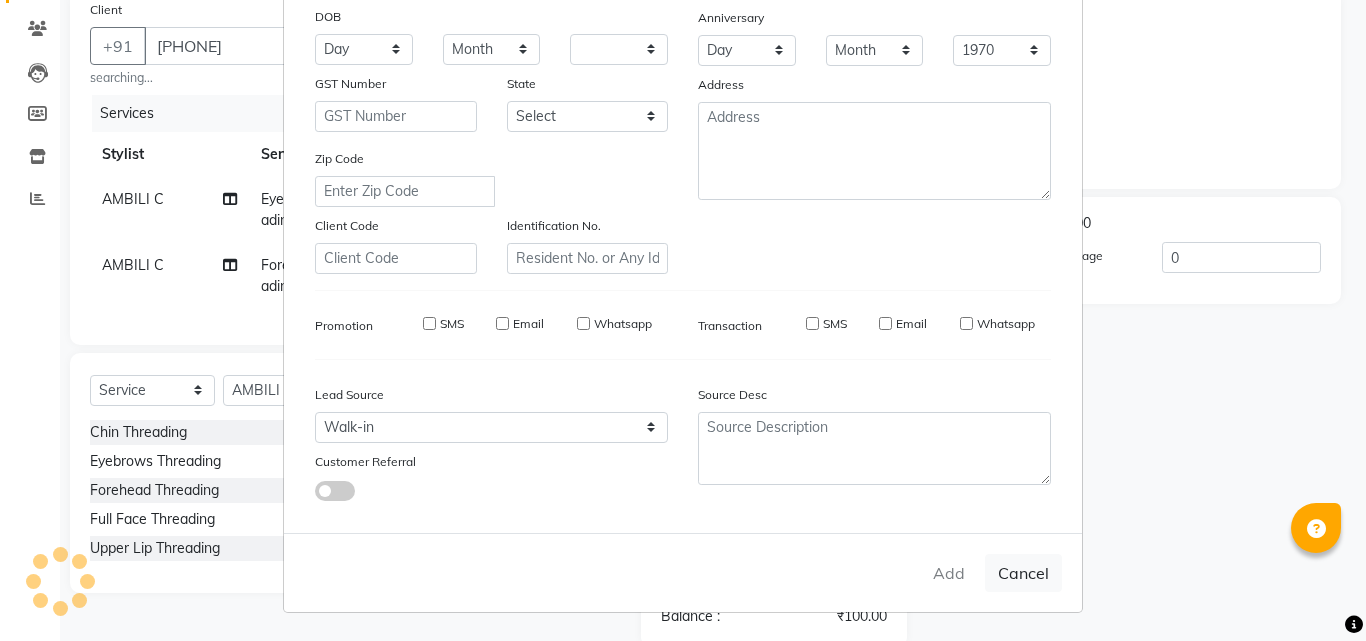 select 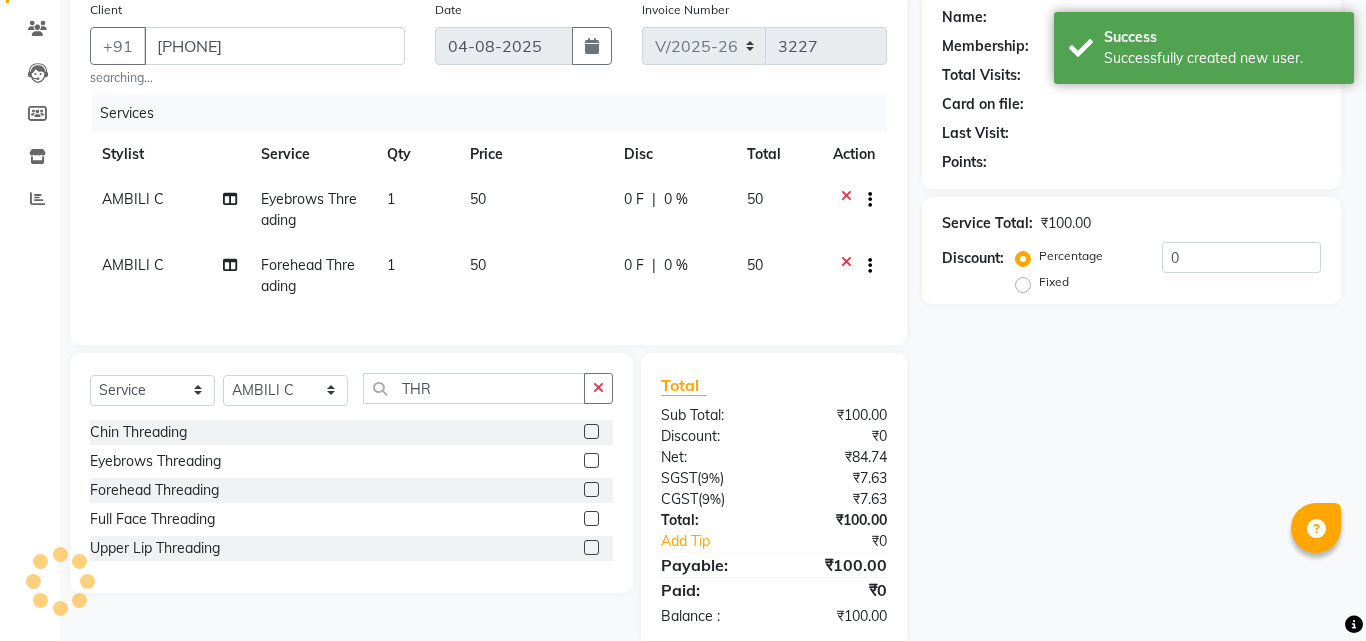 select on "1: Object" 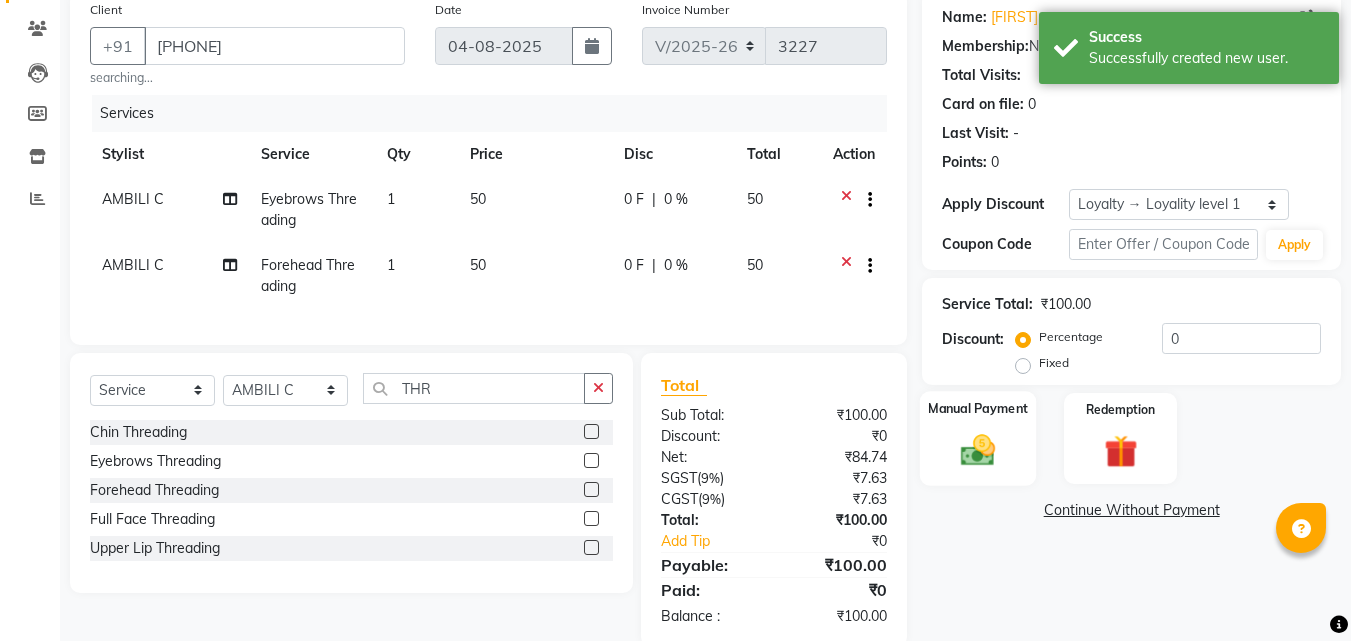 click on "Manual Payment" 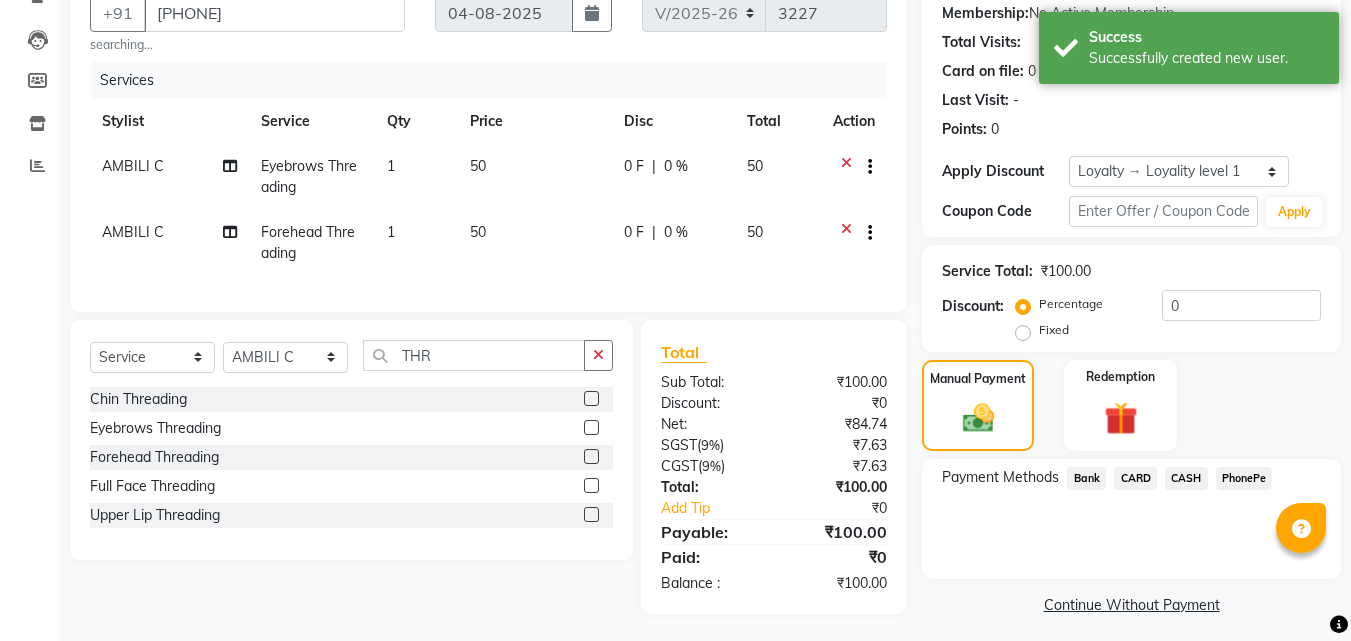 scroll, scrollTop: 210, scrollLeft: 0, axis: vertical 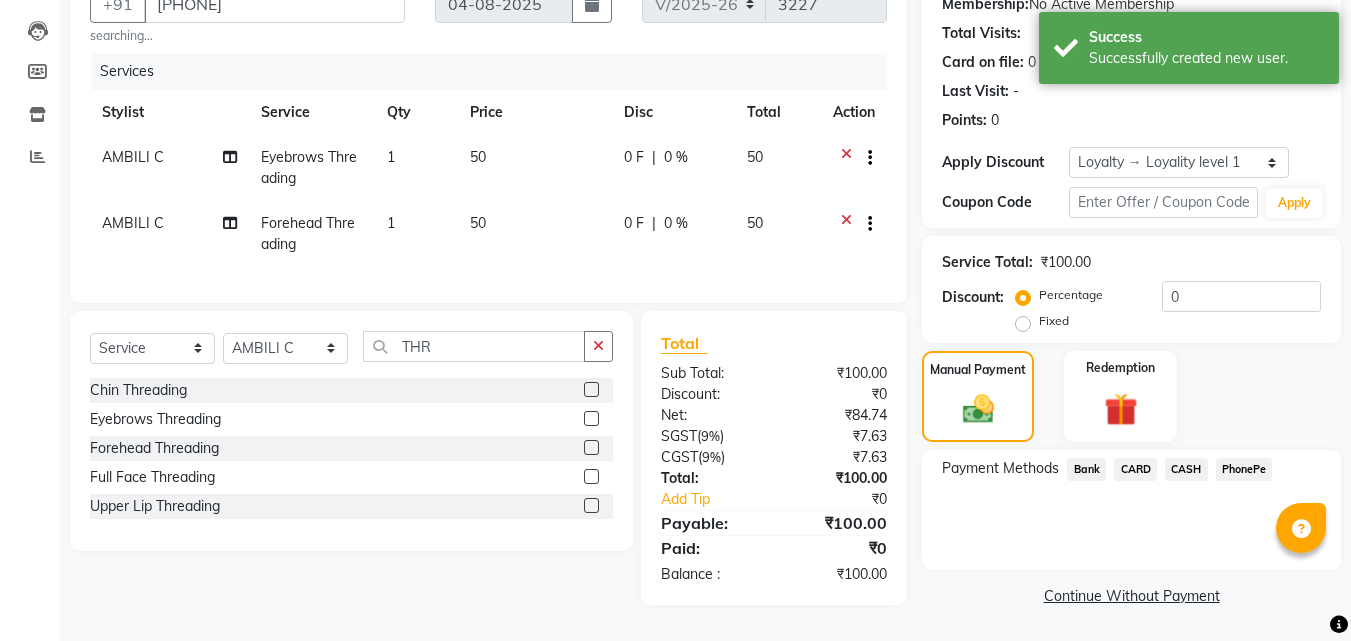 click on "PhonePe" 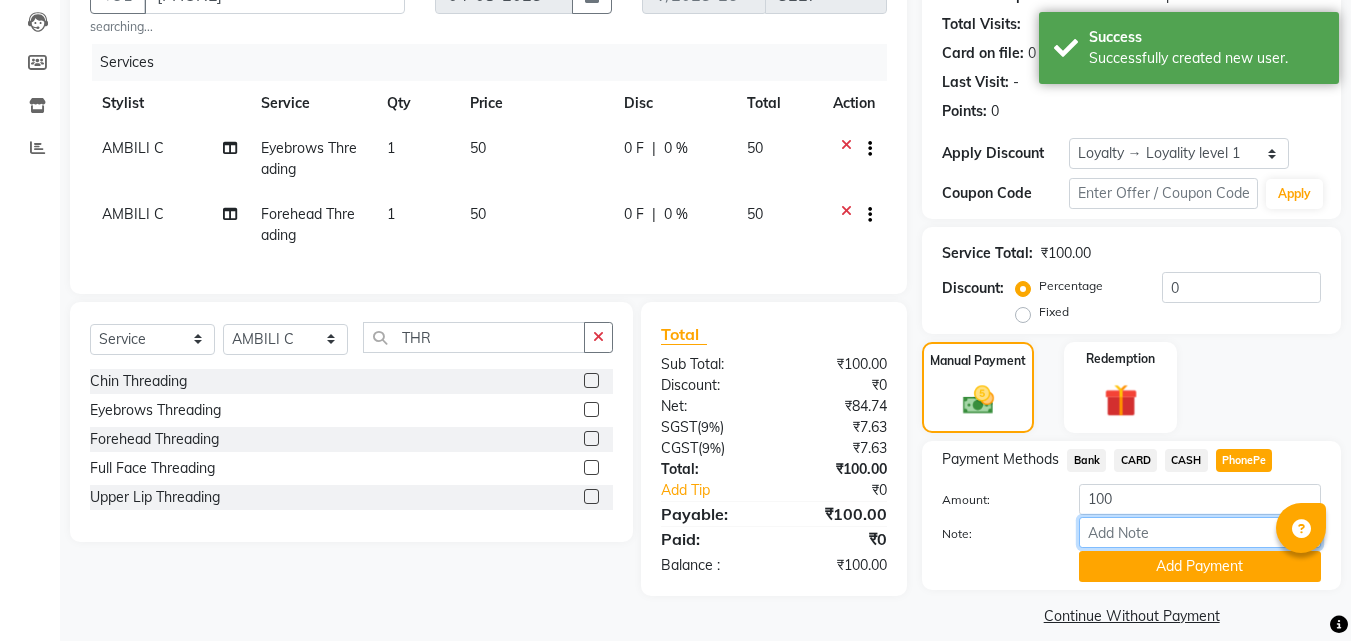click on "Note:" at bounding box center (1200, 532) 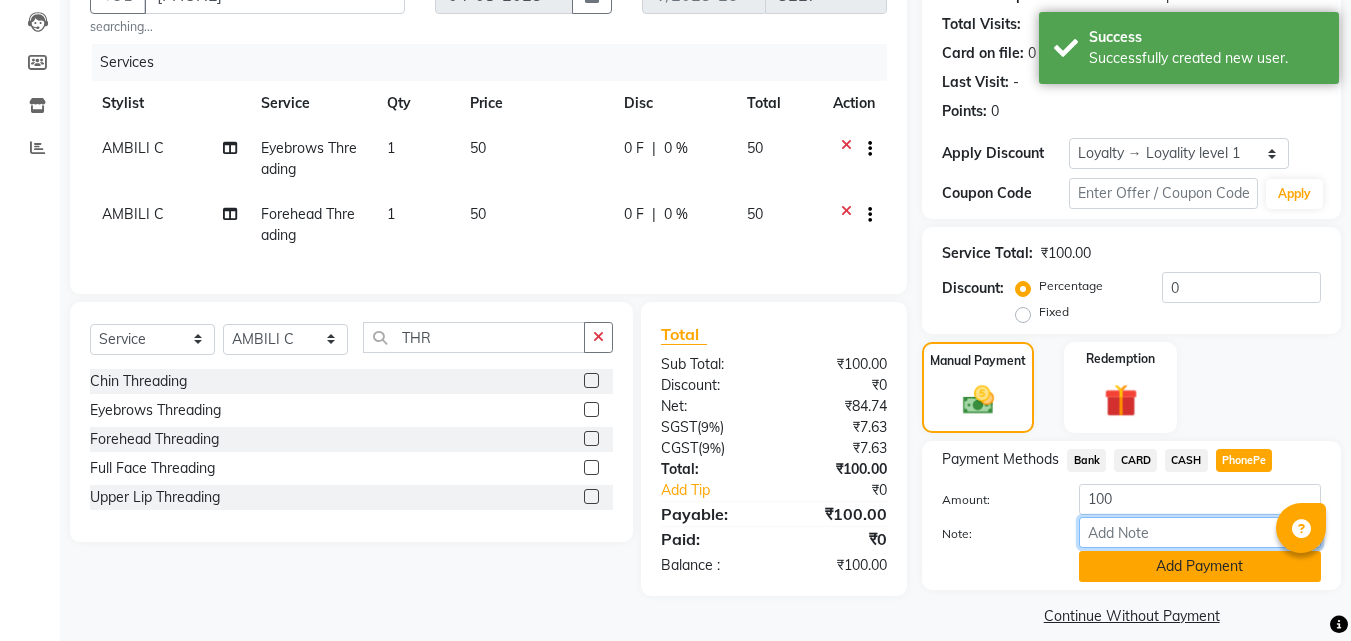 type on "frankly" 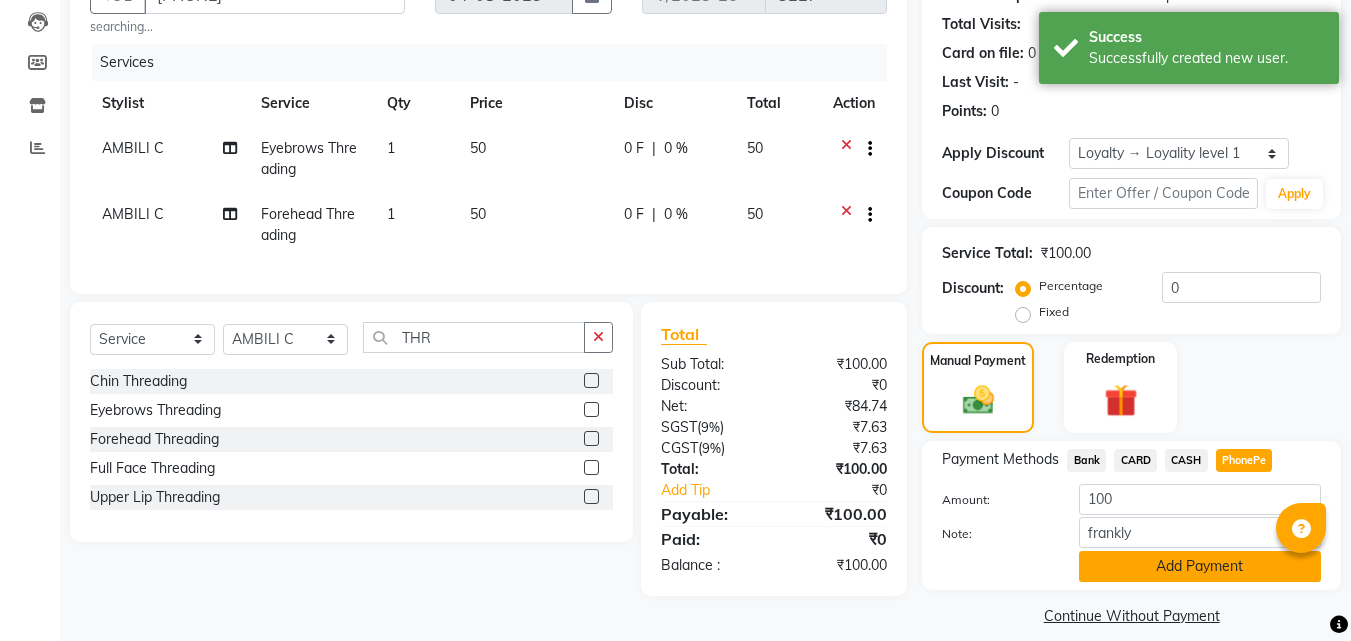 click on "Add Payment" 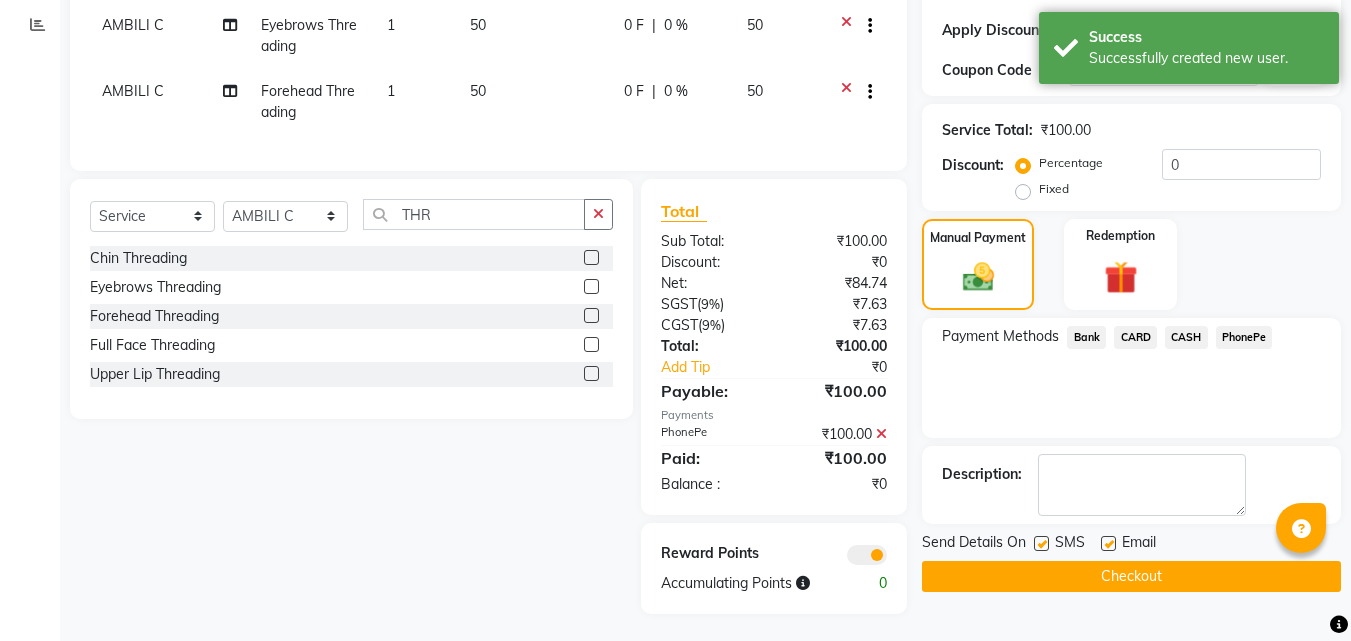 scroll, scrollTop: 351, scrollLeft: 0, axis: vertical 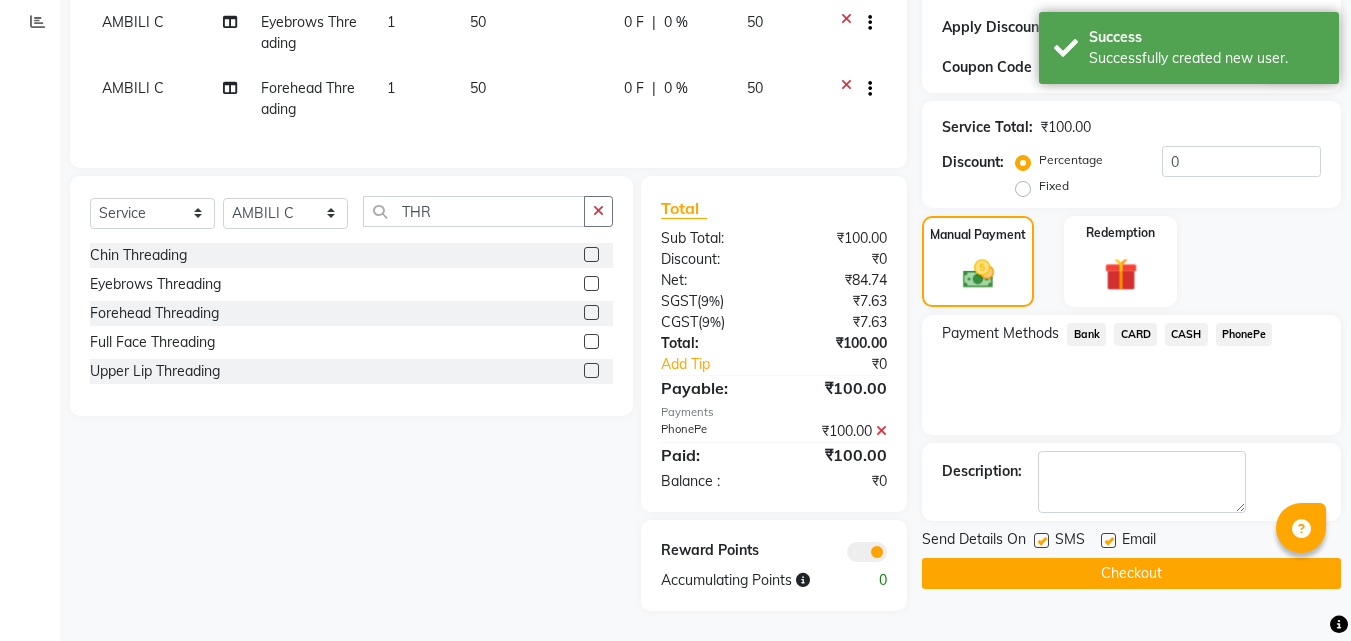 click on "Checkout" 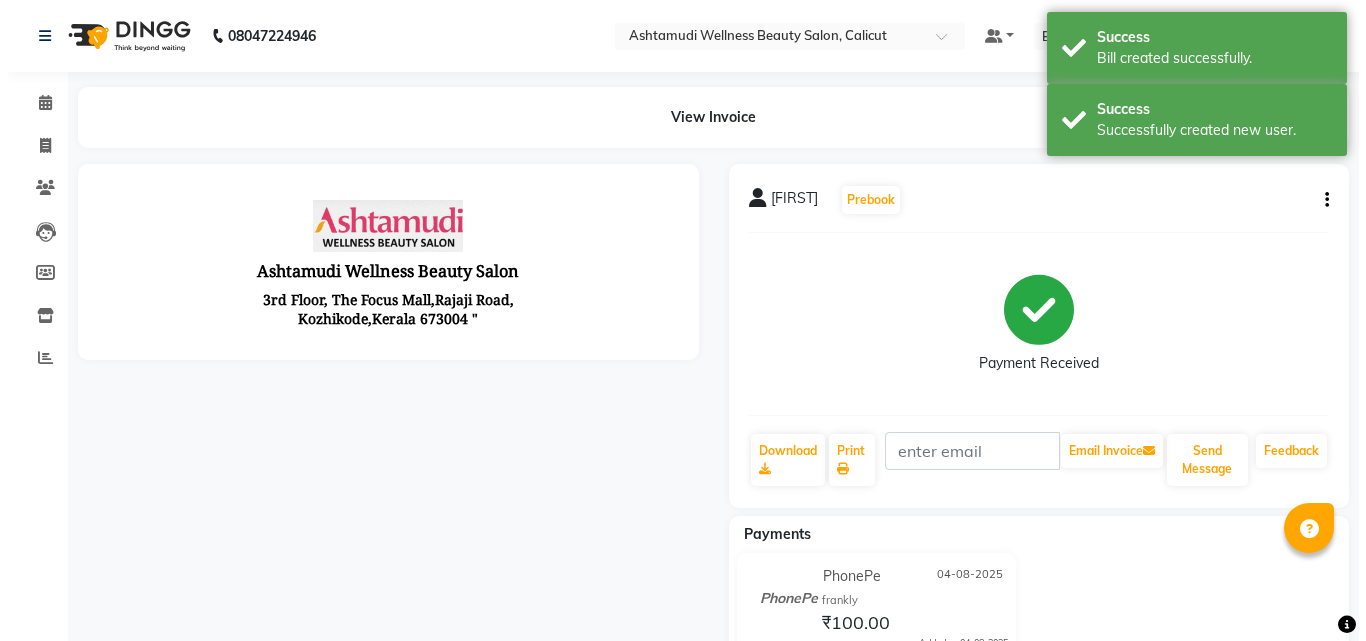 scroll, scrollTop: 0, scrollLeft: 0, axis: both 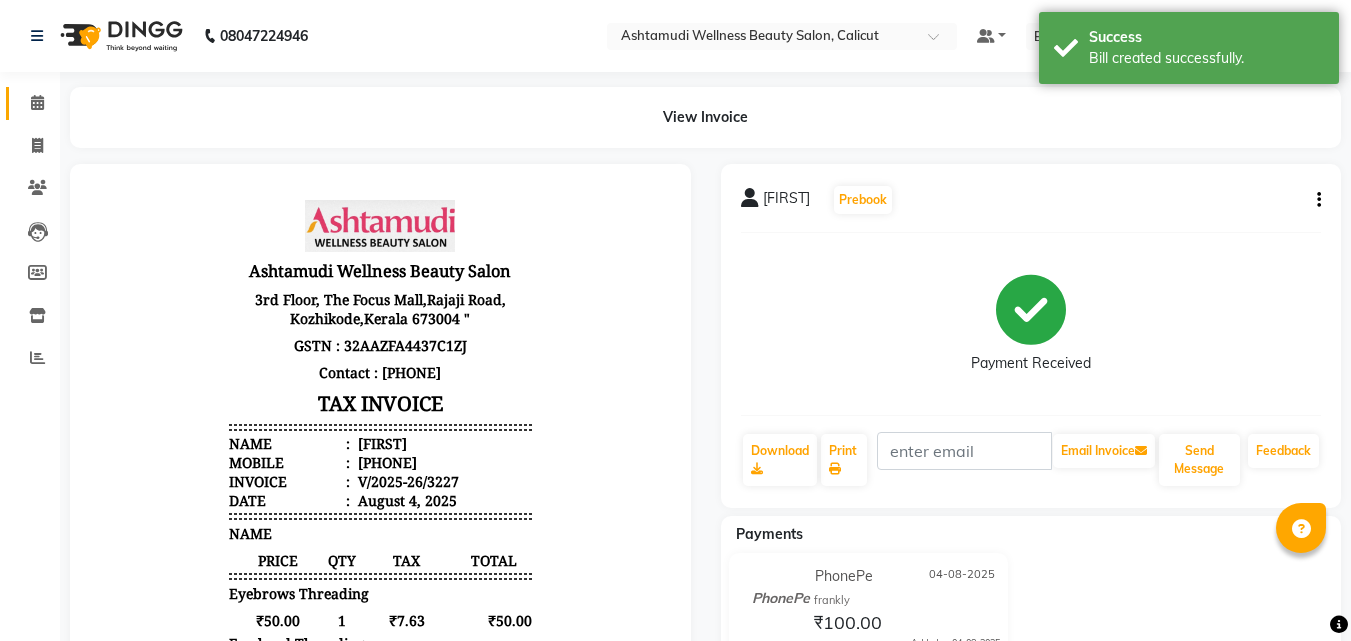 click on "Calendar" 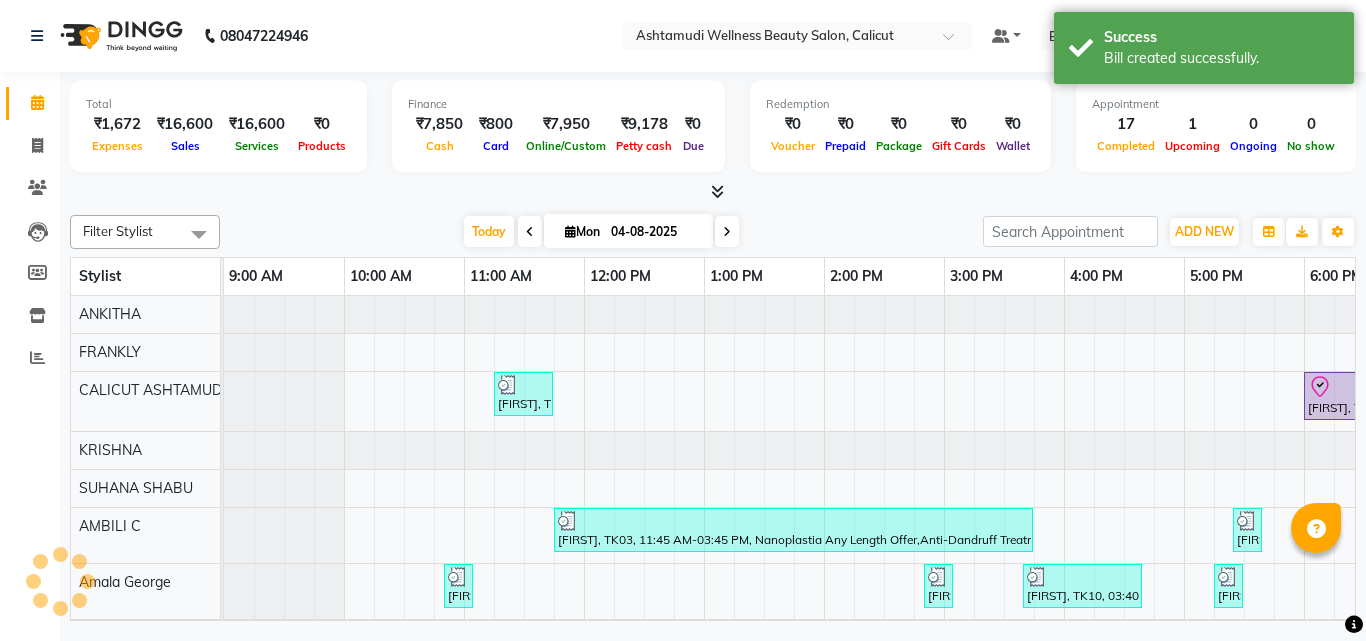 scroll, scrollTop: 0, scrollLeft: 0, axis: both 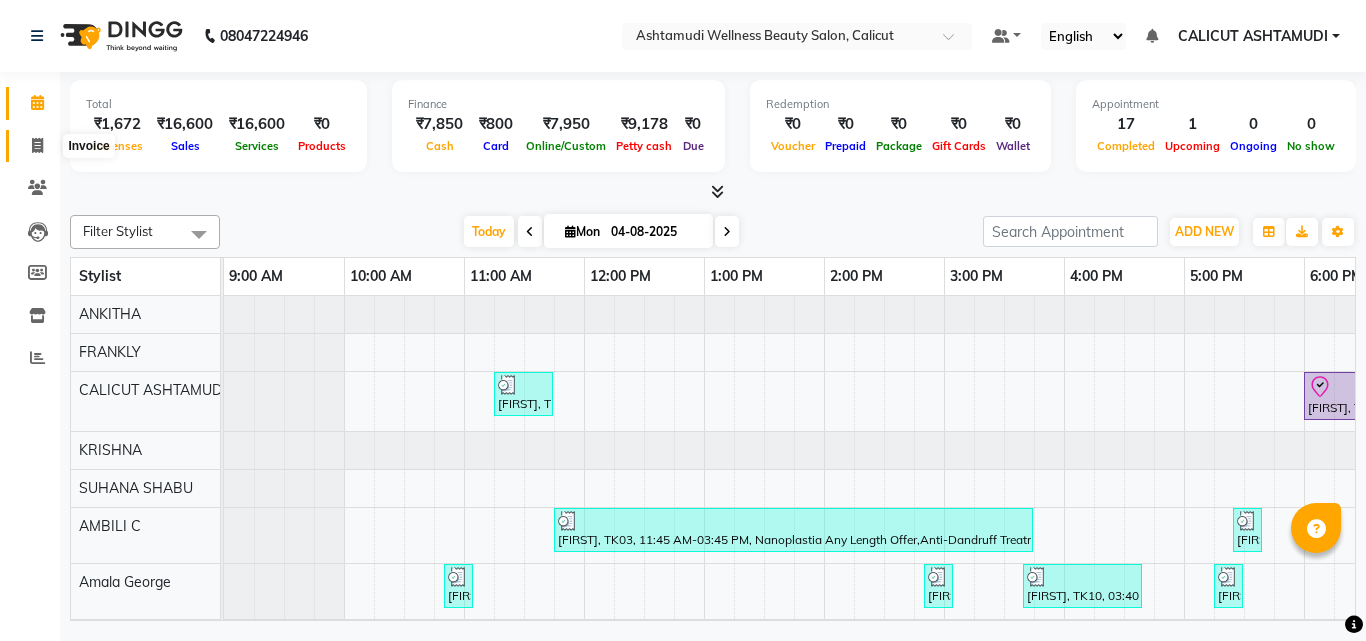 click 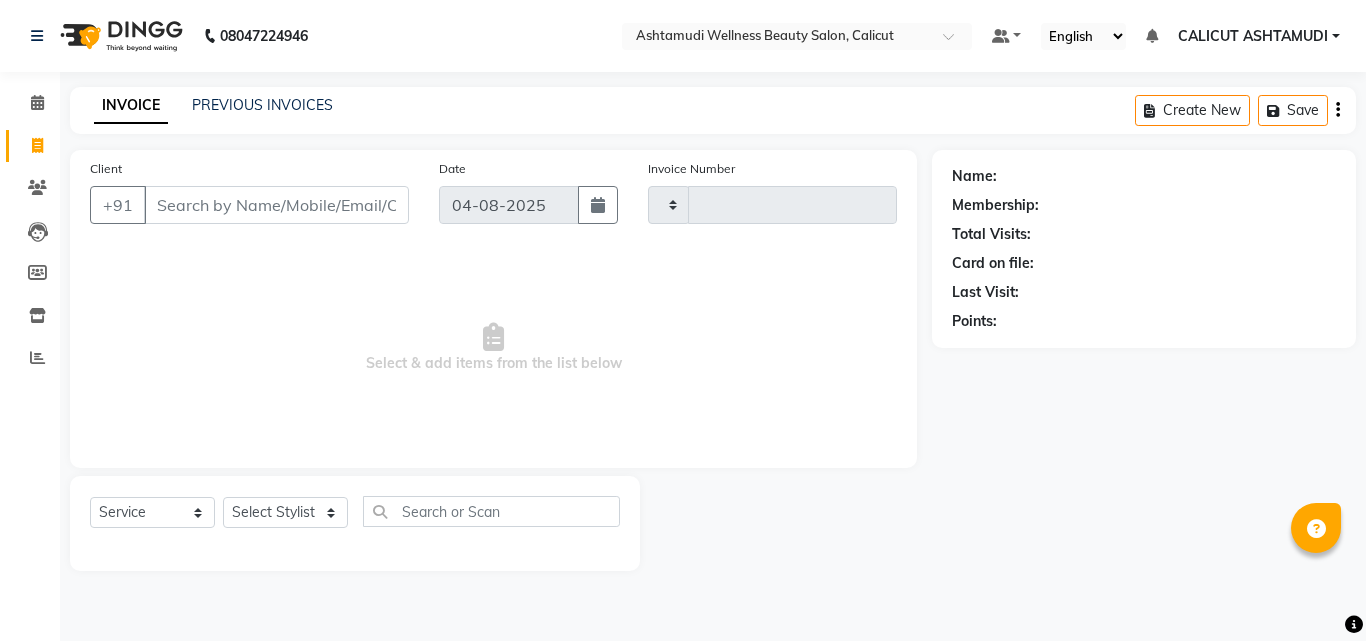 type on "3228" 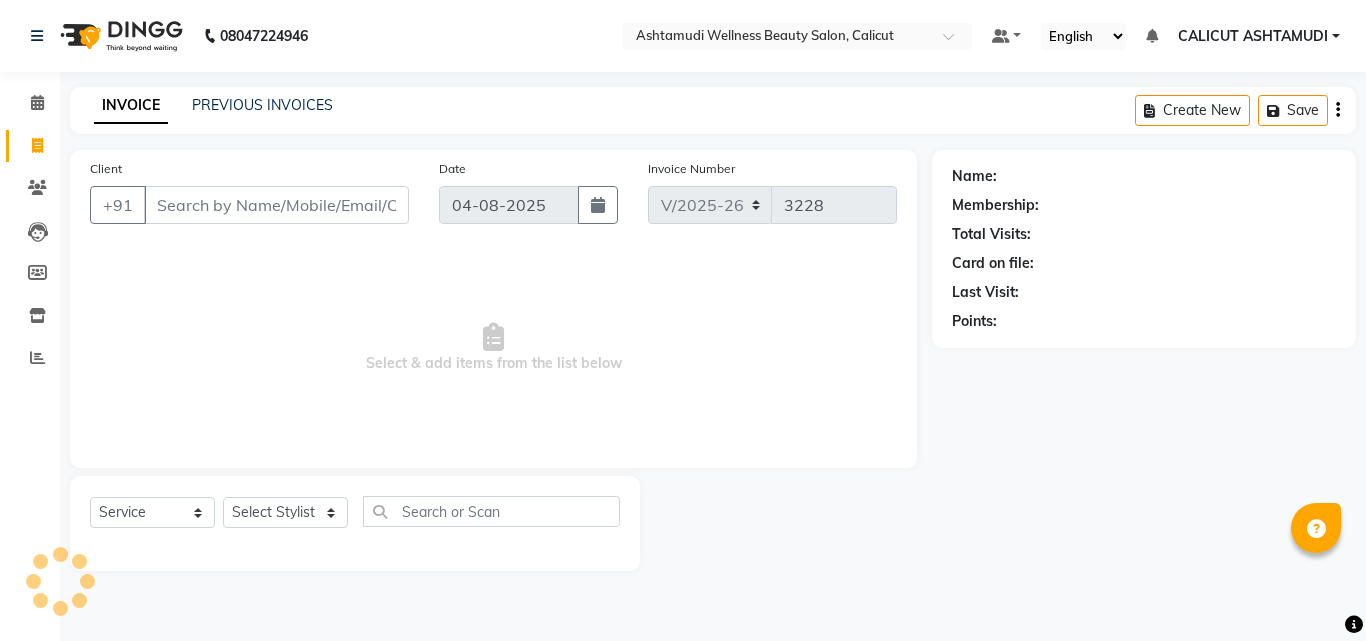 click on "Client" at bounding box center [276, 205] 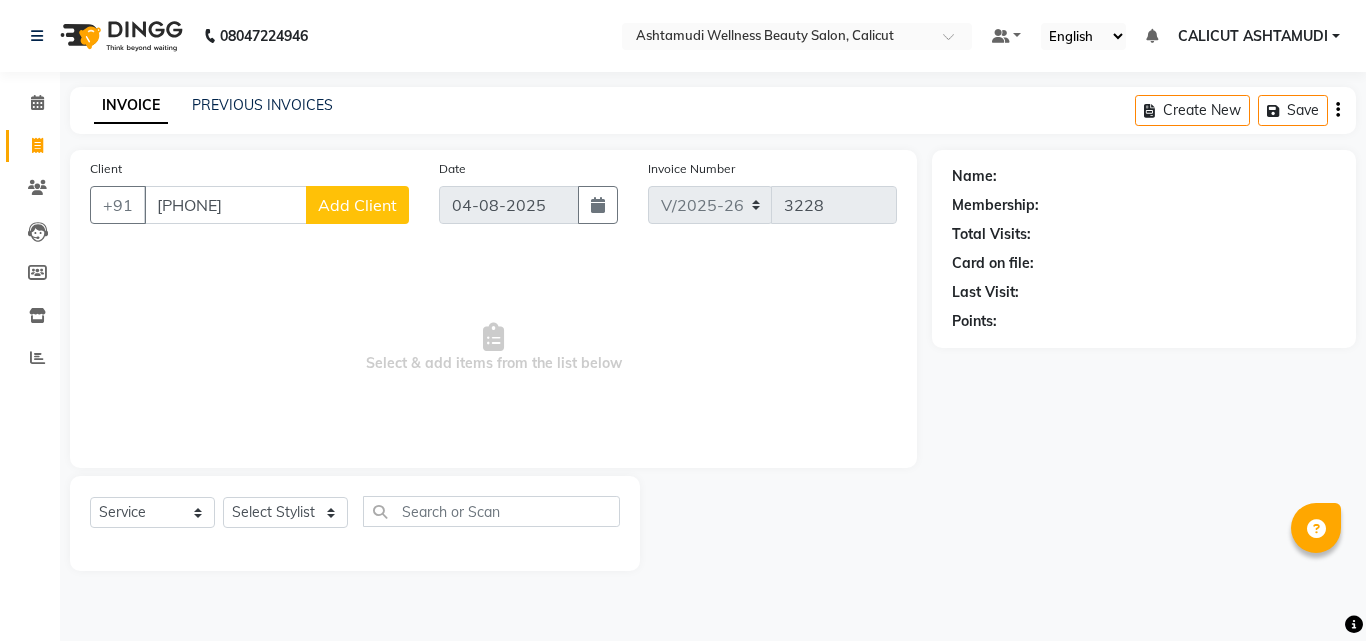 type on "[PHONE]" 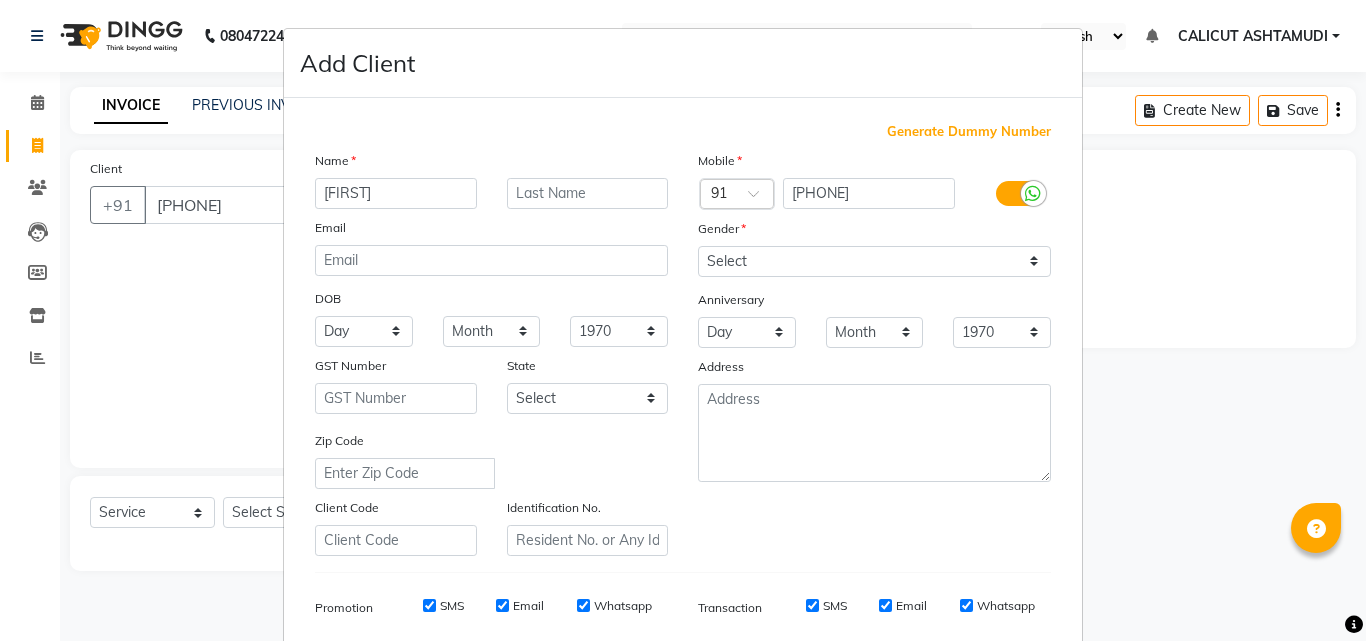 type on "[FIRST]" 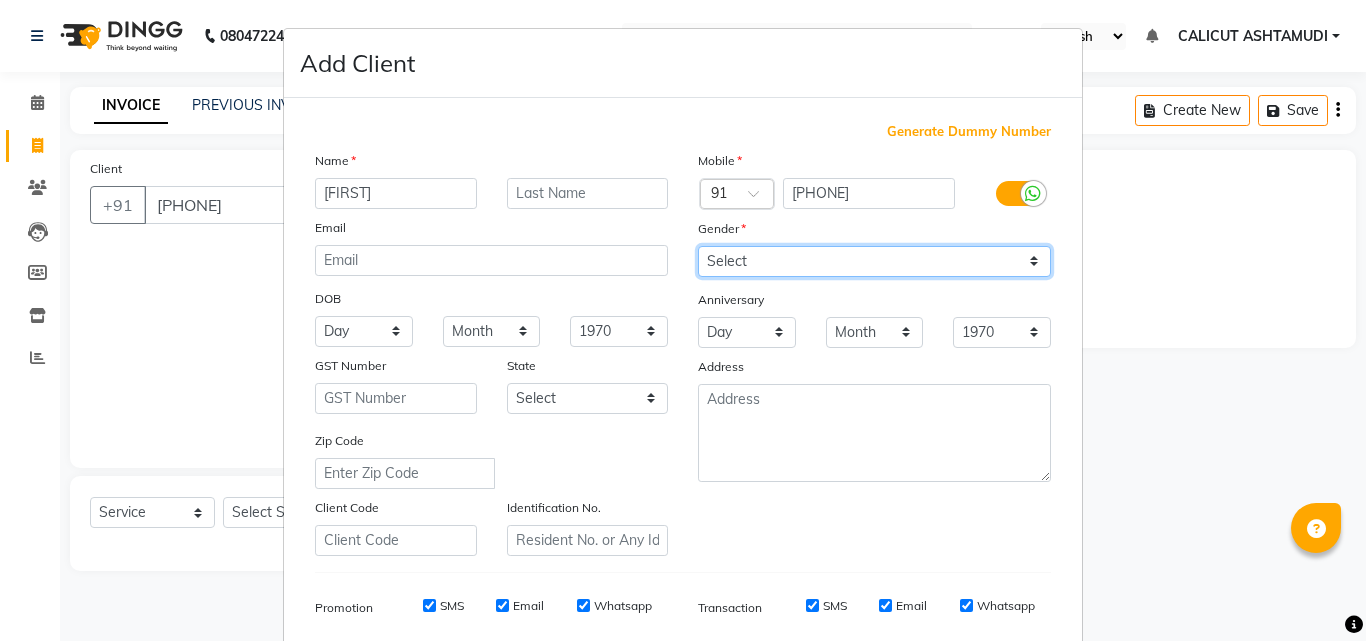 drag, startPoint x: 829, startPoint y: 268, endPoint x: 815, endPoint y: 276, distance: 16.124516 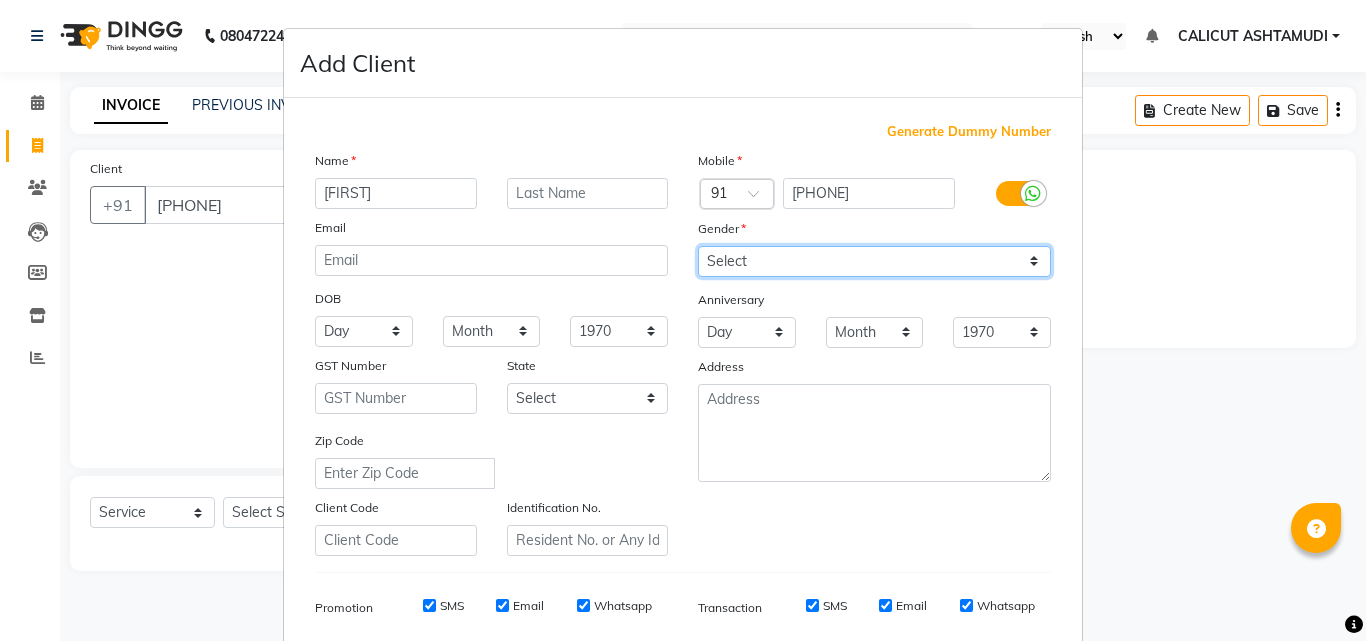 click on "Select Male Female Other Prefer Not To Say" at bounding box center (874, 261) 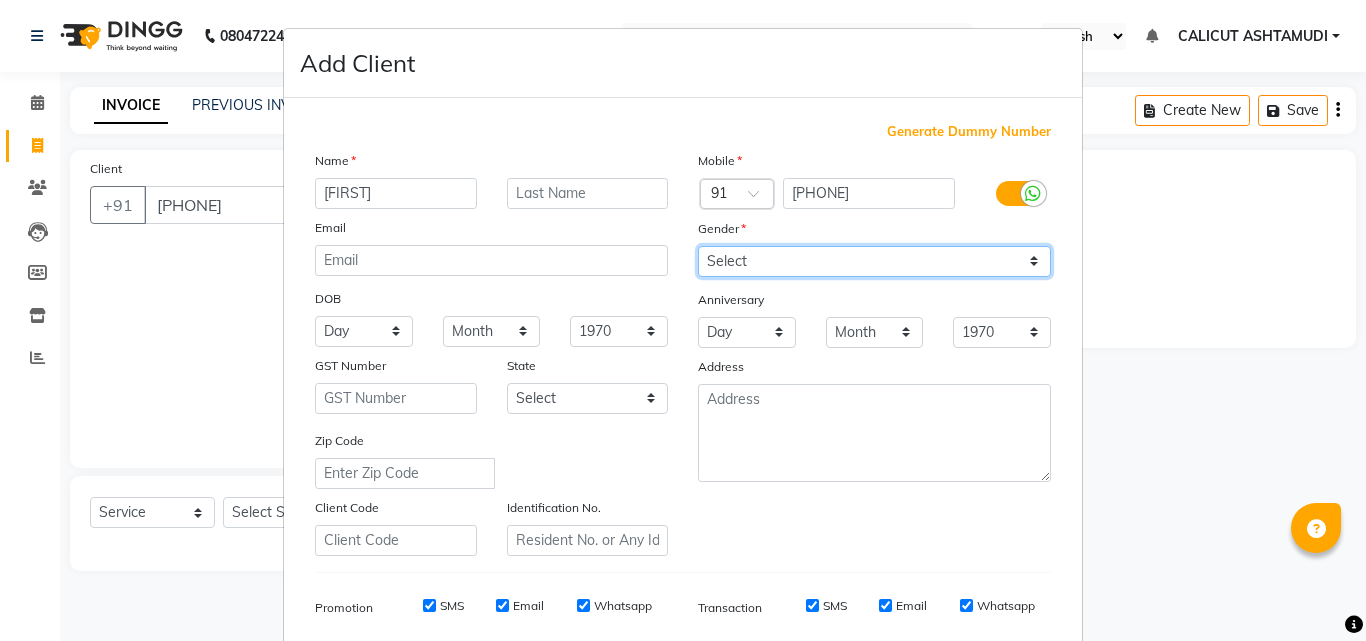 select on "male" 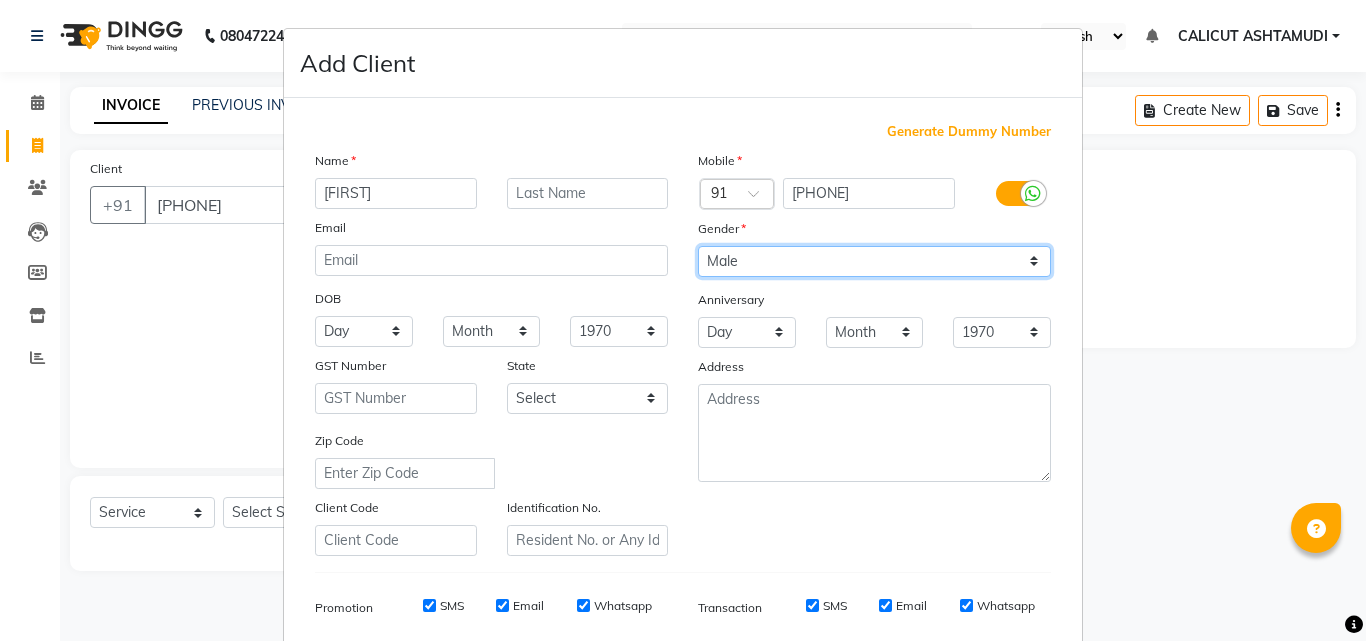 click on "Select Male Female Other Prefer Not To Say" at bounding box center [874, 261] 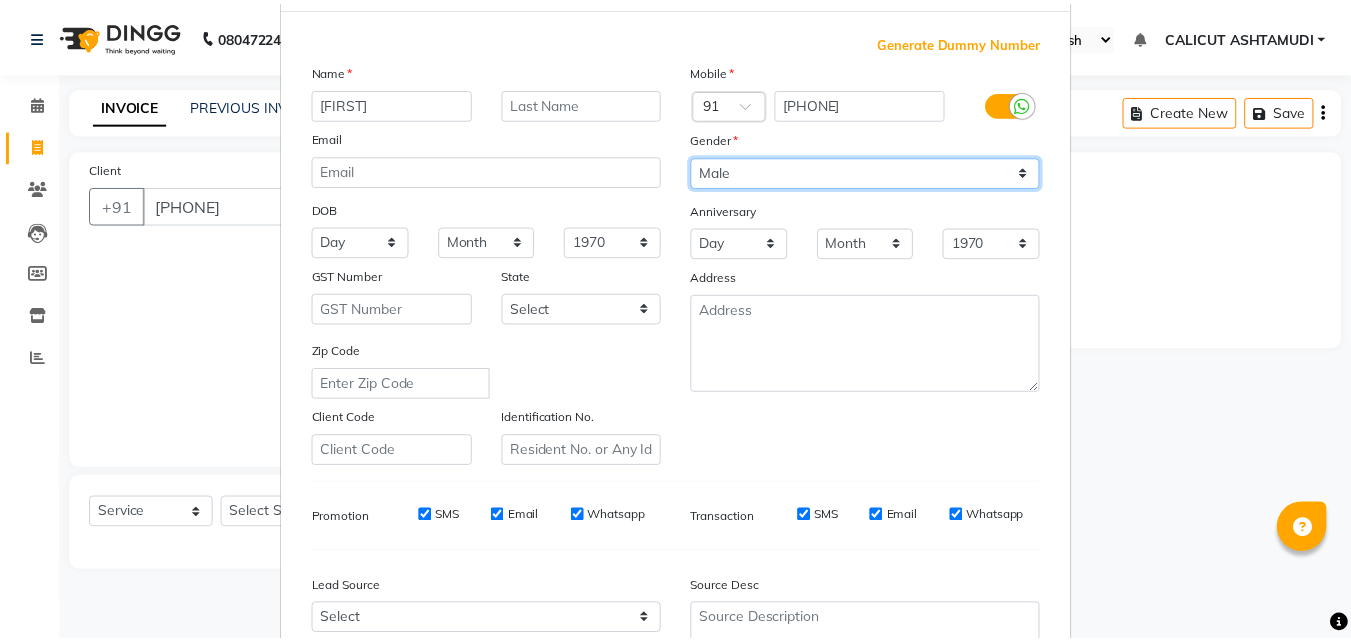 scroll, scrollTop: 282, scrollLeft: 0, axis: vertical 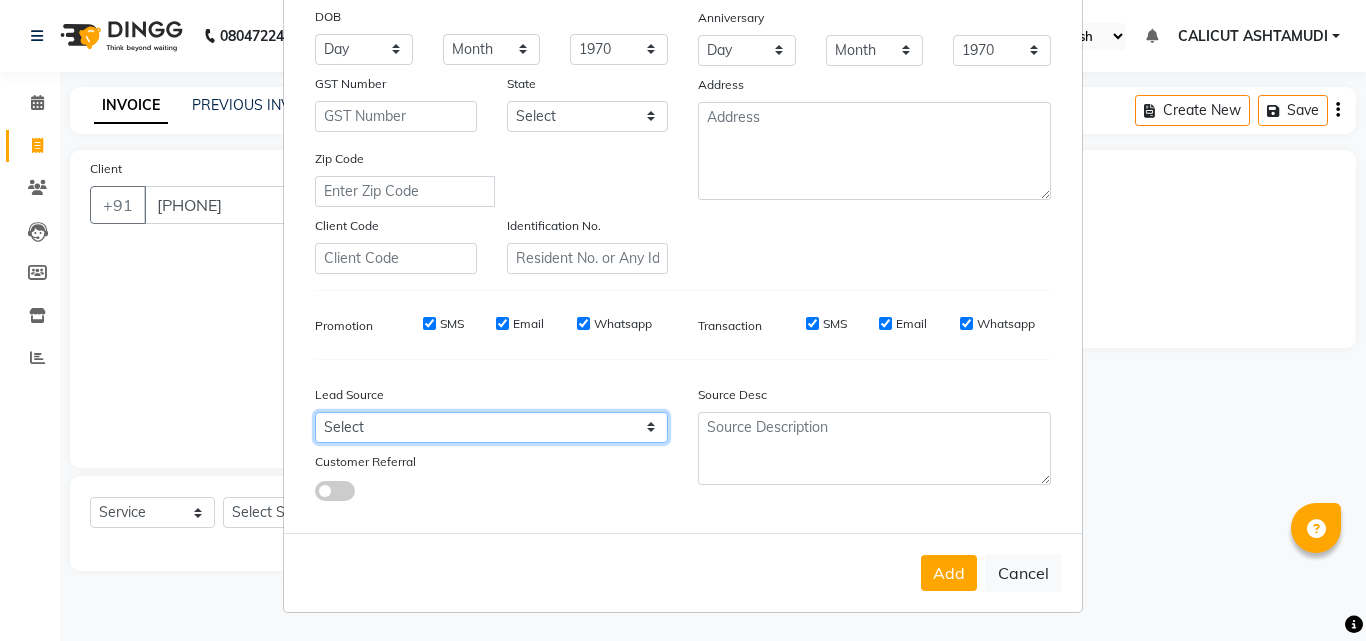 click on "Select Walk-in Referral Internet Friend Word of Mouth Advertisement Facebook JustDial Google Other Instagram  YouTube  WhatsApp" at bounding box center [491, 427] 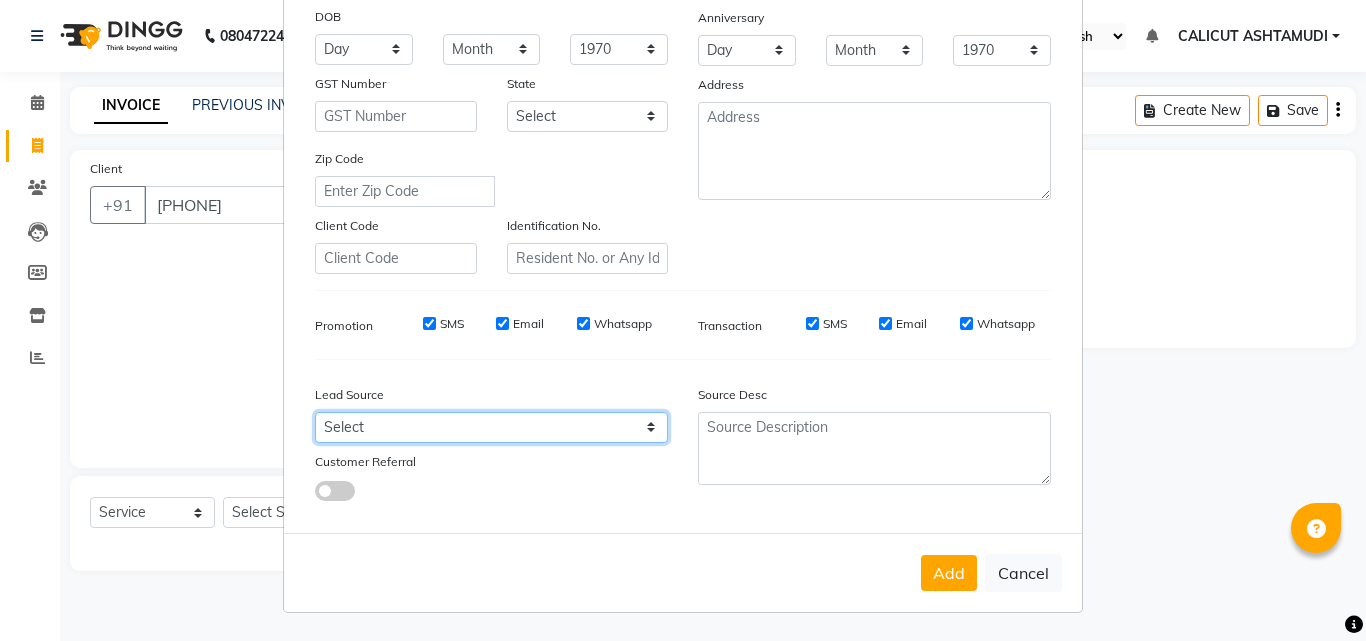 select on "31337" 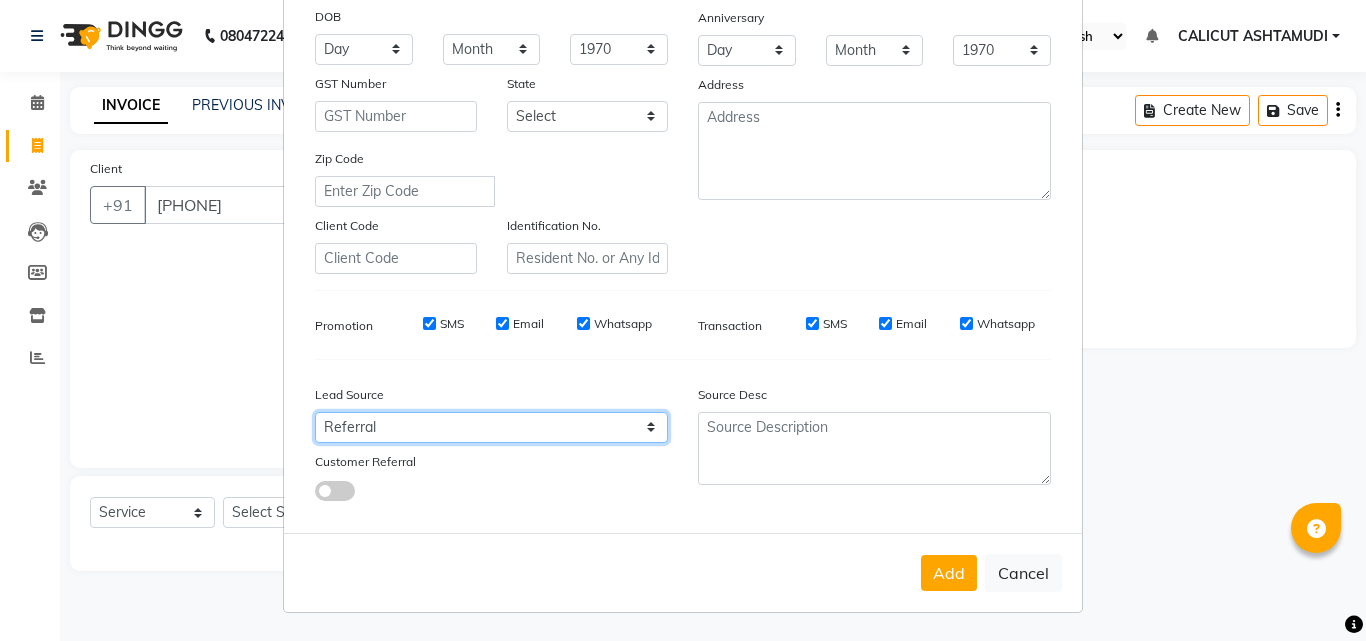 click on "Select Walk-in Referral Internet Friend Word of Mouth Advertisement Facebook JustDial Google Other Instagram  YouTube  WhatsApp" at bounding box center (491, 427) 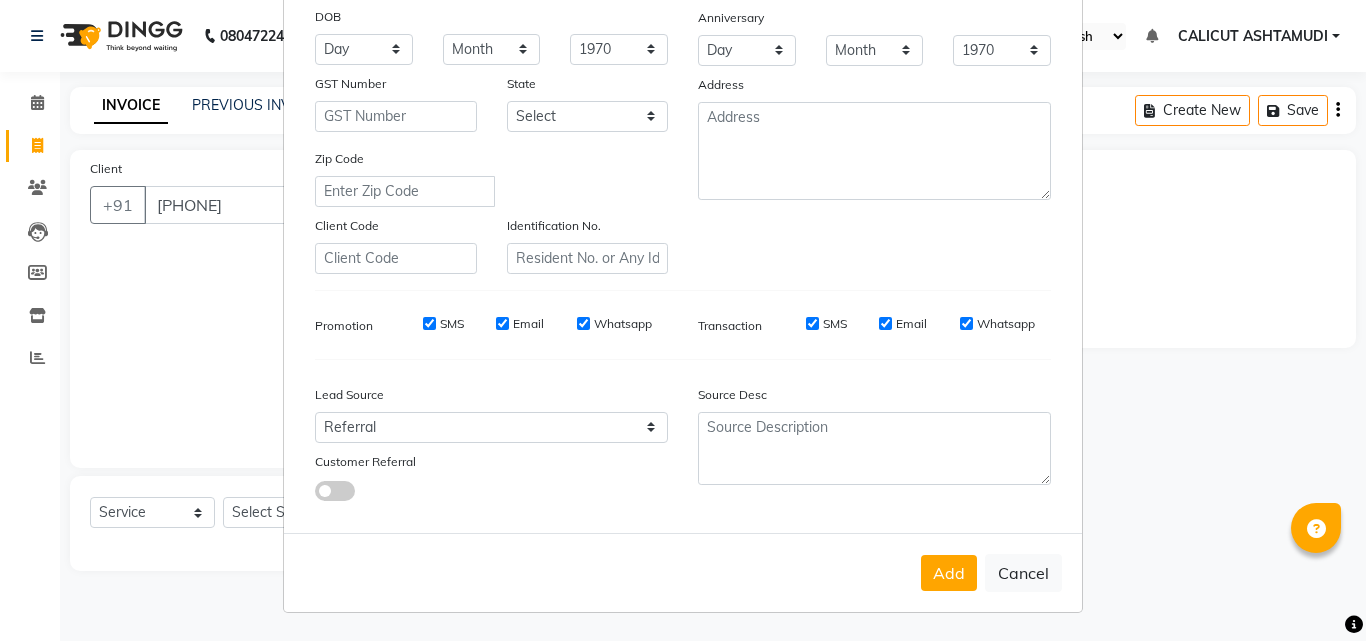 click on "Add   Cancel" at bounding box center (683, 572) 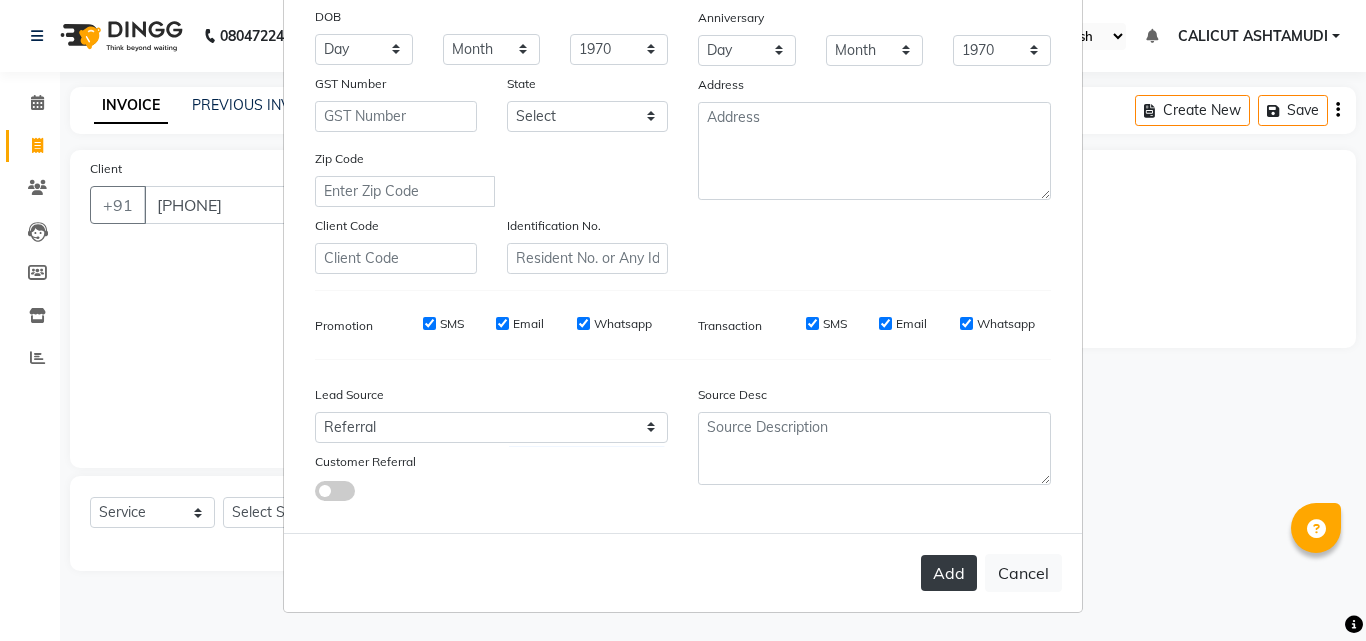 click on "Add" at bounding box center [949, 573] 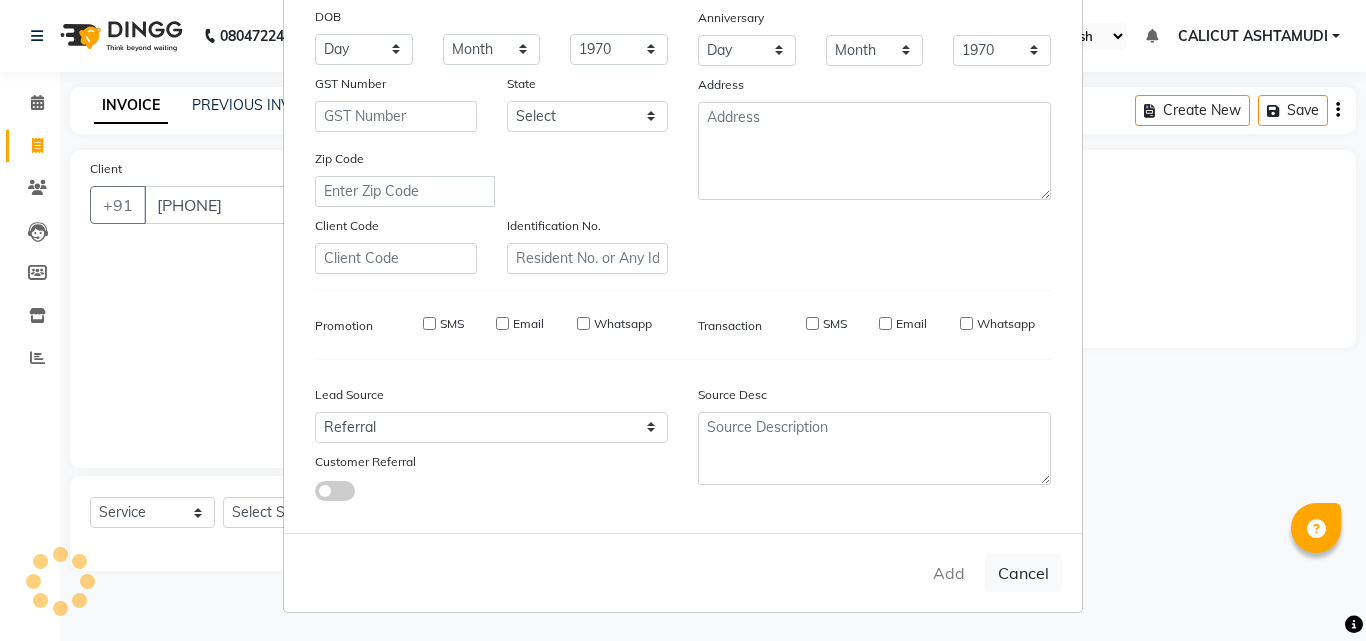 type 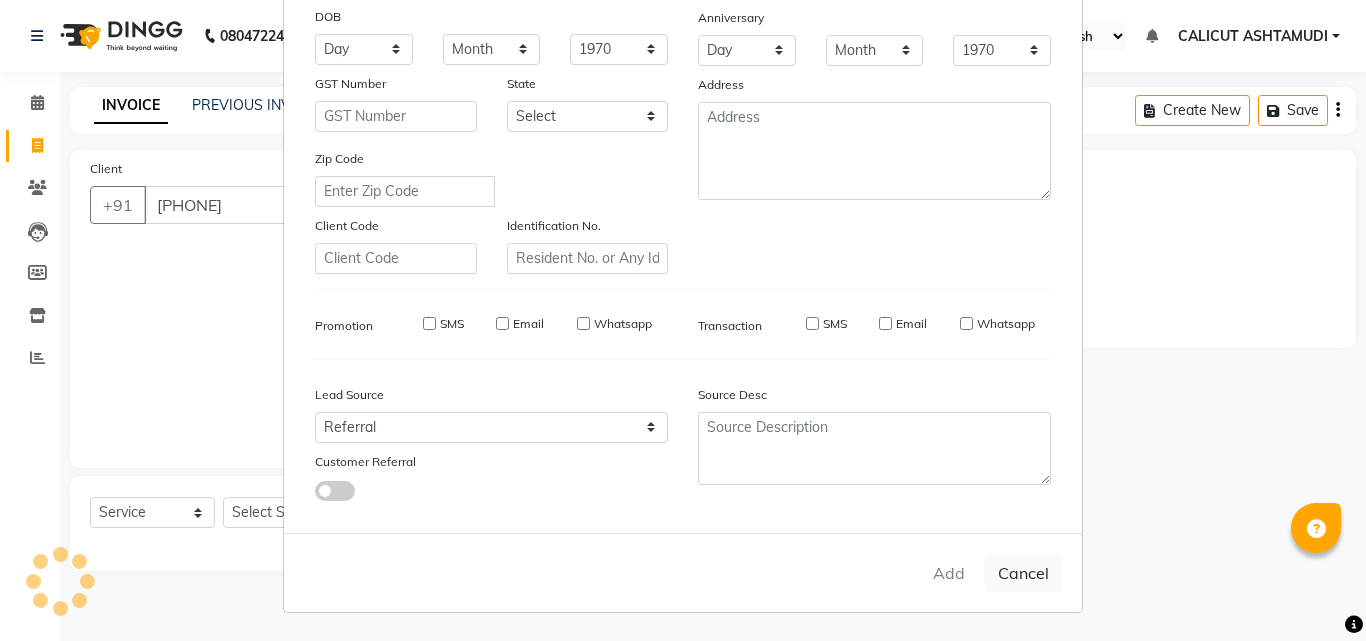 select 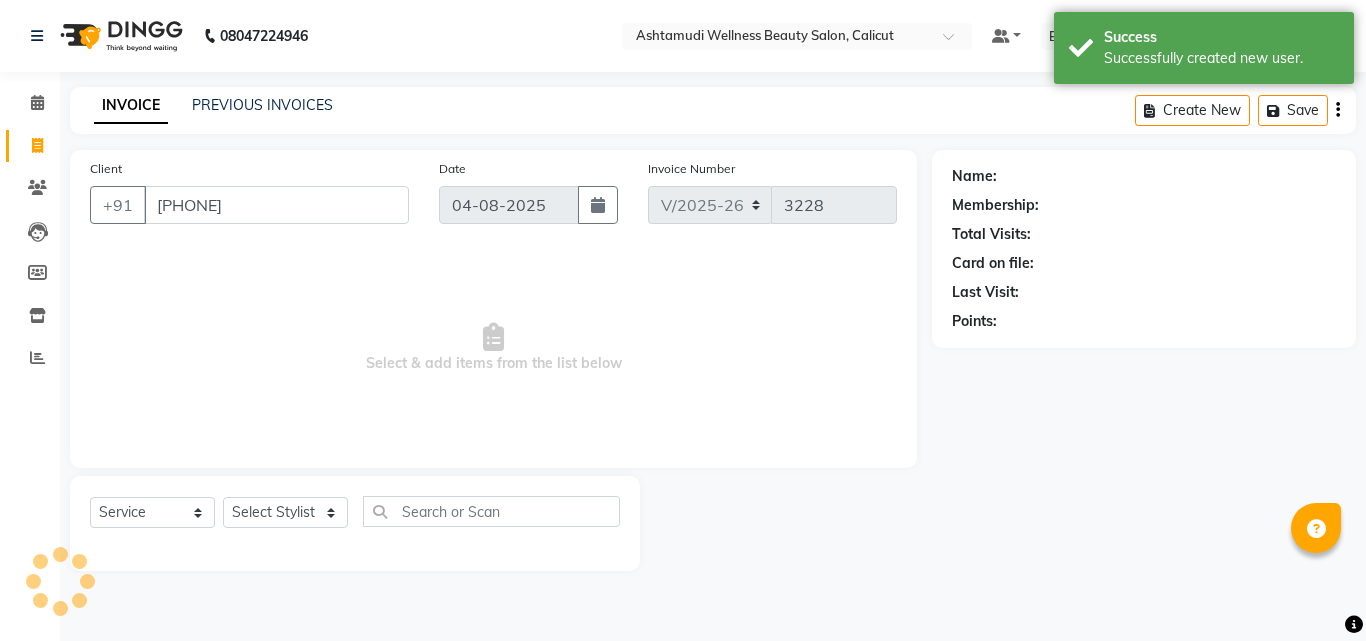 select on "1: Object" 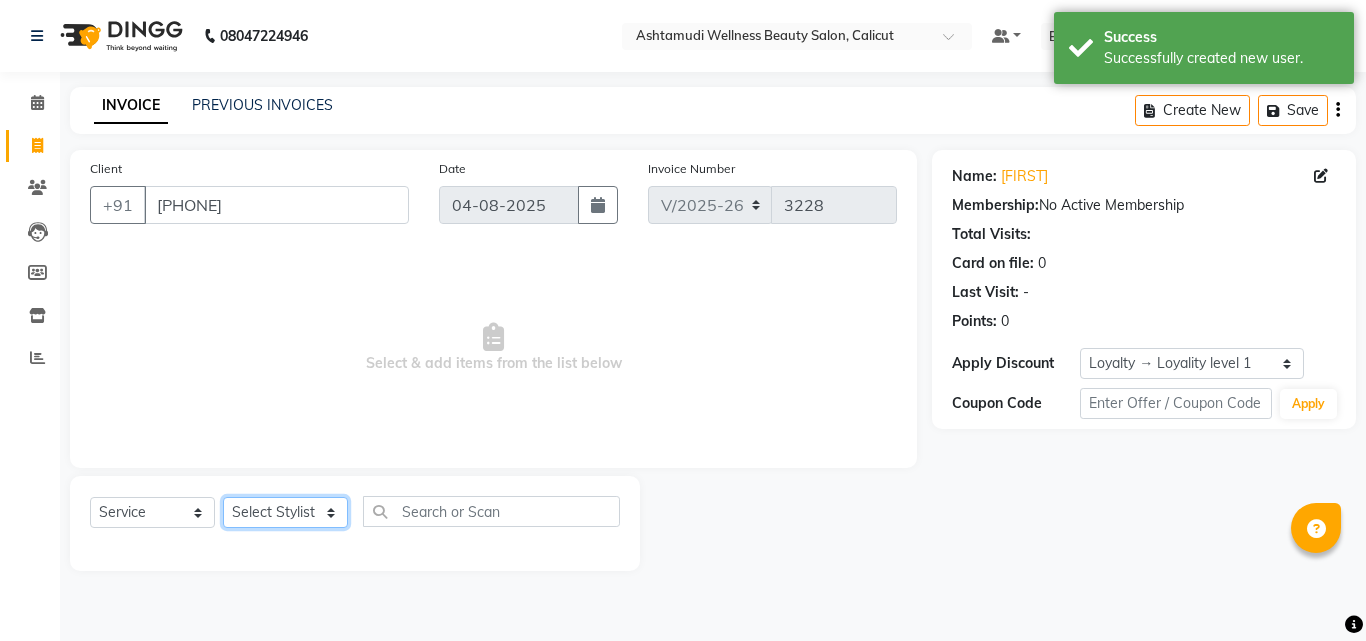 click on "Select Stylist Amala George AMBILI C ANJANA DAS ANKITHA Arya CALICUT ASHTAMUDI FRANKLY	 GRACY KRISHNA Nitesh Punam Gurung Sewan ali Sheela SUHANA  SHABU Titto" 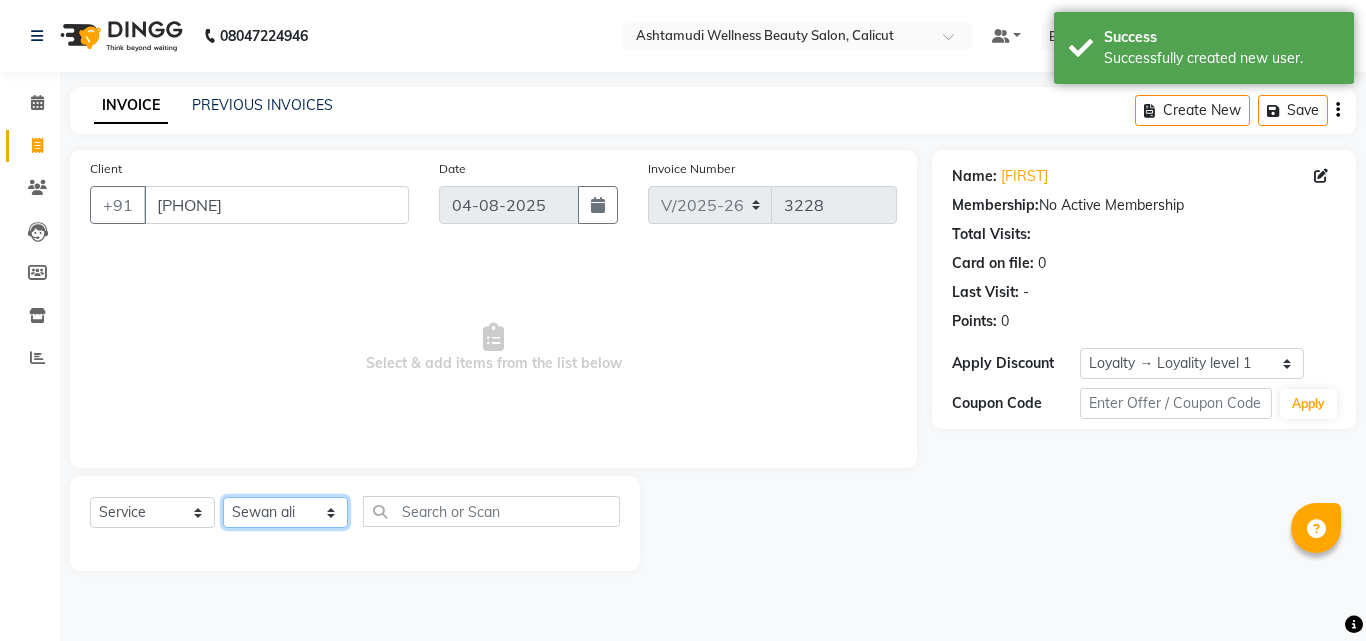 click on "Select Stylist Amala George AMBILI C ANJANA DAS ANKITHA Arya CALICUT ASHTAMUDI FRANKLY	 GRACY KRISHNA Nitesh Punam Gurung Sewan ali Sheela SUHANA  SHABU Titto" 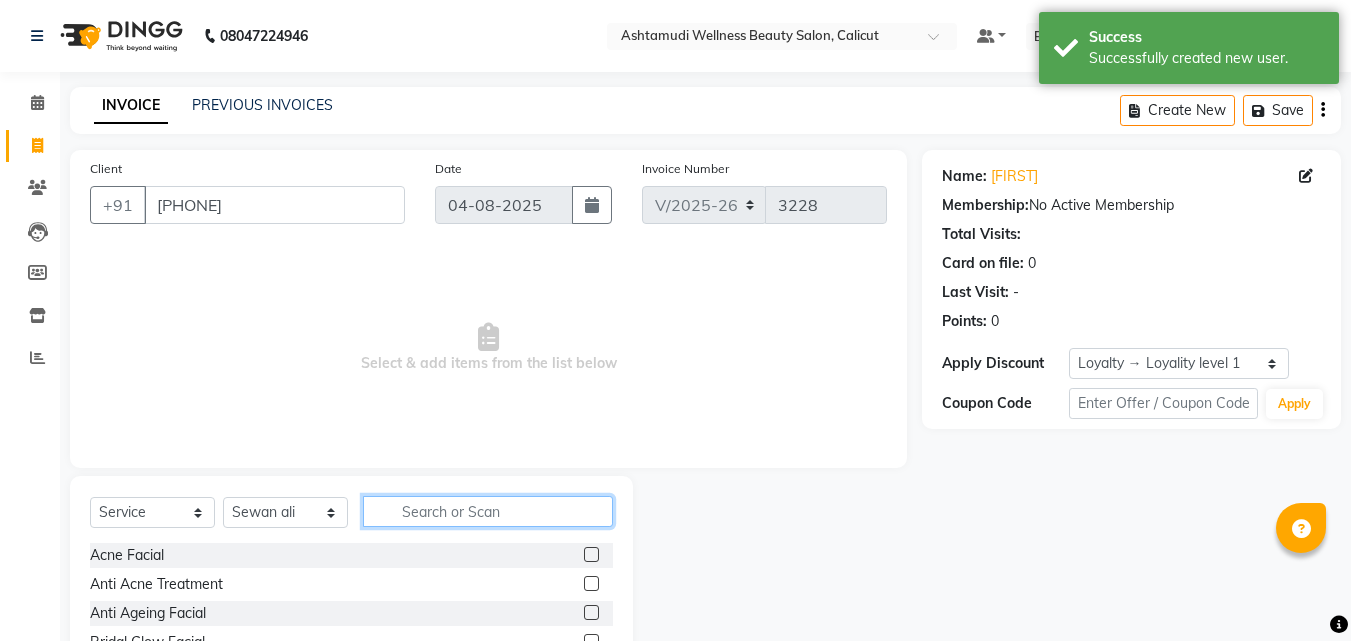 click 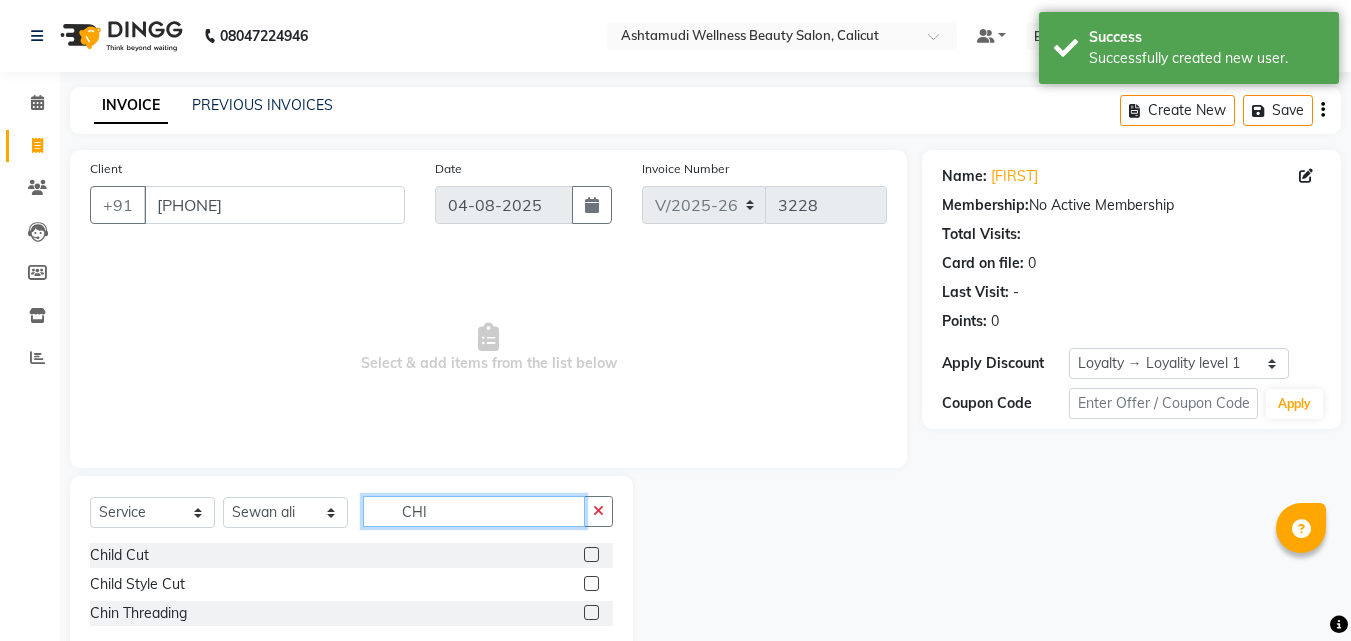 type on "CHI" 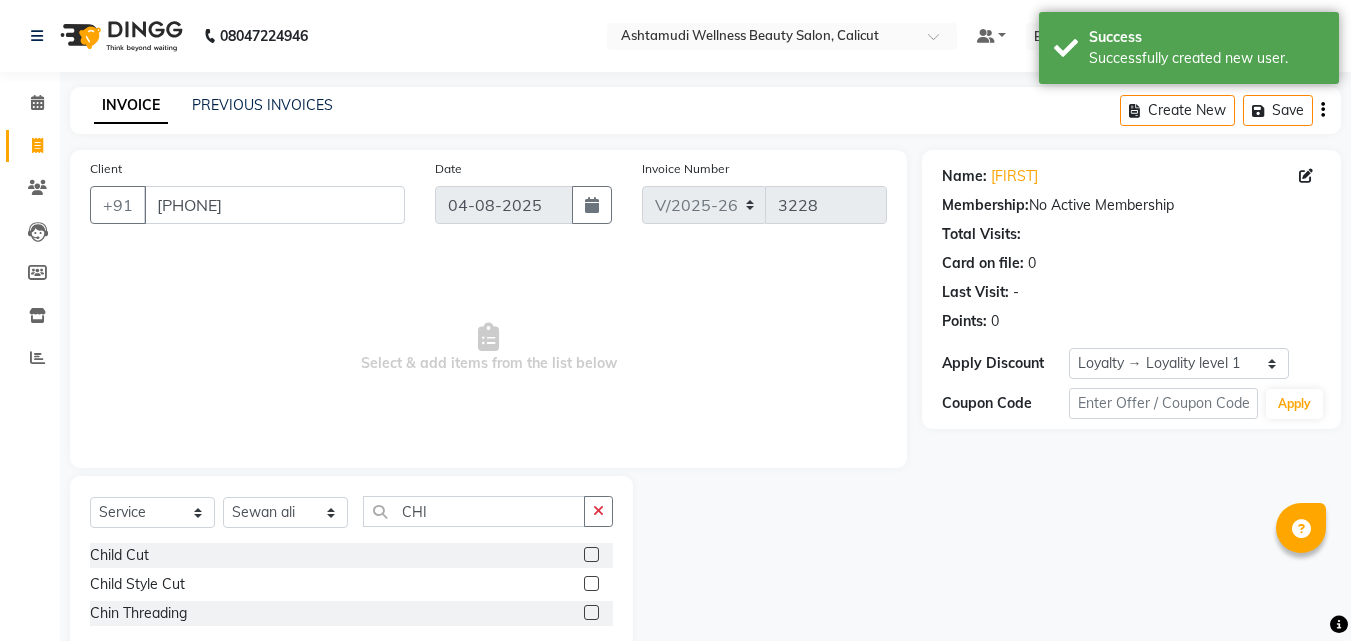 click 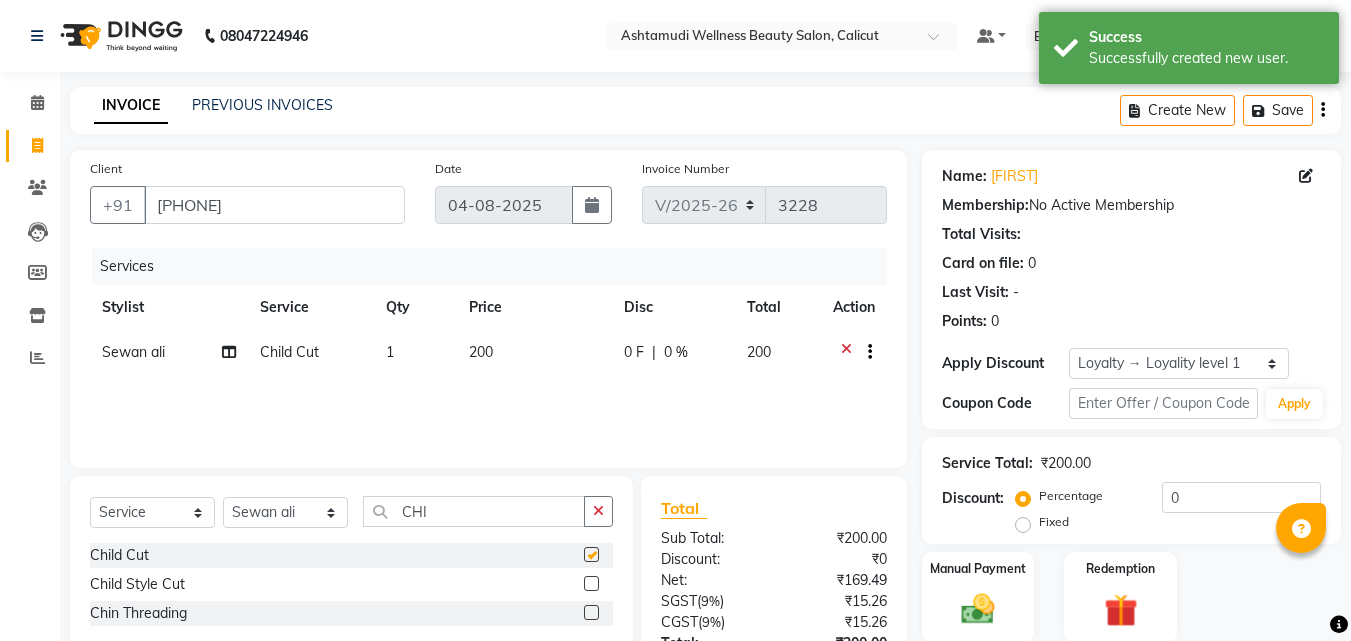 checkbox on "false" 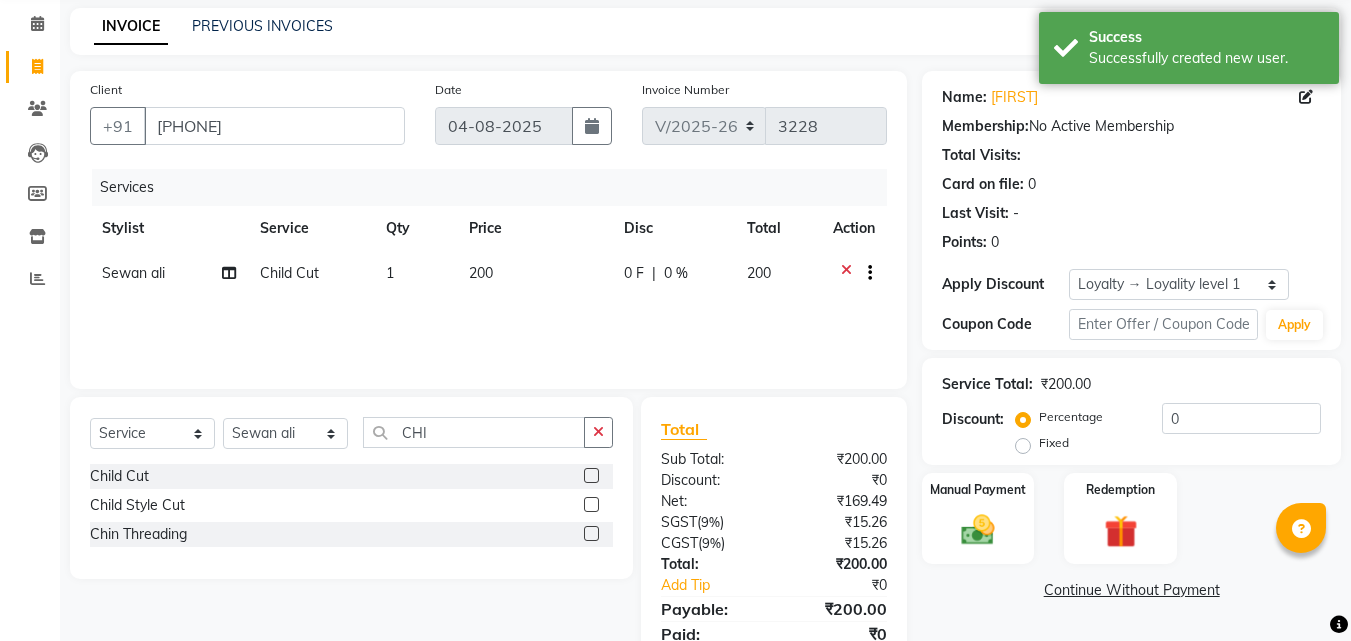 scroll, scrollTop: 159, scrollLeft: 0, axis: vertical 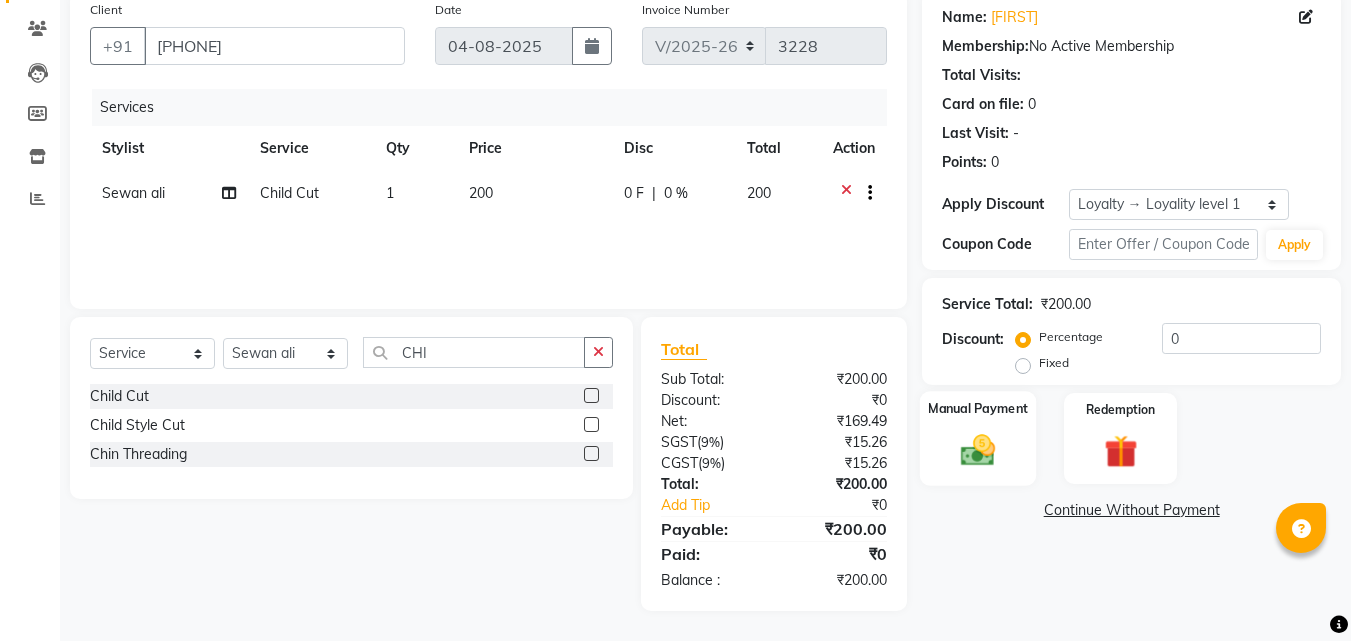 click 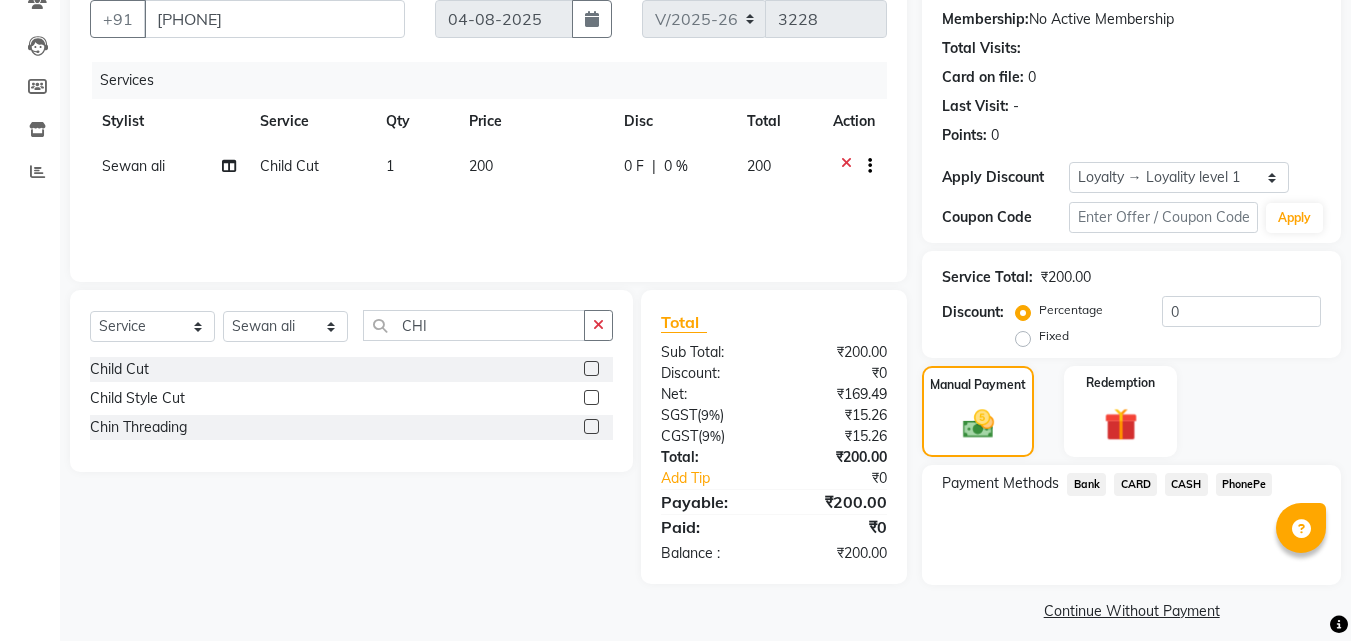 scroll, scrollTop: 201, scrollLeft: 0, axis: vertical 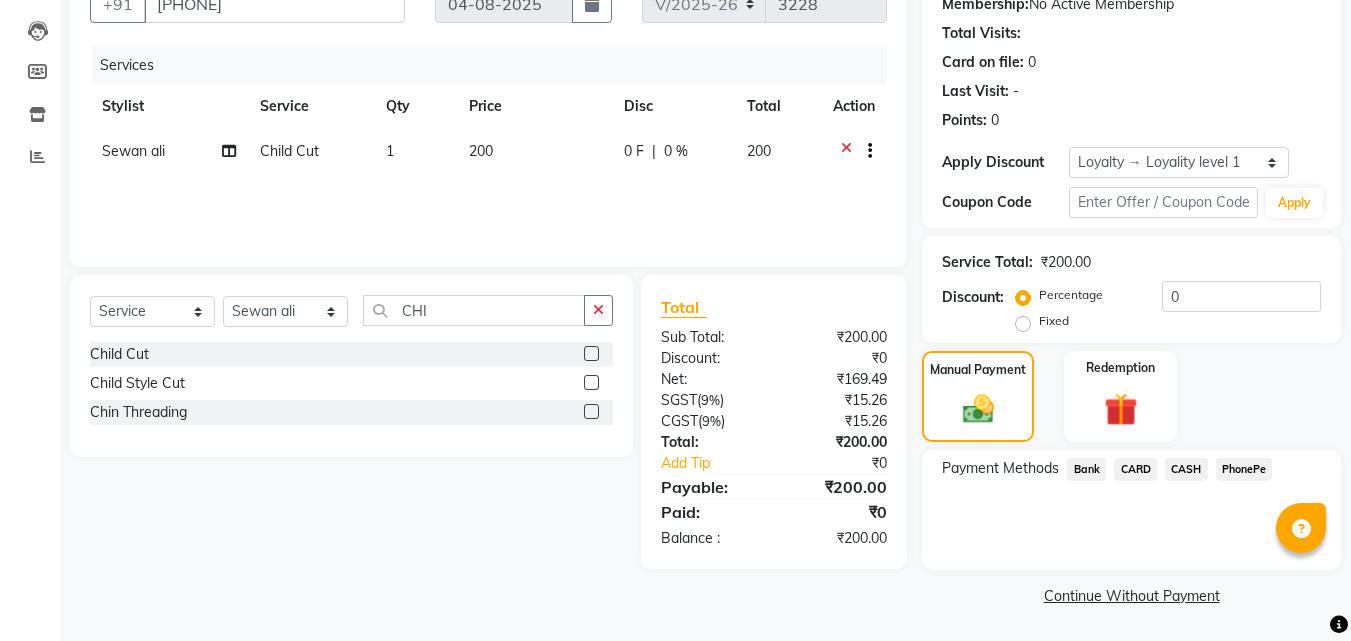 click on "CARD" 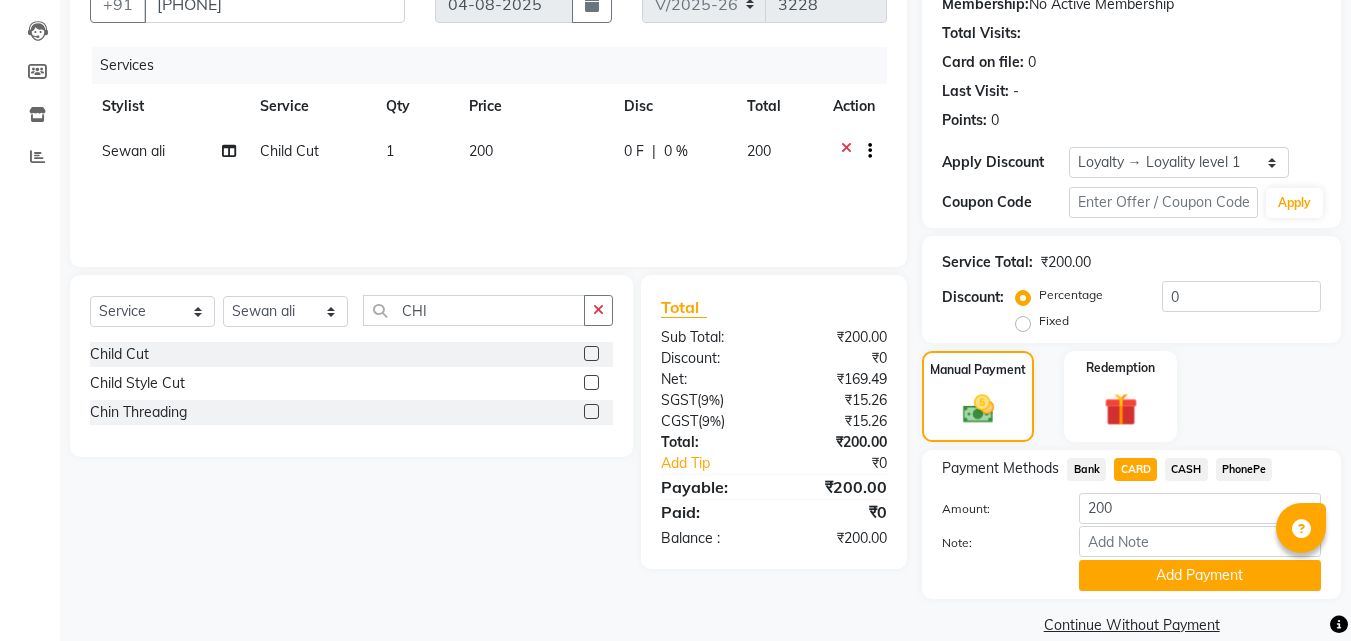 click on "CASH" 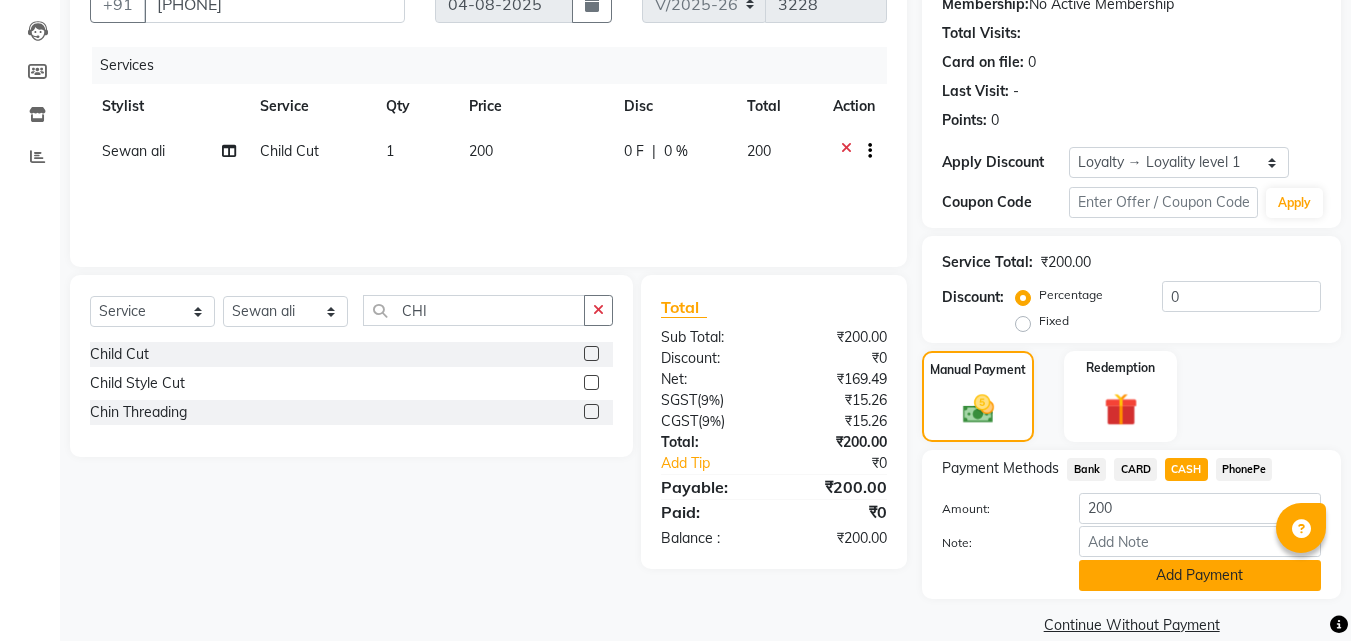 click on "Add Payment" 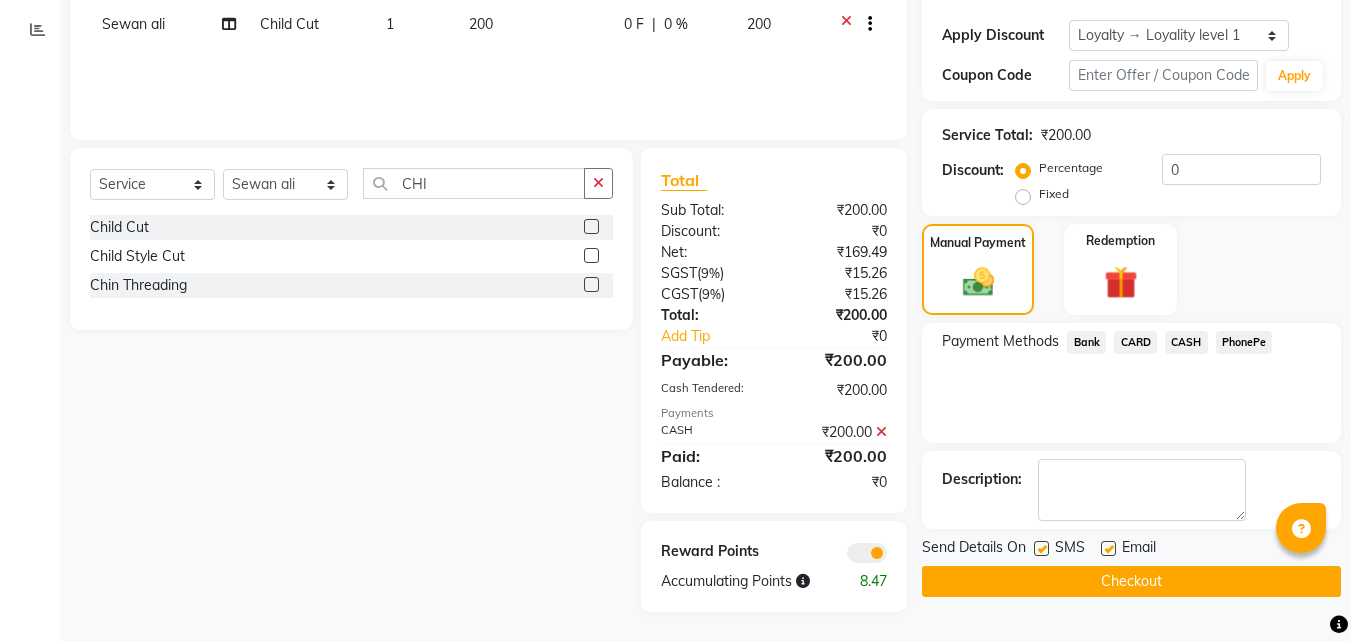 scroll, scrollTop: 329, scrollLeft: 0, axis: vertical 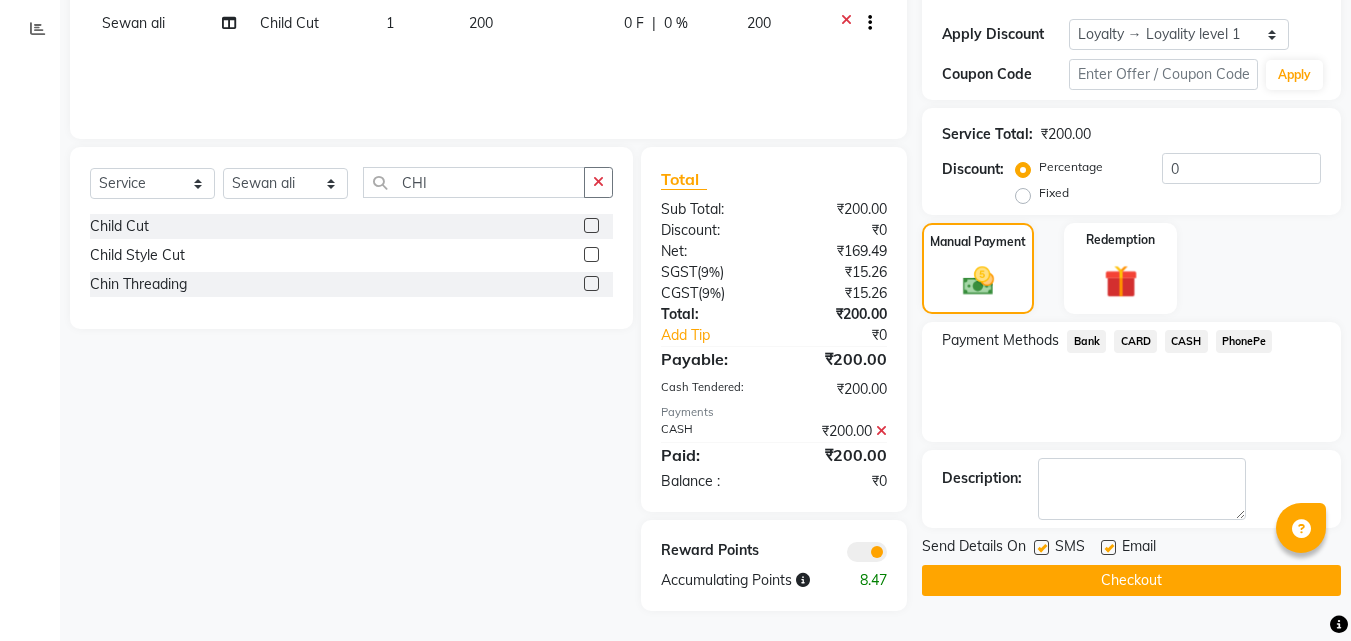click on "Checkout" 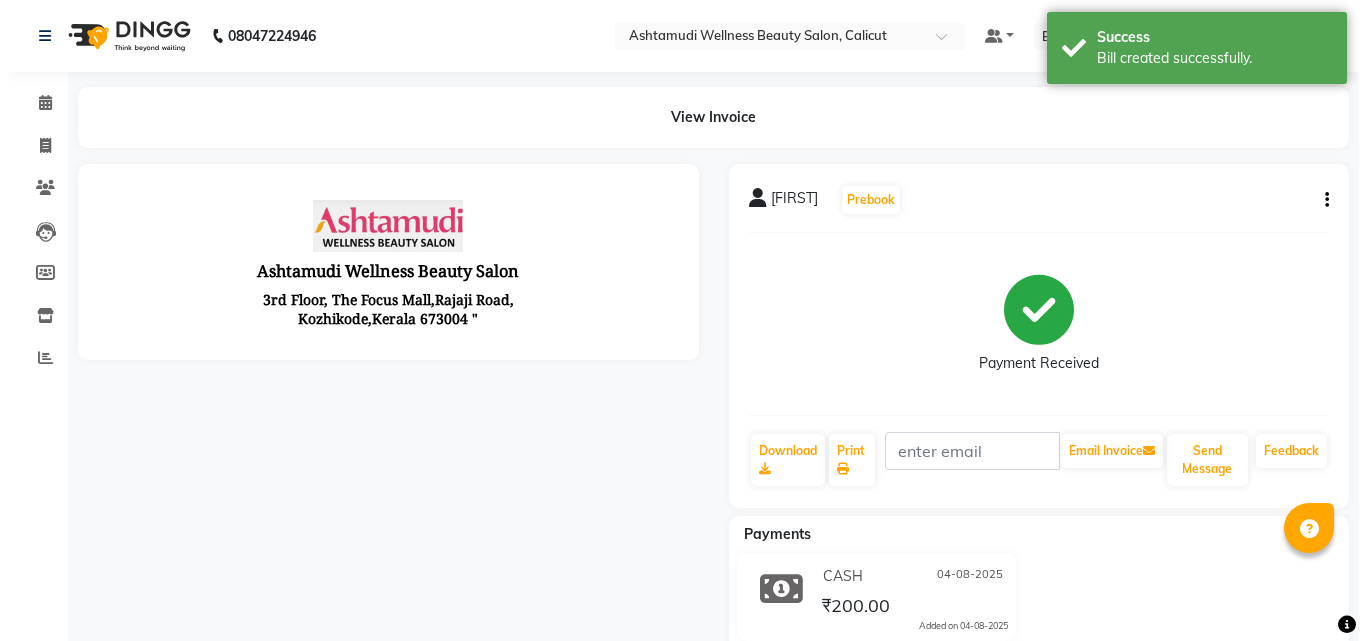 scroll, scrollTop: 0, scrollLeft: 0, axis: both 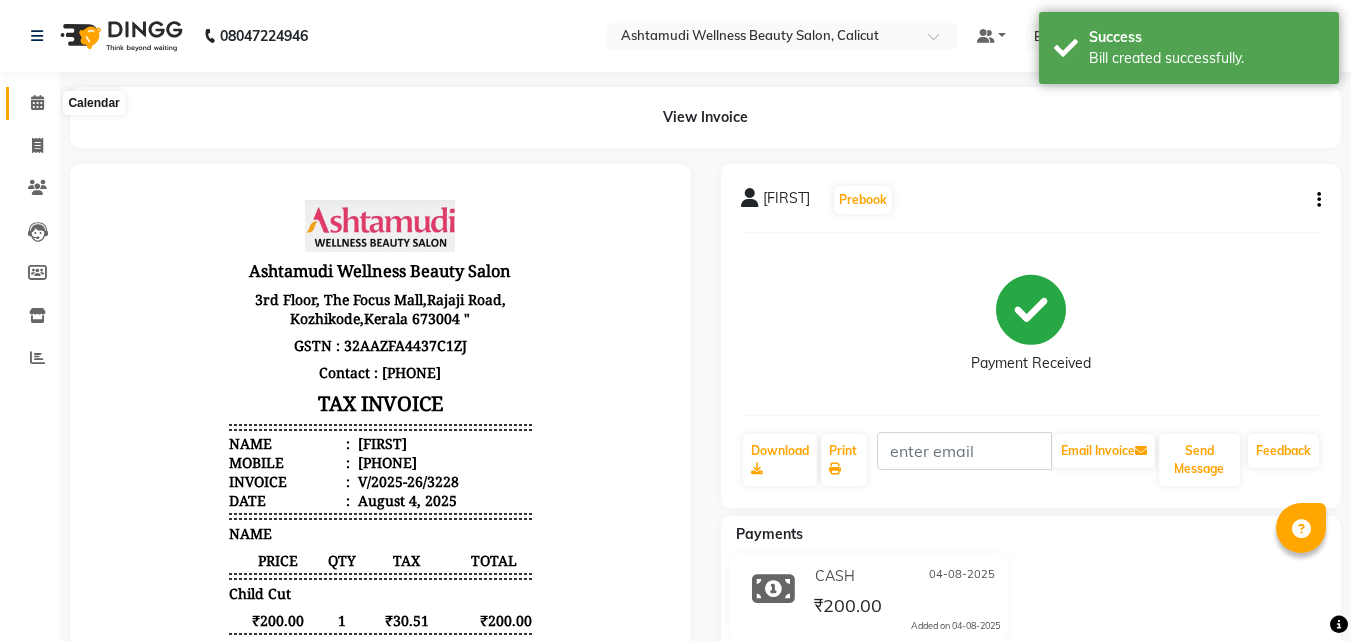 click 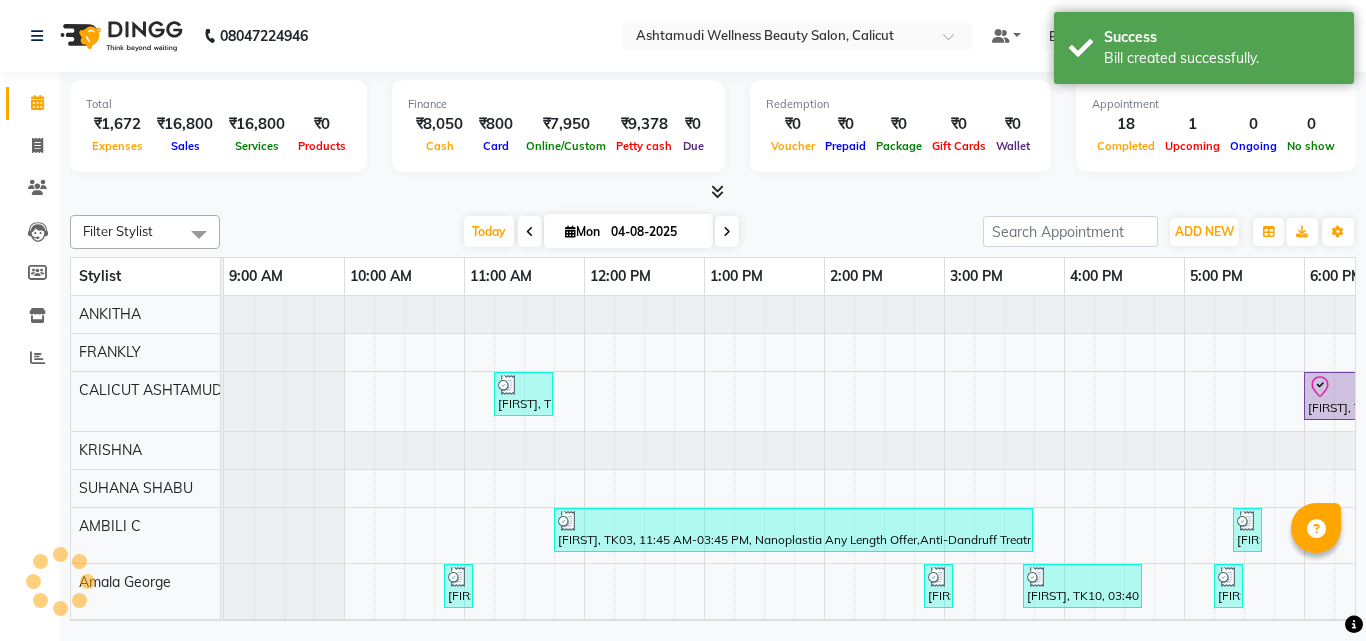 scroll, scrollTop: 0, scrollLeft: 0, axis: both 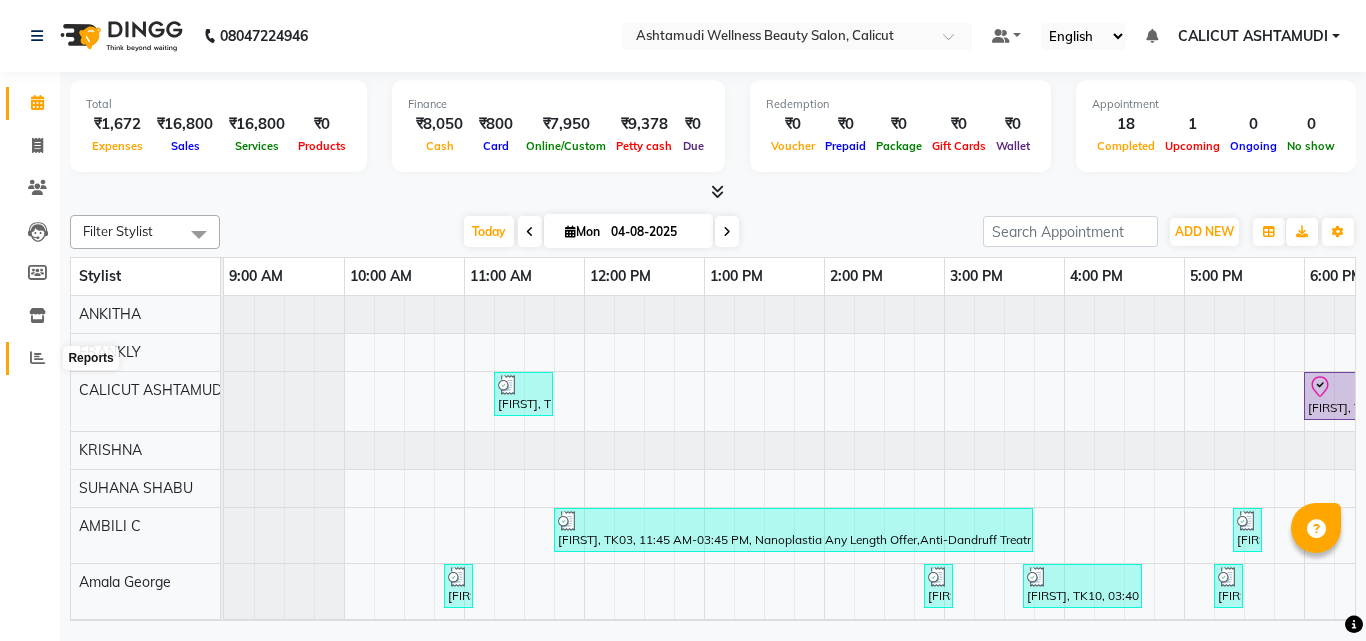 click 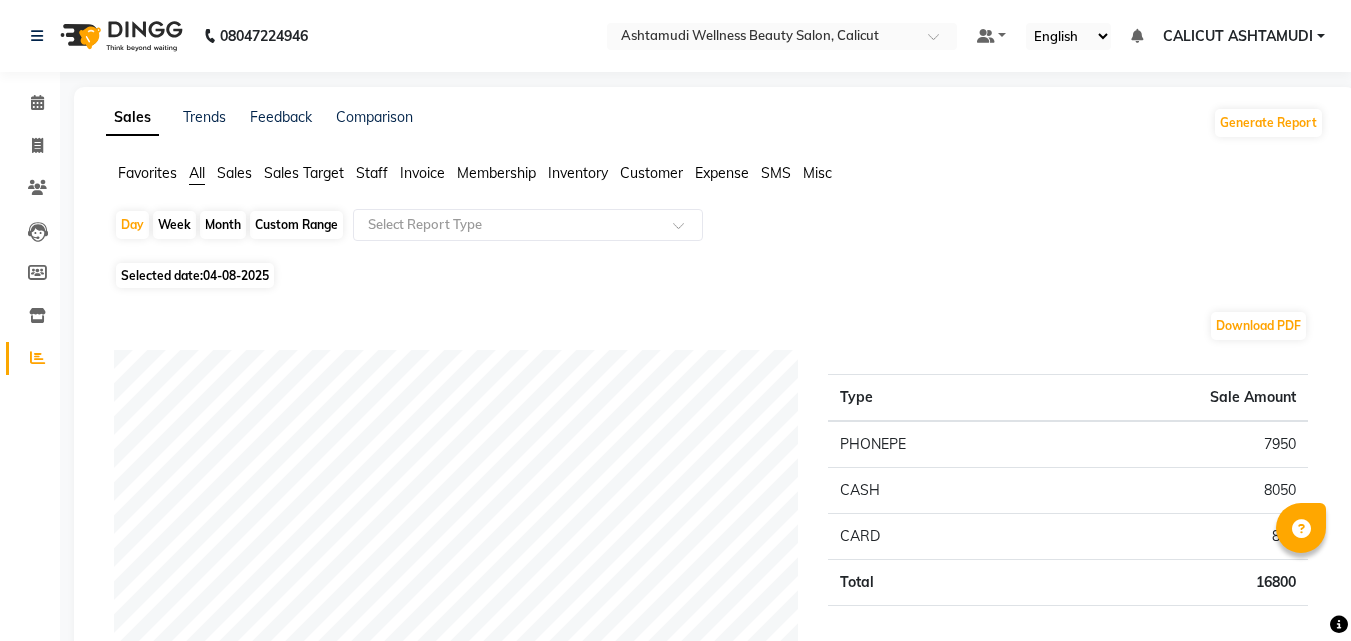 click on "Expense" 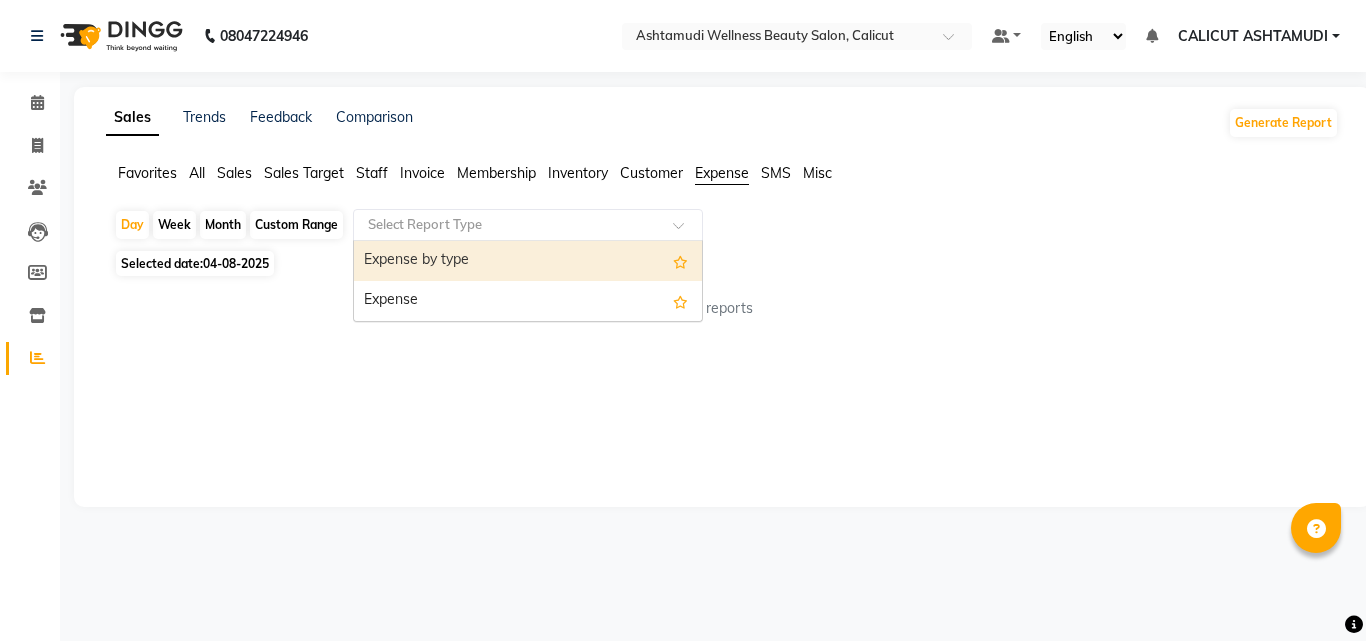 click 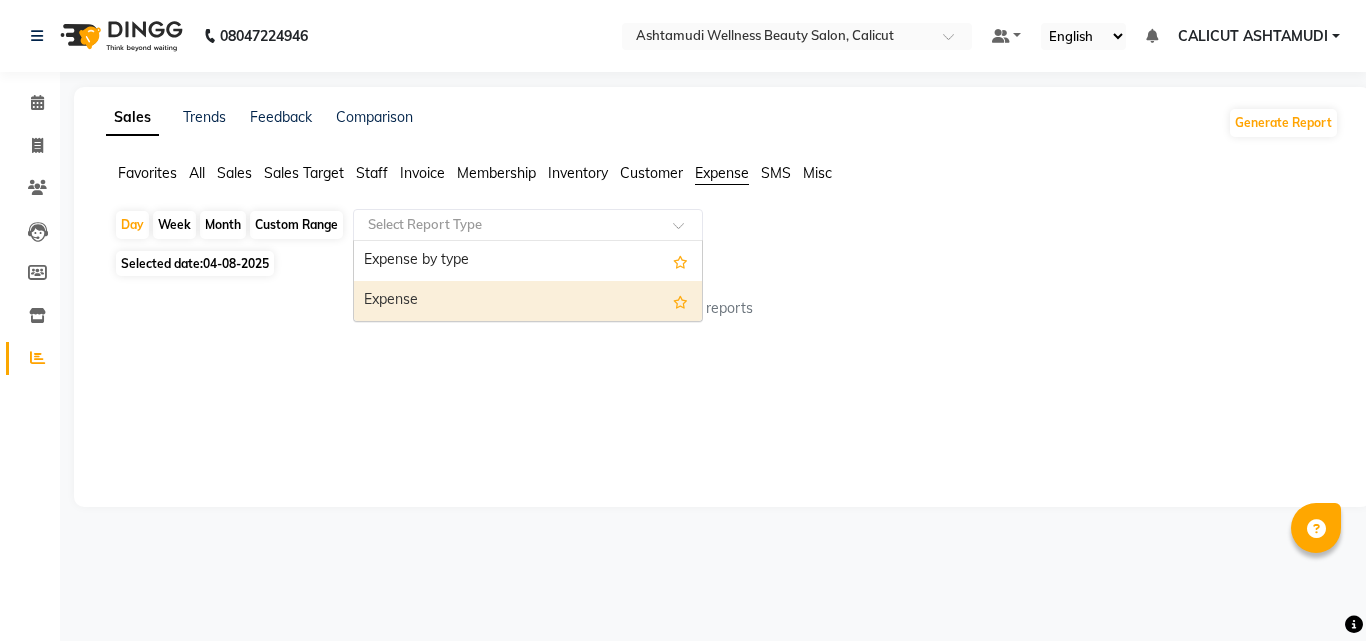 click on "Expense" at bounding box center [528, 301] 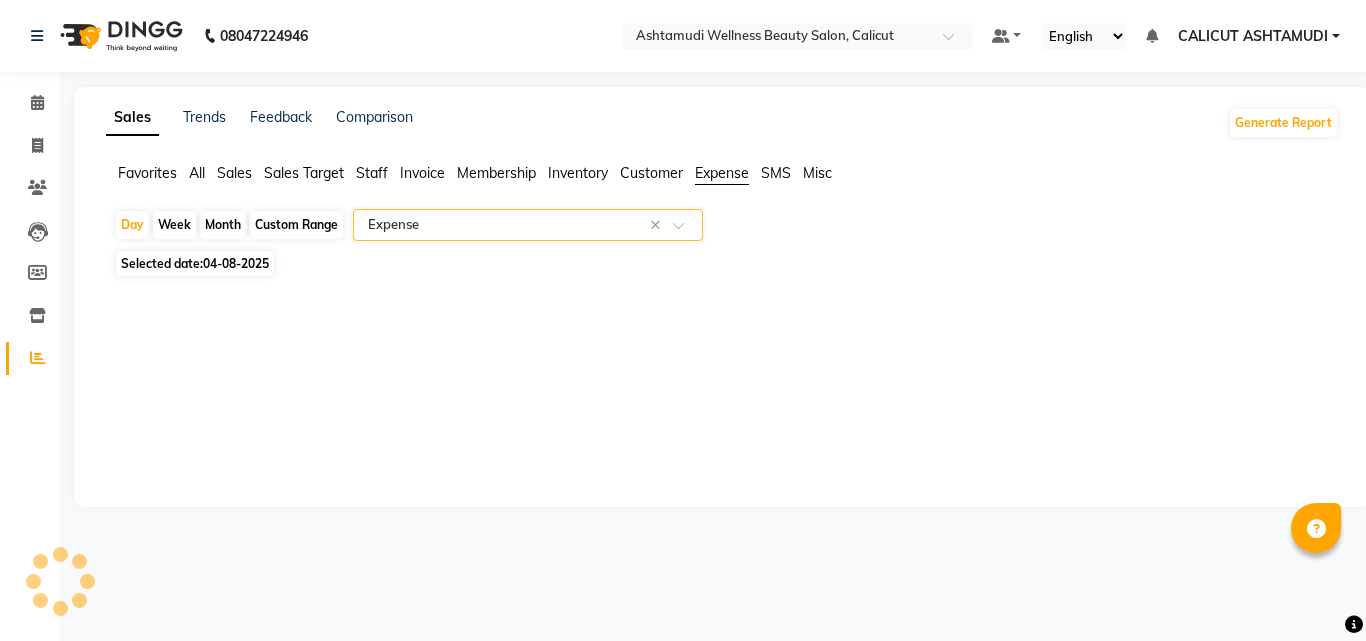 select on "full_report" 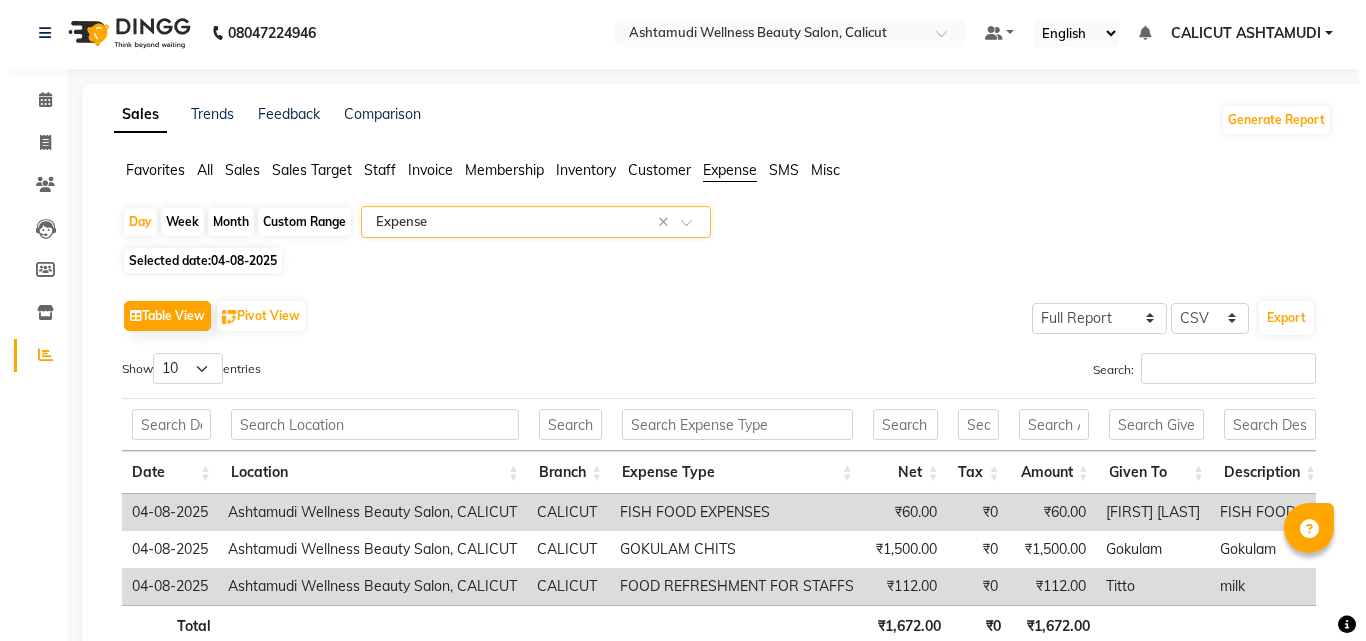 scroll, scrollTop: 0, scrollLeft: 0, axis: both 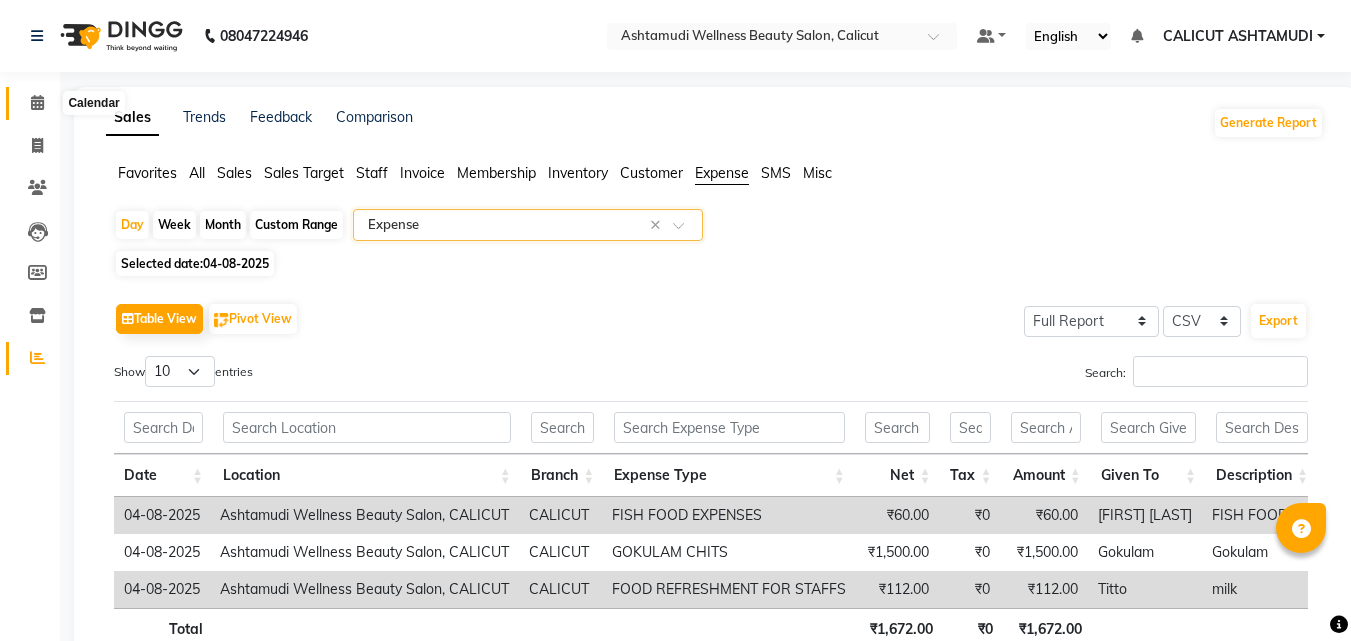 click 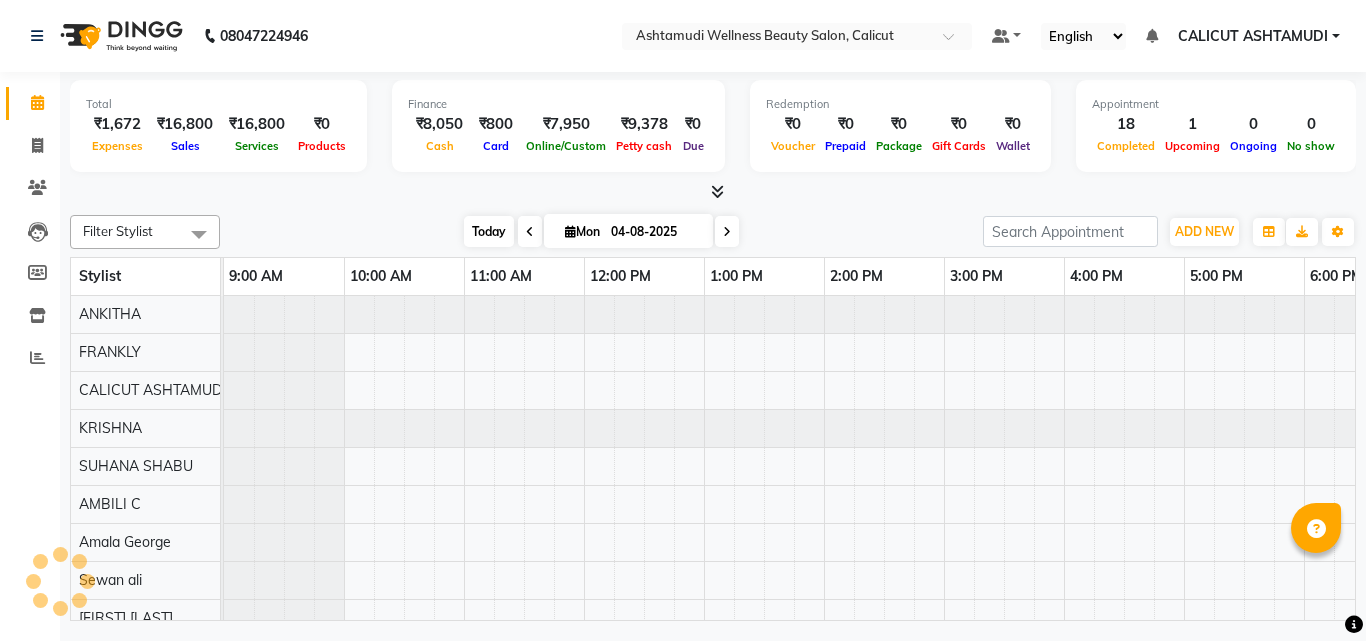 scroll, scrollTop: 0, scrollLeft: 0, axis: both 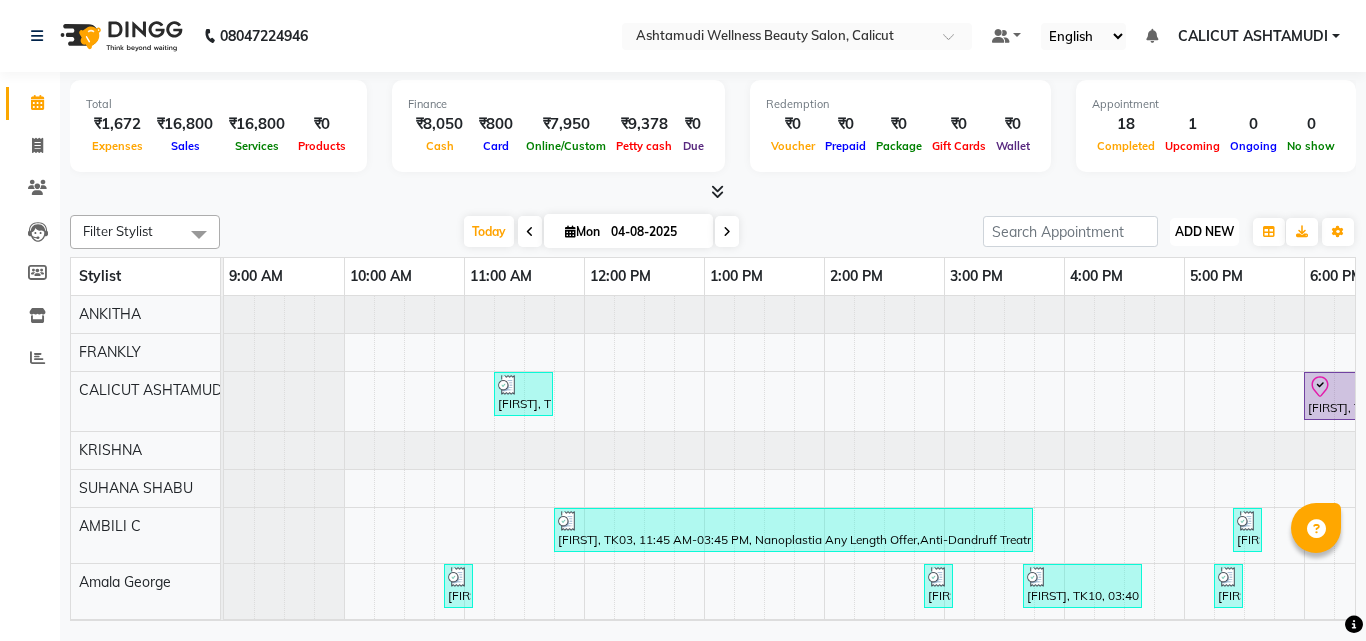 click on "ADD NEW" at bounding box center [1204, 231] 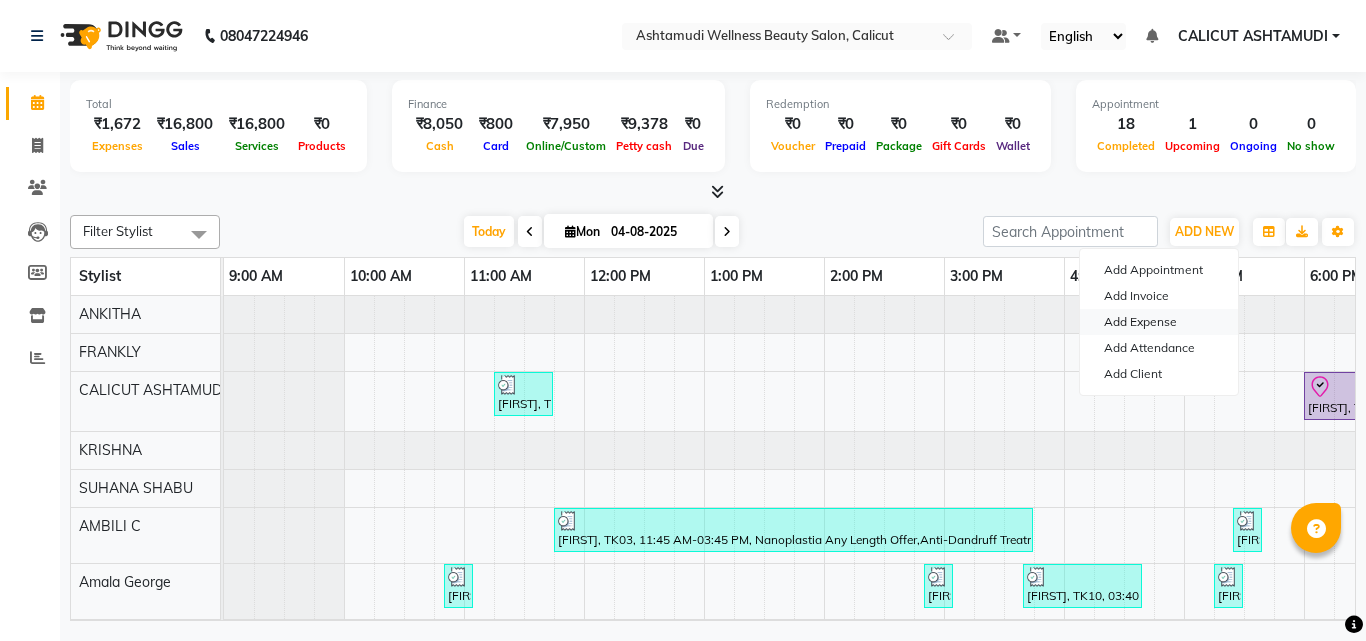 click on "Add Expense" at bounding box center [1159, 322] 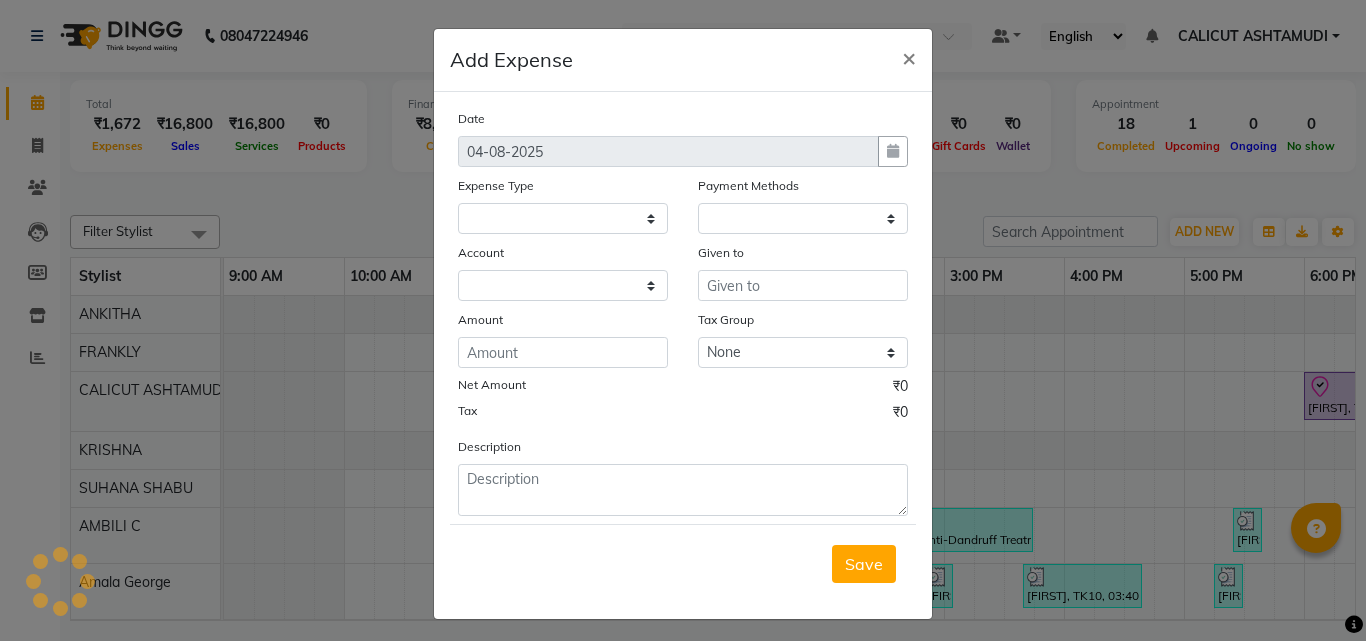 select 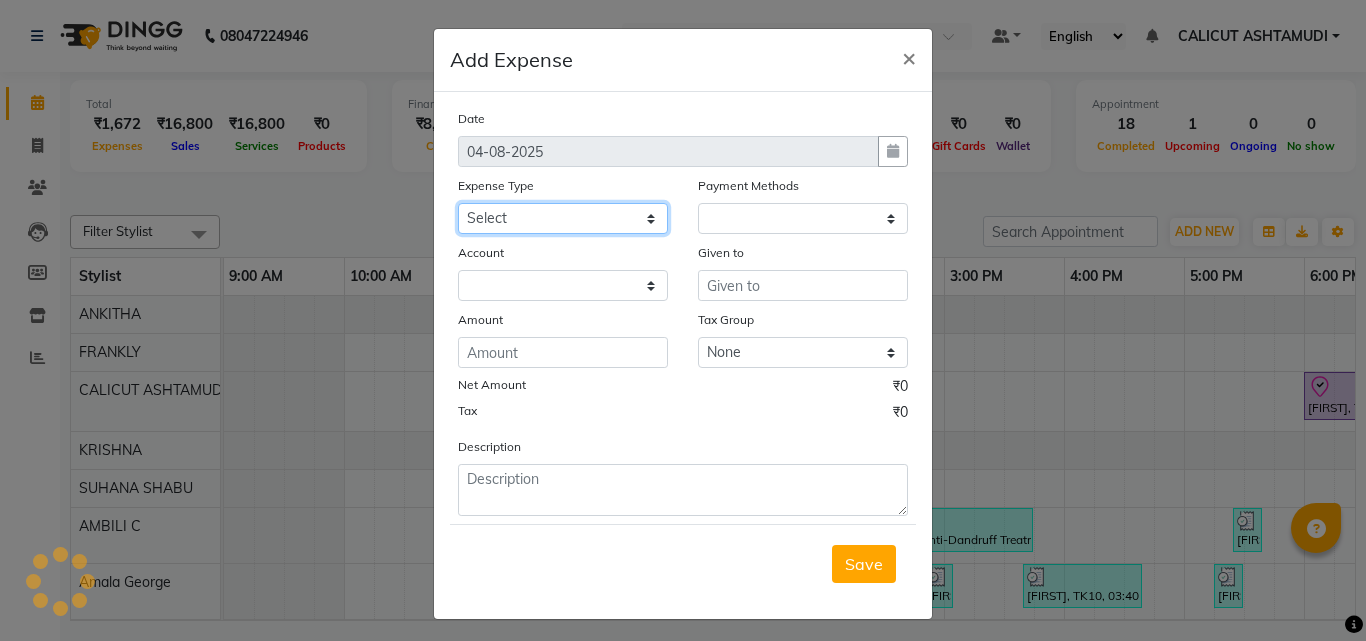 click on "Select ACCOMODATION EXPENSES ADVERTISEMENT SALES PROMOTIONAL EXPENSES Bonus BRIDAL ACCESSORIES REFUND BRIDAL COMMISSION BRIDAL FOOD BRIDAL INCENTIVES BRIDAL ORNAMENTS REFUND BRIDAL TA CASH DEPOSIT RAK BANK COMPUTER ACCESSORIES MOBILE PHONE Donation and Charity Expenses ELECTRICITY CHARGES ELECTRONICS FITTINGS Event Expense FISH FOOD EXPENSES FOOD REFRESHMENT FOR CLIENTS FOOD REFRESHMENT FOR STAFFS Freight And Forwarding Charges FUEL FOR GENERATOR FURNITURE AND EQUIPMENTS Gifts for Clients GIFTS FOR STAFFS GOKULAM CHITS HOSTEL RENT LAUNDRY EXPENSES LICENSE OTHER FEES LOADING UNLOADING CHARGES Medical Expenses MEHNDI PAYMENTS MISCELLANEOUS EXPENSES NEWSPAPER PERIODICALS Office Expenses Ornaments Maintenance Expense OVERTIME ALLOWANCES Payment For Pest Control Perfomance based incentives POSTAGE COURIER CHARGES Printing PRINTING STATIONERY EXPENSES PROFESSIONAL TAX REPAIRS MAINTENANCE ROUND OFF Salary SALARY ADVANCE Sales Incentives Membership Card SALES INCENTIVES PRODUCT SALES INCENTIVES SERVICES SALON RENT" 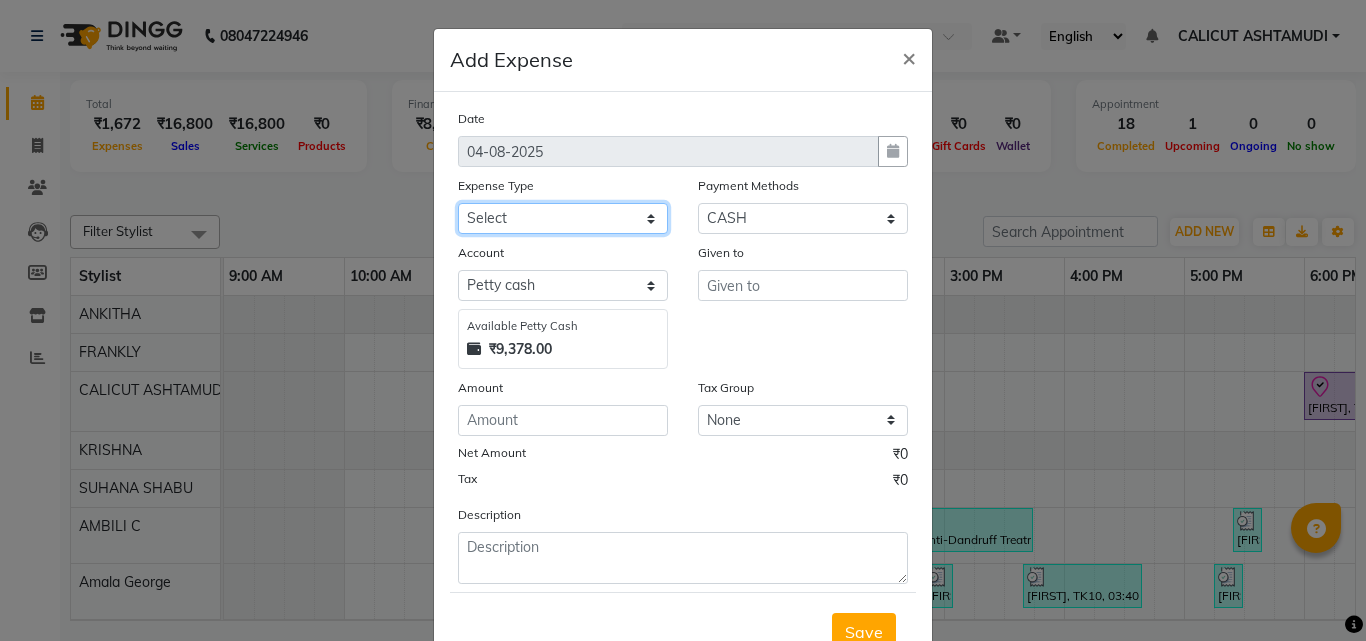 select on "6233" 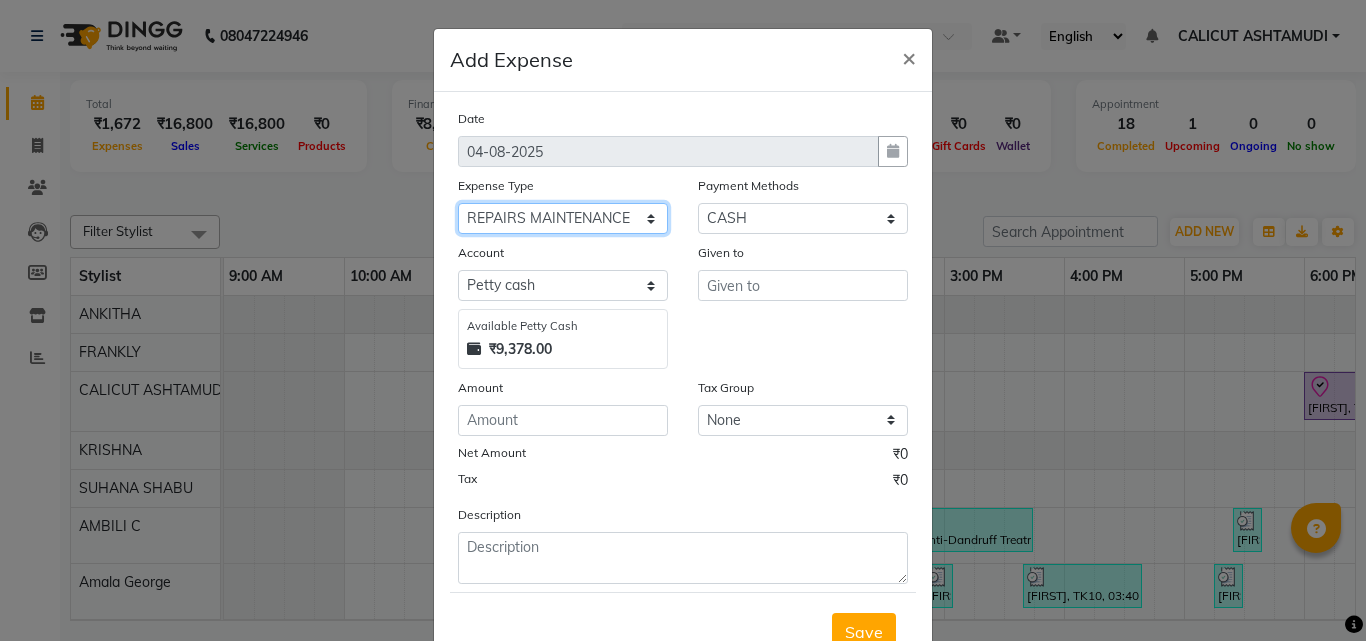 click on "Select ACCOMODATION EXPENSES ADVERTISEMENT SALES PROMOTIONAL EXPENSES Bonus BRIDAL ACCESSORIES REFUND BRIDAL COMMISSION BRIDAL FOOD BRIDAL INCENTIVES BRIDAL ORNAMENTS REFUND BRIDAL TA CASH DEPOSIT RAK BANK COMPUTER ACCESSORIES MOBILE PHONE Donation and Charity Expenses ELECTRICITY CHARGES ELECTRONICS FITTINGS Event Expense FISH FOOD EXPENSES FOOD REFRESHMENT FOR CLIENTS FOOD REFRESHMENT FOR STAFFS Freight And Forwarding Charges FUEL FOR GENERATOR FURNITURE AND EQUIPMENTS Gifts for Clients GIFTS FOR STAFFS GOKULAM CHITS HOSTEL RENT LAUNDRY EXPENSES LICENSE OTHER FEES LOADING UNLOADING CHARGES Medical Expenses MEHNDI PAYMENTS MISCELLANEOUS EXPENSES NEWSPAPER PERIODICALS Office Expenses Ornaments Maintenance Expense OVERTIME ALLOWANCES Payment For Pest Control Perfomance based incentives POSTAGE COURIER CHARGES Printing PRINTING STATIONERY EXPENSES PROFESSIONAL TAX REPAIRS MAINTENANCE ROUND OFF Salary SALARY ADVANCE Sales Incentives Membership Card SALES INCENTIVES PRODUCT SALES INCENTIVES SERVICES SALON RENT" 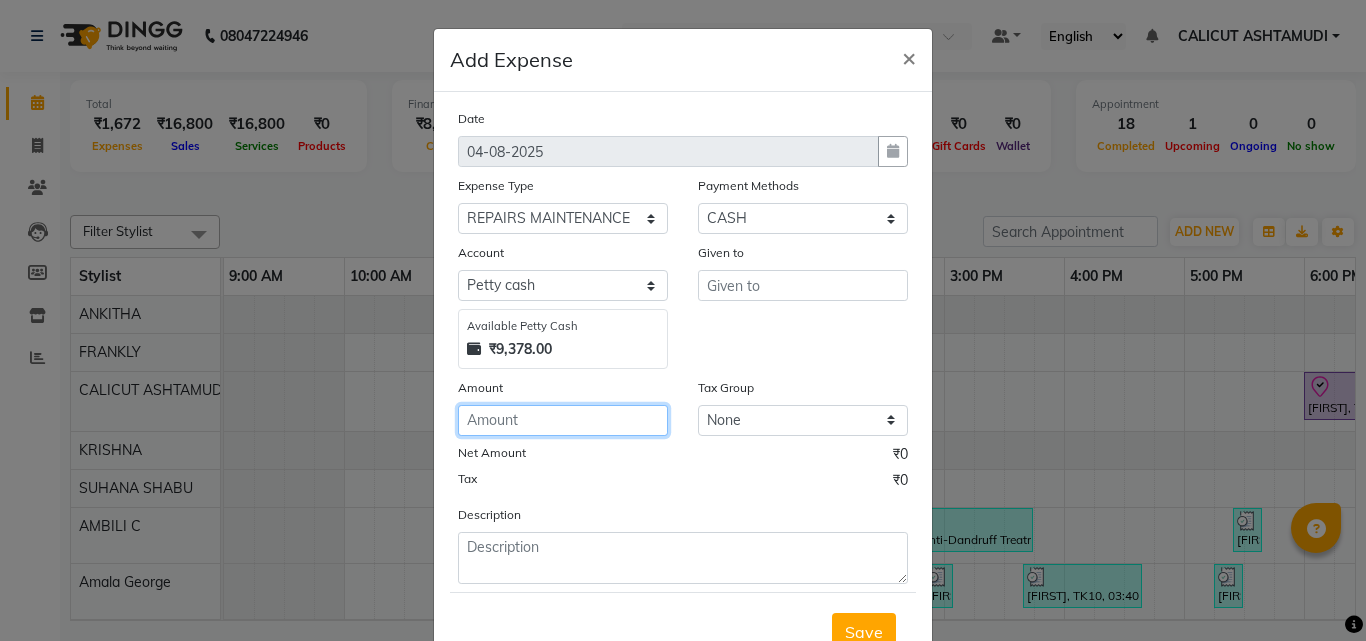 click 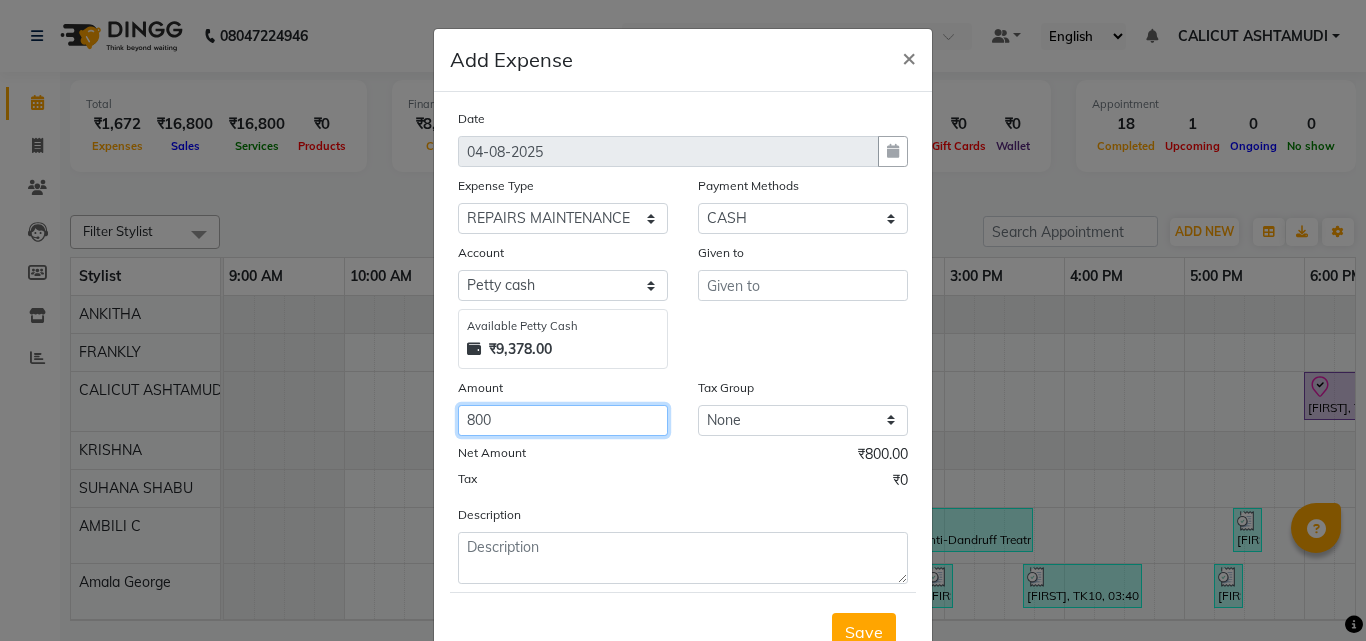 type on "800" 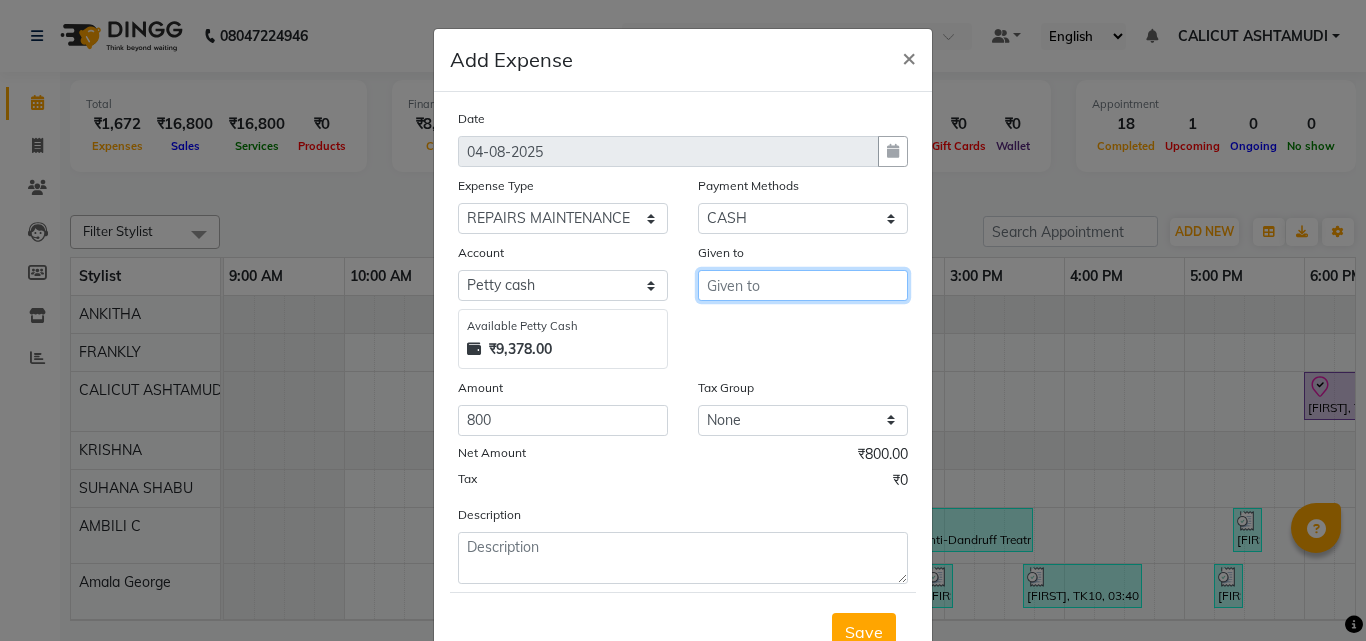 click at bounding box center (803, 285) 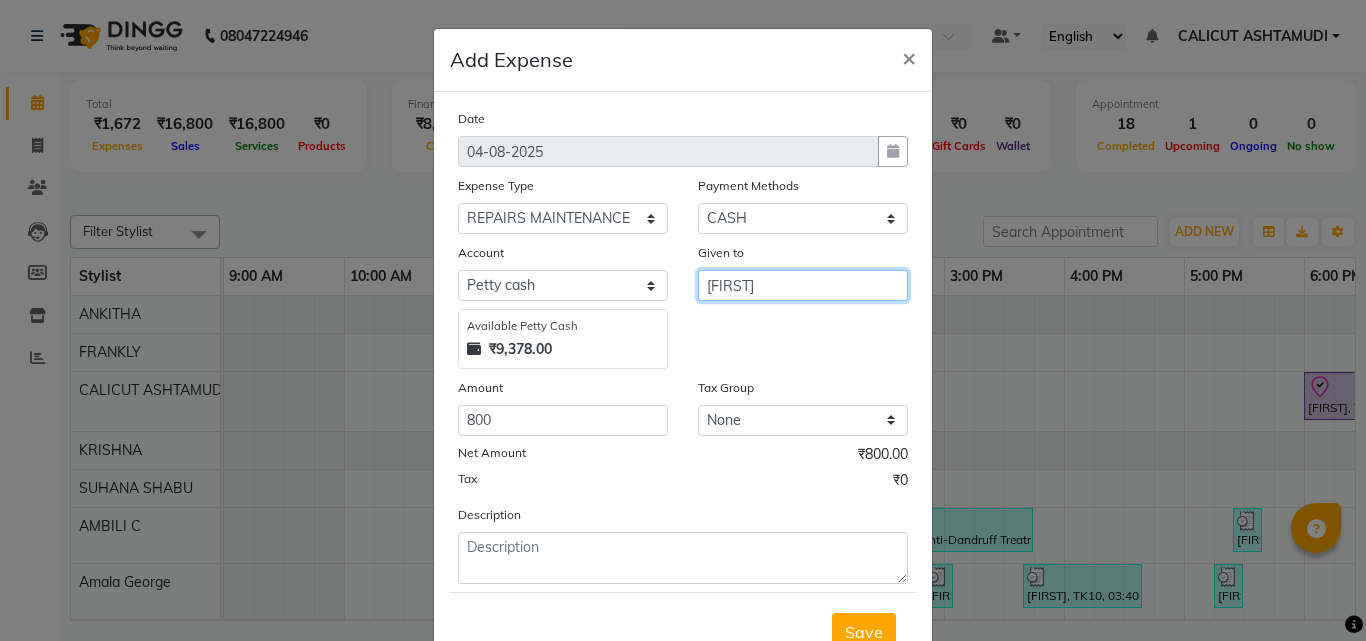 type on "[FIRST]" 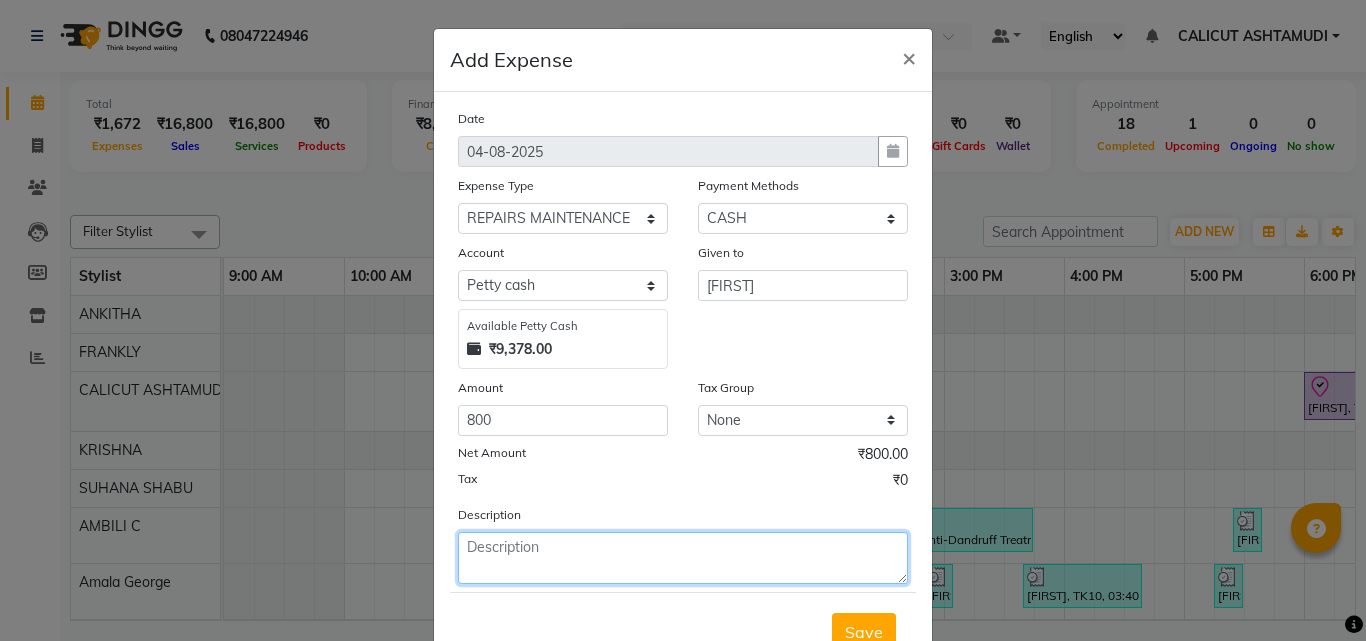 click 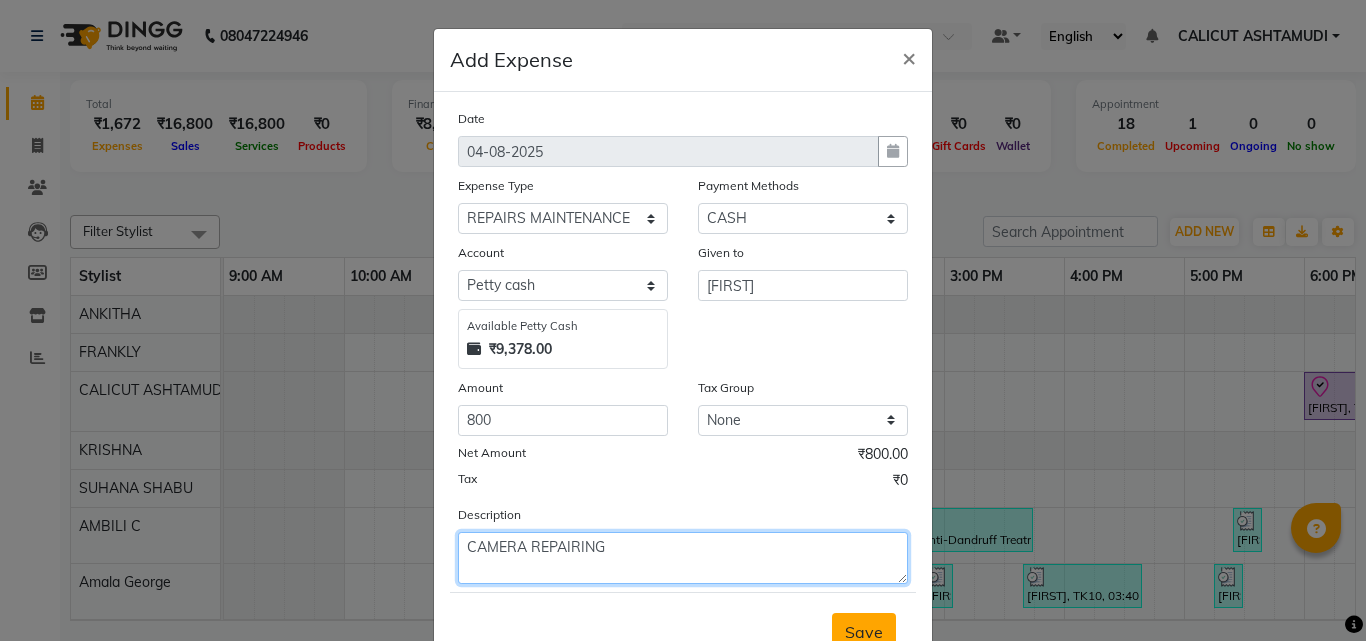 type on "CAMERA REPAIRING" 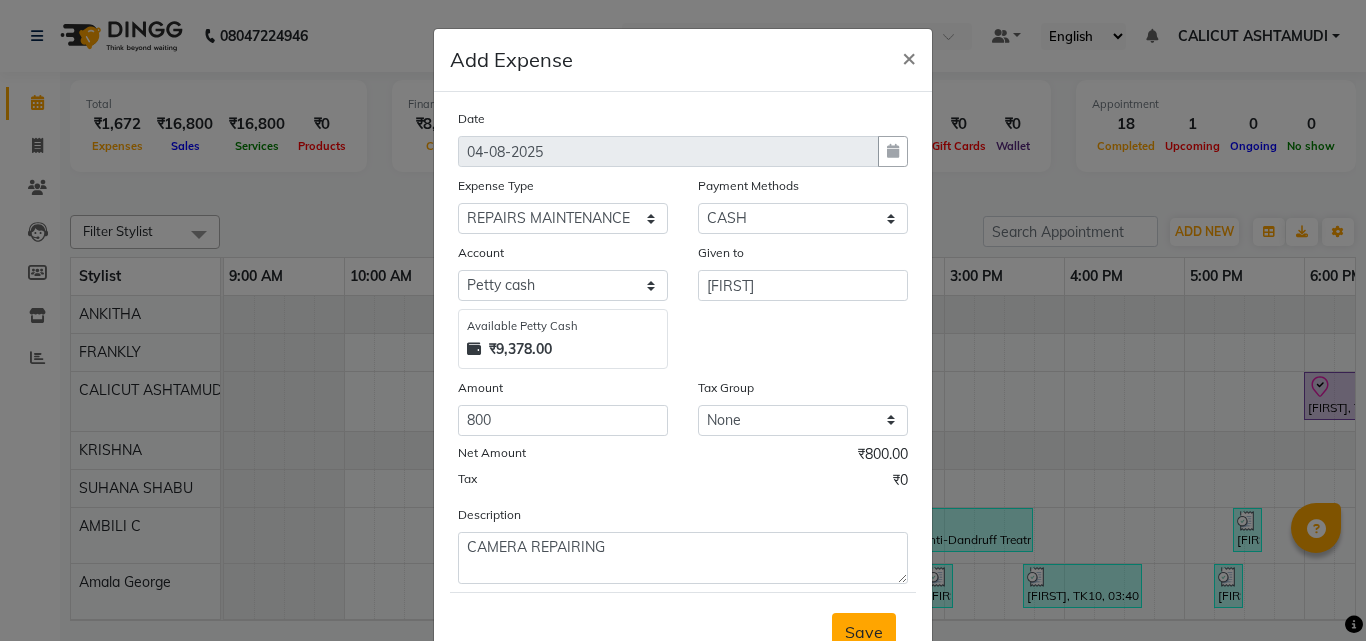 click on "Save" at bounding box center (864, 632) 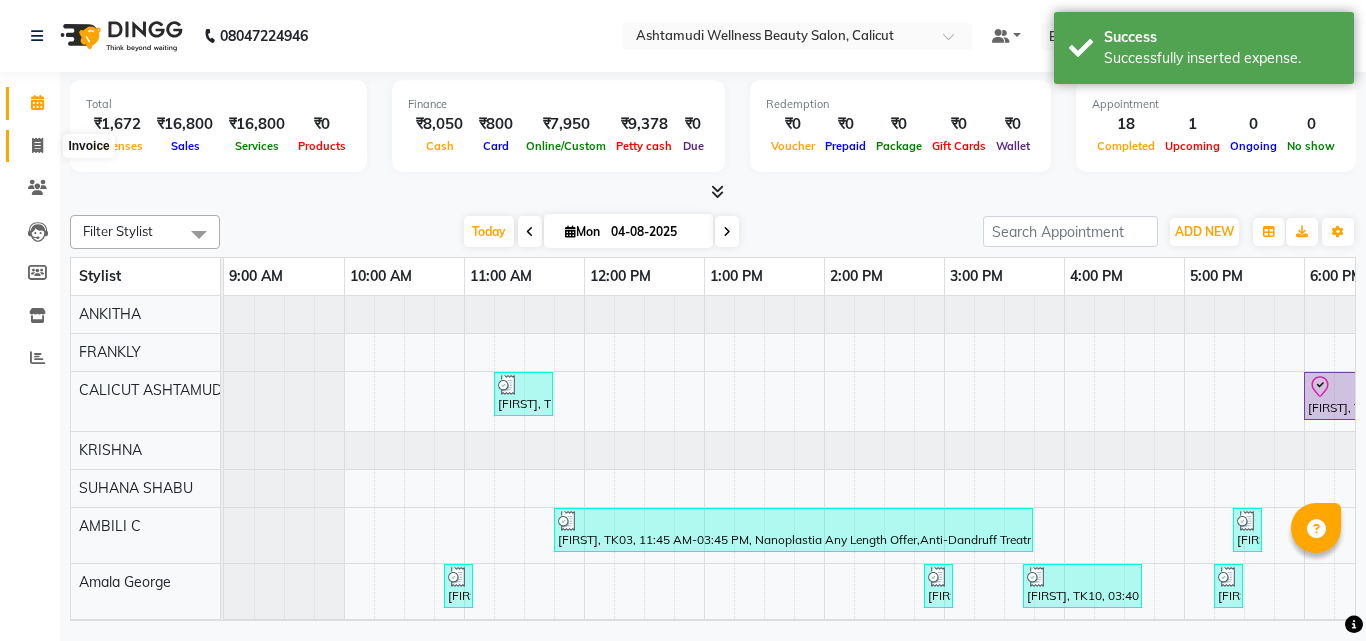click 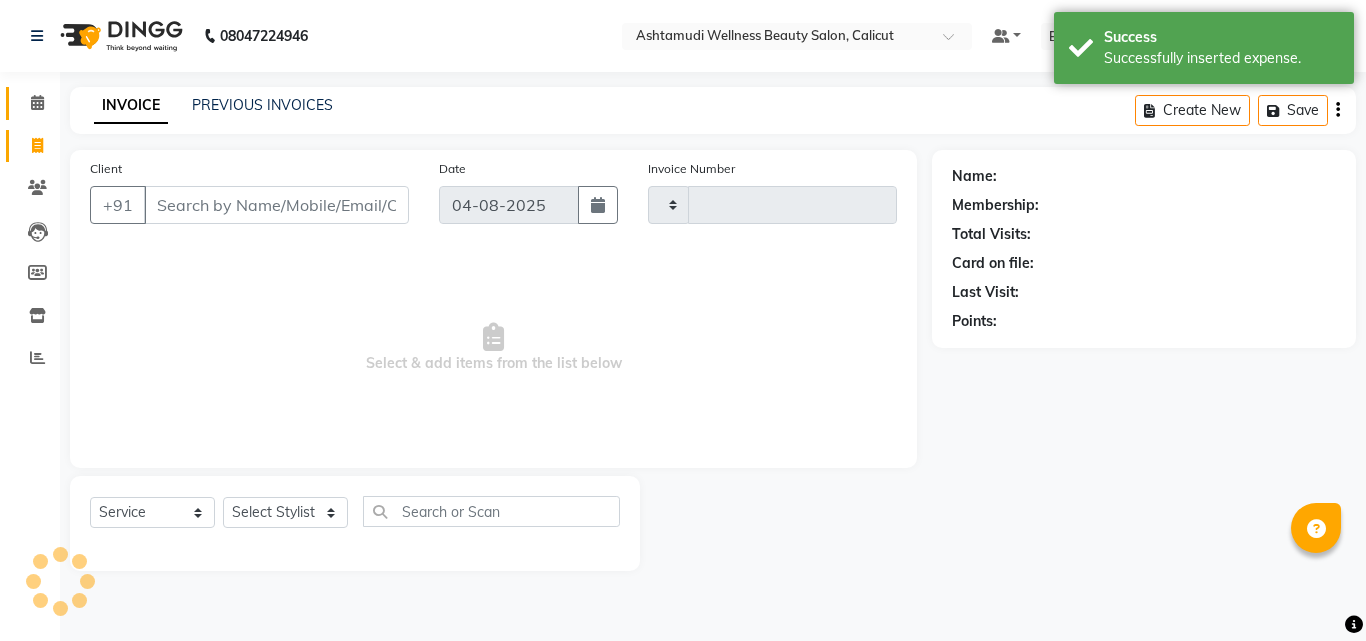 type on "3229" 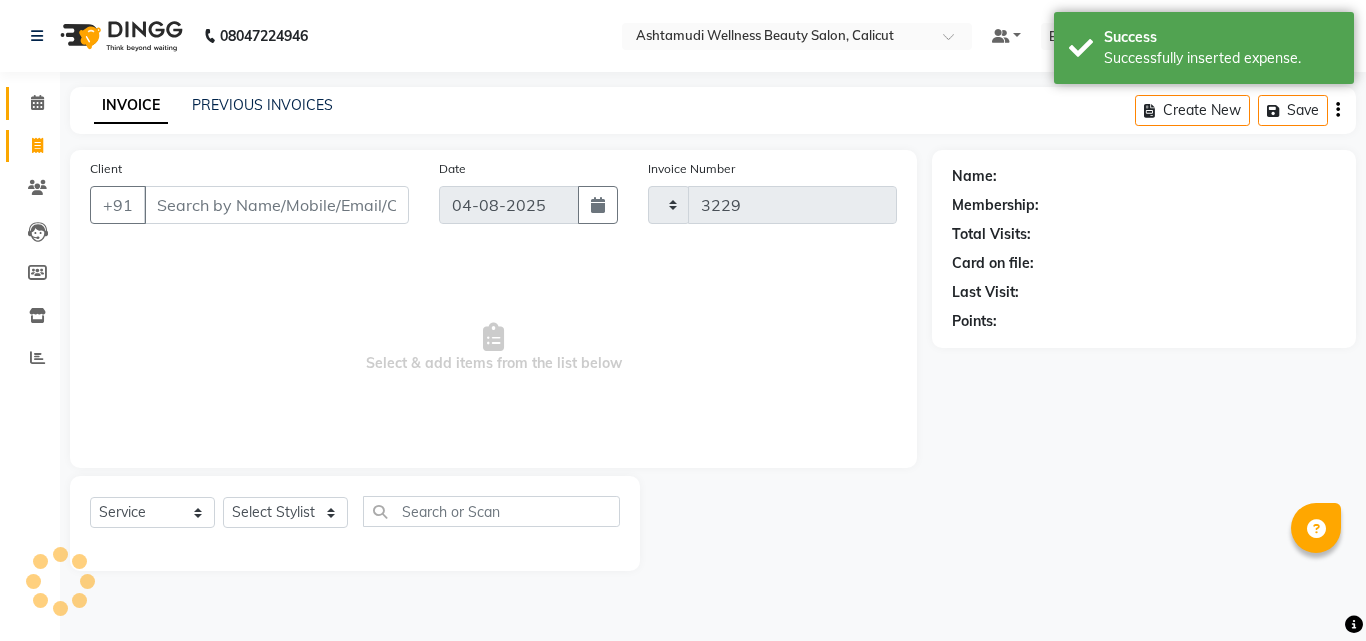 select on "4630" 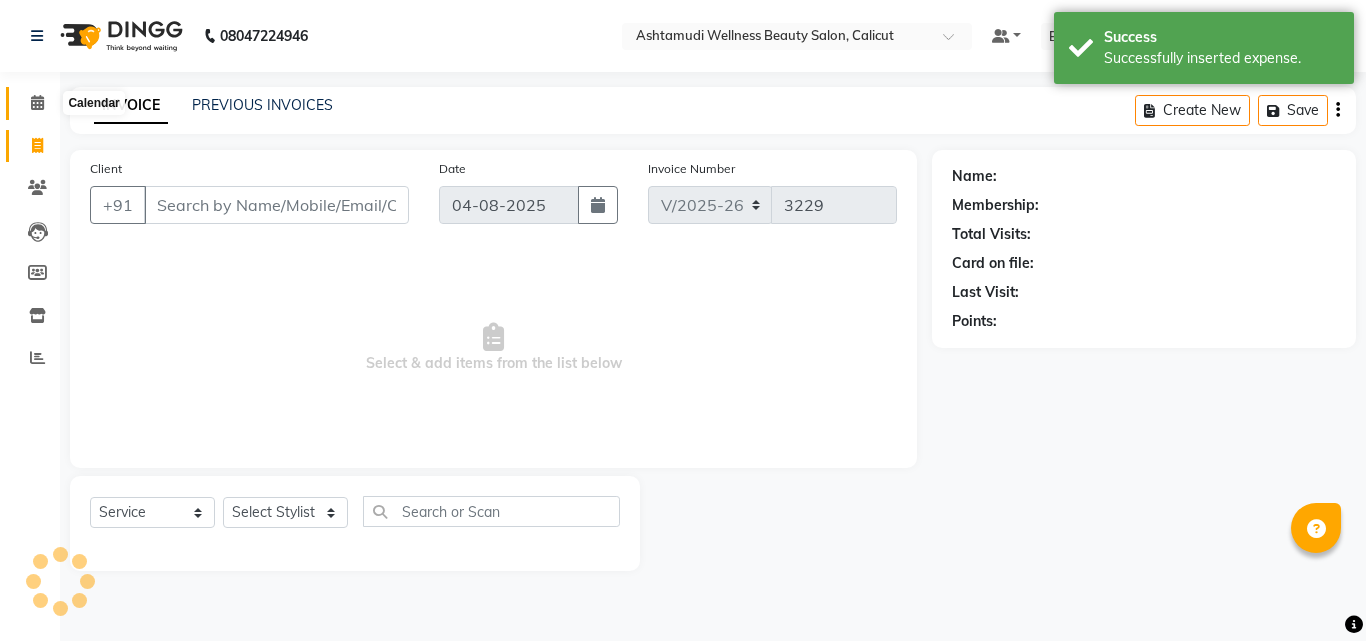 click 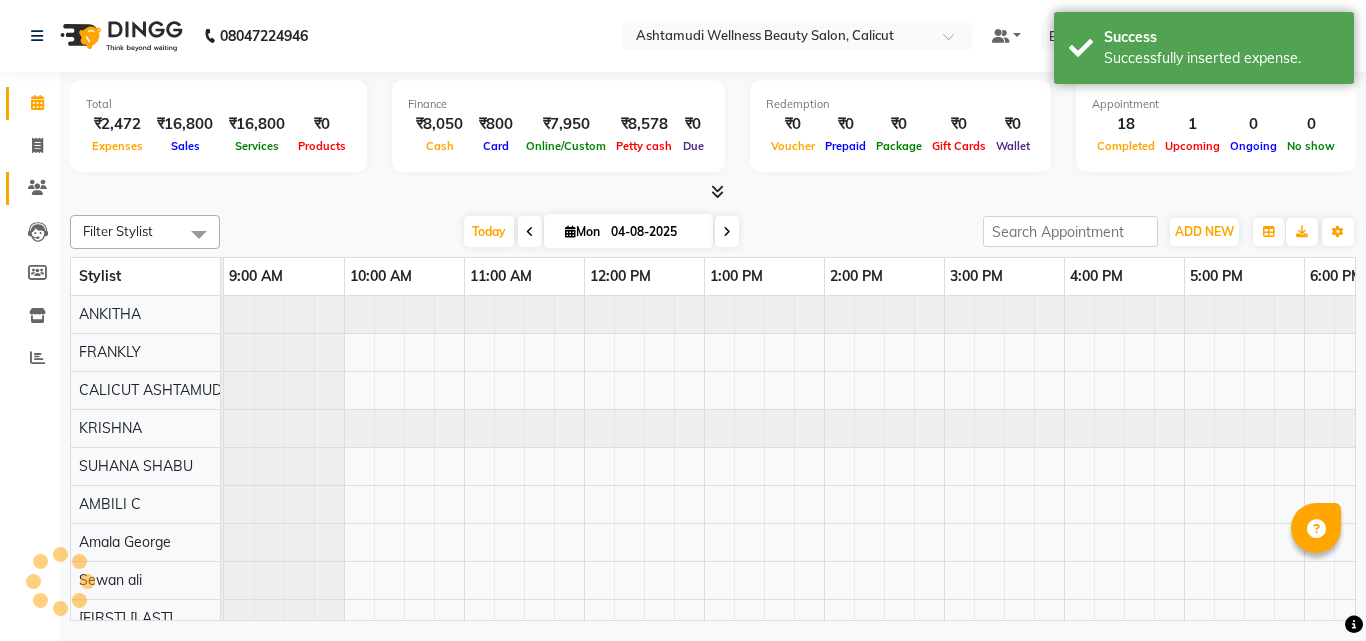 scroll, scrollTop: 0, scrollLeft: 0, axis: both 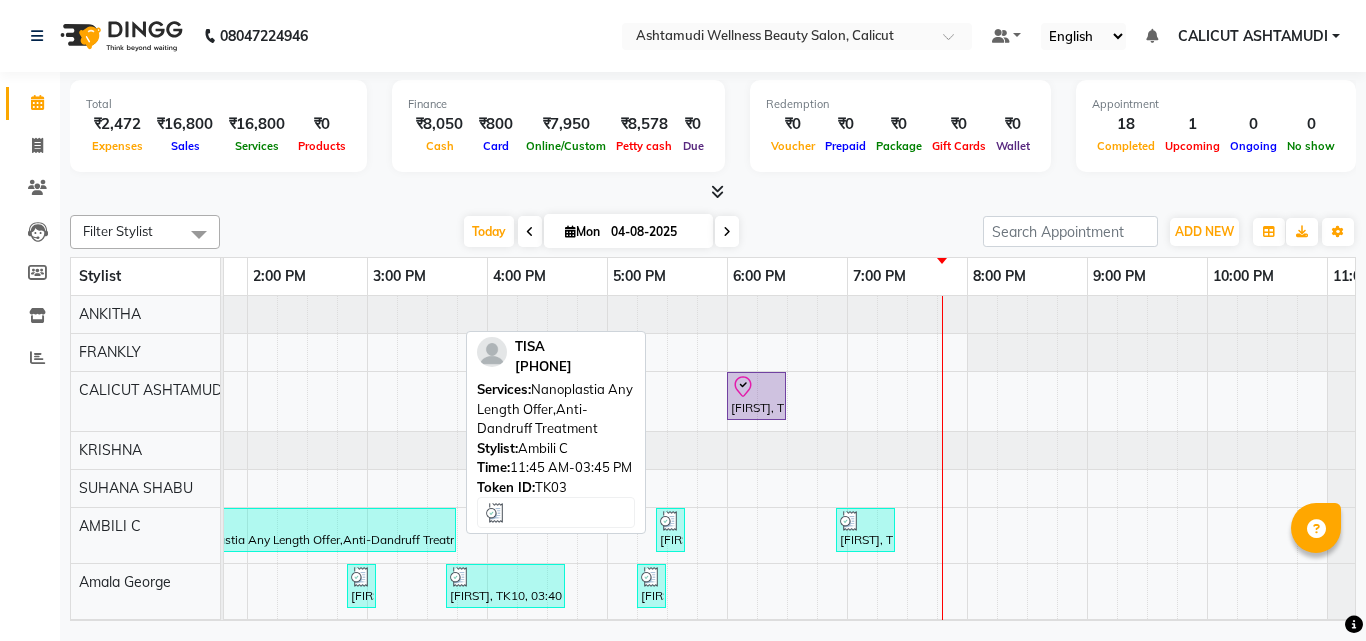 click on "[FIRST], TK03, 11:45 AM-03:45 PM, Nanoplastia Any Length Offer,Anti-Dandruff Treatment" at bounding box center (216, 530) 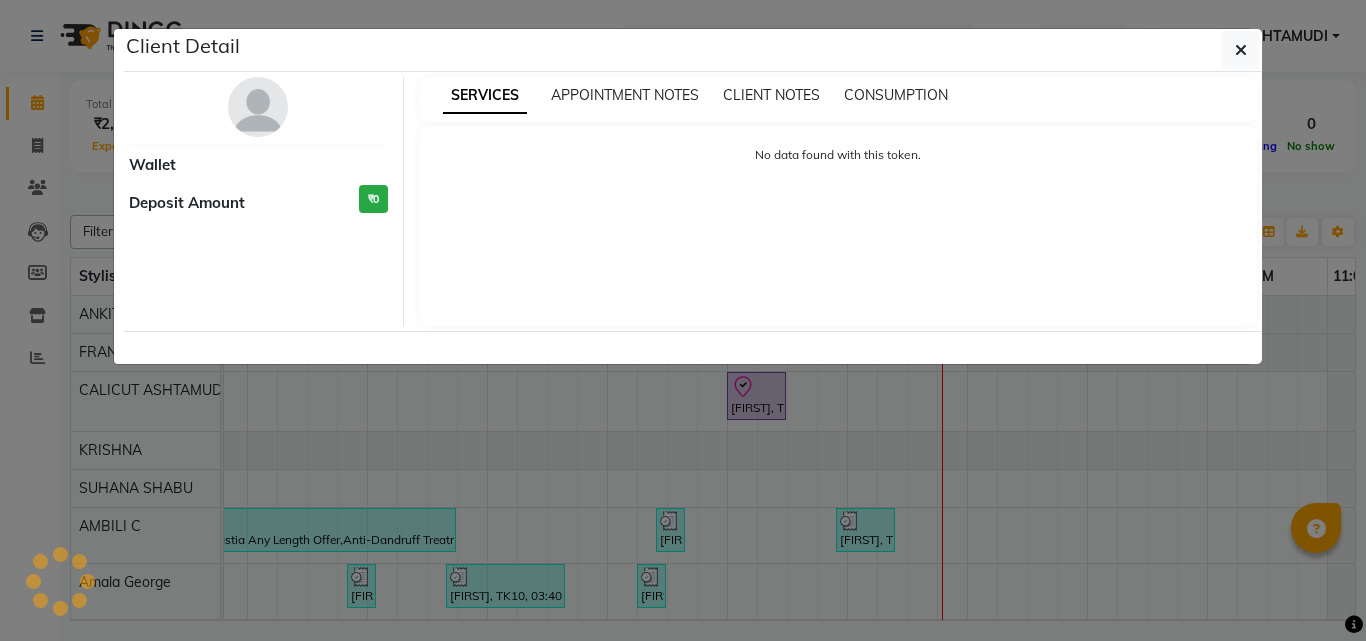select on "3" 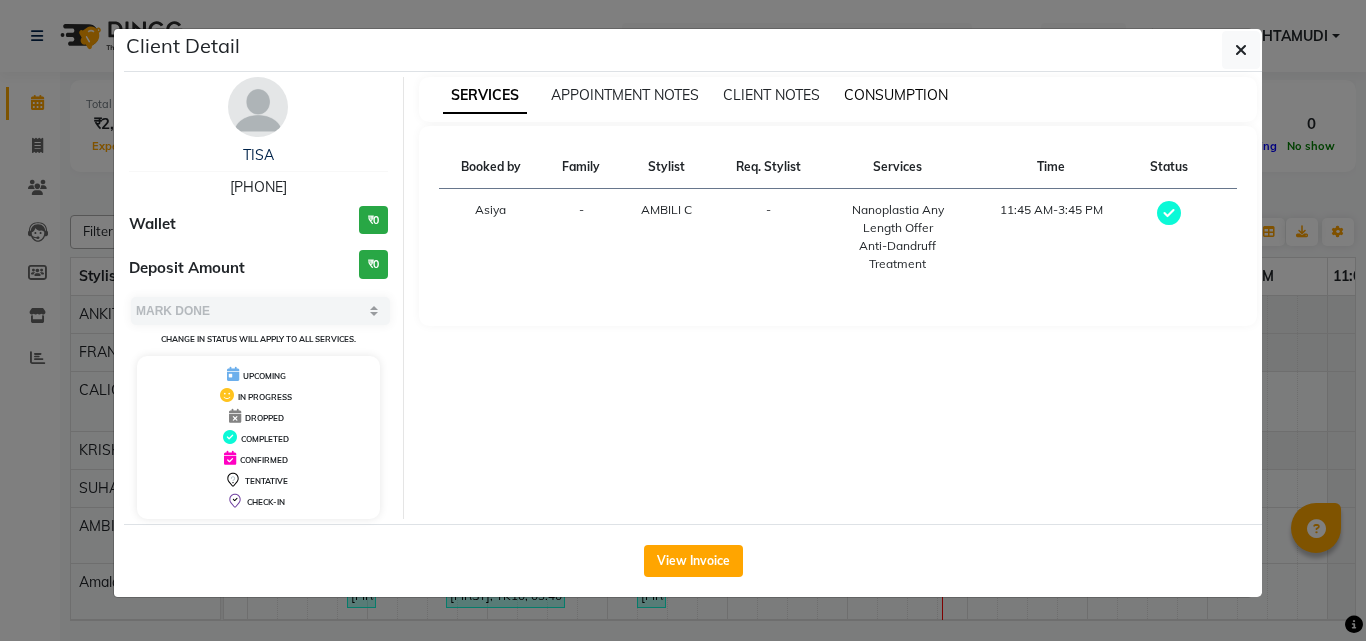 click on "CONSUMPTION" at bounding box center [896, 95] 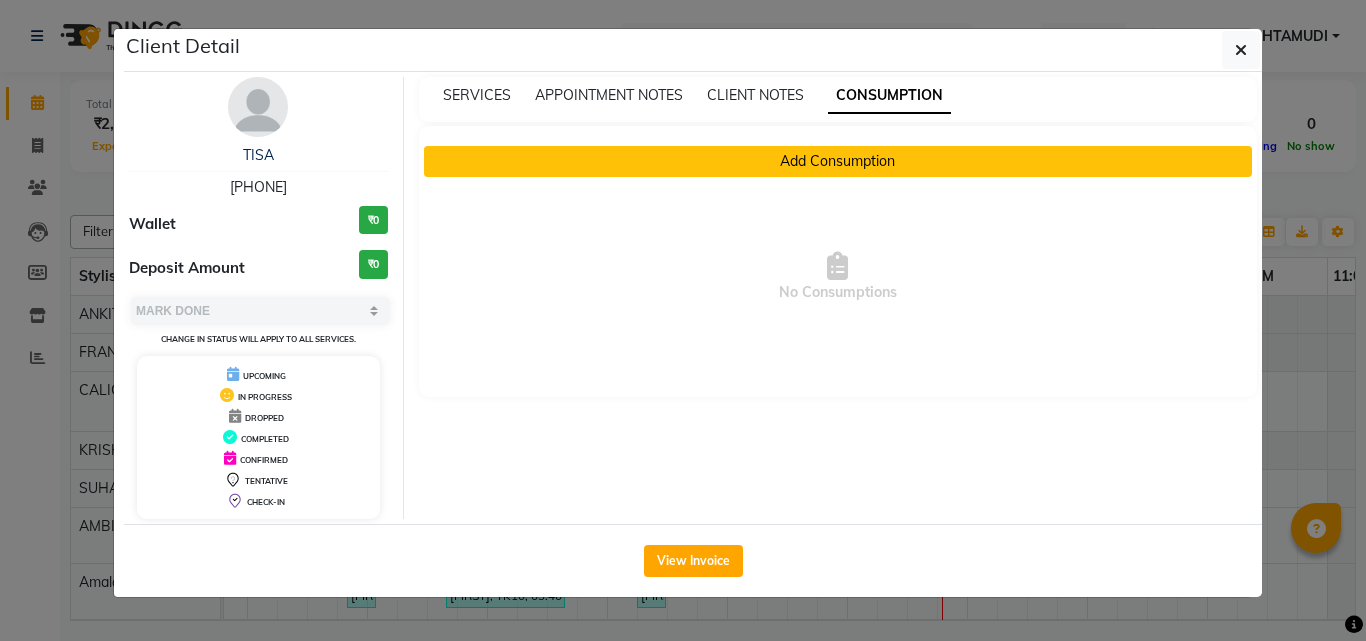 click on "Add Consumption" at bounding box center (838, 161) 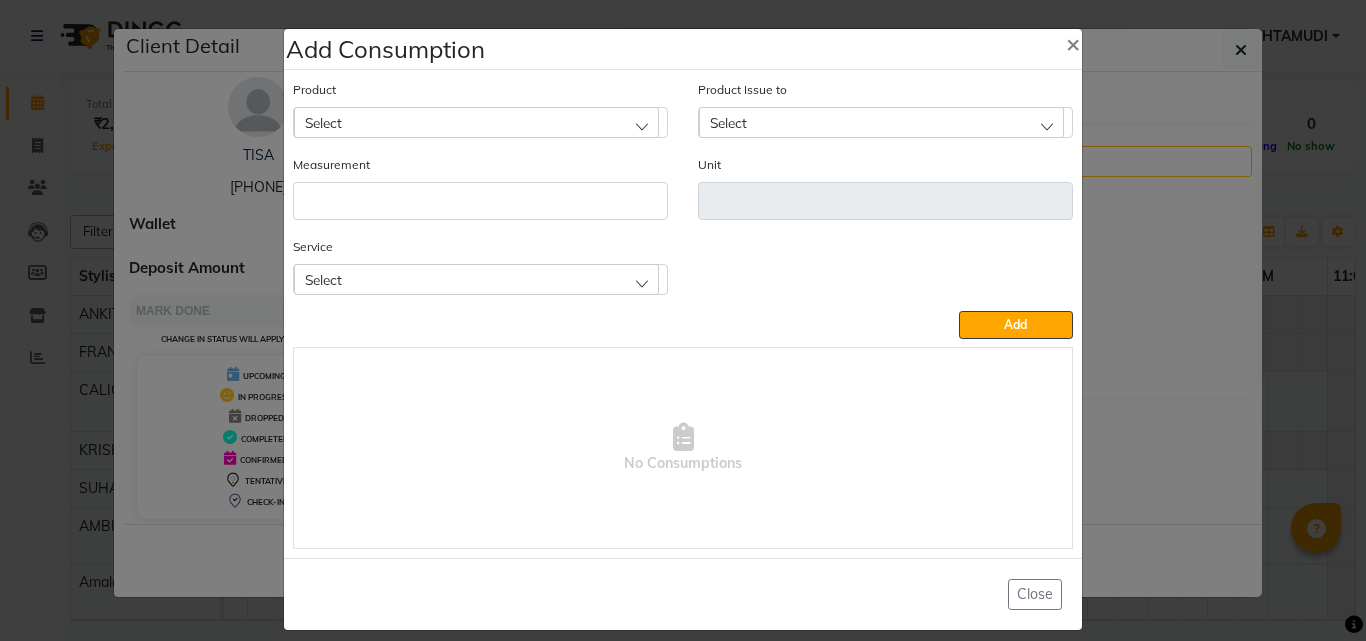 click on "Select" 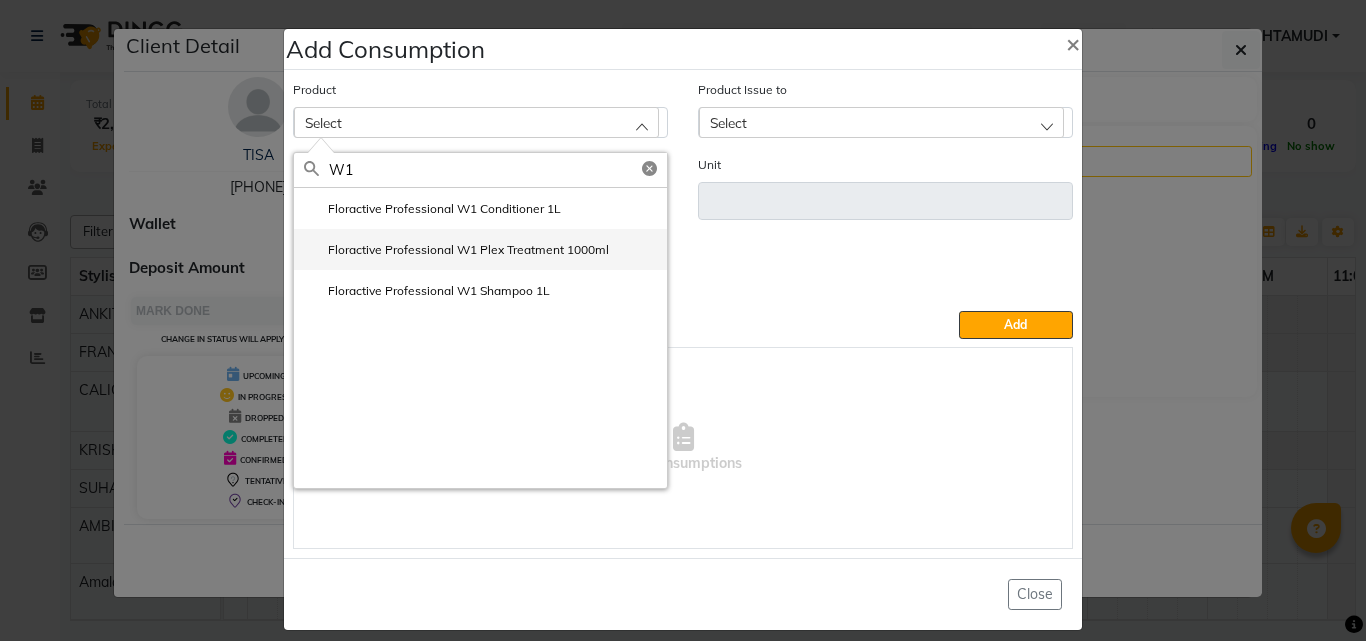 type on "W1" 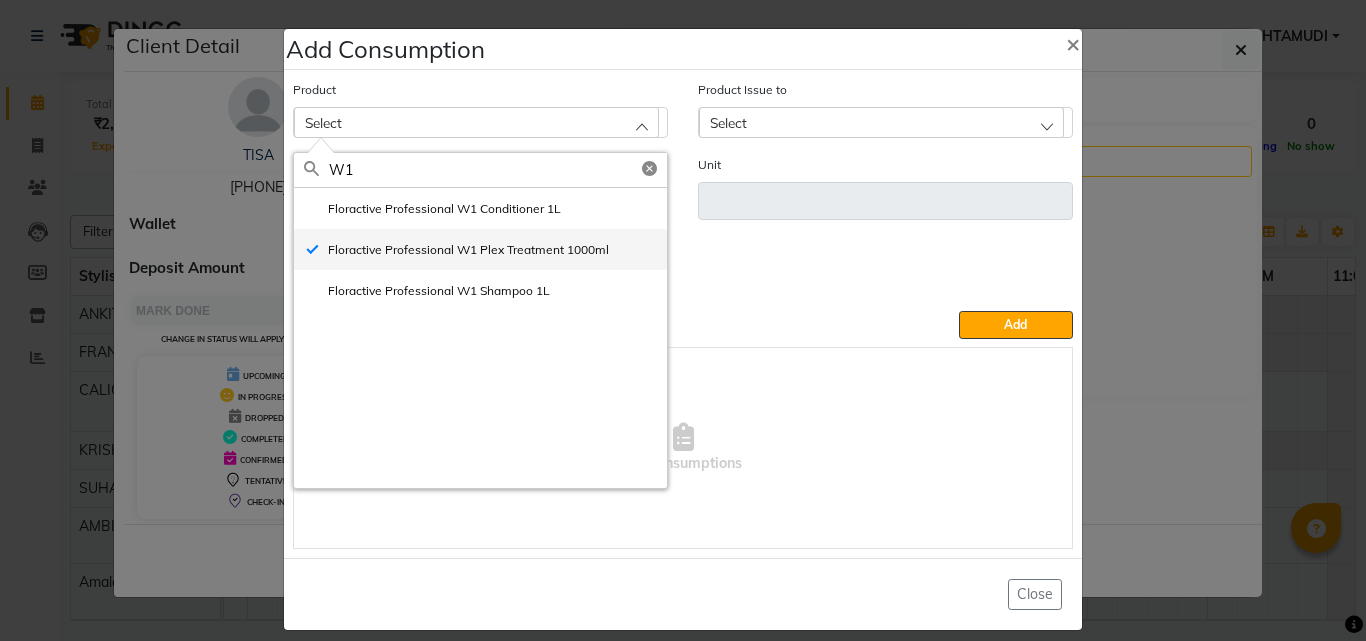 type on "ml" 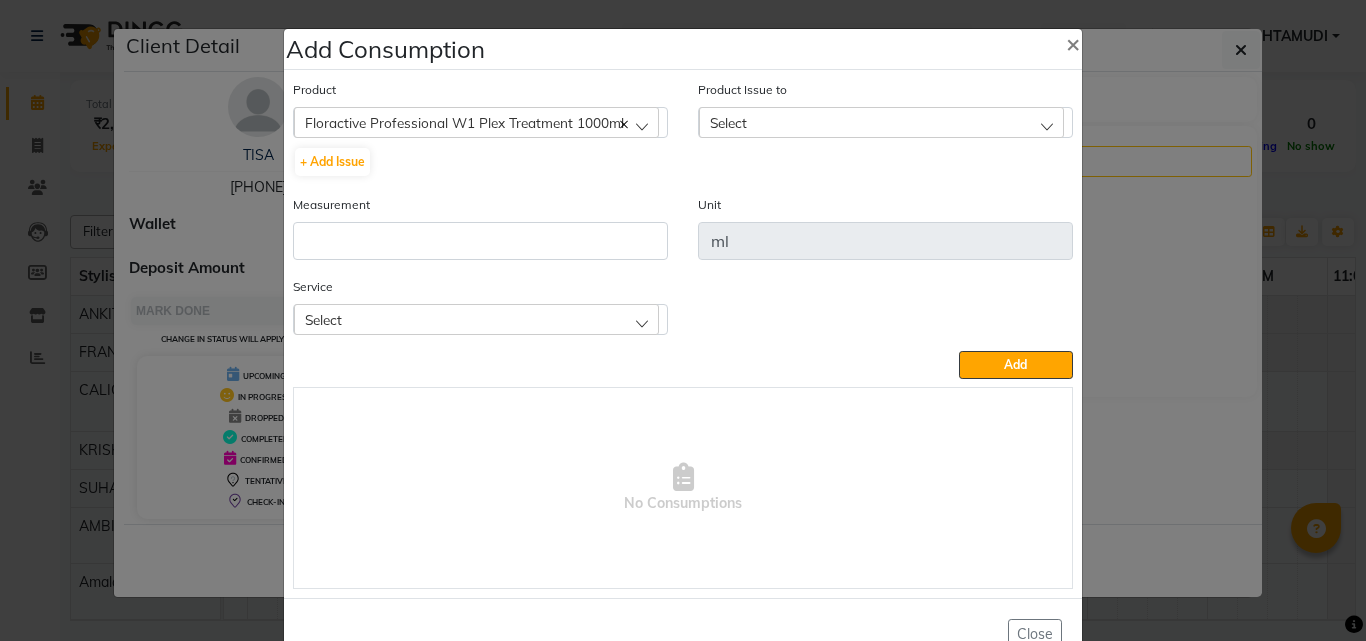click on "Select" 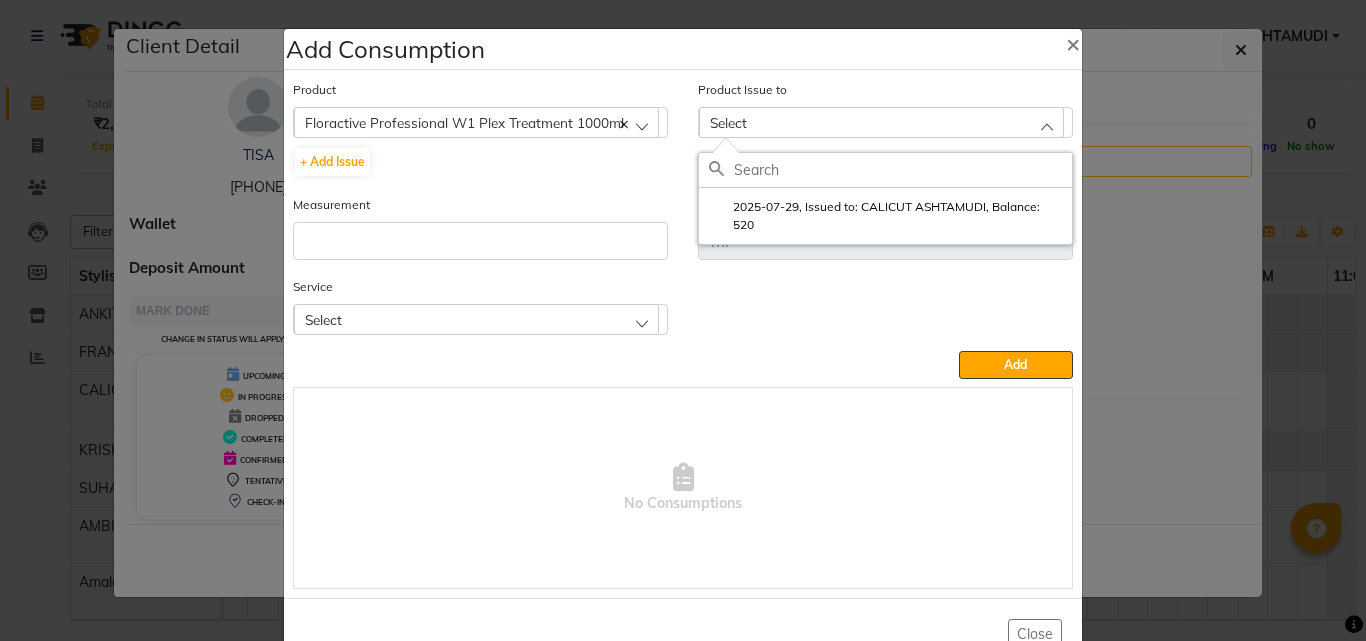 drag, startPoint x: 791, startPoint y: 211, endPoint x: 680, endPoint y: 224, distance: 111.75867 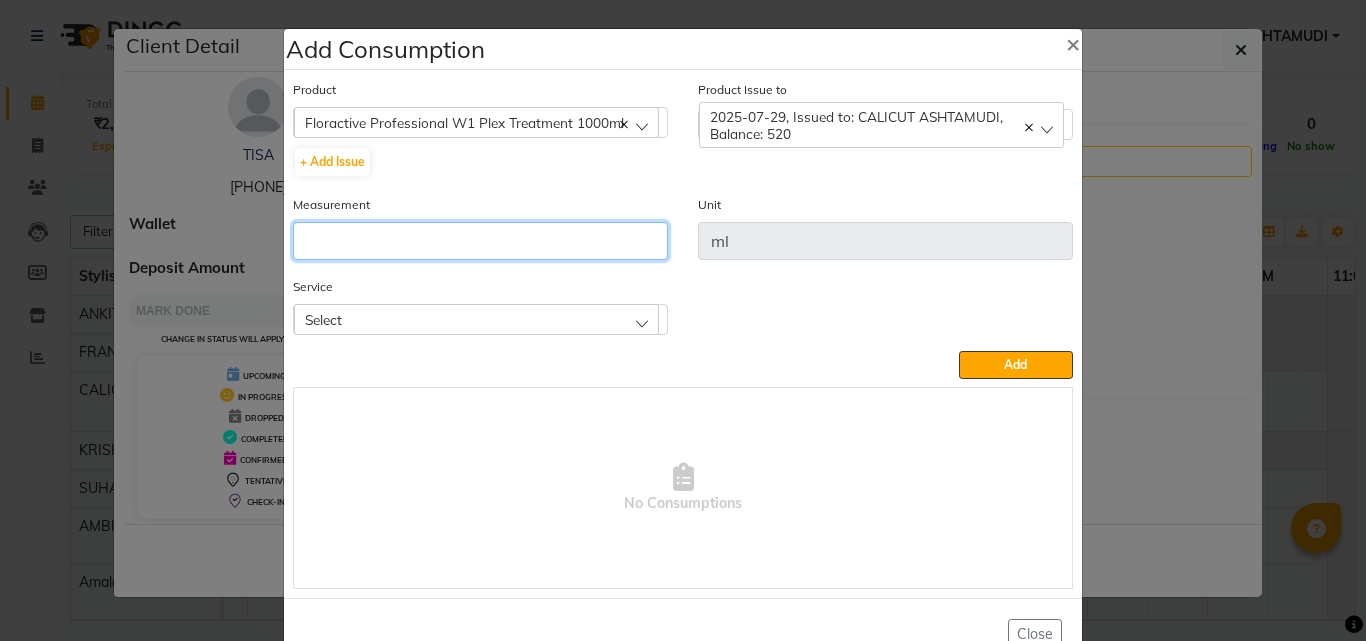 click 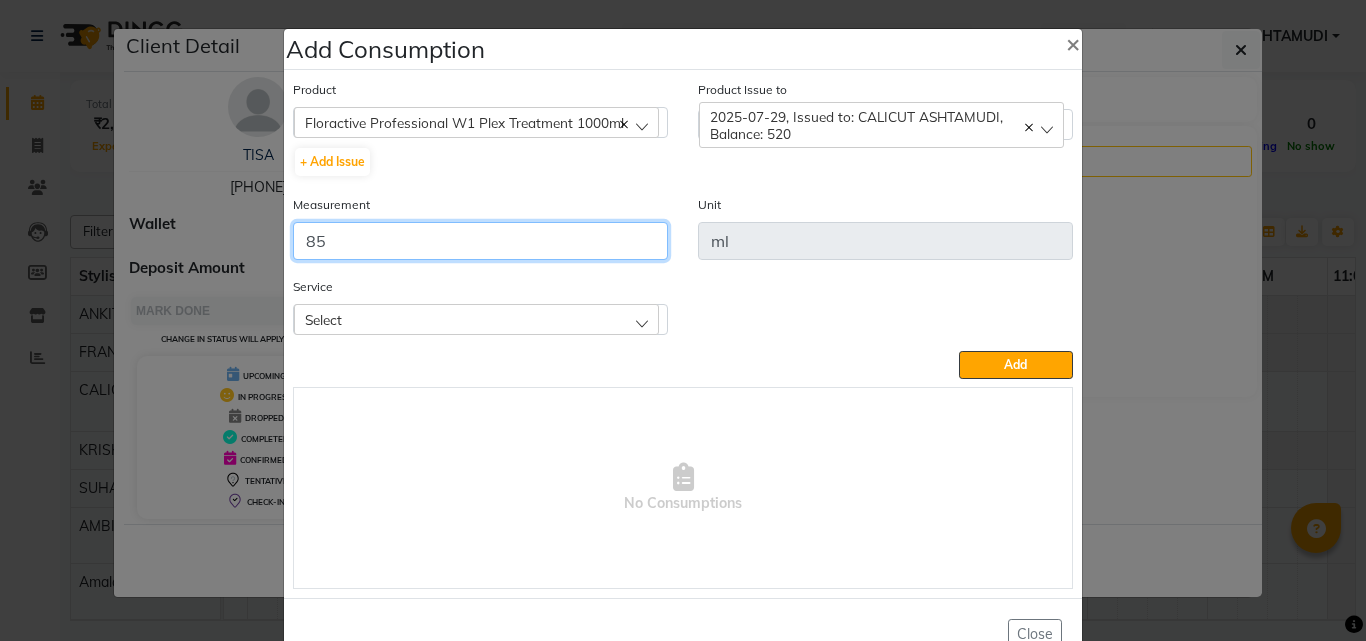 type on "85" 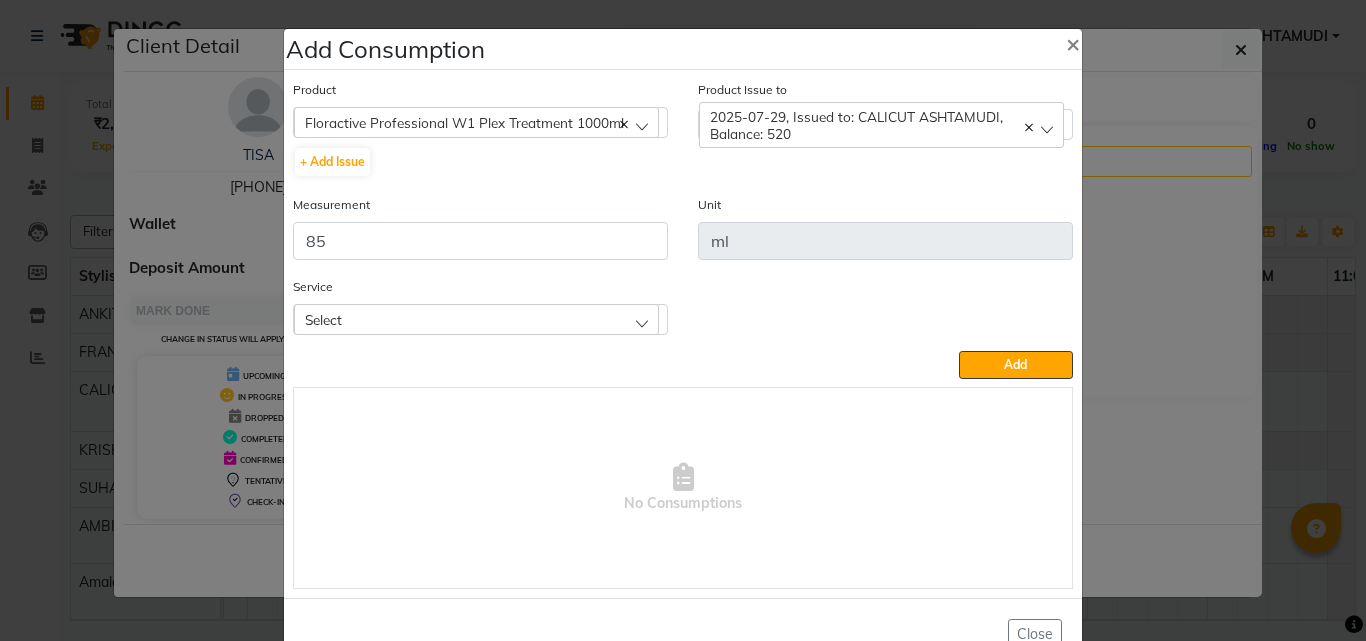 click on "Select" 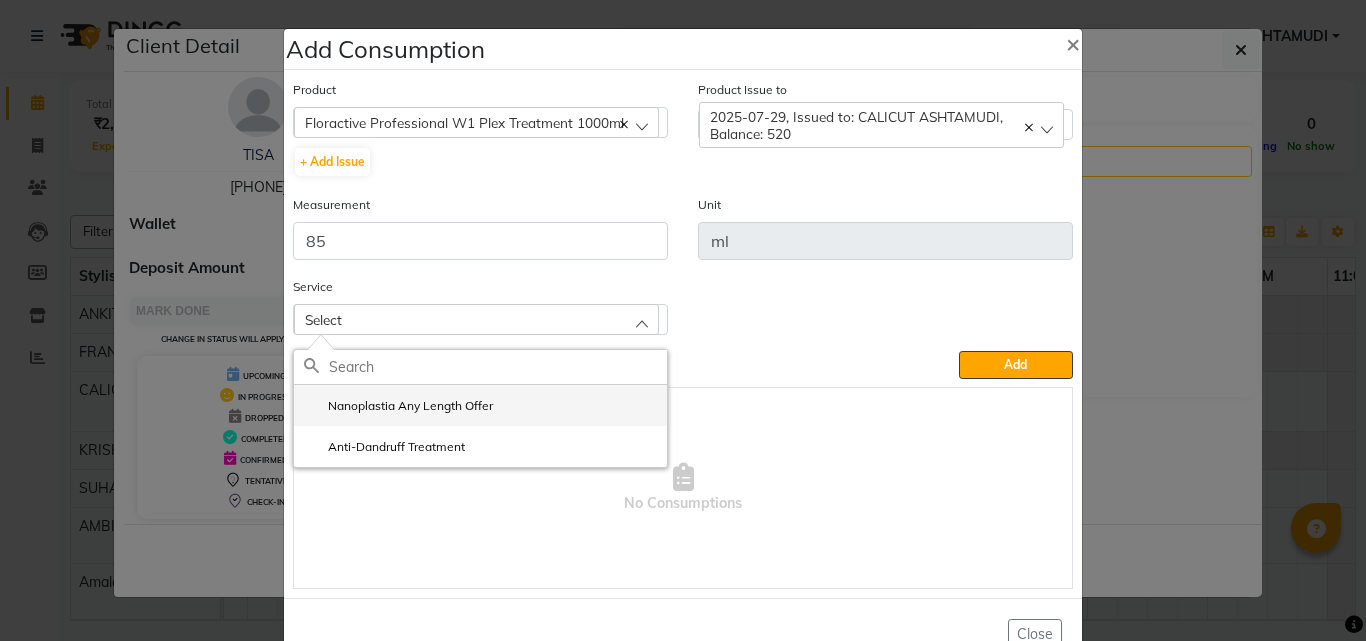 click on "Nanoplastia Any Length Offer" 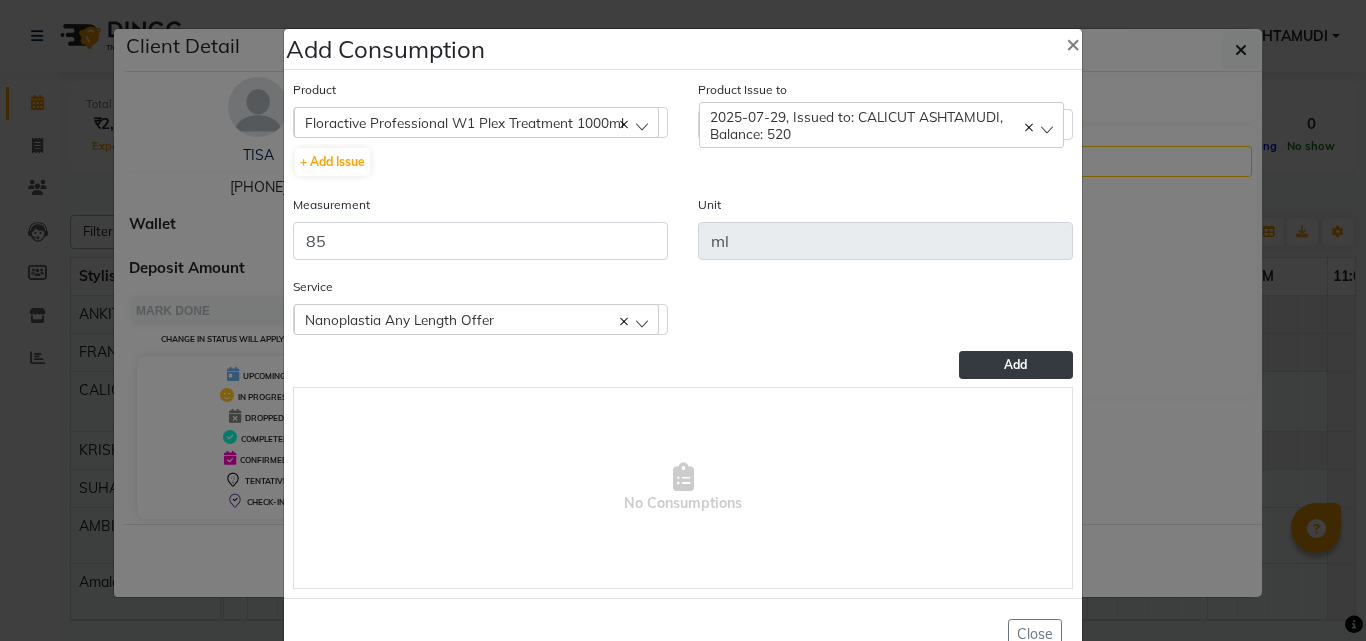 click on "Add" 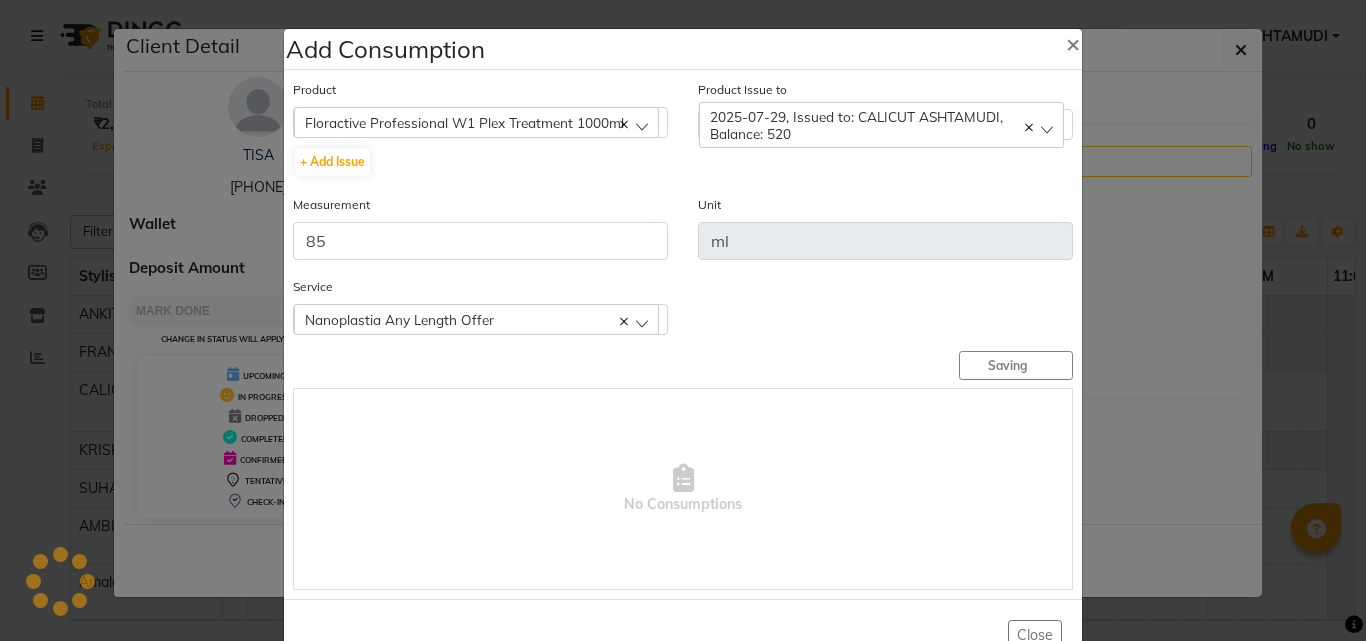 type 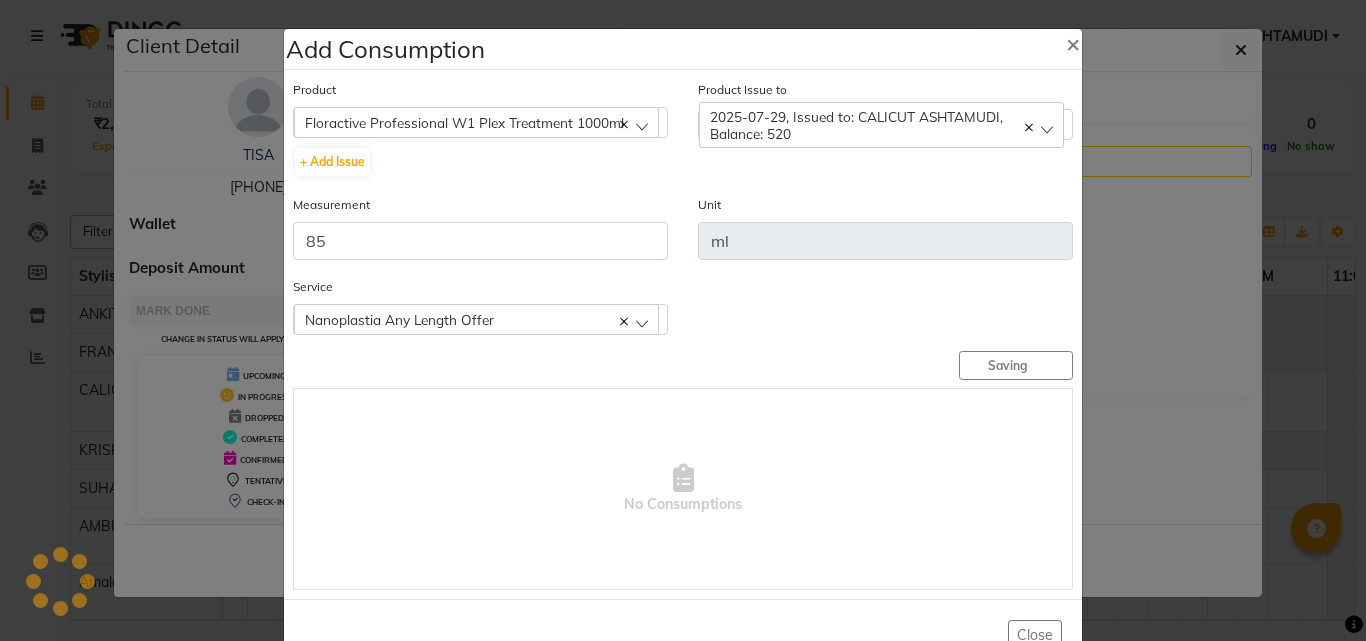 type 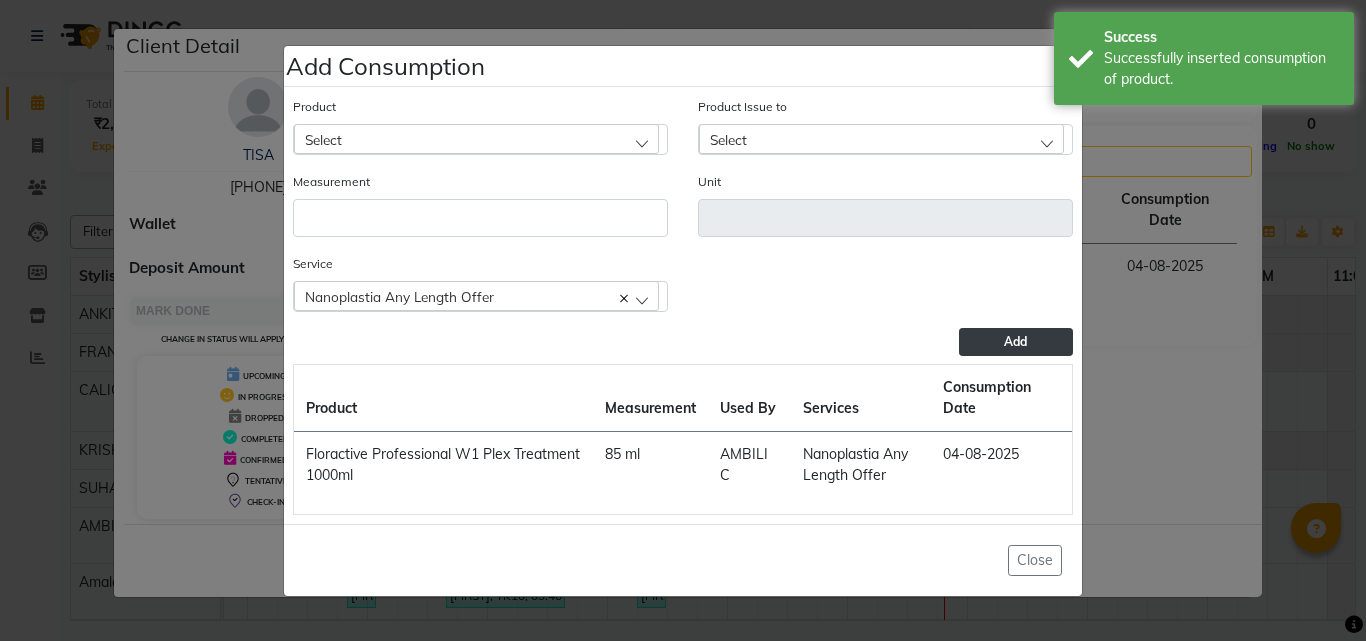 click on "Nanoplastia Any Length Offer" 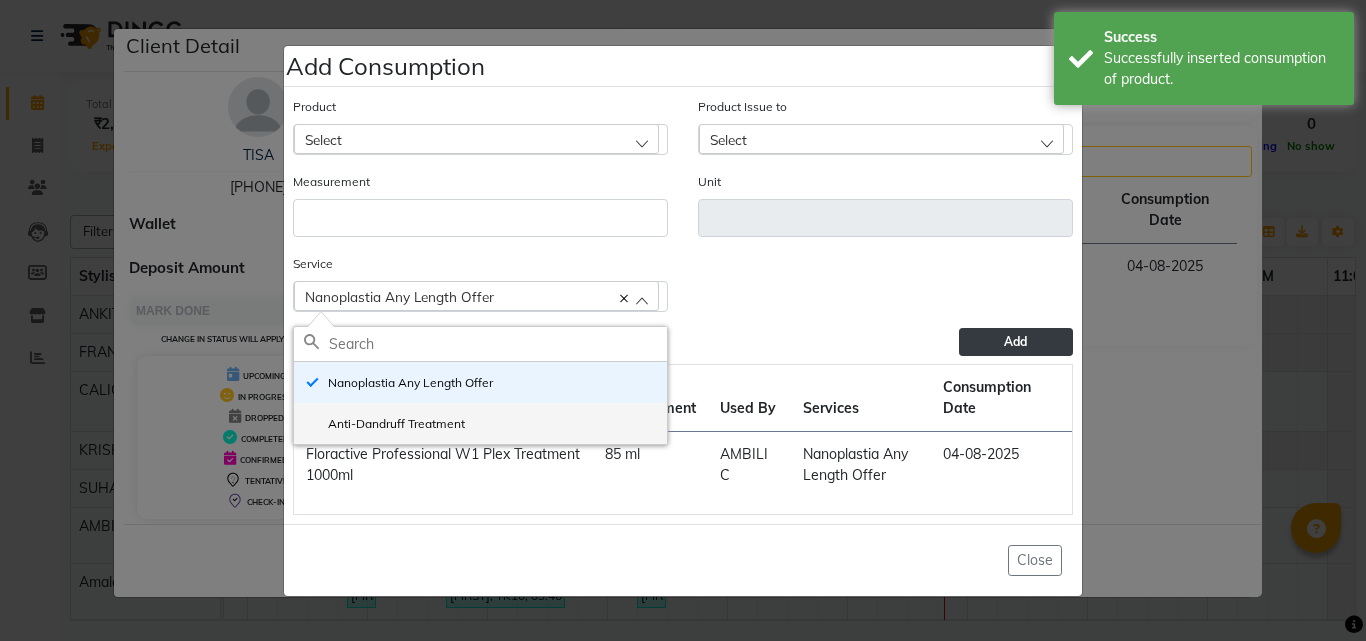 click on "Anti-Dandruff Treatment" 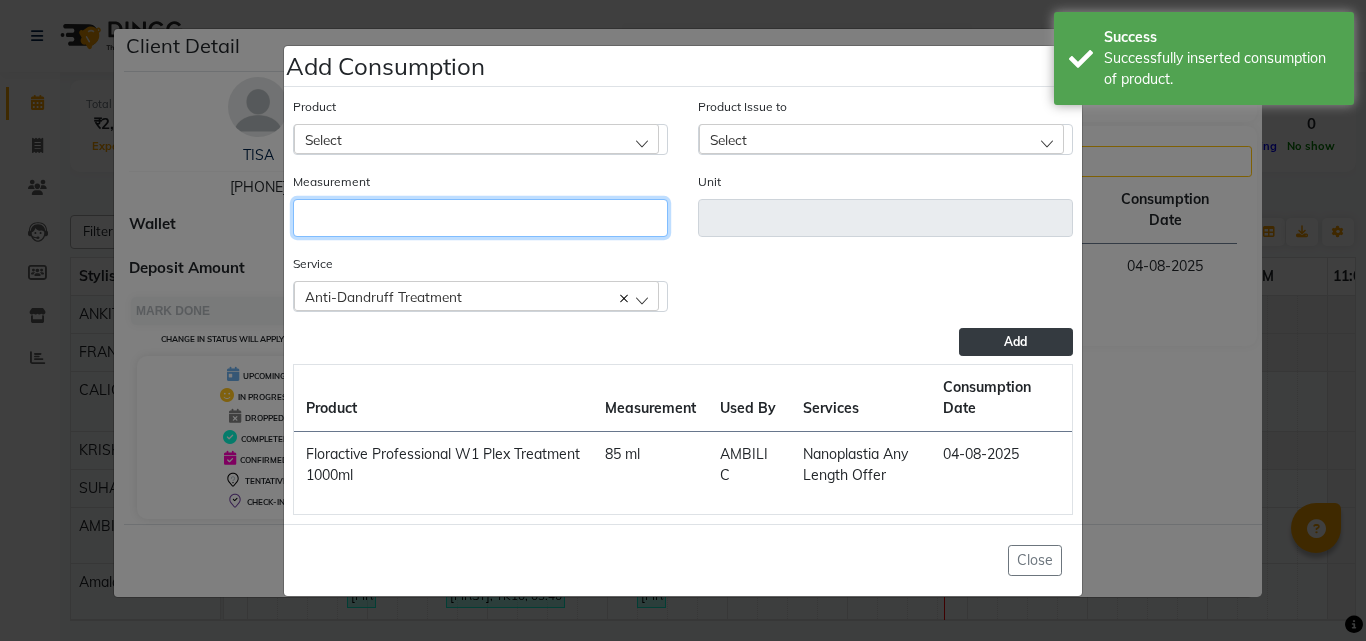 click 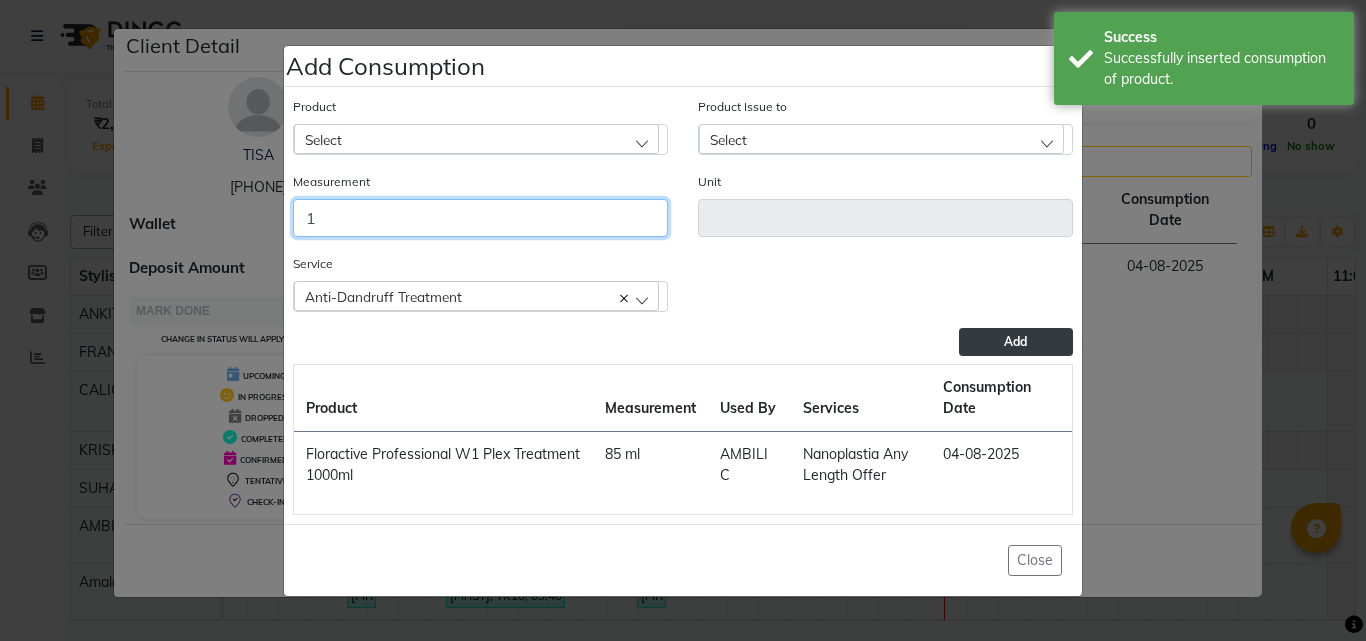 type on "1" 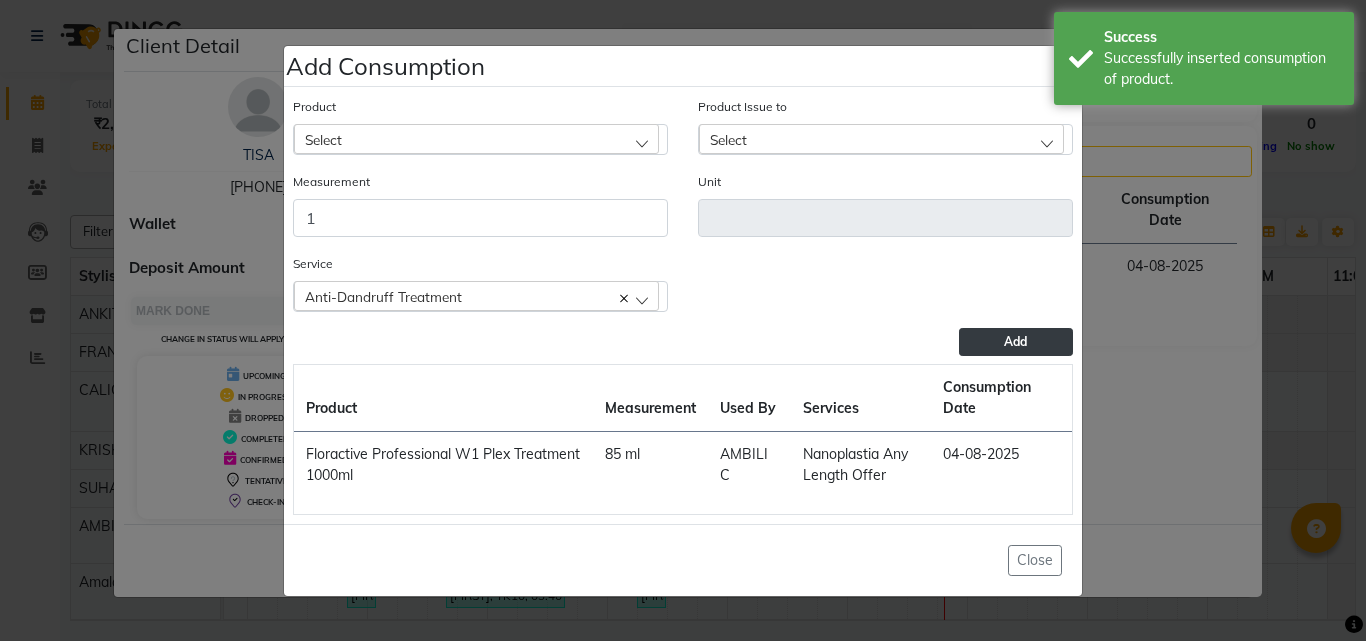 click on "Select" 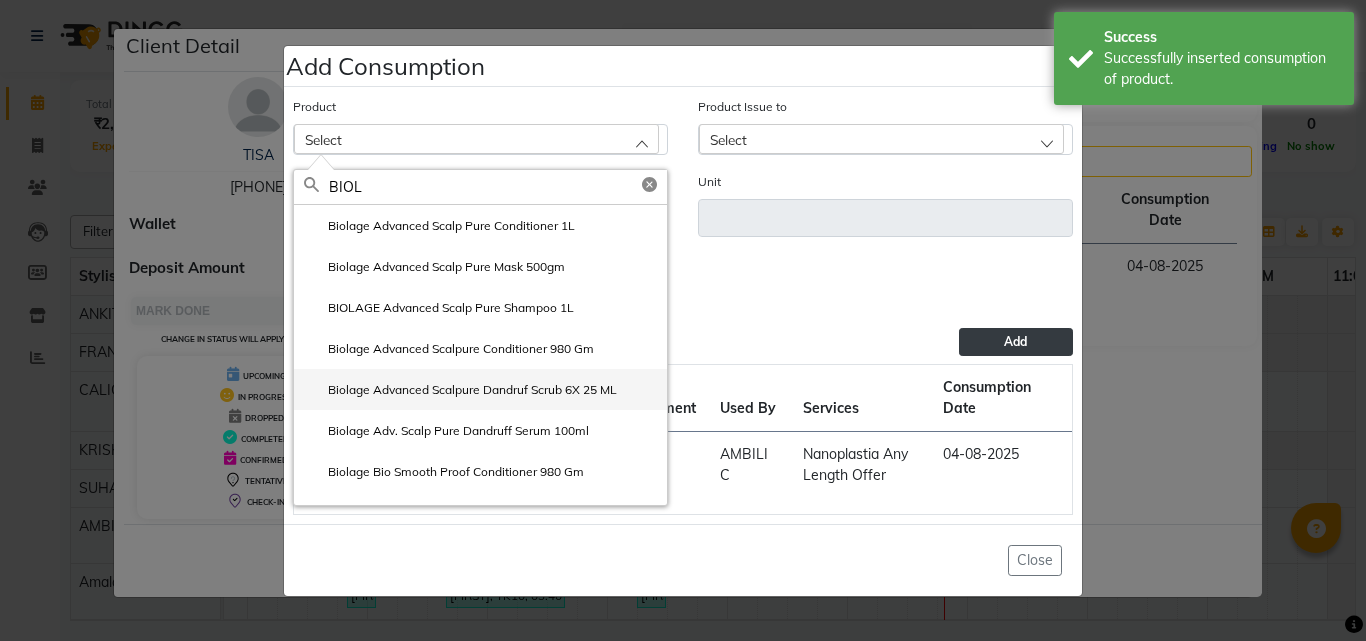 type on "BIOL" 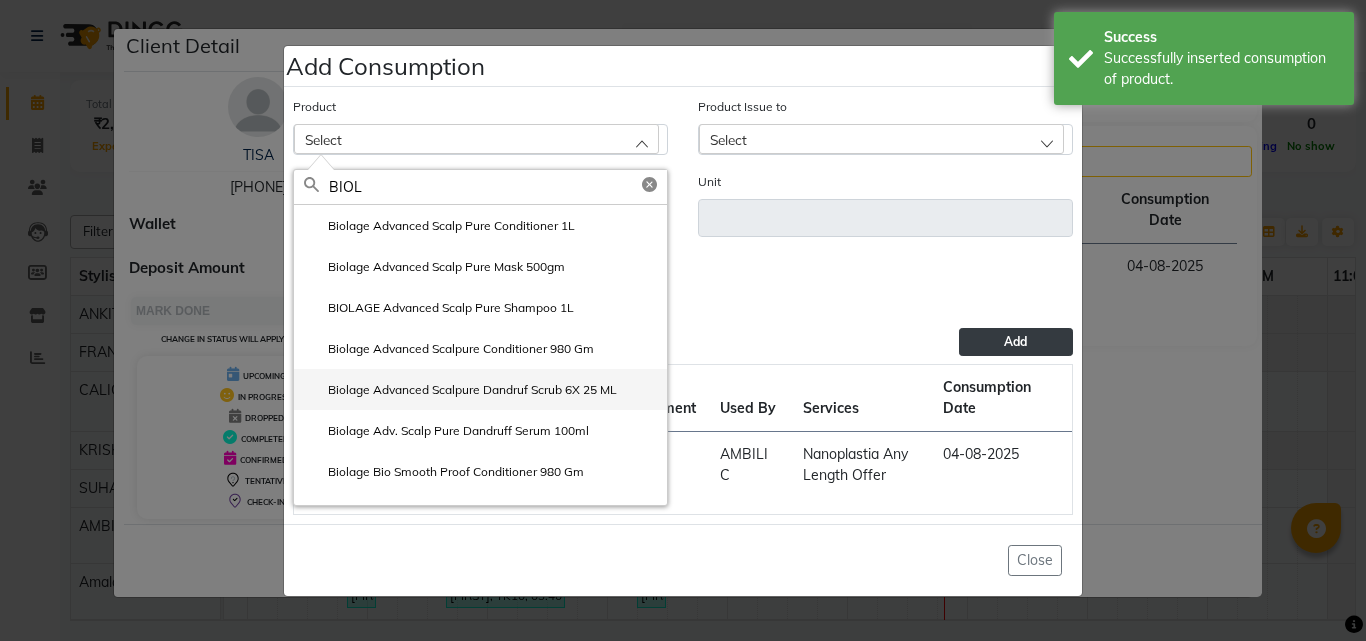 click on "Biolage Advanced Scalpure Dandruf Scrub 6X 25 ML" 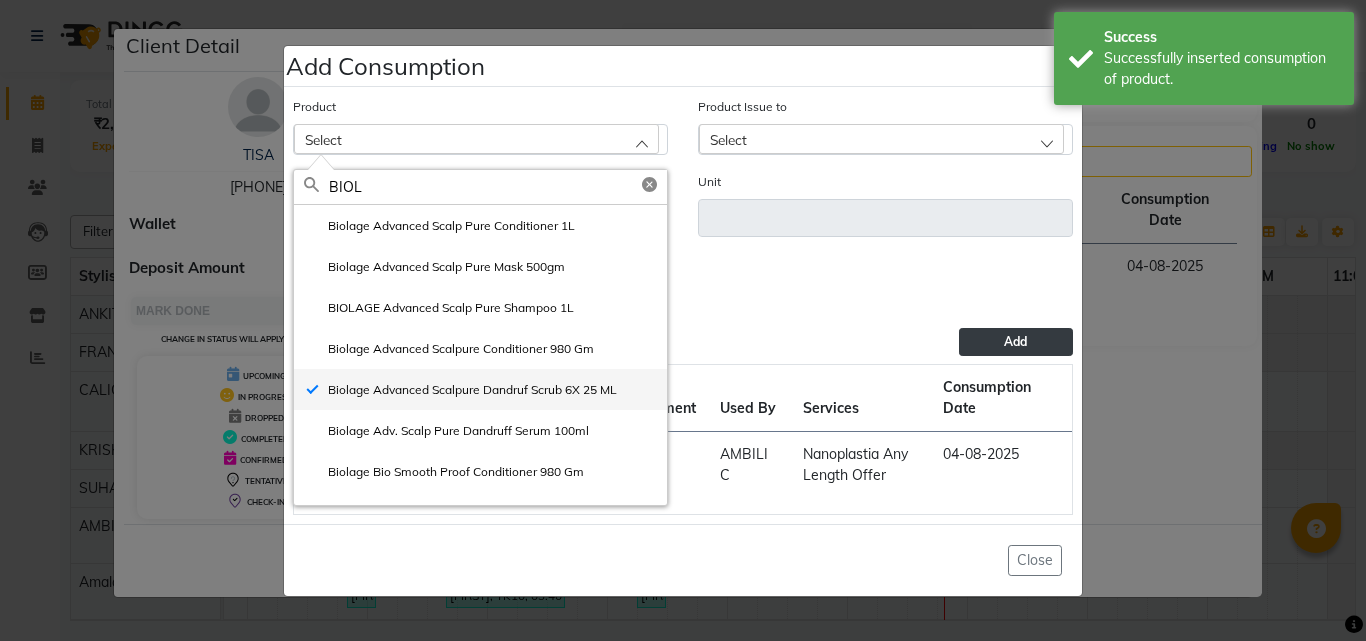type on "pcs" 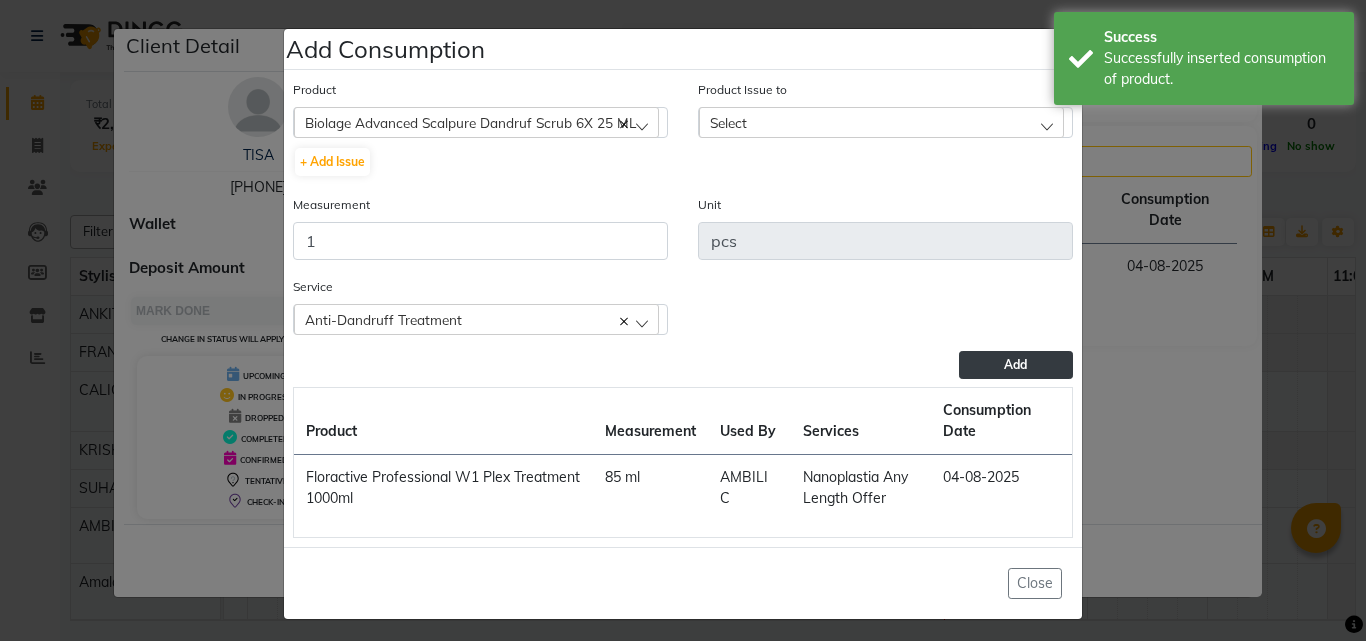 drag, startPoint x: 793, startPoint y: 103, endPoint x: 793, endPoint y: 114, distance: 11 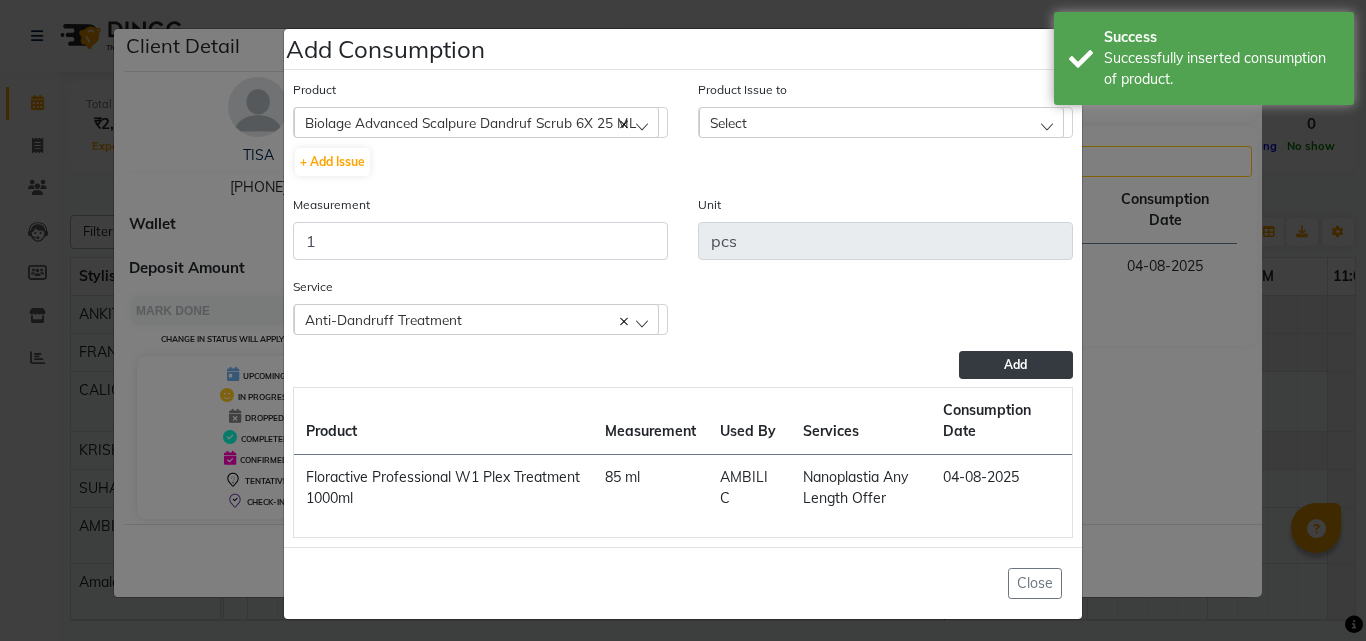 click on "Product Issue to Select 2025-08-02, Issued to: CALICUT ASHTAMUDI, Balance: 3" 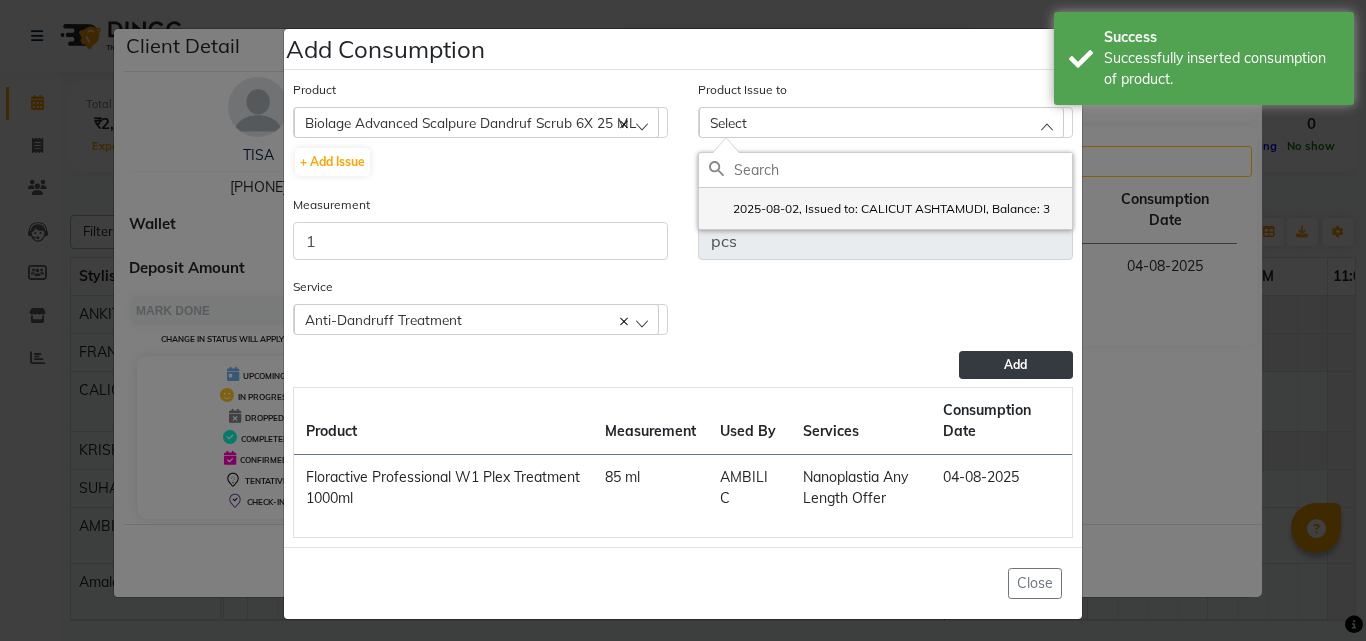 click on "2025-08-02, Issued to: CALICUT ASHTAMUDI, Balance: 3" 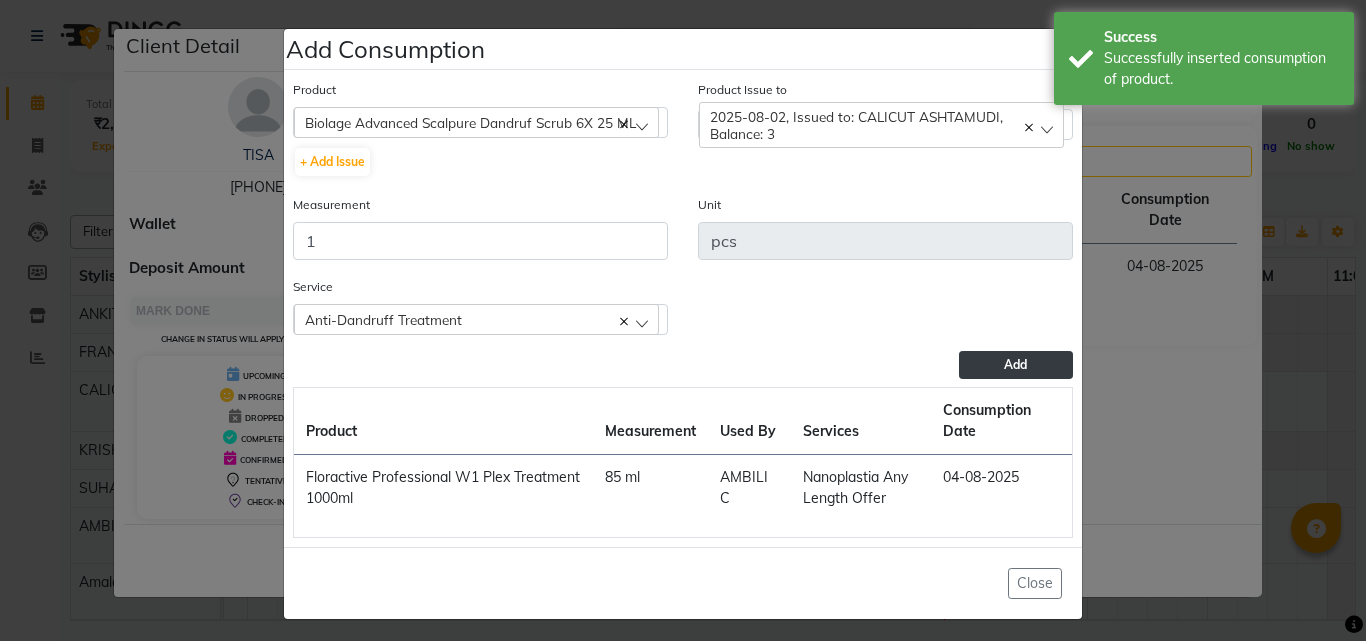 click on "Add" 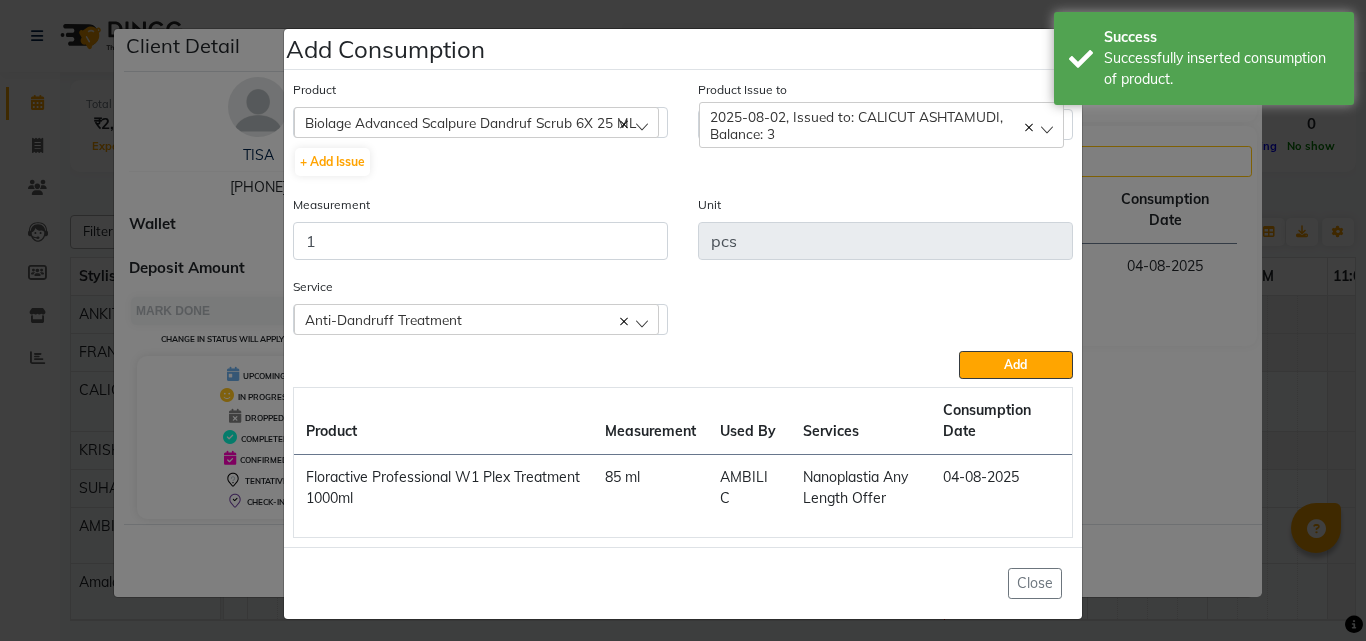 type 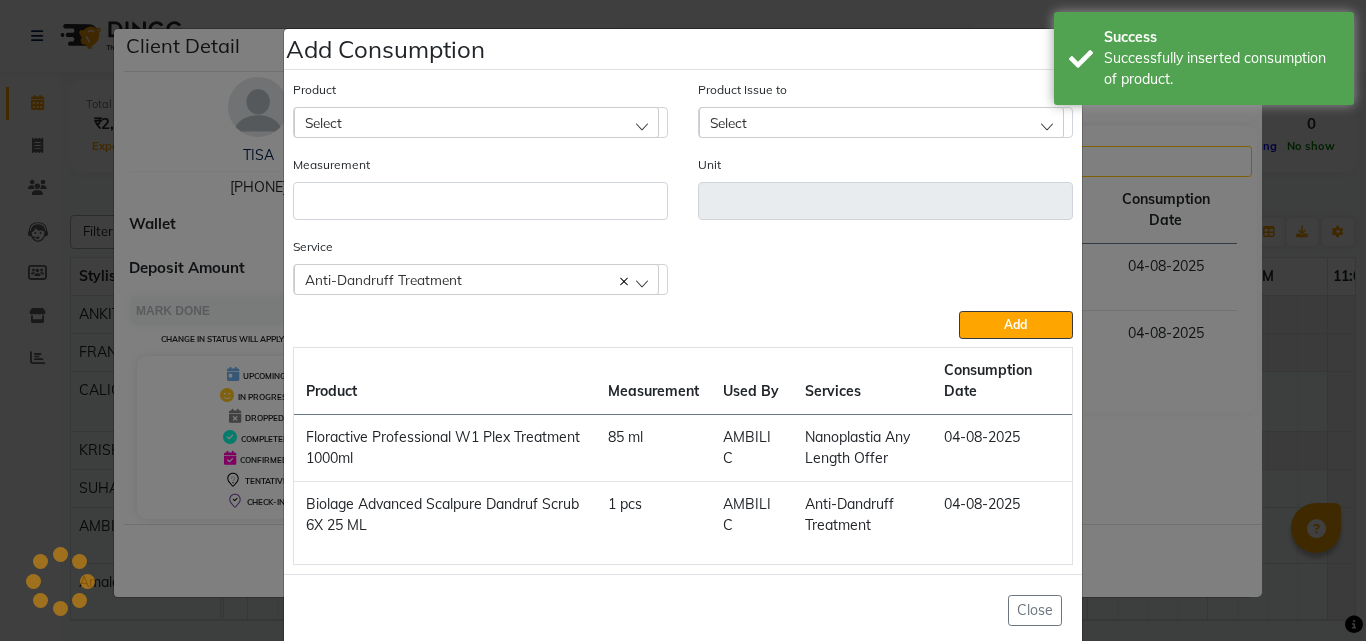 click on "Add Consumption × Product Select 051/ Studio White Weekly 15Ml Product Issue to Select 2025-08-02, Issued to: CALICUT ASHTAMUDI, Balance: 3 Measurement Unit Service   Anti-Dandruff Treatment  Nanoplastia Any Length Offer  Anti-Dandruff Treatment  Add  Product Measurement Used By Services Consumption Date  Floractive Professional W1 Plex Treatment 1000ml   85 ml   AMBILI C   Nanoplastia Any Length Offer   04-08-2025   Biolage Advanced Scalpure Dandruf Scrub 6X 25 ML   1 pcs   AMBILI C    Anti-Dandruff Treatment   04-08-2025   Close" 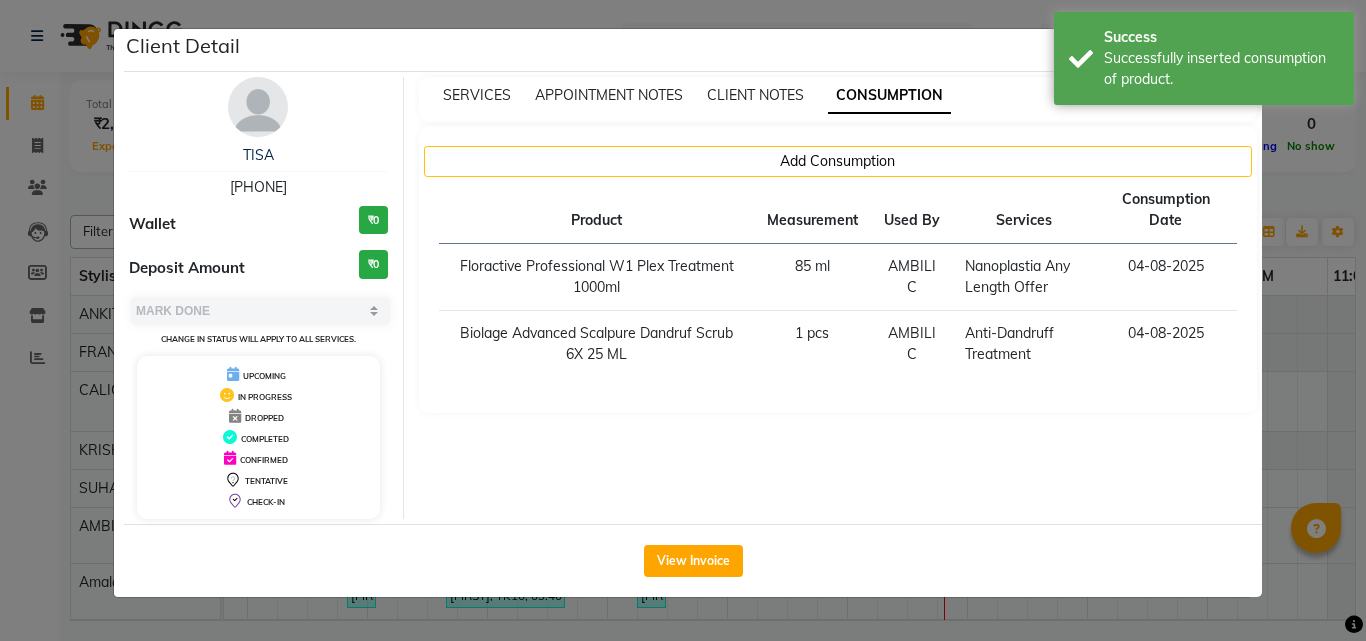 click on "Client Detail  [FIRST]    [PHONE] Wallet ₹0 Deposit Amount  ₹0  Select MARK DONE UPCOMING Change in status will apply to all services. UPCOMING IN PROGRESS DROPPED COMPLETED CONFIRMED TENTATIVE CHECK-IN SERVICES APPOINTMENT NOTES CLIENT NOTES CONSUMPTION Add Consumption Product Measurement Used By Services Consumption Date  Floractive Professional W1 Plex Treatment 1000ml   85 ml   AMBILI C   Nanoplastia Any Length Offer   04-08-2025   Biolage Advanced Scalpure Dandruf Scrub 6X 25 ML   1 pcs   AMBILI C    Anti-Dandruff Treatment   04-08-2025   View Invoice" 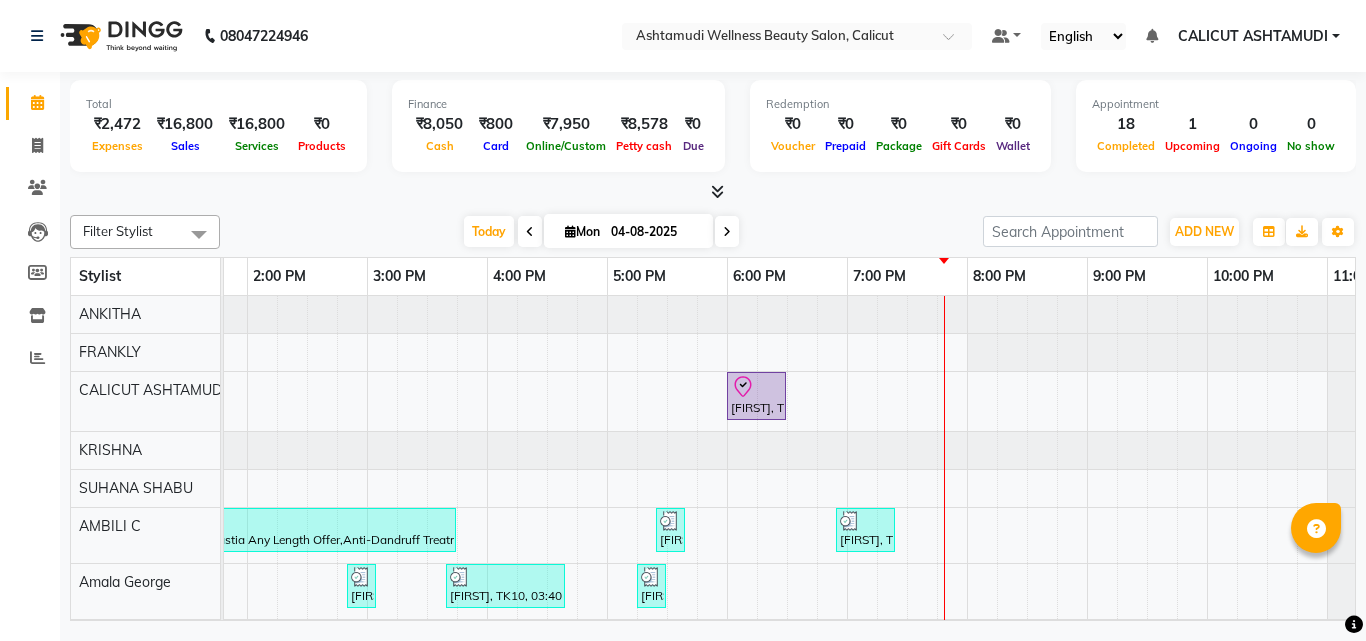 scroll, scrollTop: 199, scrollLeft: 577, axis: both 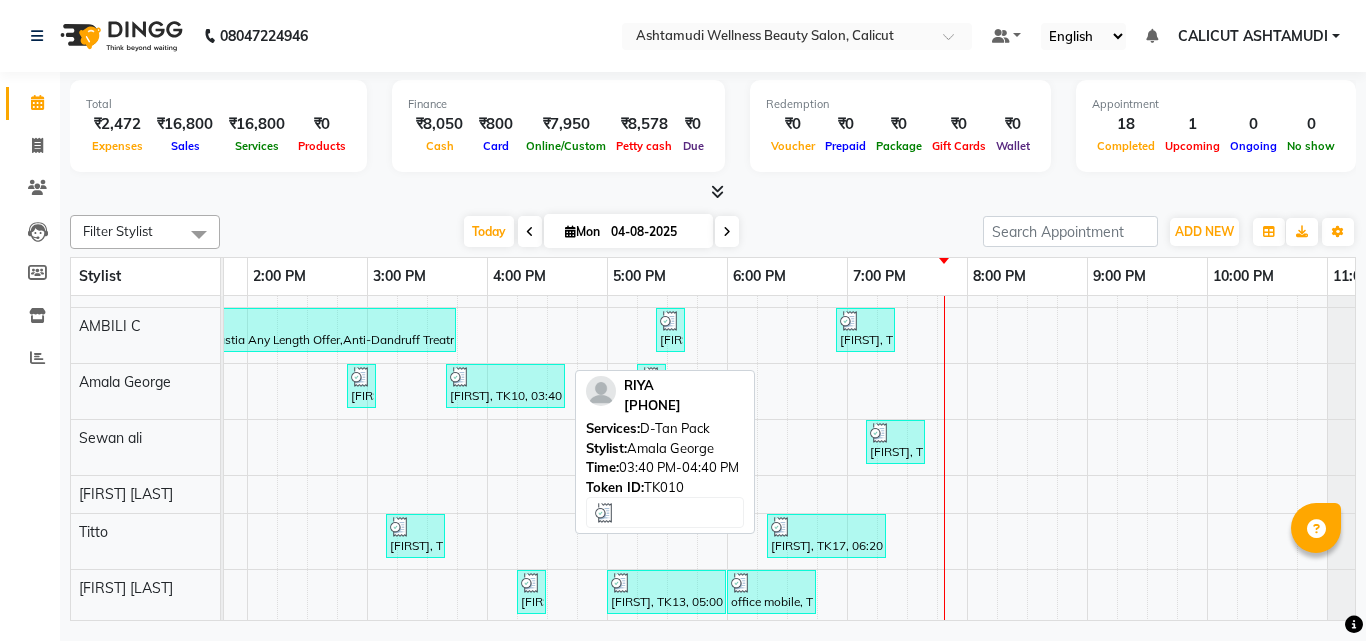 click on "[FIRST], TK10, 03:40 PM-04:40 PM, D-Tan Pack" at bounding box center (505, 386) 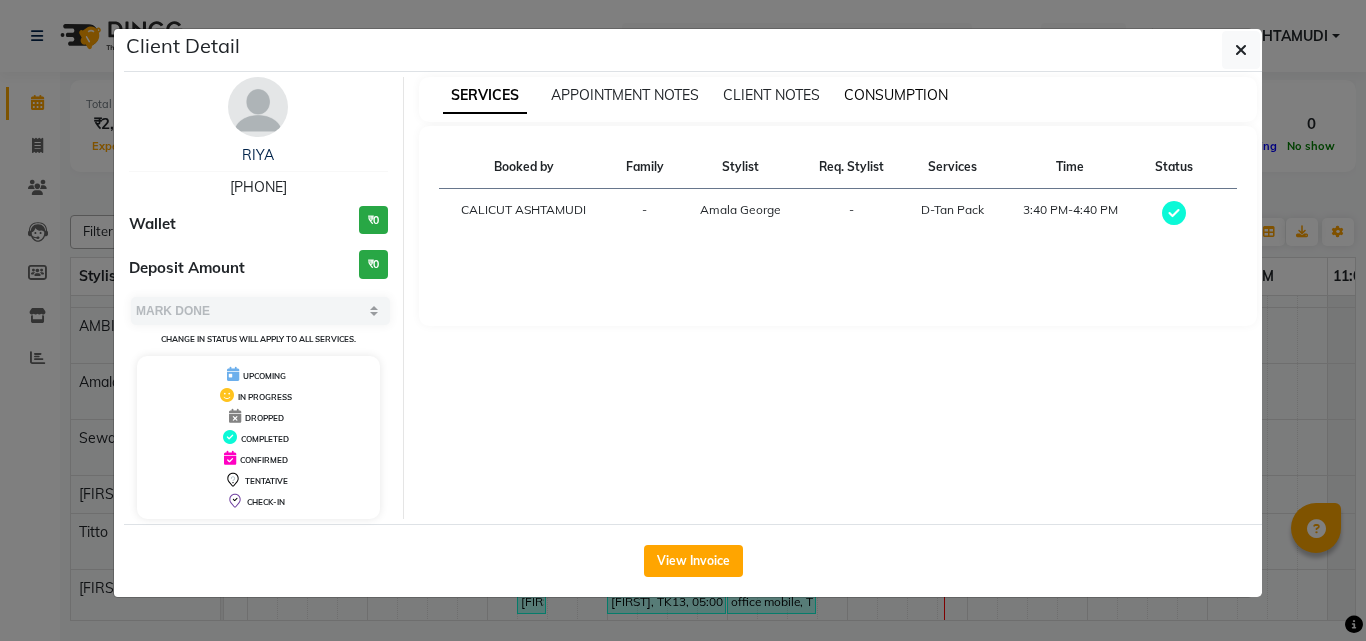 click on "CONSUMPTION" at bounding box center (896, 95) 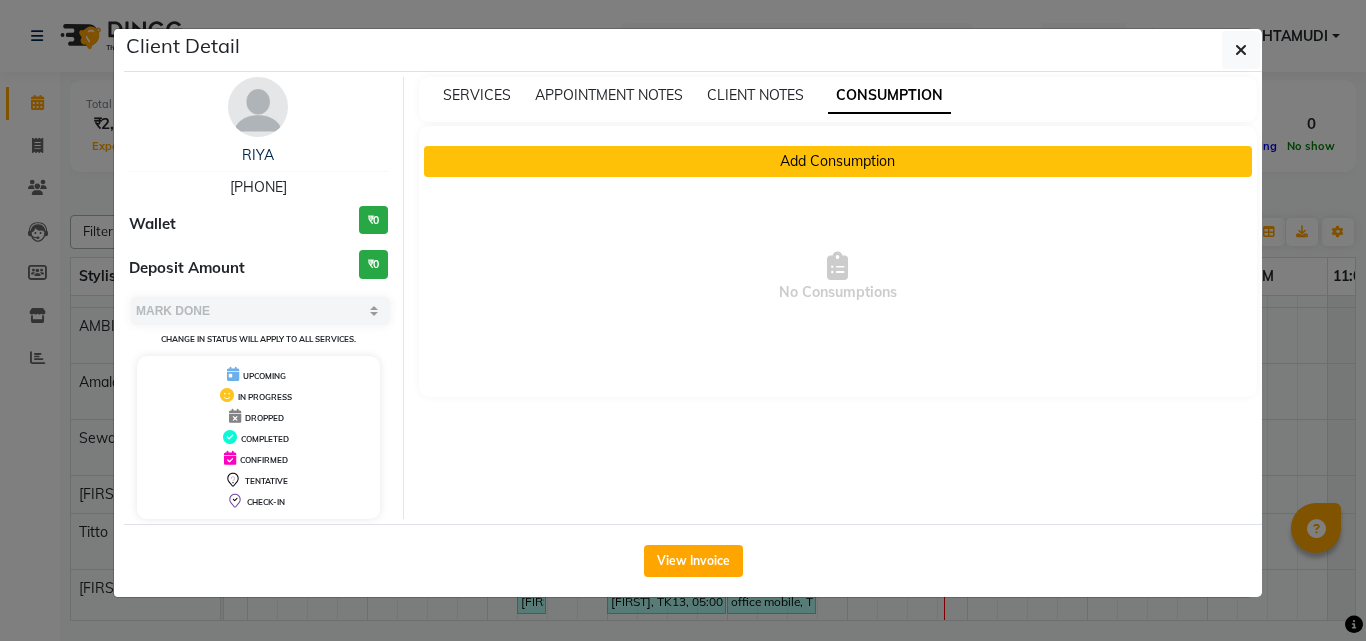 click on "Add Consumption" at bounding box center [838, 161] 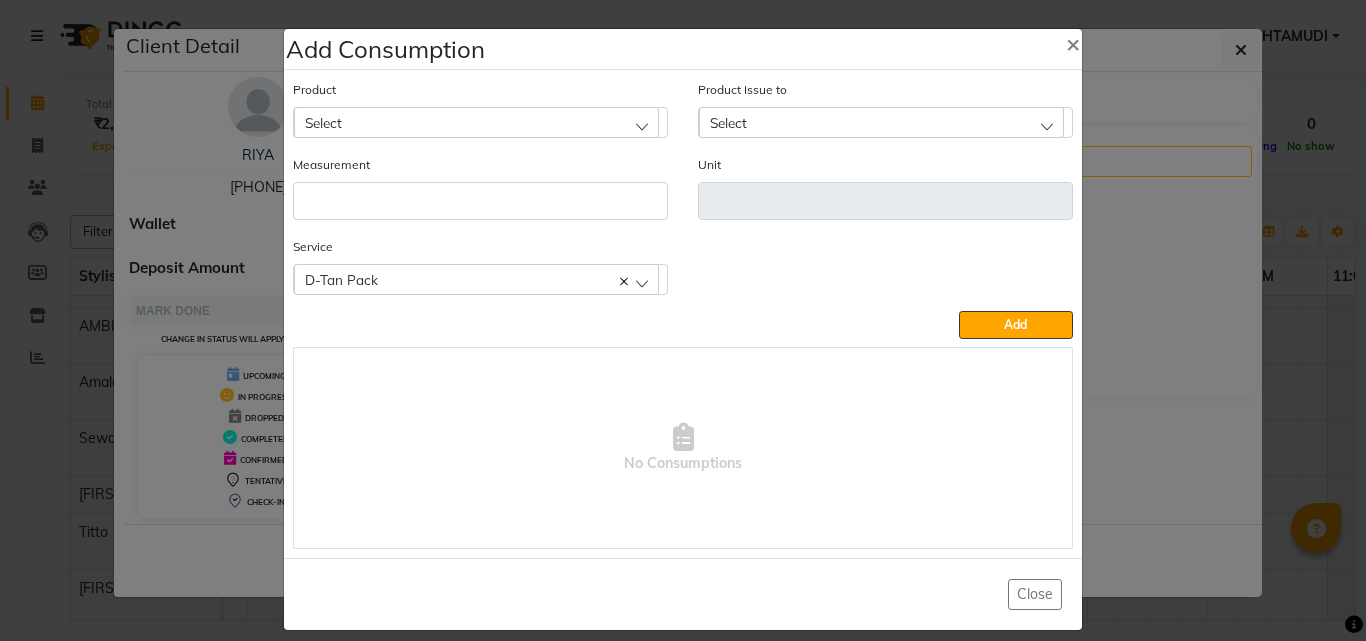click on "Select" 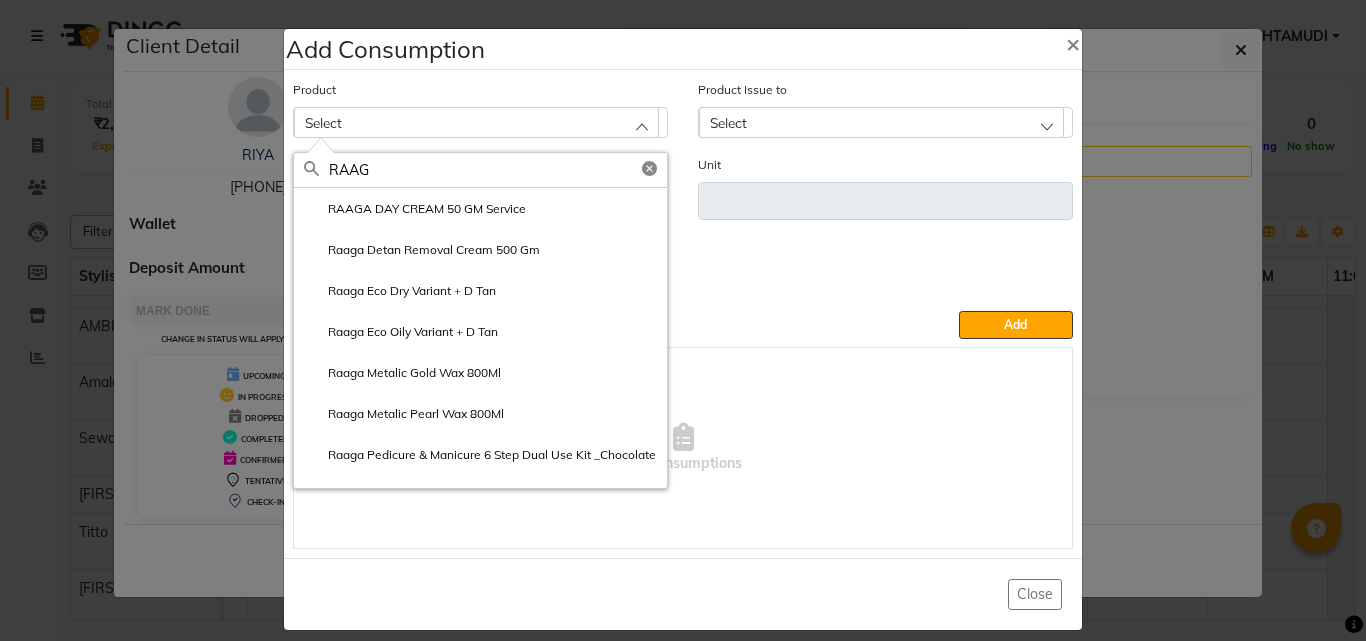type on "RAAG" 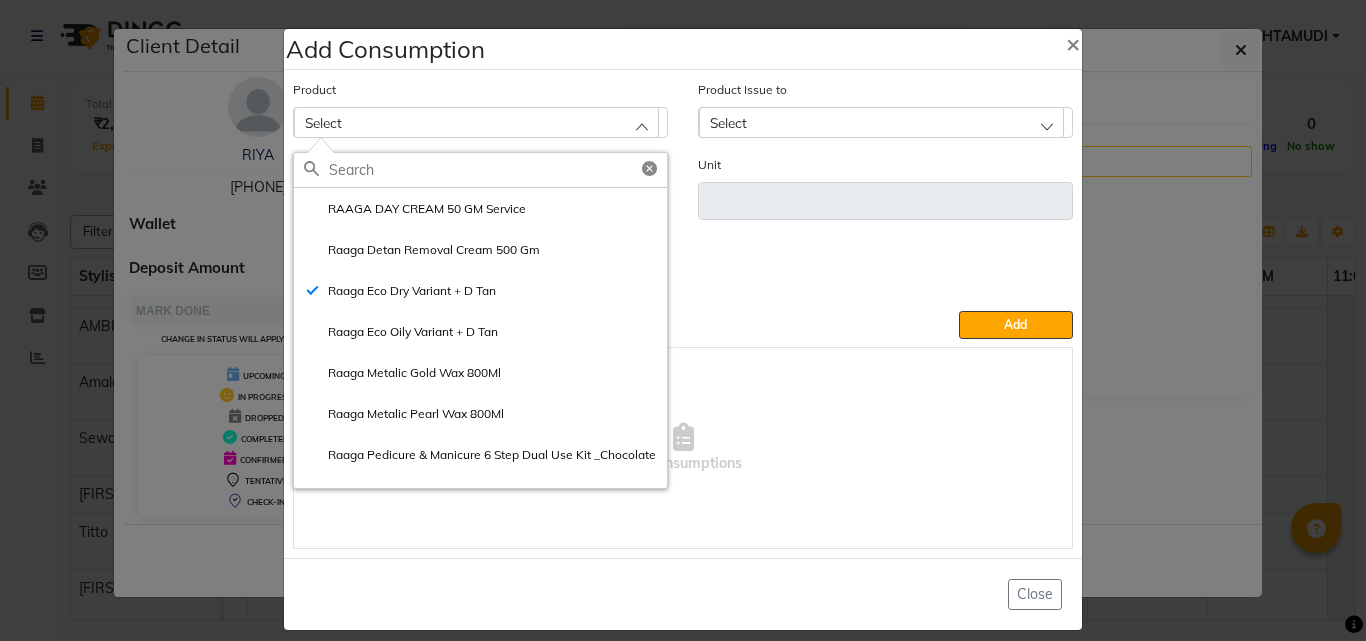 type on "gm" 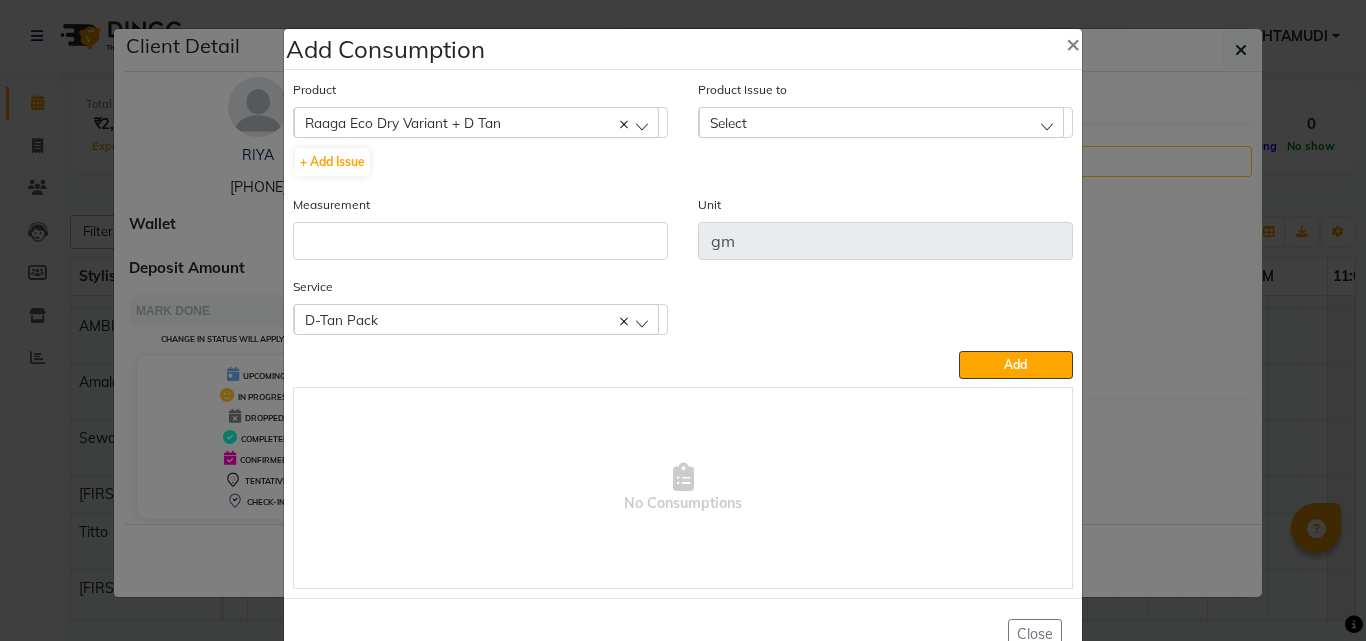 click on "Select" 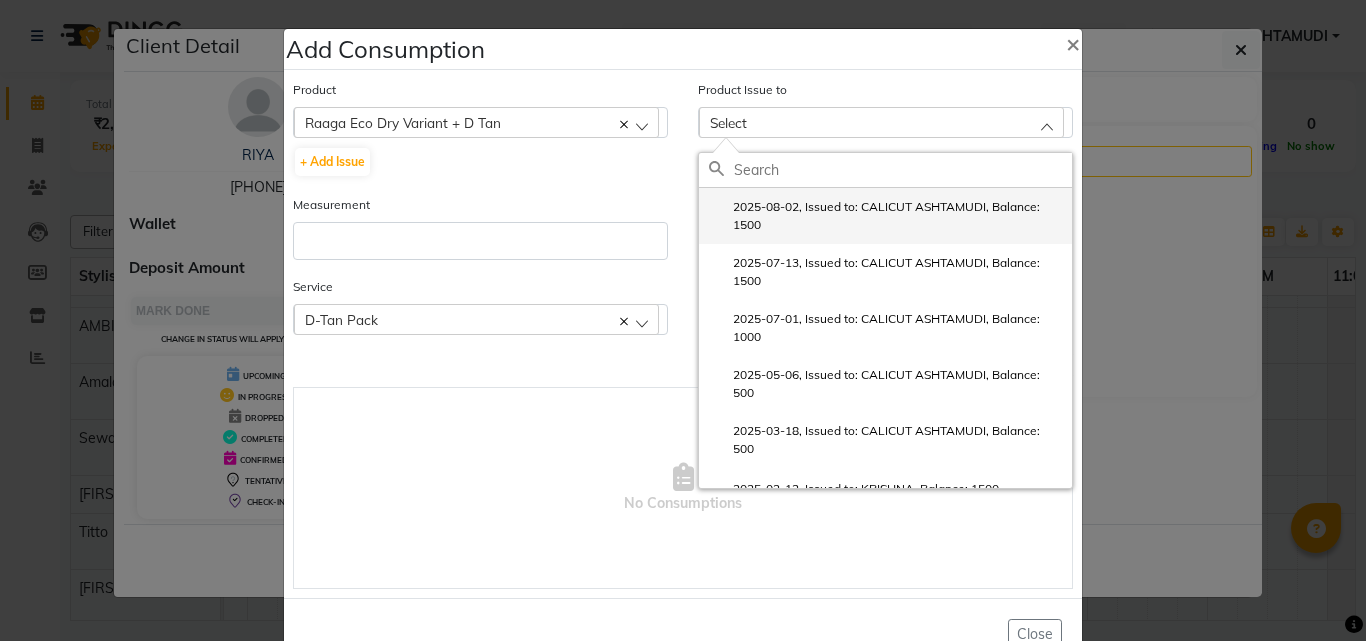 drag, startPoint x: 785, startPoint y: 208, endPoint x: 467, endPoint y: 237, distance: 319.31958 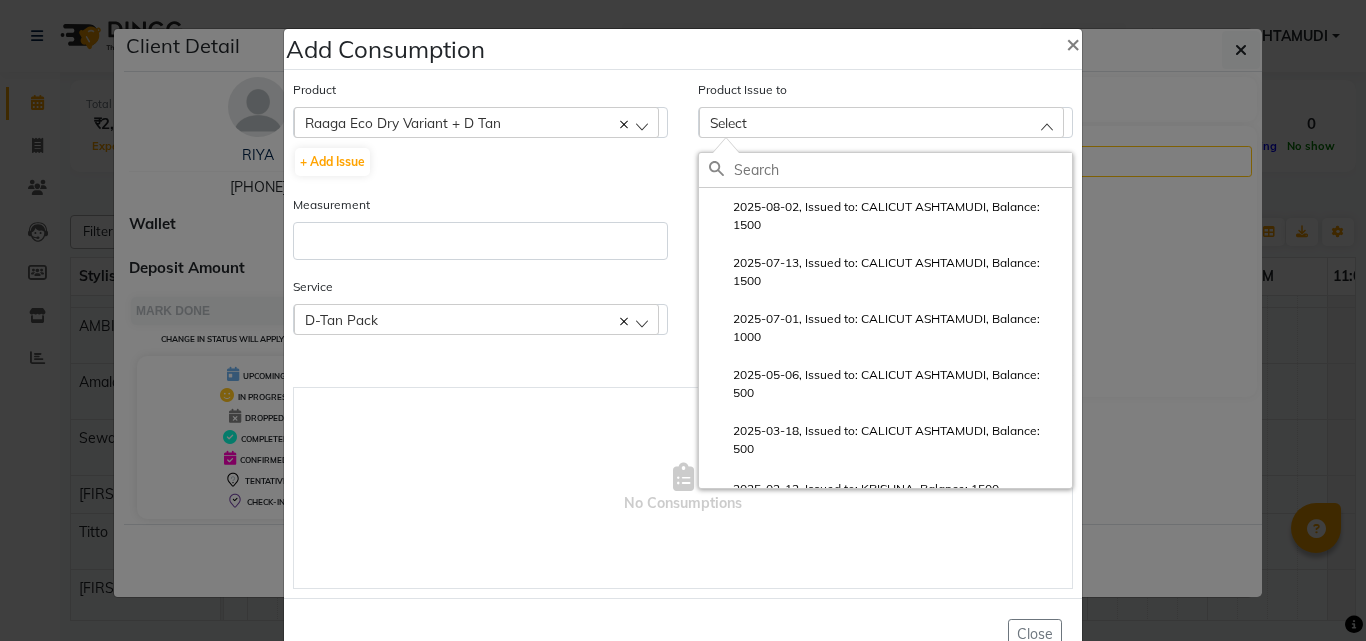 click on "2025-08-02, Issued to: CALICUT ASHTAMUDI, Balance: 1500" 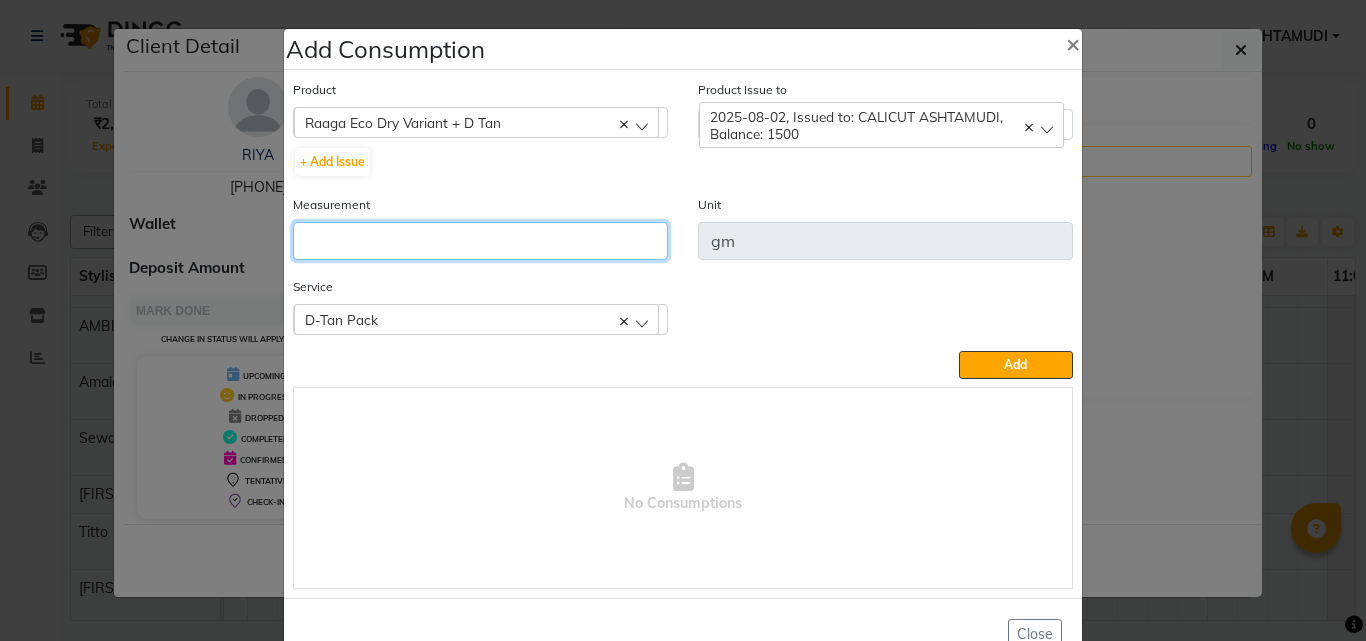 click 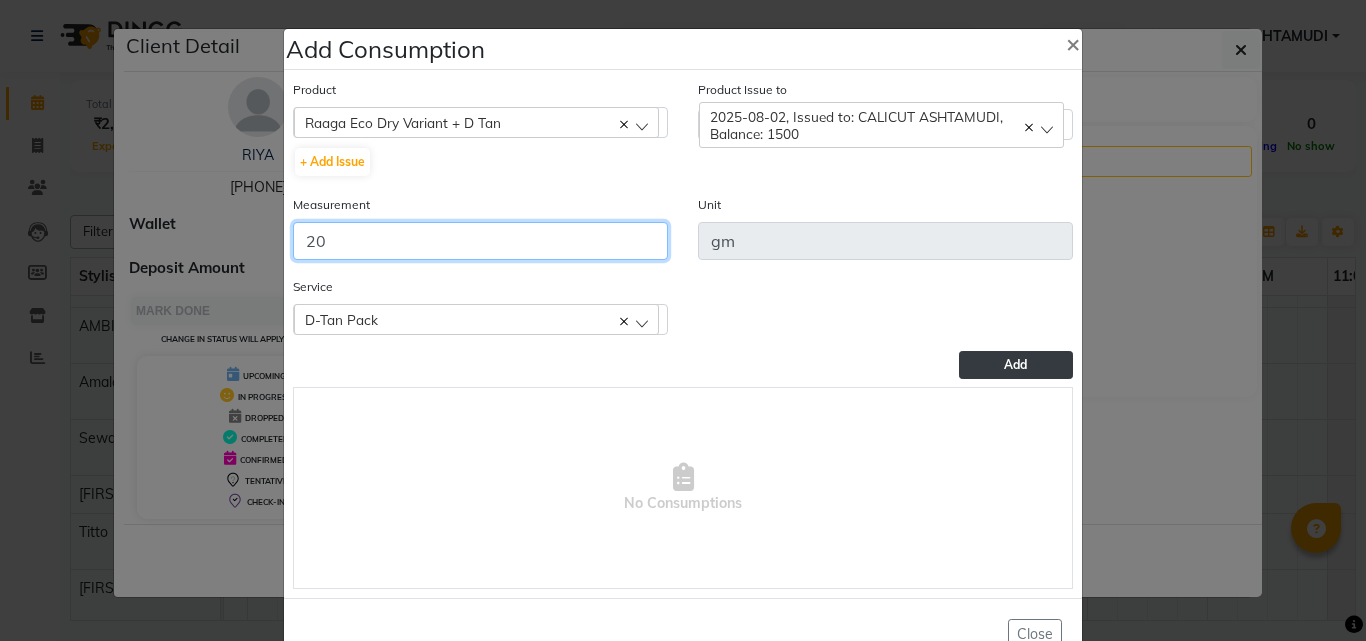 type on "20" 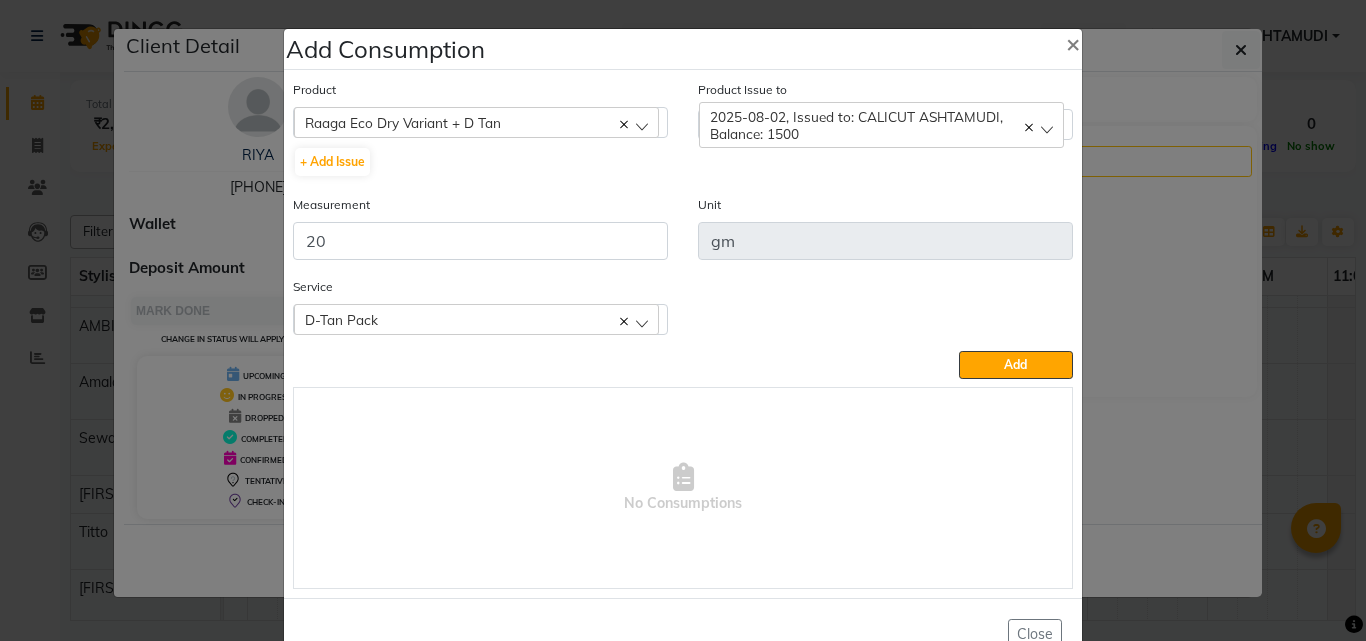 click on "Add" 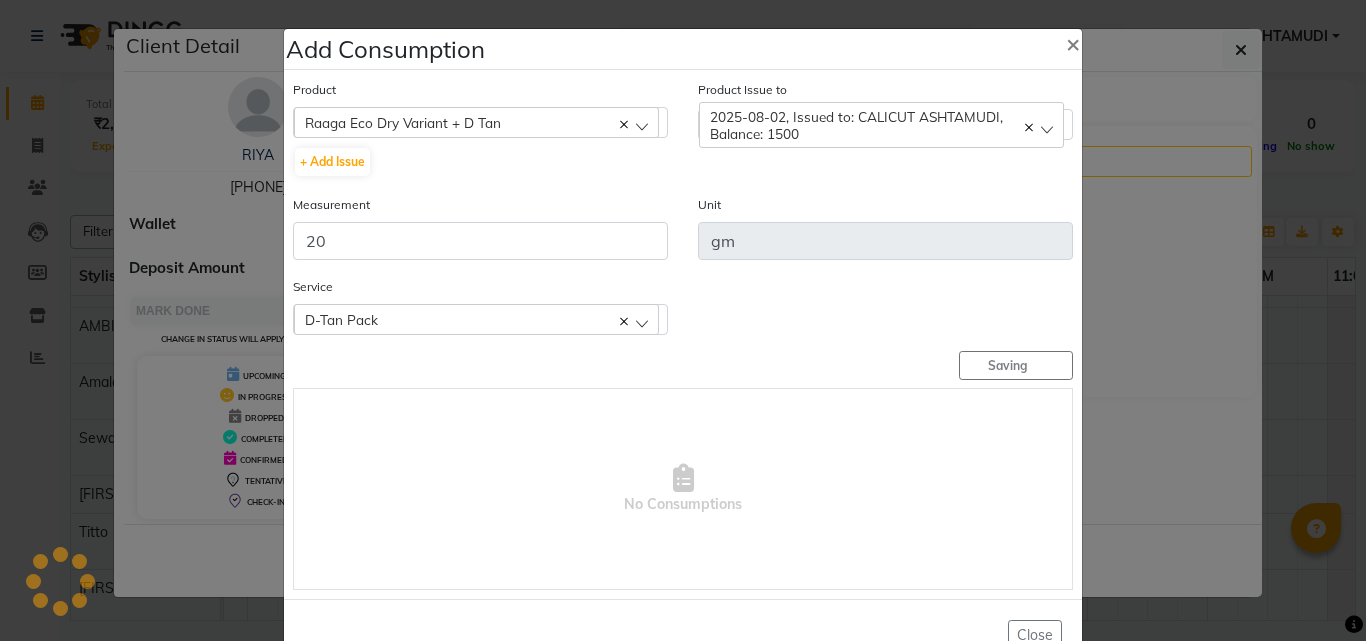type 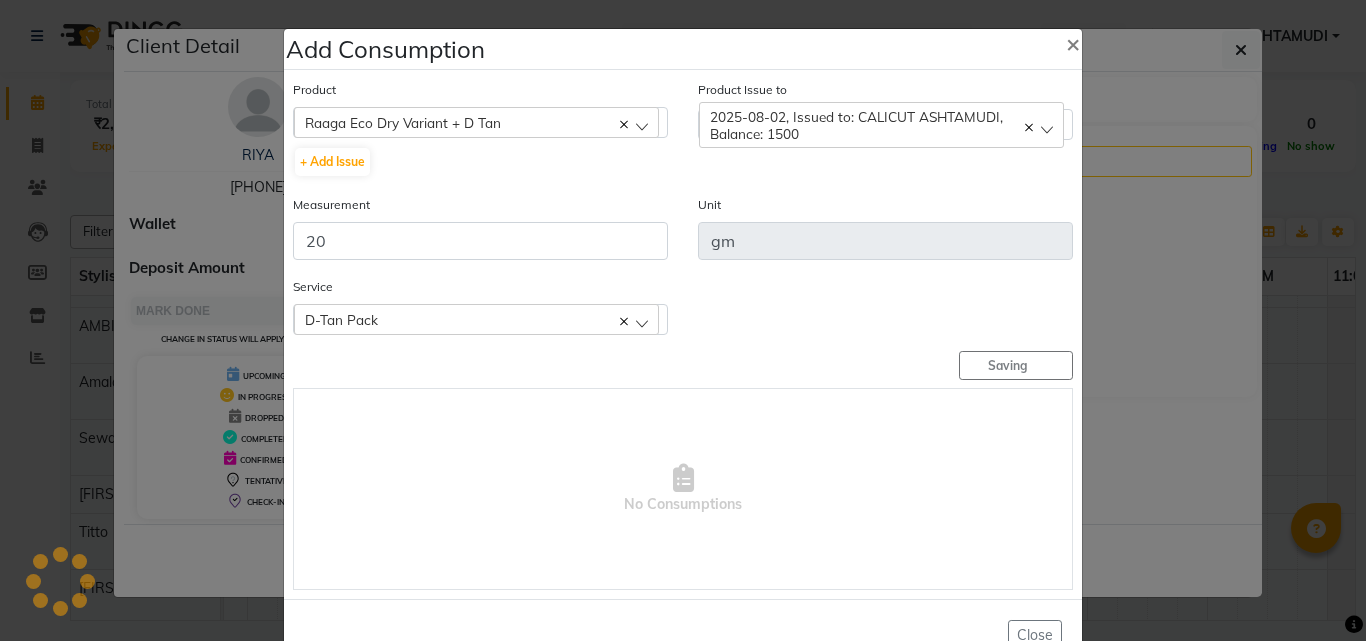 type 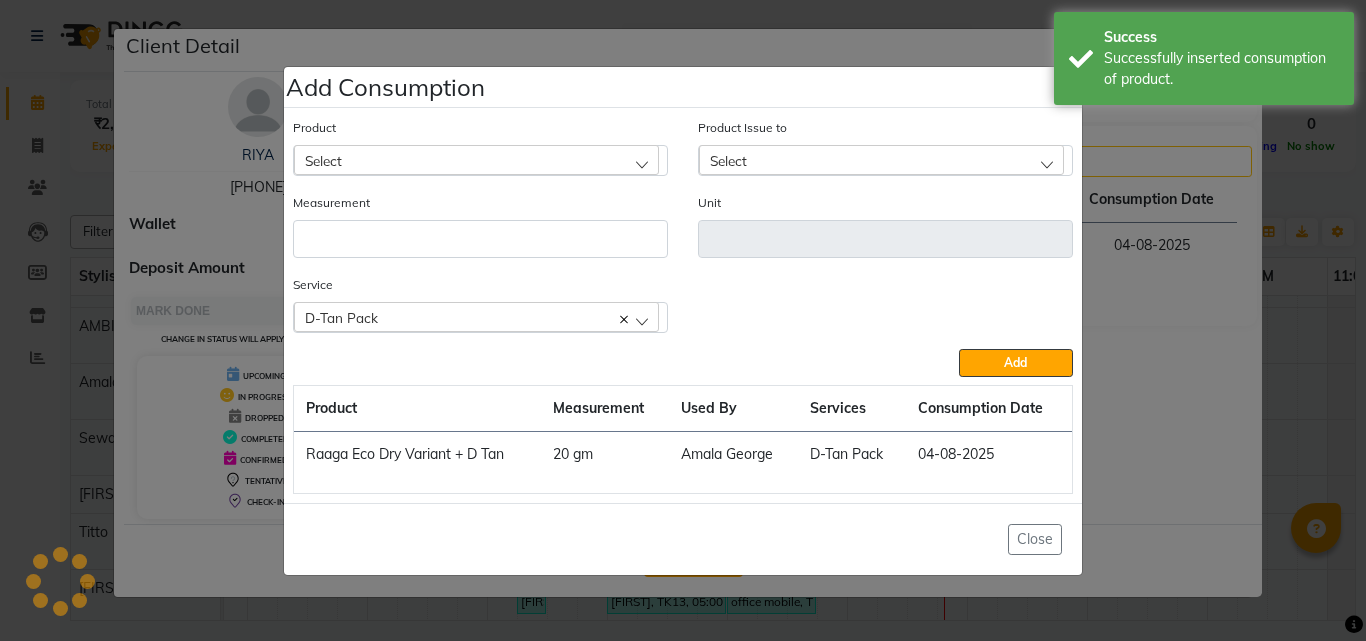 click on "Add Consumption × Product Select 051/ Studio White Weekly 15Ml Product Issue to Select [DATE], Issued to: [CITY] [LOCATION], Balance: 1500 [DATE], Issued to: [CITY] [LOCATION], Balance: 1500 [DATE], Issued to: [CITY] [LOCATION], Balance: 1000 [DATE], Issued to: [CITY] [LOCATION], Balance: 500 [DATE], Issued to: [CITY] [LOCATION], Balance: 500 [DATE], Issued to: [FIRST], Balance: 1500 [DATE], Issued to: [CITY] [LOCATION], Balance: 375 Measurement Unit Service D-Tan Pack D-Tan Pack Add Product Measurement Used By Services Consumption Date Raaga Eco Dry Variant + D Tan 20 gm Amala George D-Tan Pack 04-08-2025 Close" 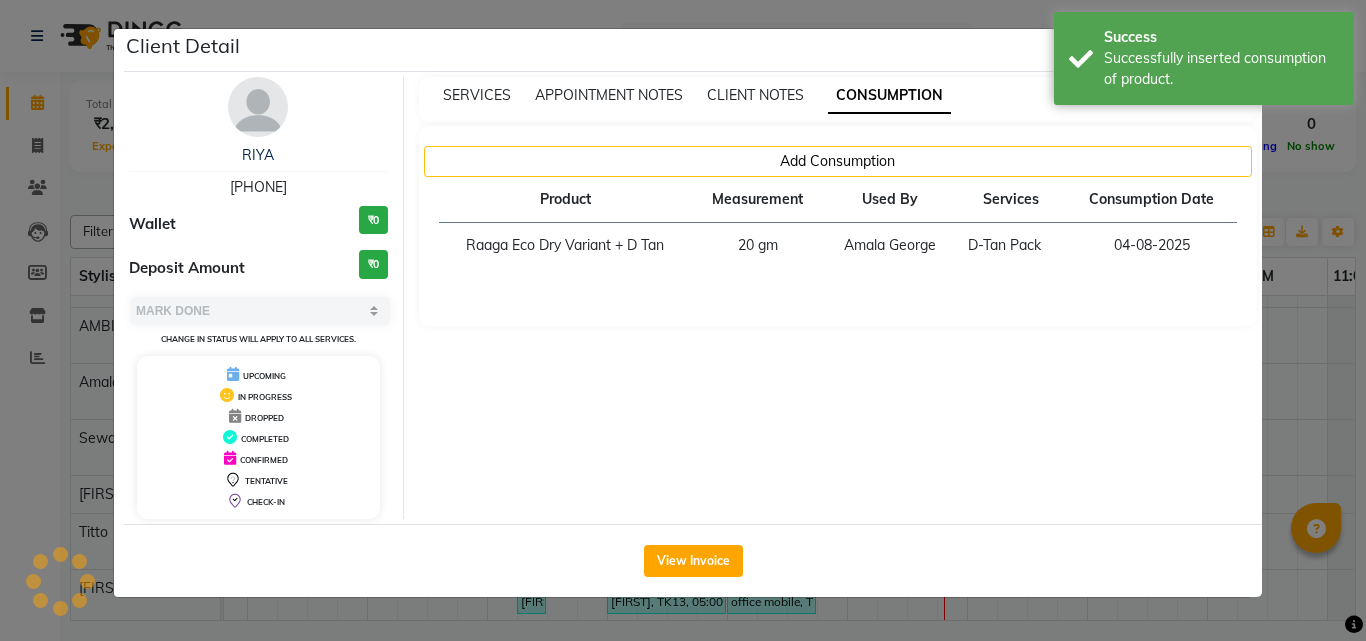 drag, startPoint x: 1359, startPoint y: 375, endPoint x: 1310, endPoint y: 405, distance: 57.45433 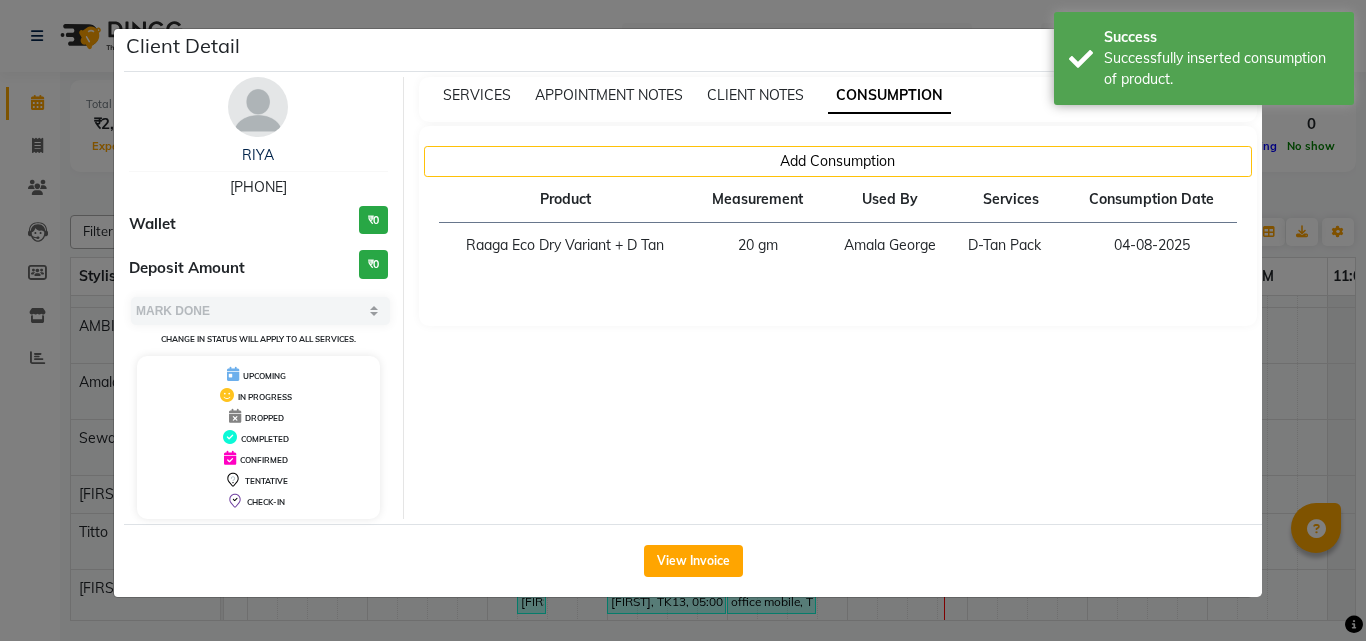 drag, startPoint x: 1334, startPoint y: 426, endPoint x: 1268, endPoint y: 443, distance: 68.154236 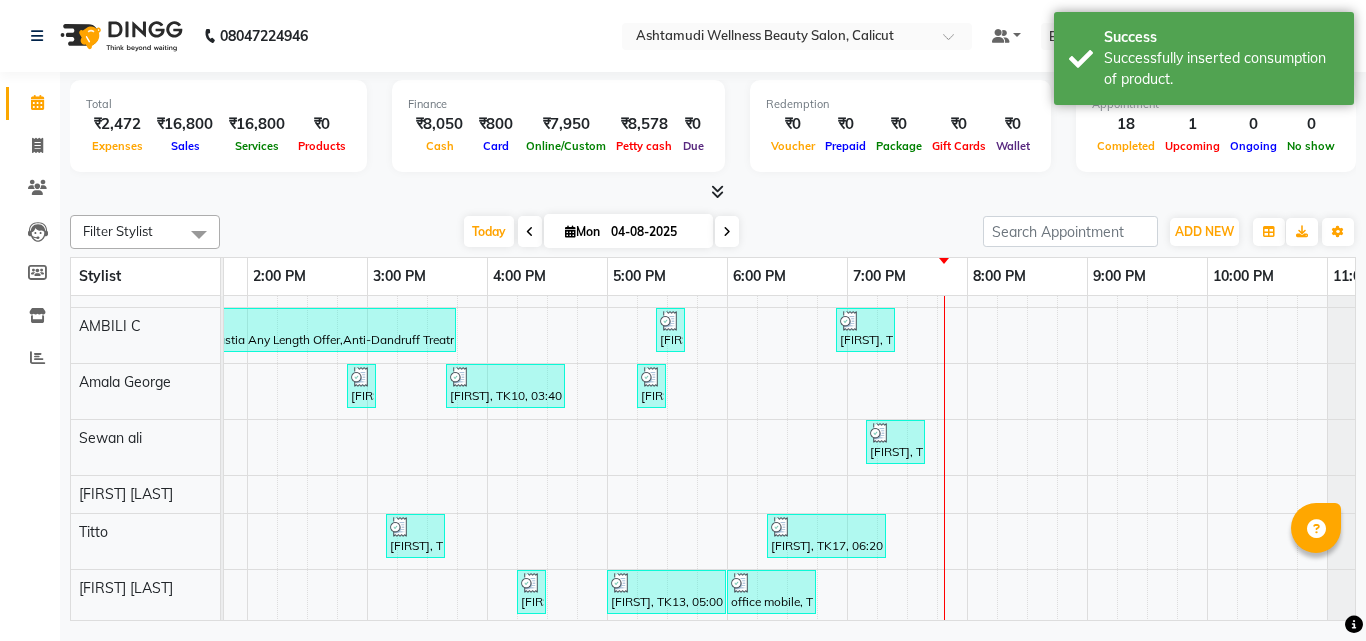 scroll, scrollTop: 300, scrollLeft: 577, axis: both 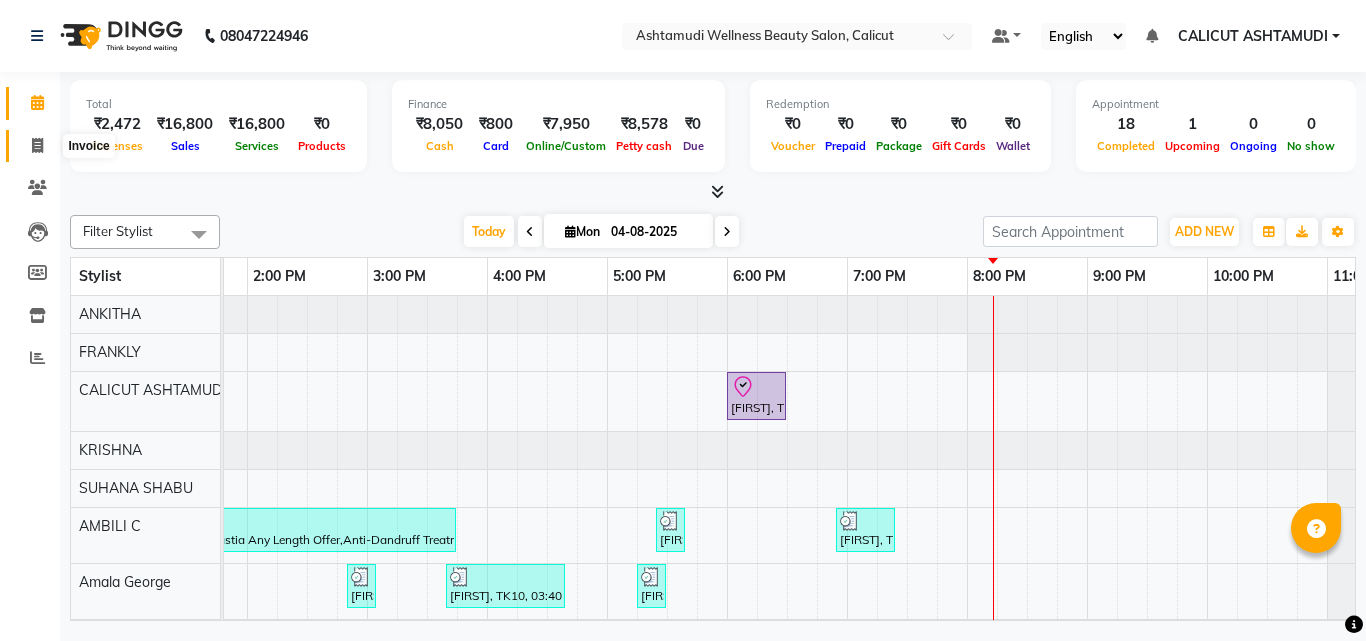 click 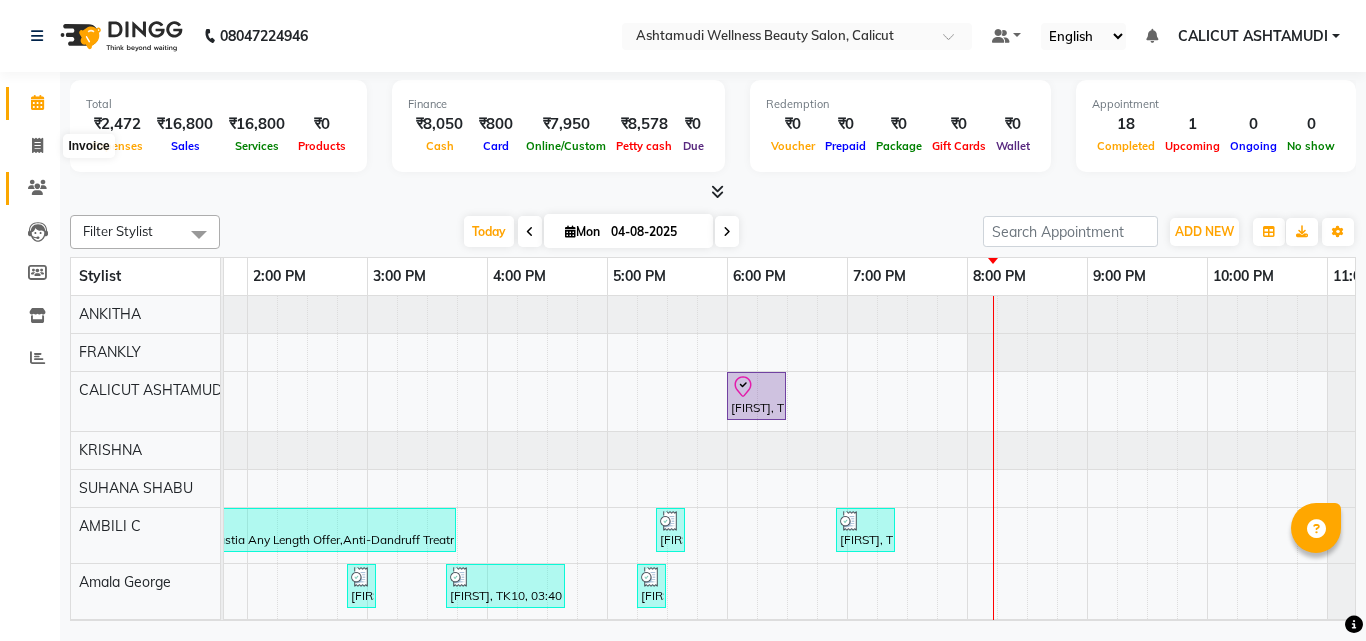select on "service" 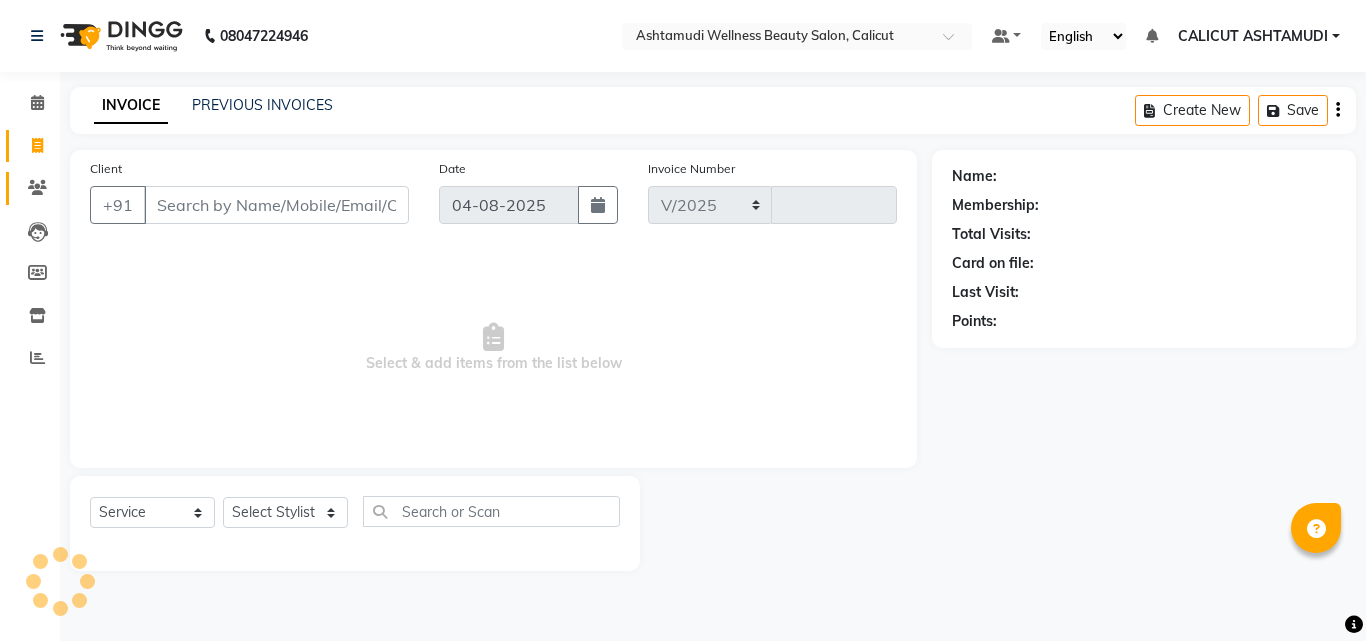 select on "4630" 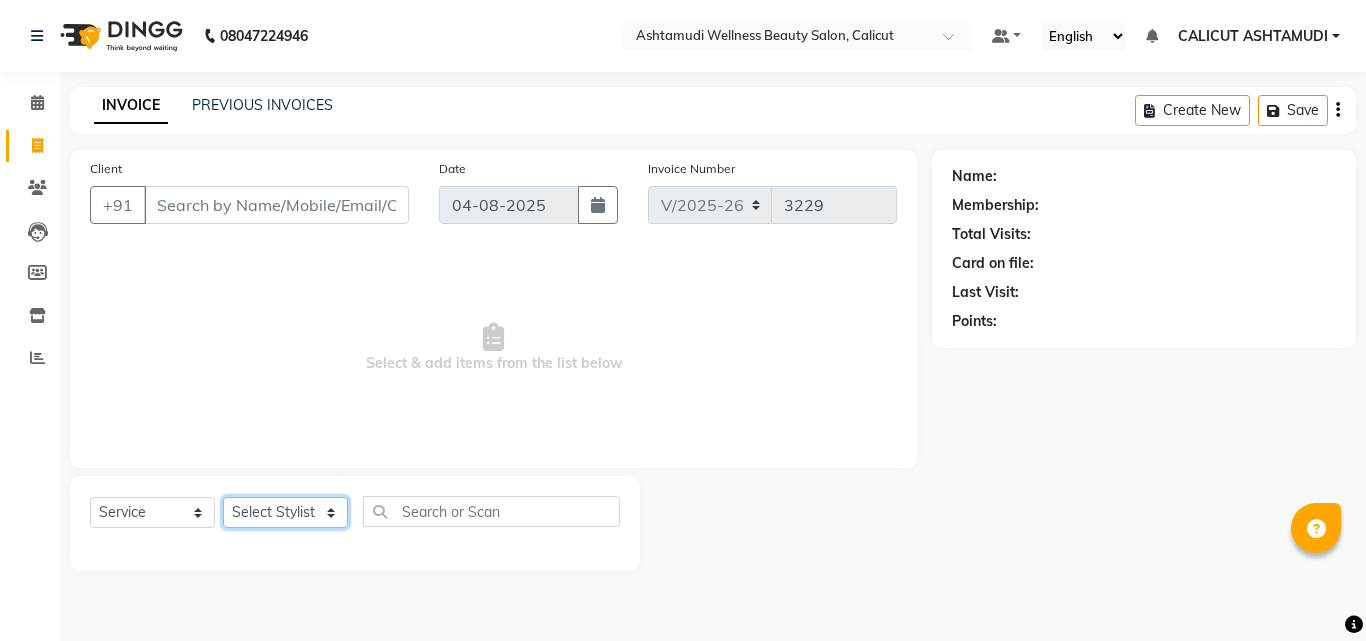 click on "Select Stylist Amala George AMBILI C ANJANA DAS ANKITHA Arya CALICUT ASHTAMUDI FRANKLY	 GRACY KRISHNA Nitesh Punam Gurung Sewan ali Sheela SUHANA  SHABU Titto" 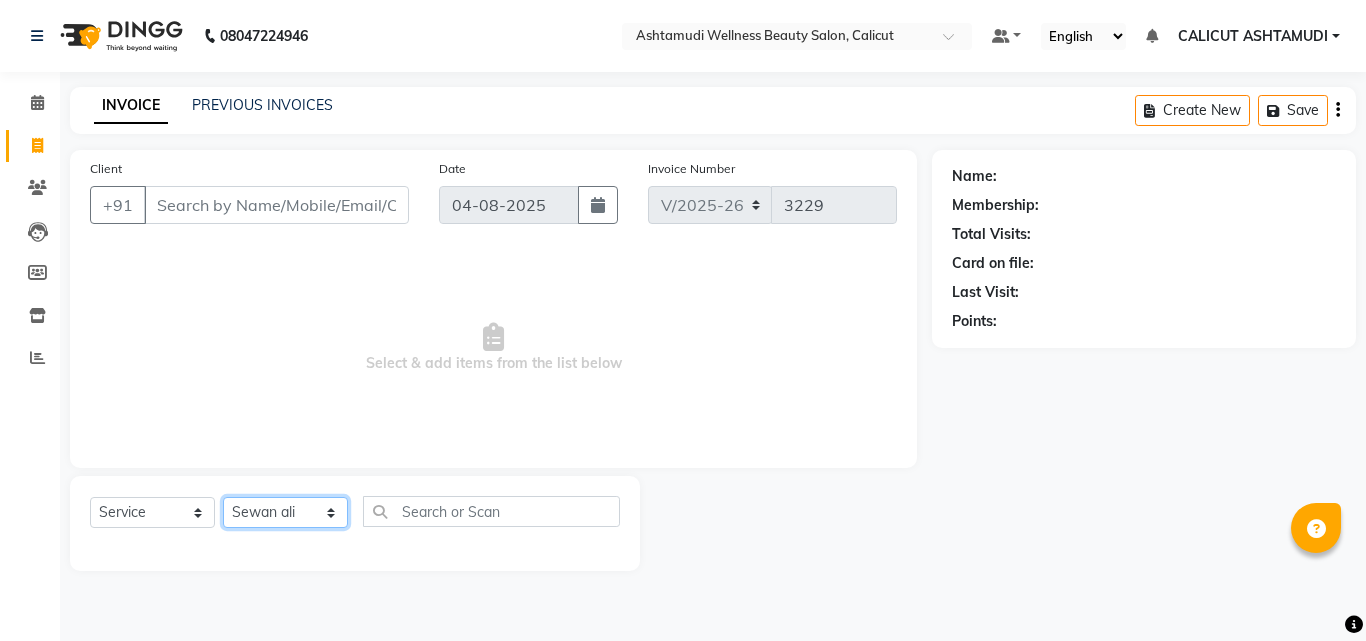 click on "Select Stylist Amala George AMBILI C ANJANA DAS ANKITHA Arya CALICUT ASHTAMUDI FRANKLY	 GRACY KRISHNA Nitesh Punam Gurung Sewan ali Sheela SUHANA  SHABU Titto" 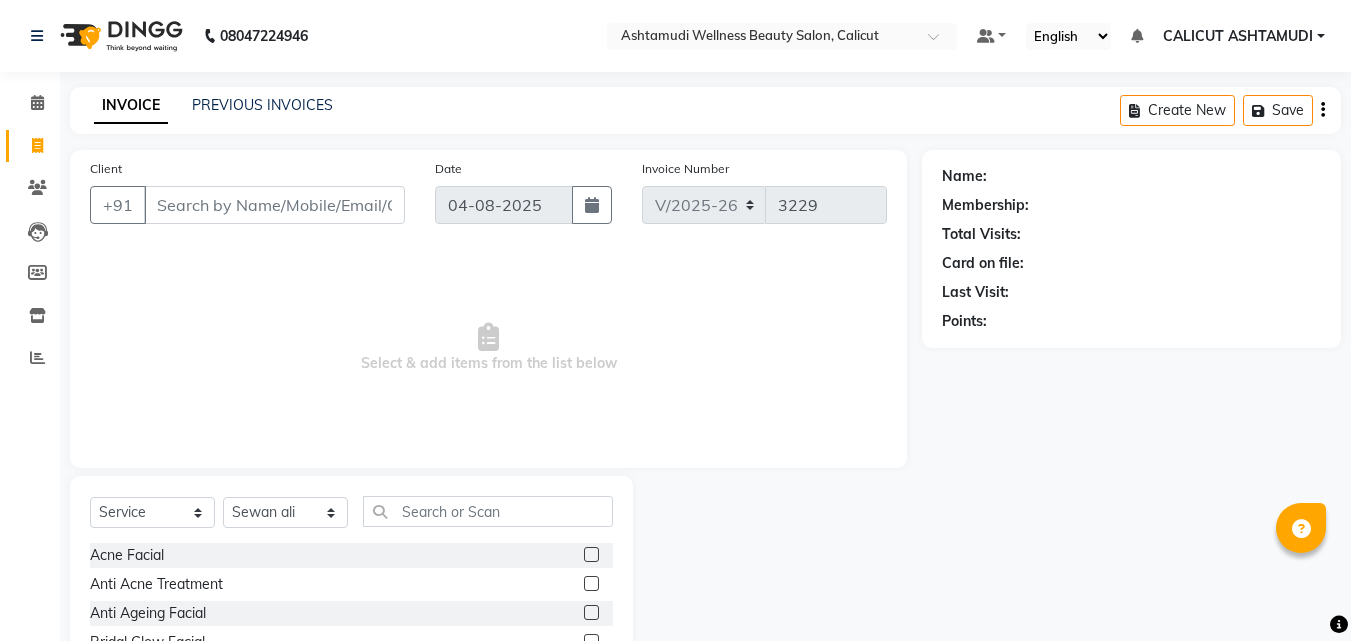click on "Select Service Product Membership Package Voucher Prepaid Gift Card Select Stylist Amala George AMBILI C ANJANA DAS ANKITHA Arya CALICUT ASHTAMUDI FRANKLY GRACY KRISHNA Nitesh Punam Gurung Sewan ali Sheela SUHANA SHABU Titto Acne Facial Anti Acne Treatment Anti Ageing Facial Bridal Glow Facial De-Pigmentation Treatment Dermalite Fairness Facial Diamond Facial D-Tan Cleanup D-Tan Facial D-Tan Pack Fruit Facial Fyc Bamboo Charcoal Facial Fyc Bio Marine Facial Fyc Fruit Fusion Facial Fyc Luster Gold Facial Fyc Pure Vit-C Facial Fyc Red Wine Facial Gents Bridal Glow Facial Gents Dermalite Fairness Facial Gents Diamond Facial Gents D-Tan Cleanup Gents D-Tan Facial Gents Fruit Facial Gents Fyc Bamboo Charcoal Facial Gents Fyc Bio Marine Facial Gents Fyc Fruit Fusion Facial Gents Fyc Luster Gold Facial Gents Fyc Pure Vit C Facial Gents Fyc Red Wine Facial Gents Glovite Facial Gents Gold Facial Gents Hydra Brightening Facial Gents Hydra Facial Gents Hydramoist Facial Hair Spa" 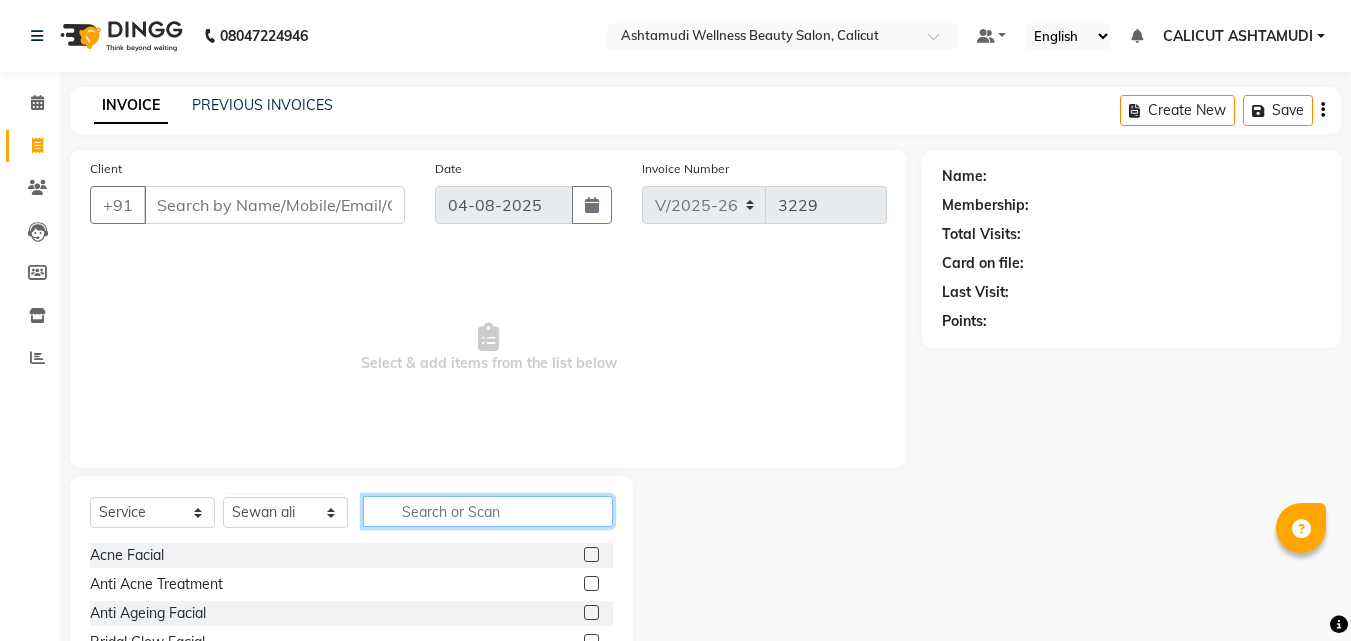 click 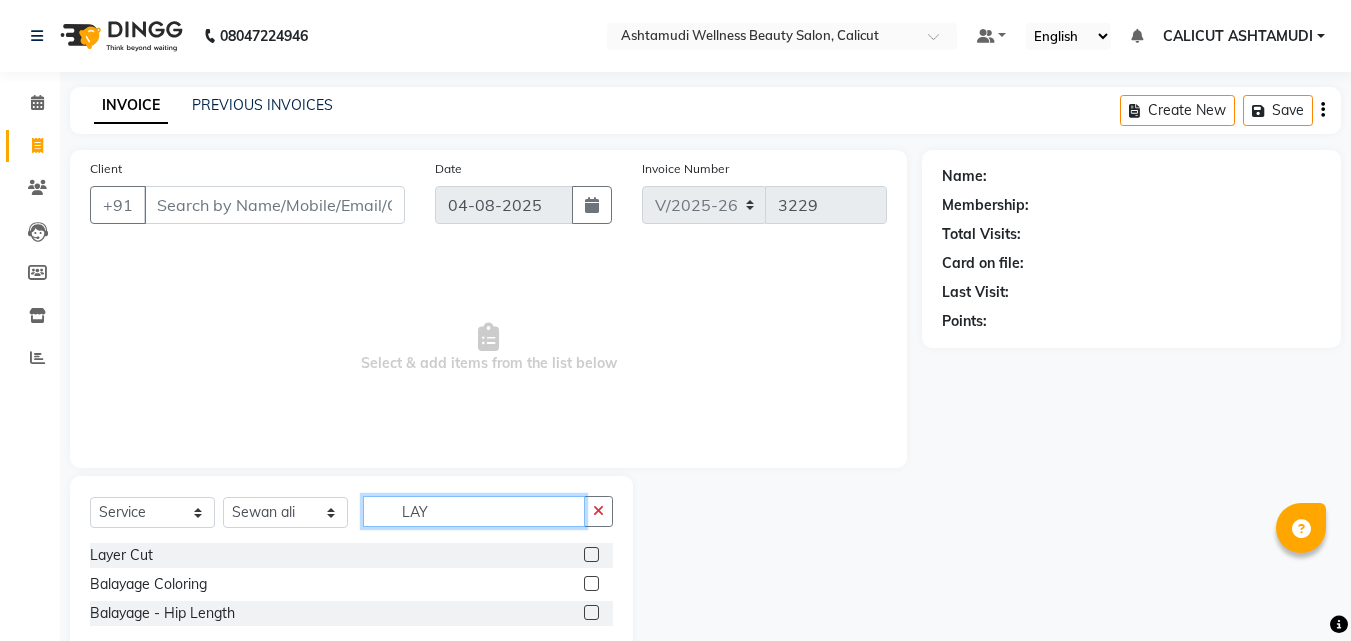 type on "LAY" 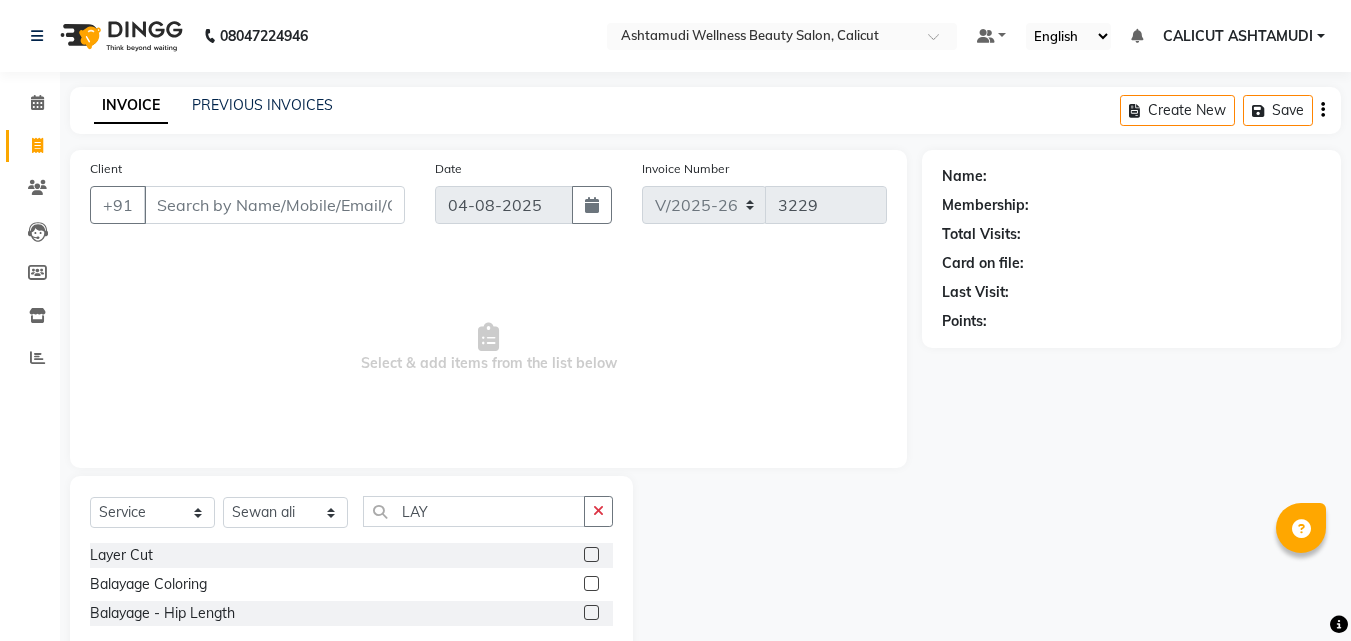 click 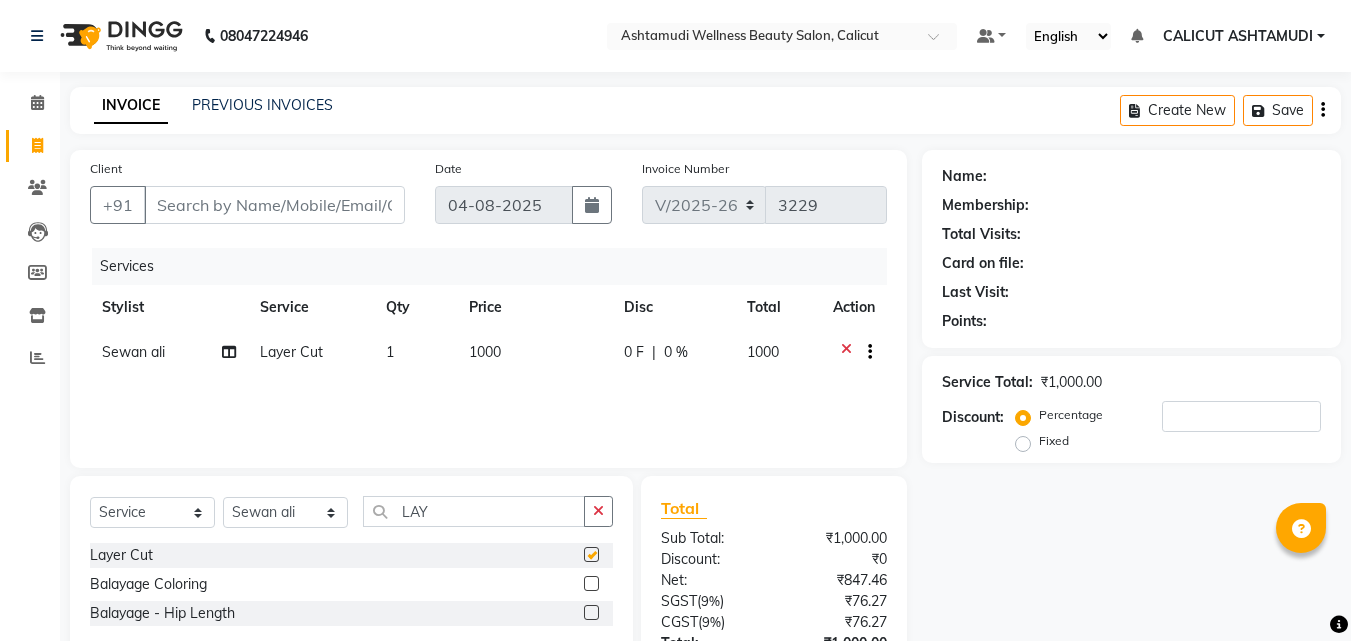 click 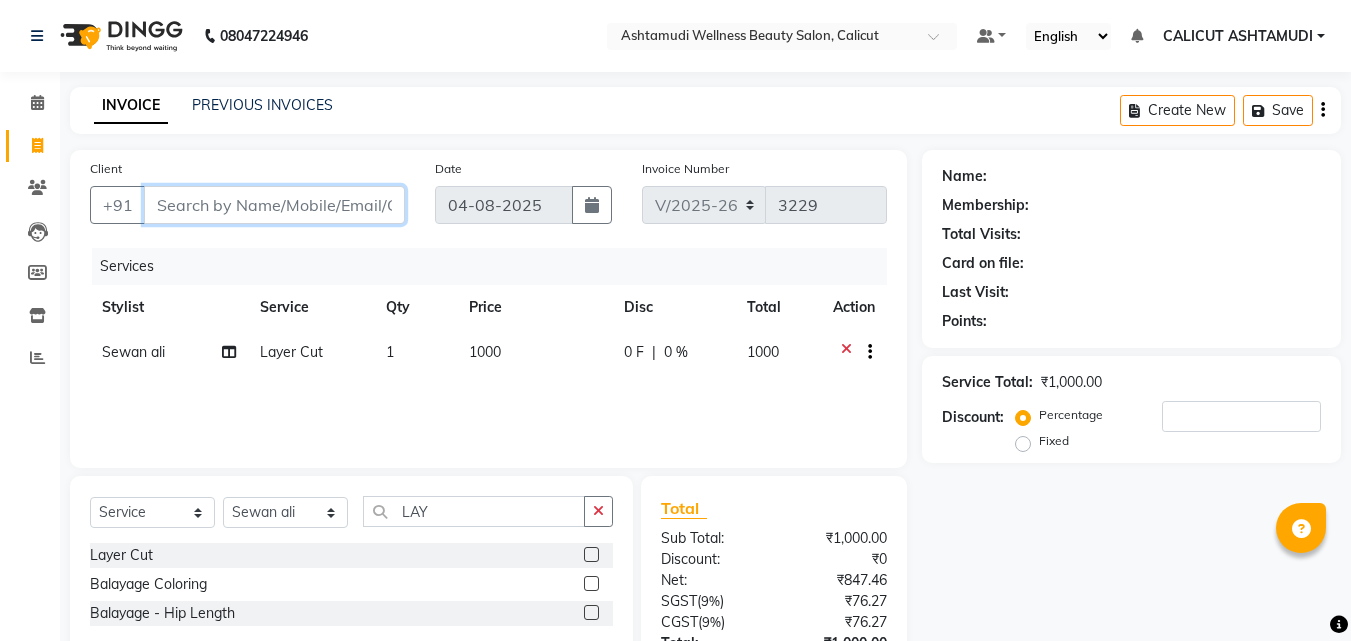click on "Client" at bounding box center (274, 205) 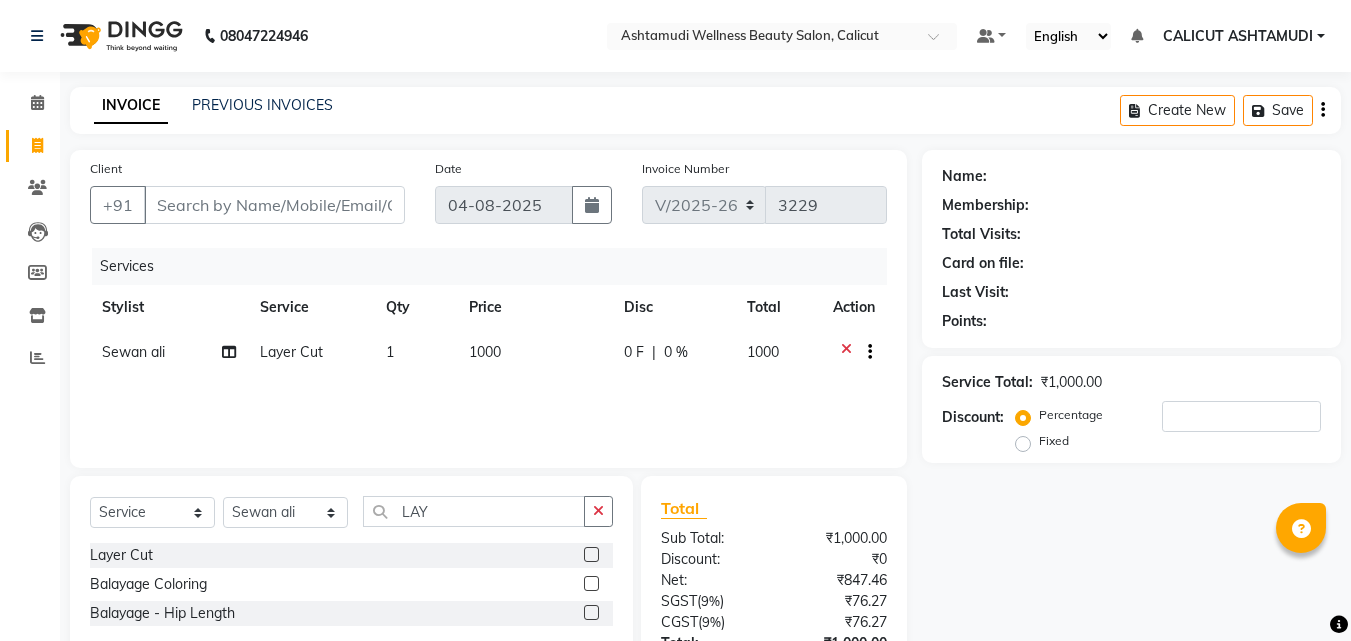 click on "Services" 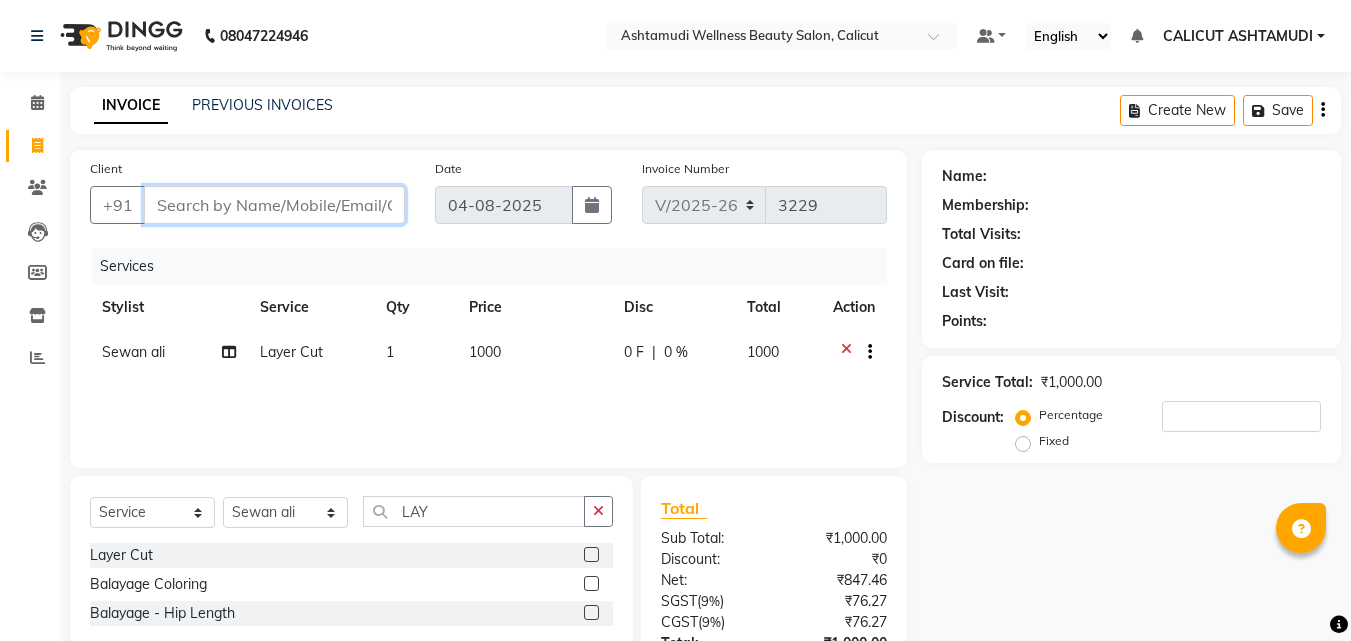 click on "Client" at bounding box center [274, 205] 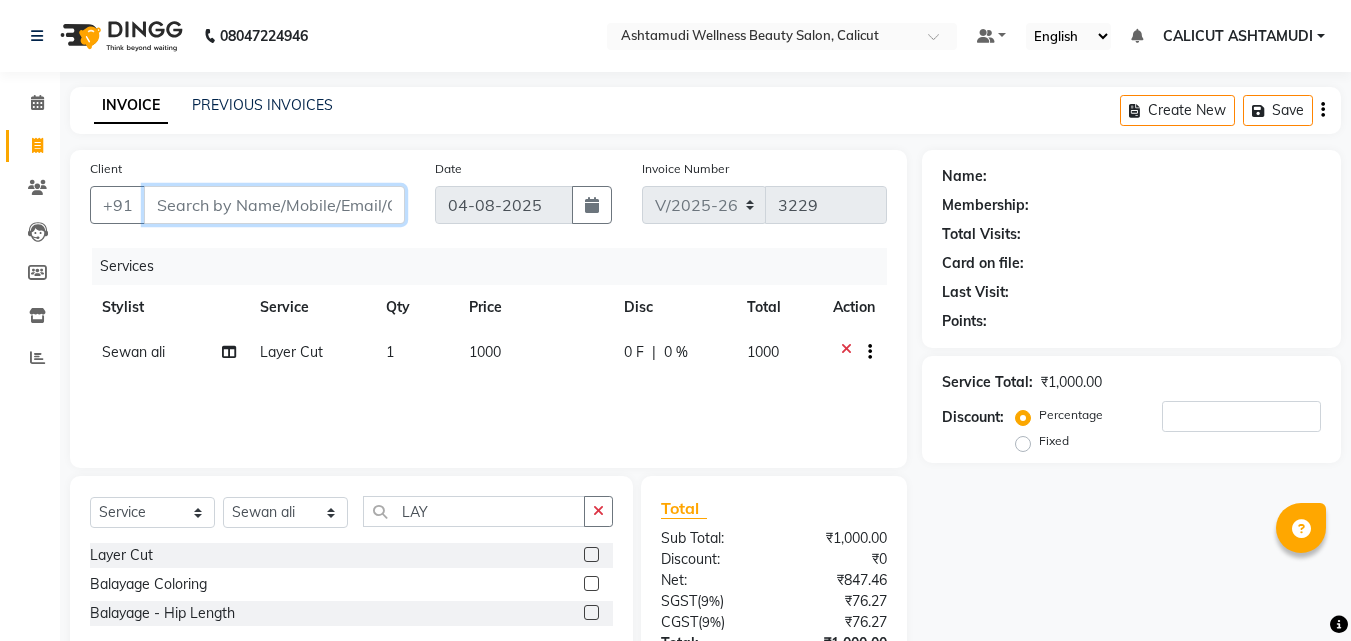 type on "7" 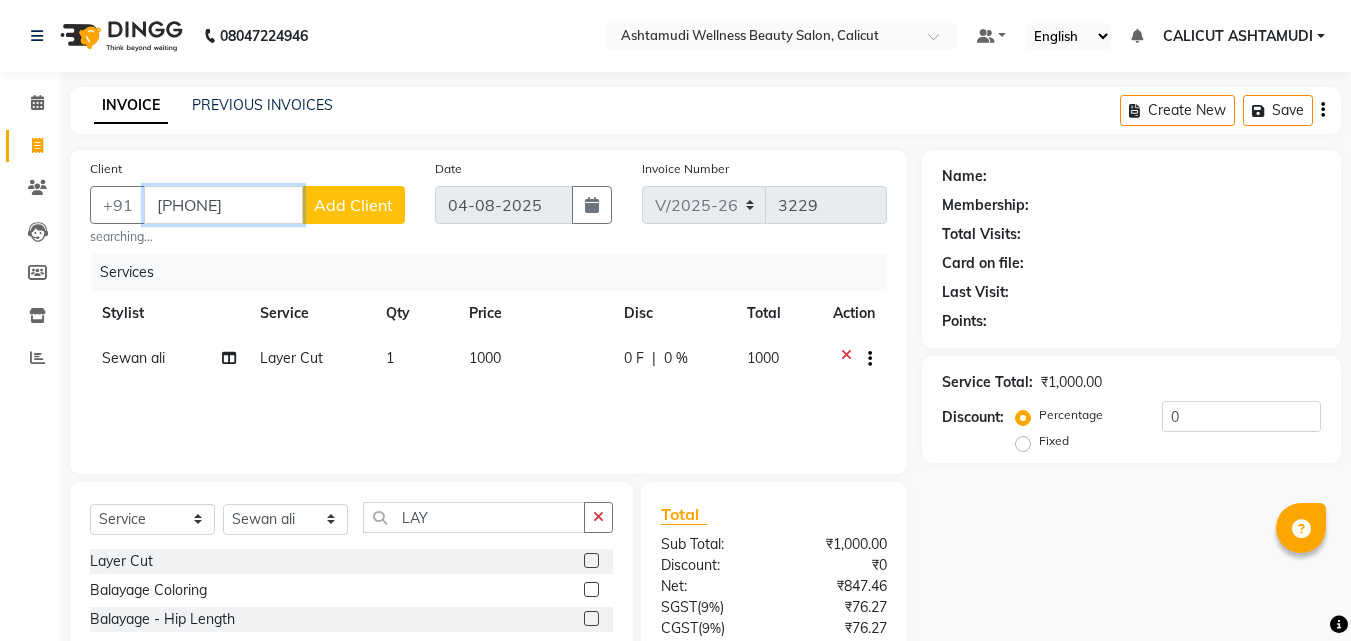 type on "[PHONE]" 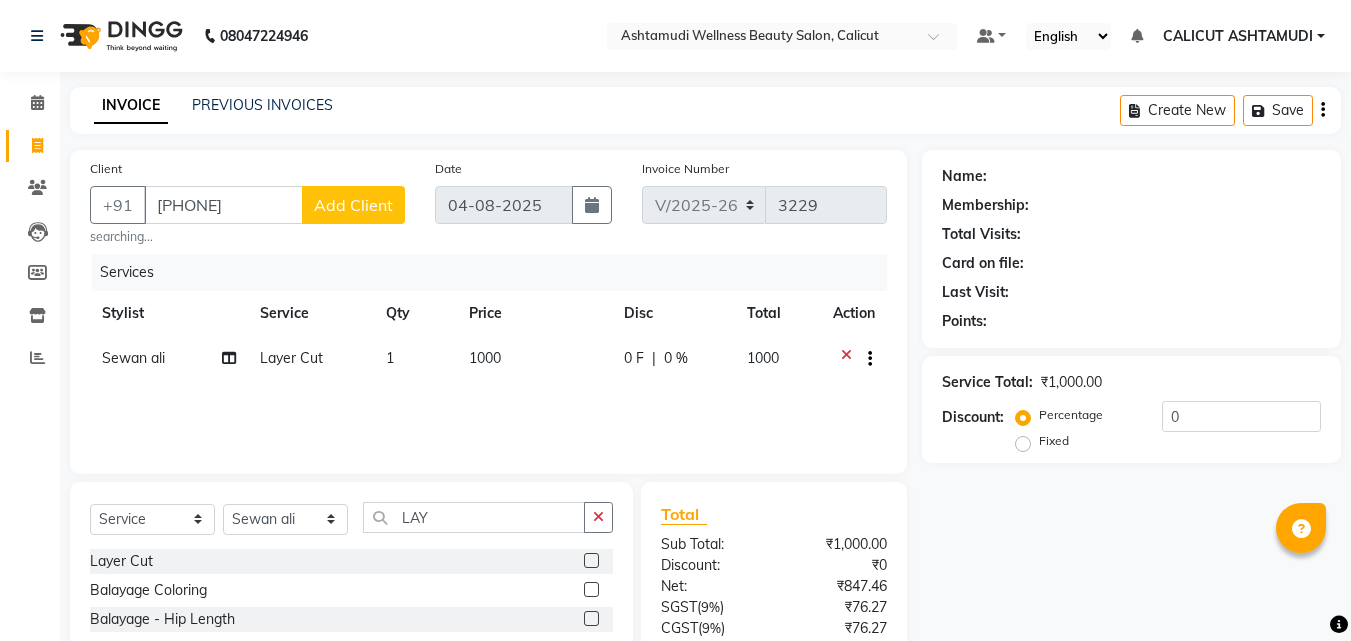 click on "Add Client" 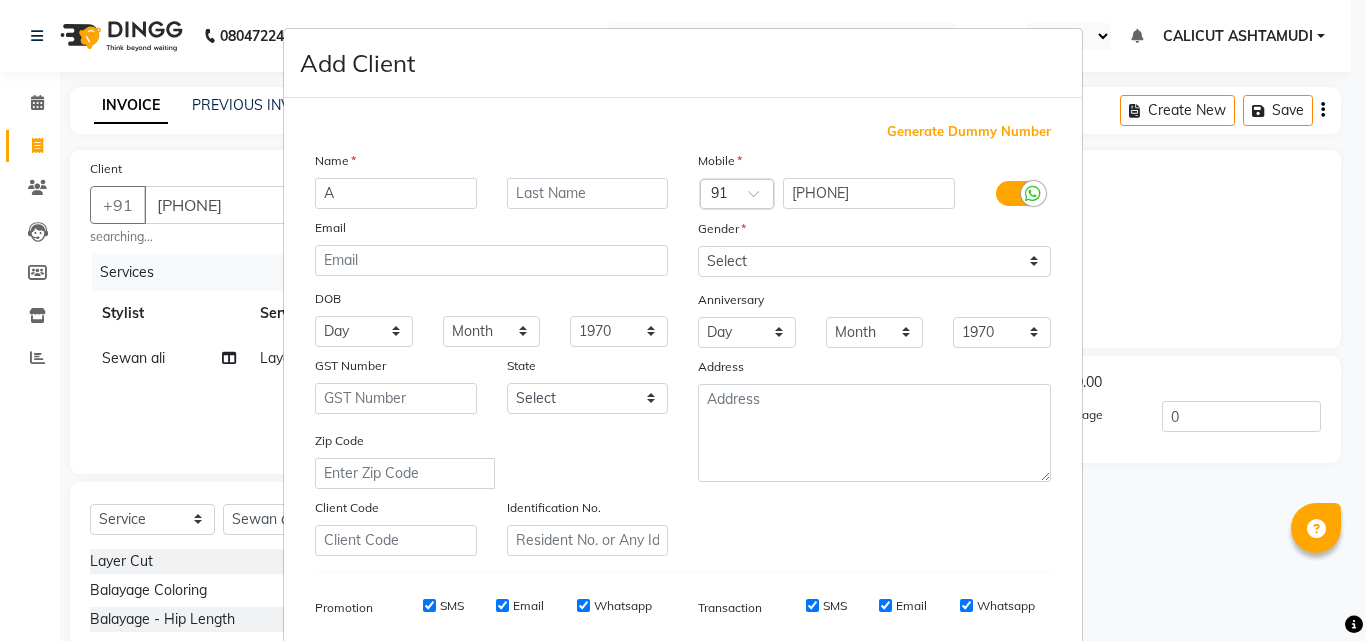 type on "A" 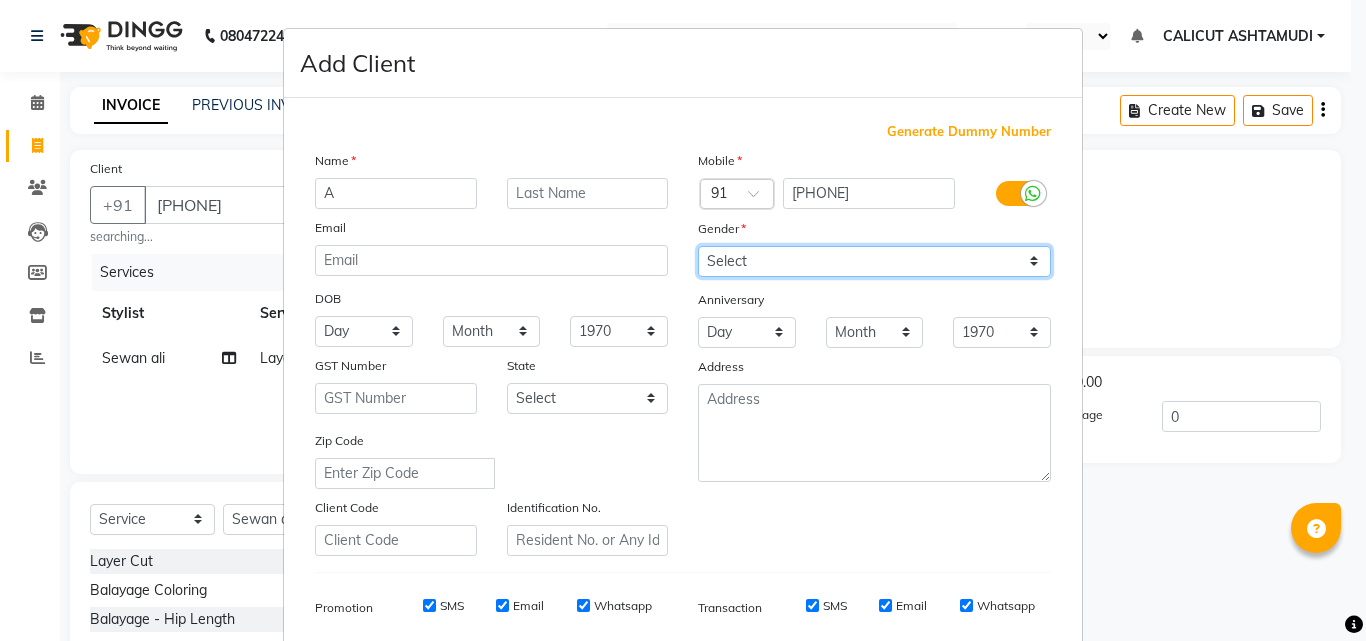 drag, startPoint x: 811, startPoint y: 261, endPoint x: 800, endPoint y: 276, distance: 18.601076 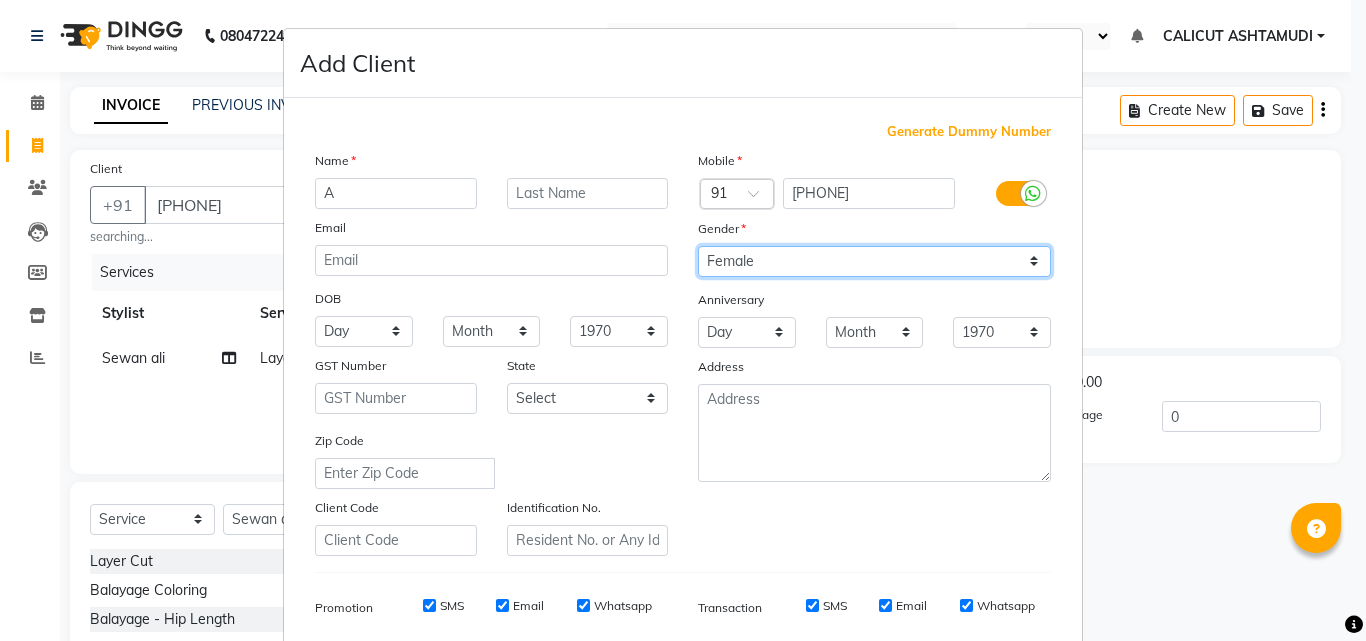 click on "Select Male Female Other Prefer Not To Say" at bounding box center (874, 261) 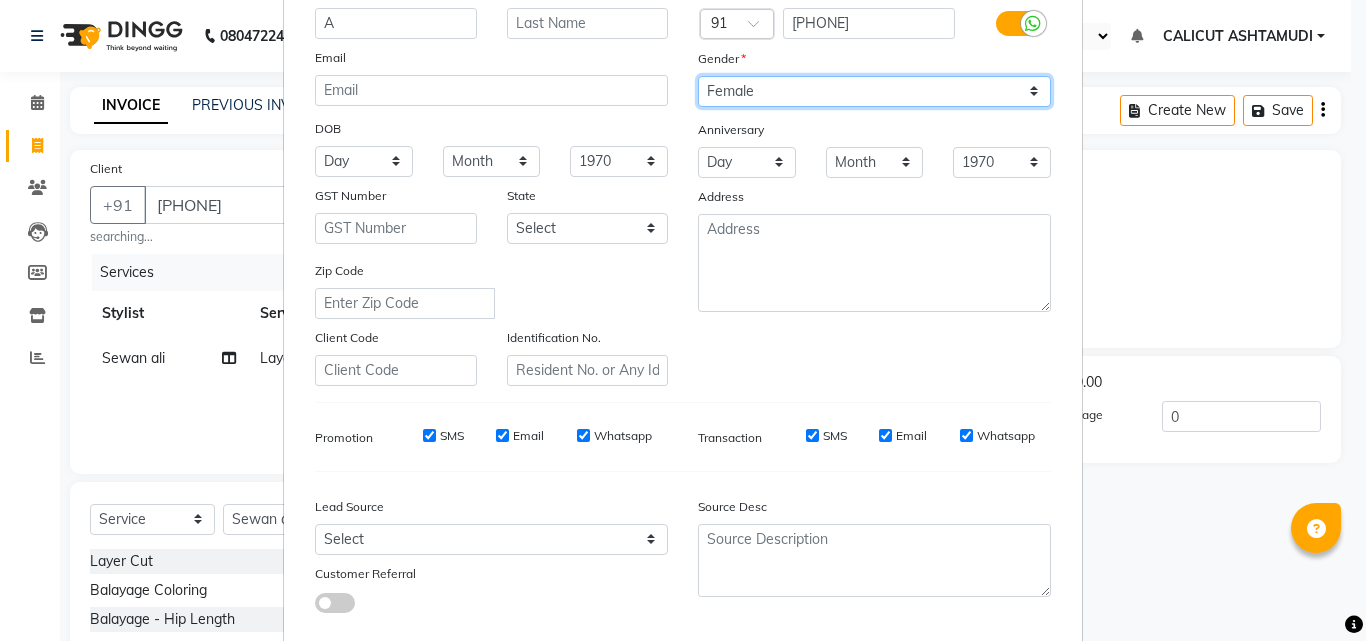 scroll, scrollTop: 282, scrollLeft: 0, axis: vertical 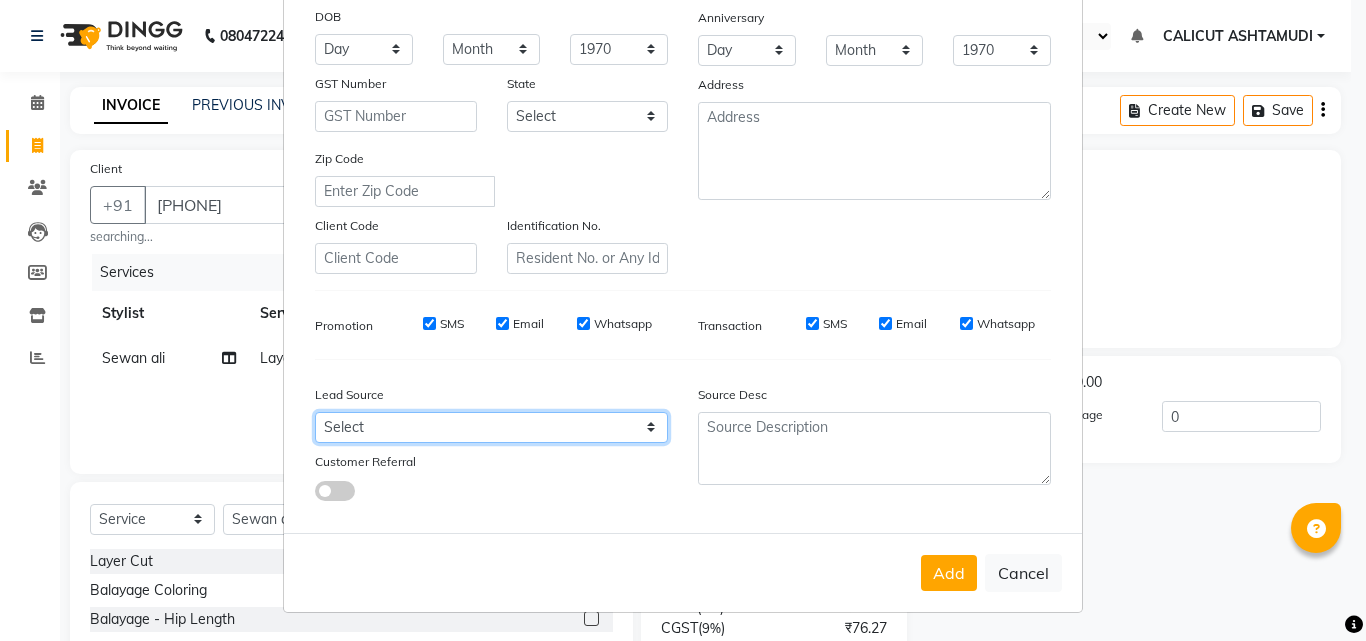 click on "Select Walk-in Referral Internet Friend Word of Mouth Advertisement Facebook JustDial Google Other Instagram  YouTube  WhatsApp" at bounding box center [491, 427] 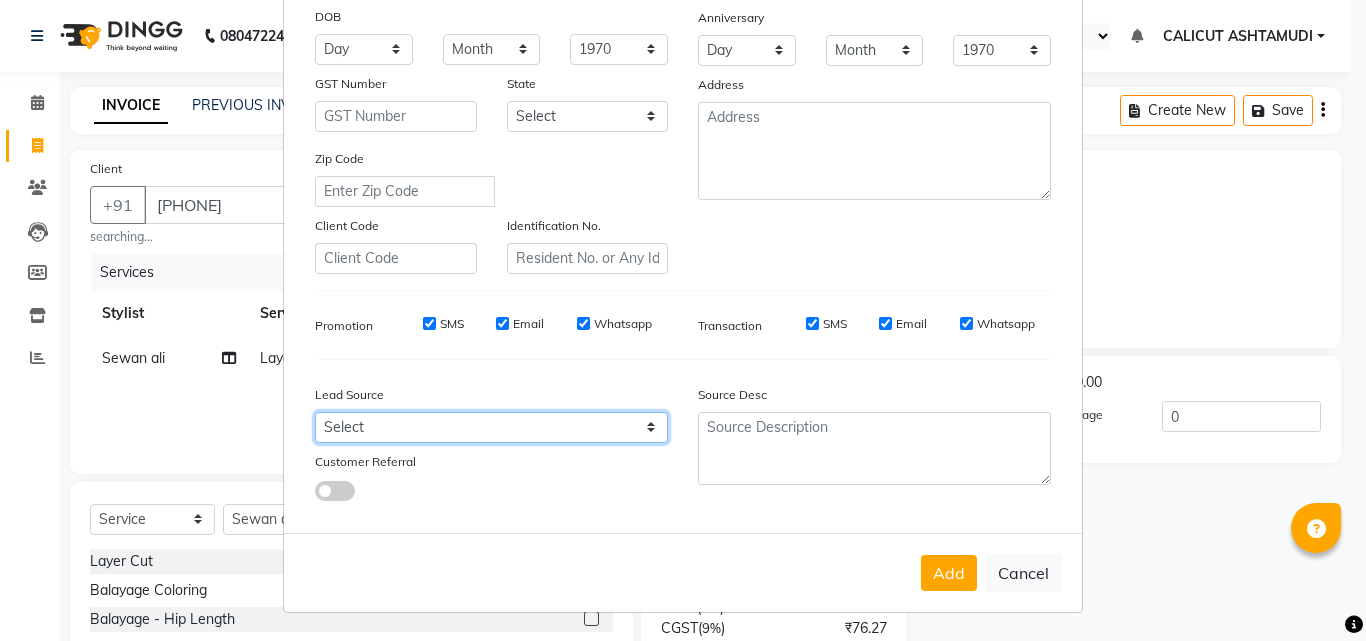 select on "31340" 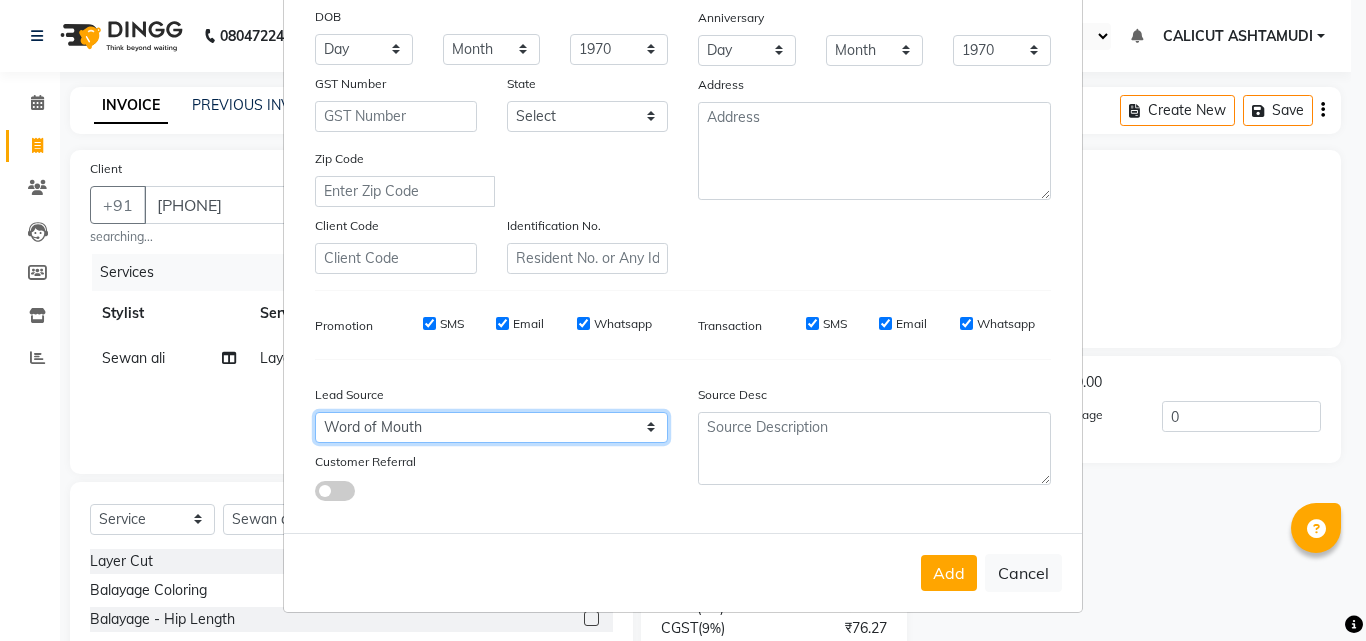 click on "Select Walk-in Referral Internet Friend Word of Mouth Advertisement Facebook JustDial Google Other Instagram  YouTube  WhatsApp" at bounding box center (491, 427) 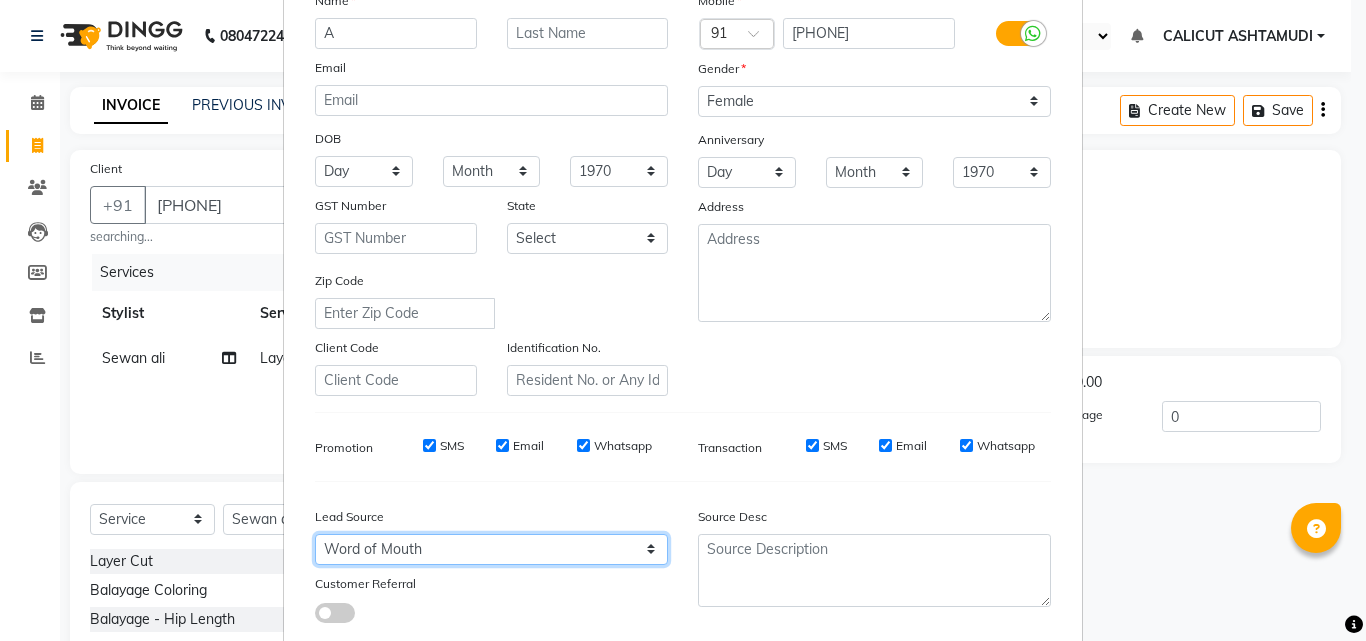 scroll, scrollTop: 0, scrollLeft: 0, axis: both 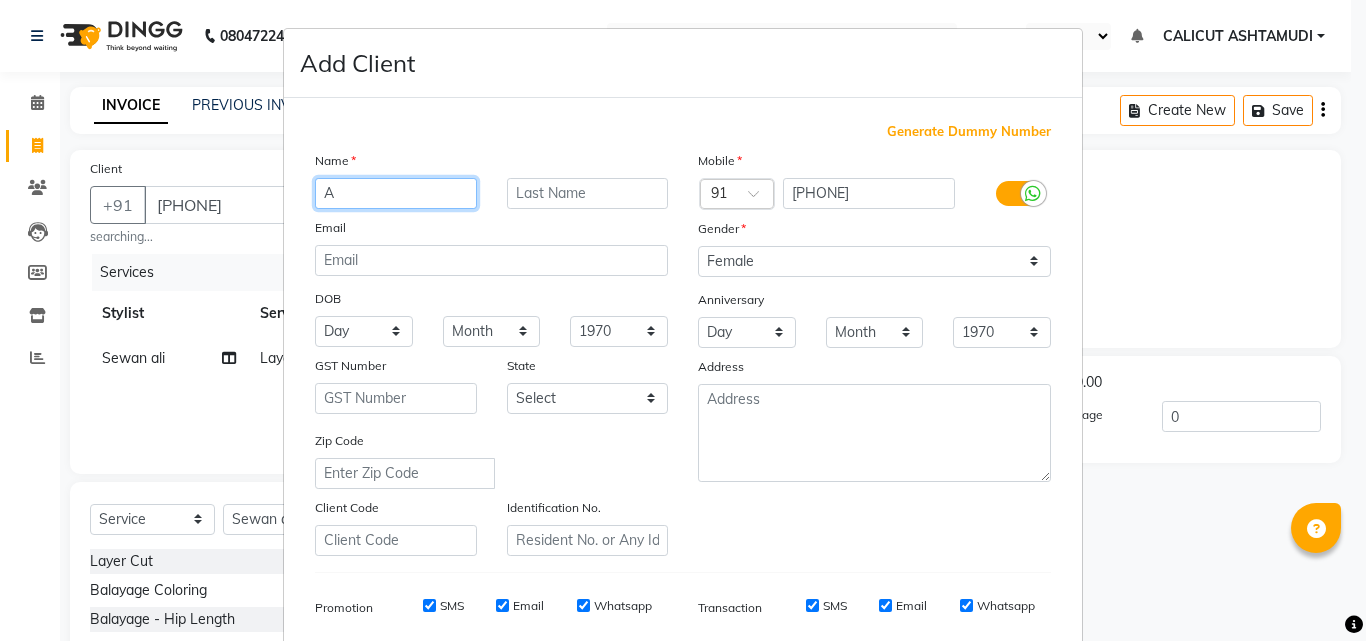 click on "A" at bounding box center (396, 193) 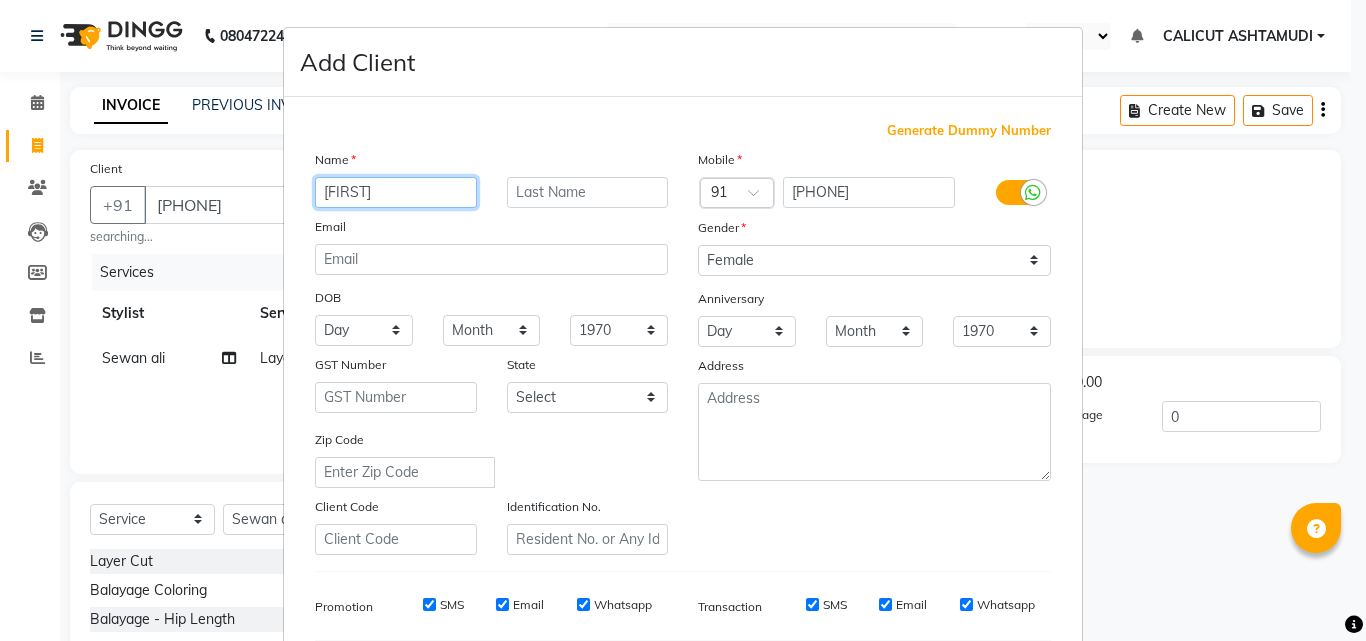 scroll, scrollTop: 0, scrollLeft: 0, axis: both 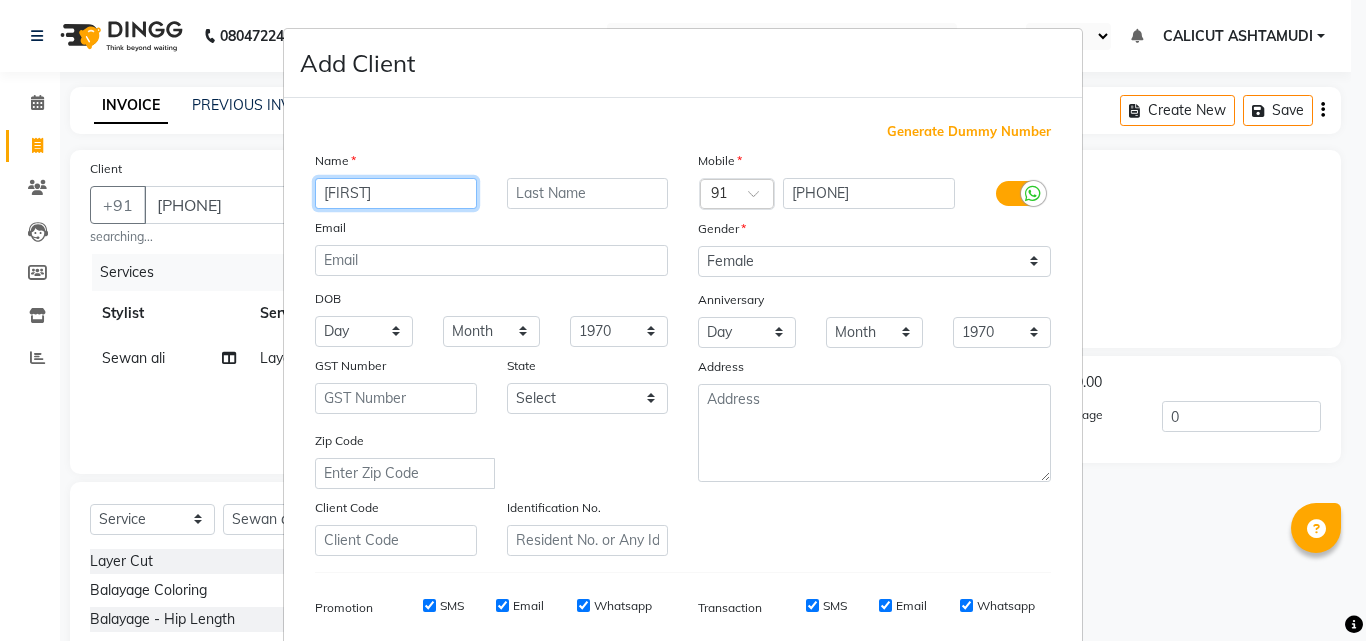 click on "[FIRST]" at bounding box center [396, 193] 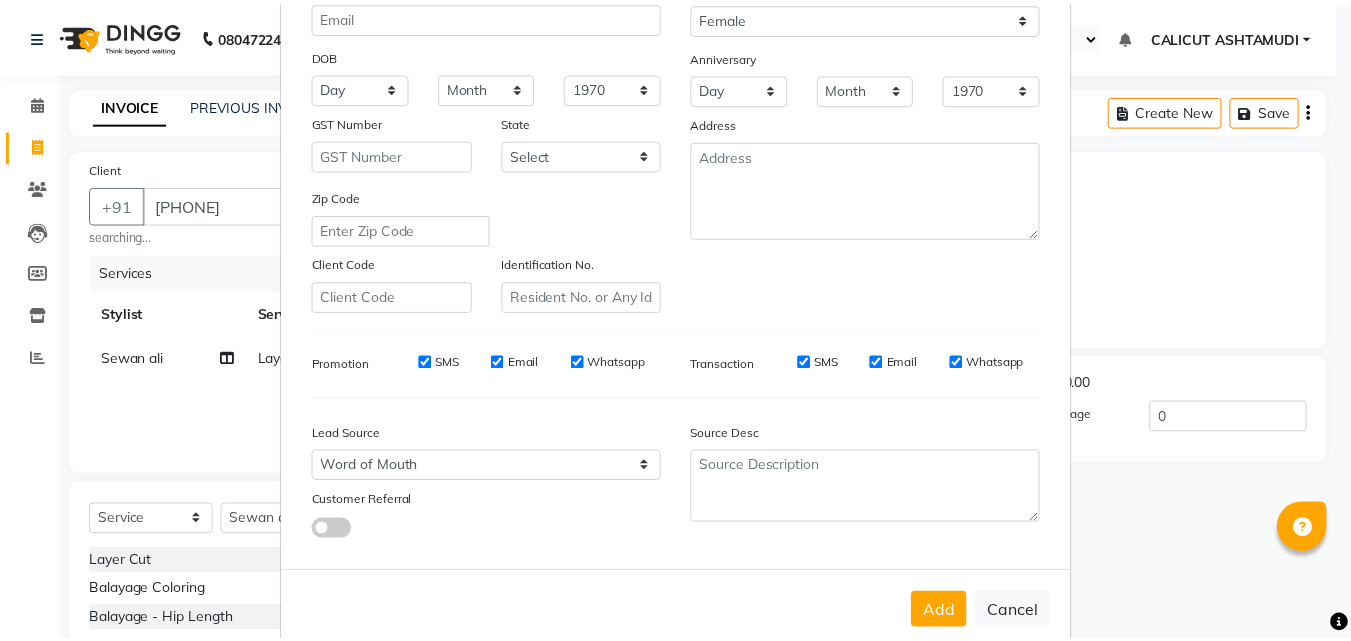 scroll, scrollTop: 282, scrollLeft: 0, axis: vertical 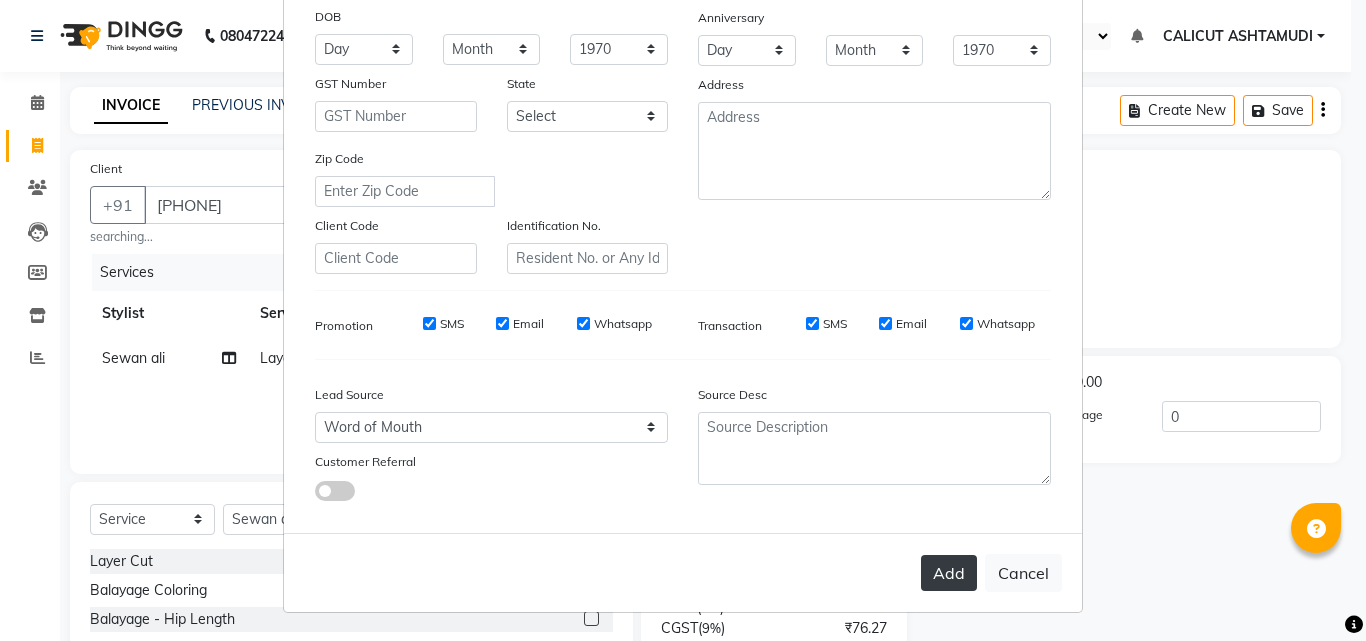 type on "[FIRST]" 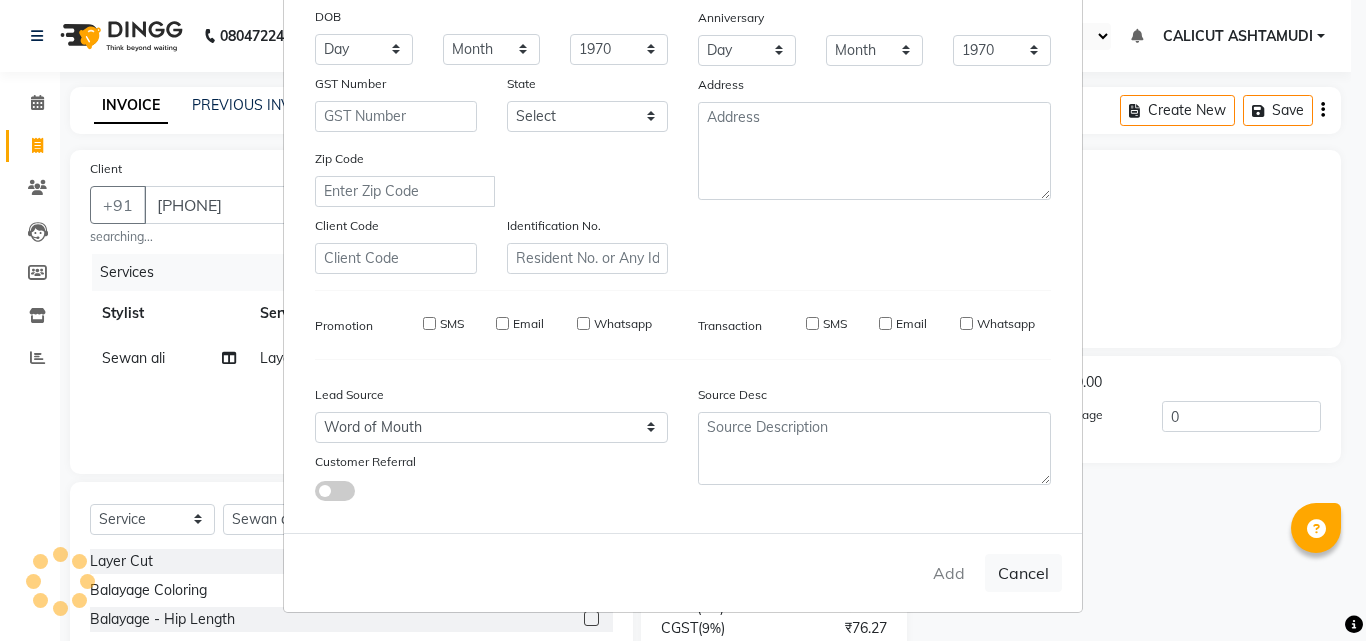 type 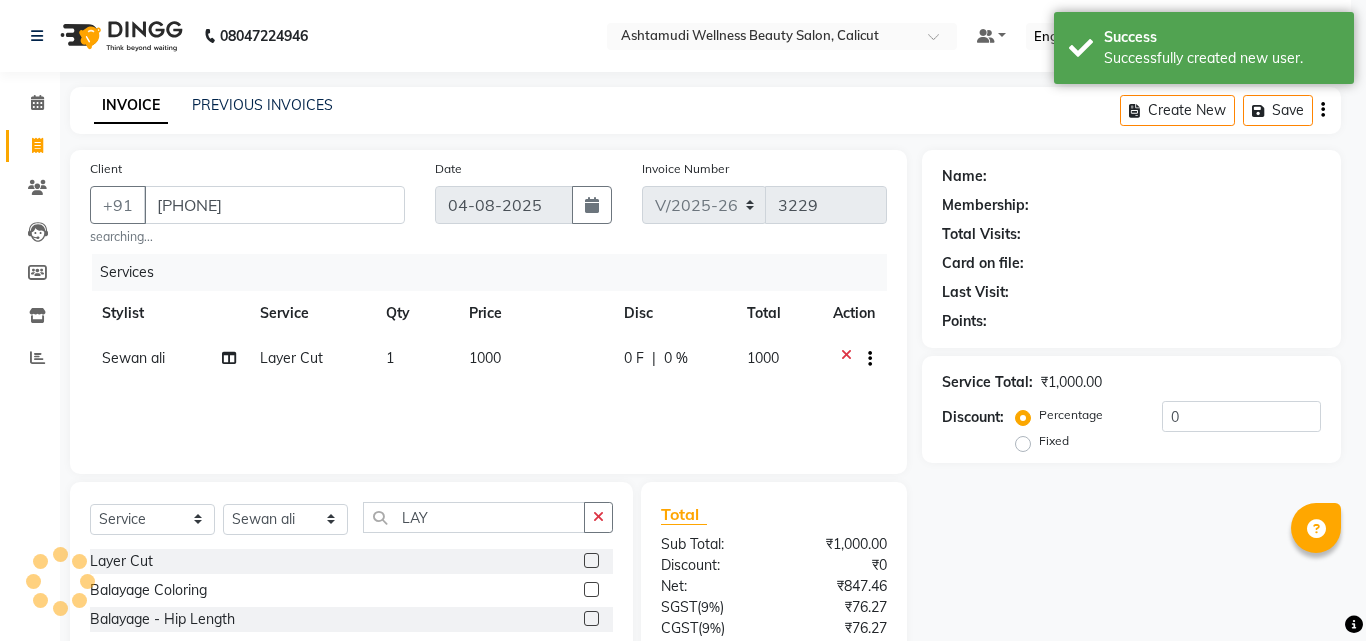 select on "1: Object" 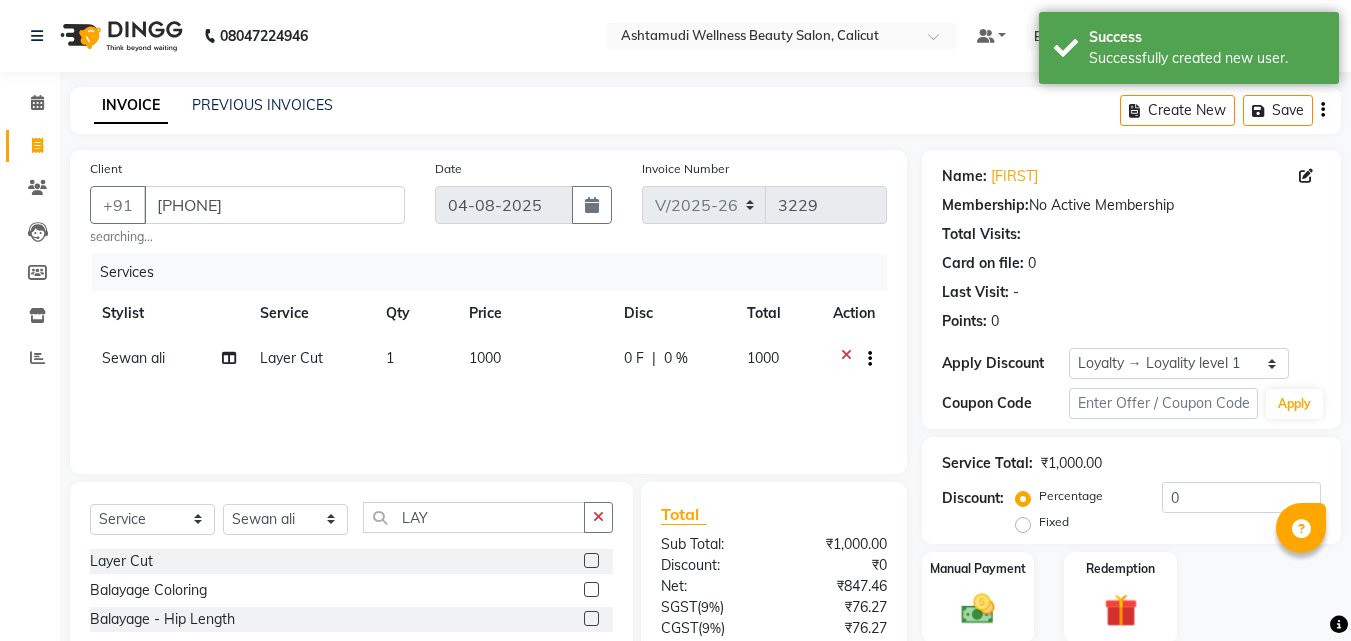 click on "Name: [FIRST]  Membership:  No Active Membership  Total Visits:   Card on file:  0 Last Visit:   - Points:   0  Apply Discount Select  Loyalty → Loyality level 1  Coupon Code Apply Service Total:  ₹1,000.00  Discount:  Percentage   Fixed  0 Manual Payment Redemption  Continue Without Payment" 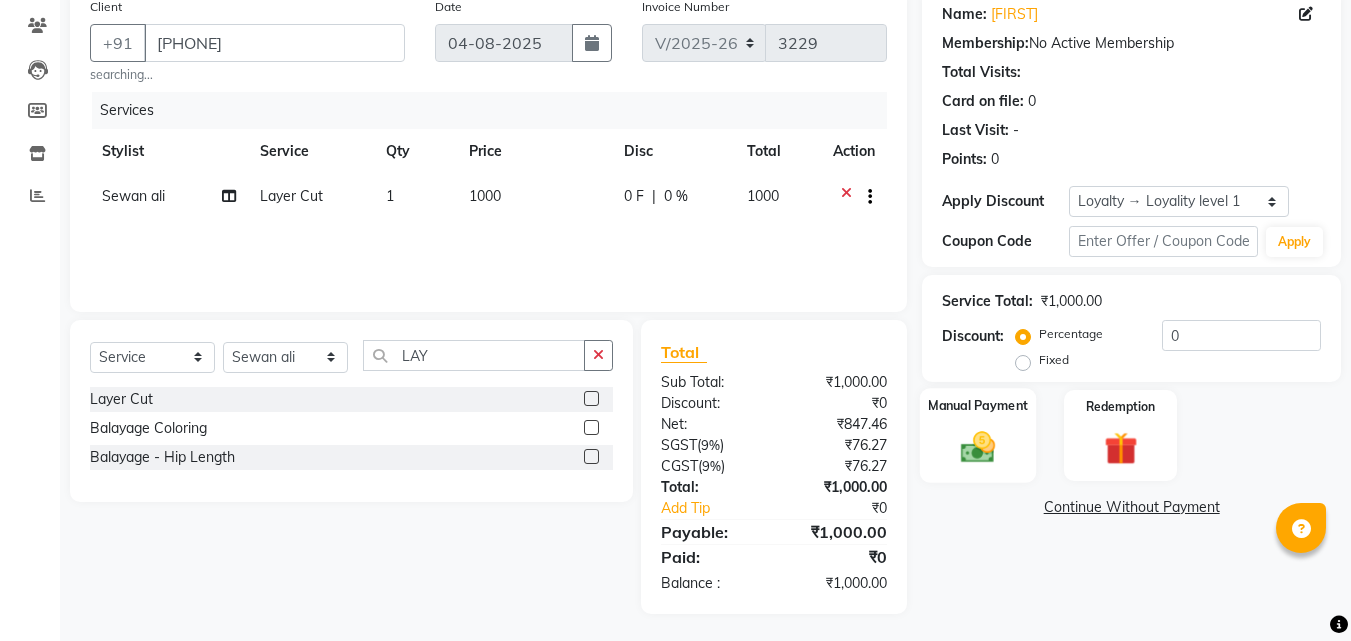 scroll, scrollTop: 165, scrollLeft: 0, axis: vertical 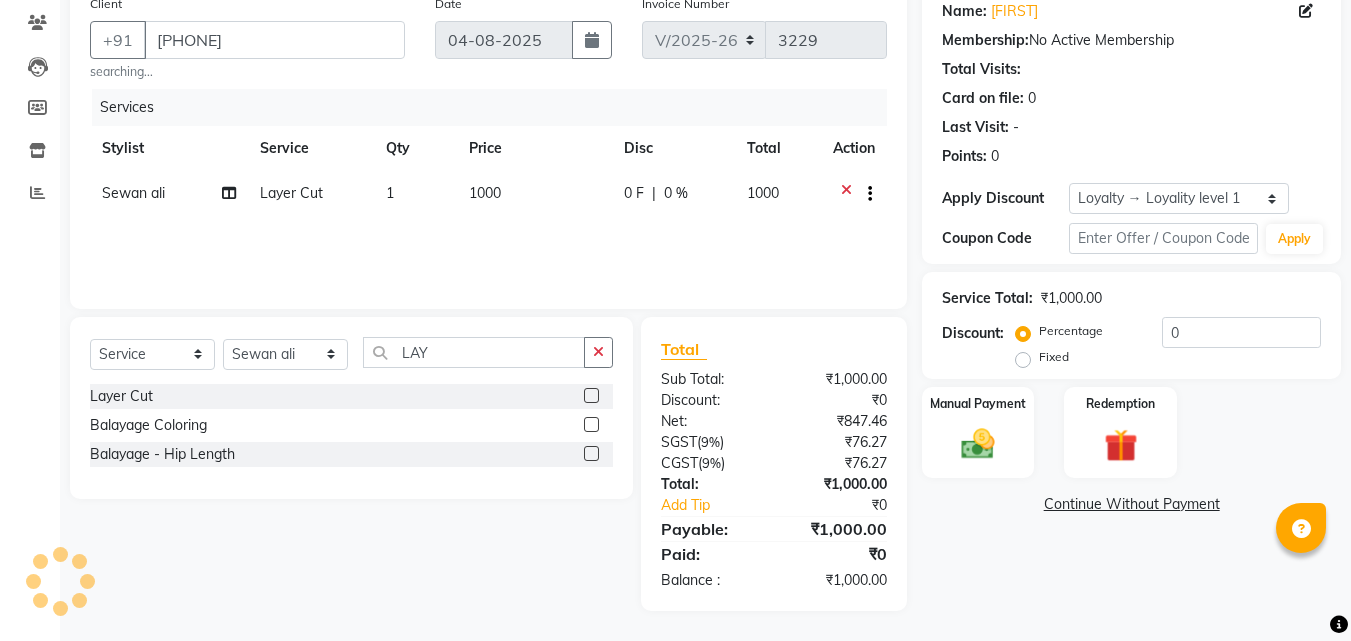 click on "Name: [FIRST]  Membership:  No Active Membership  Total Visits:   Card on file:  0 Last Visit:   - Points:   0  Apply Discount Select  Loyalty → Loyality level 1  Coupon Code Apply Service Total:  ₹1,000.00  Discount:  Percentage   Fixed  0 Manual Payment Redemption  Continue Without Payment" 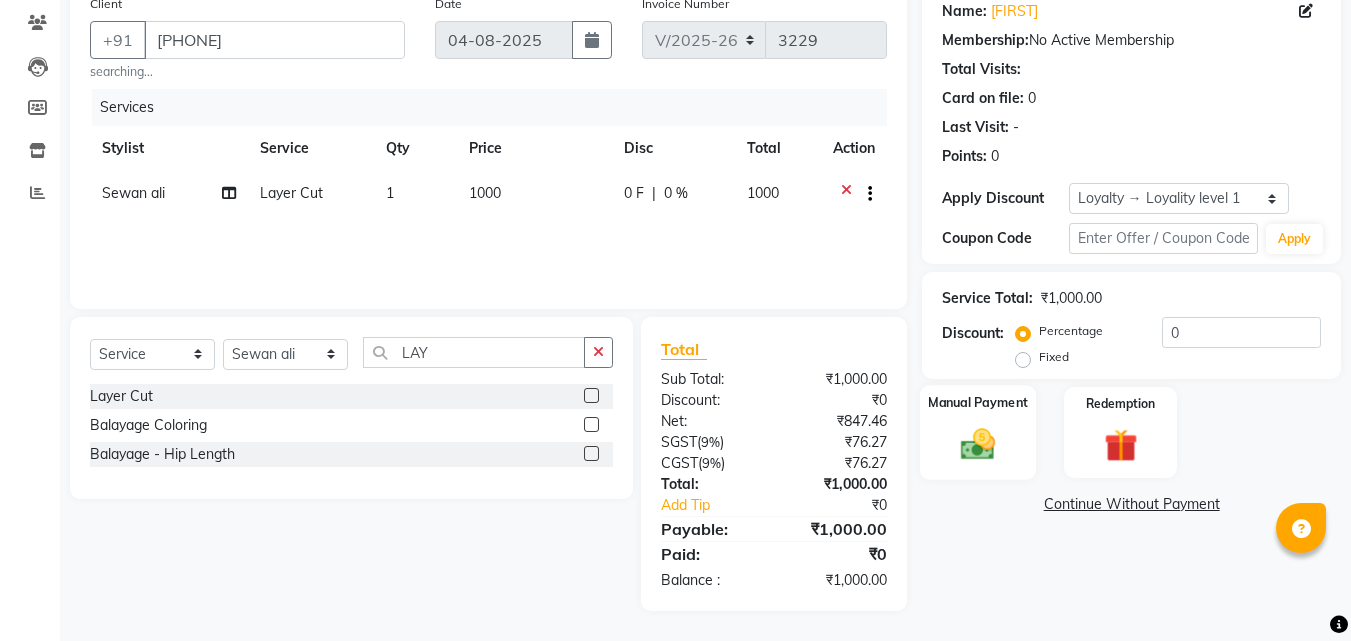 click 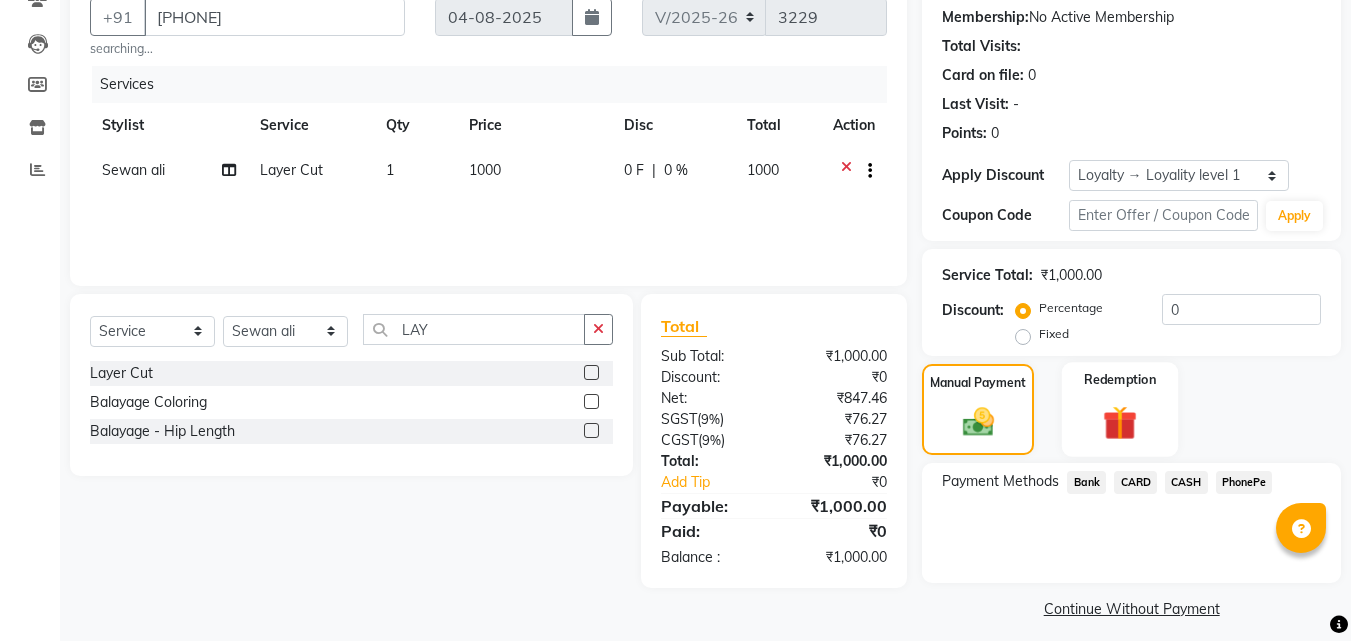 scroll, scrollTop: 201, scrollLeft: 0, axis: vertical 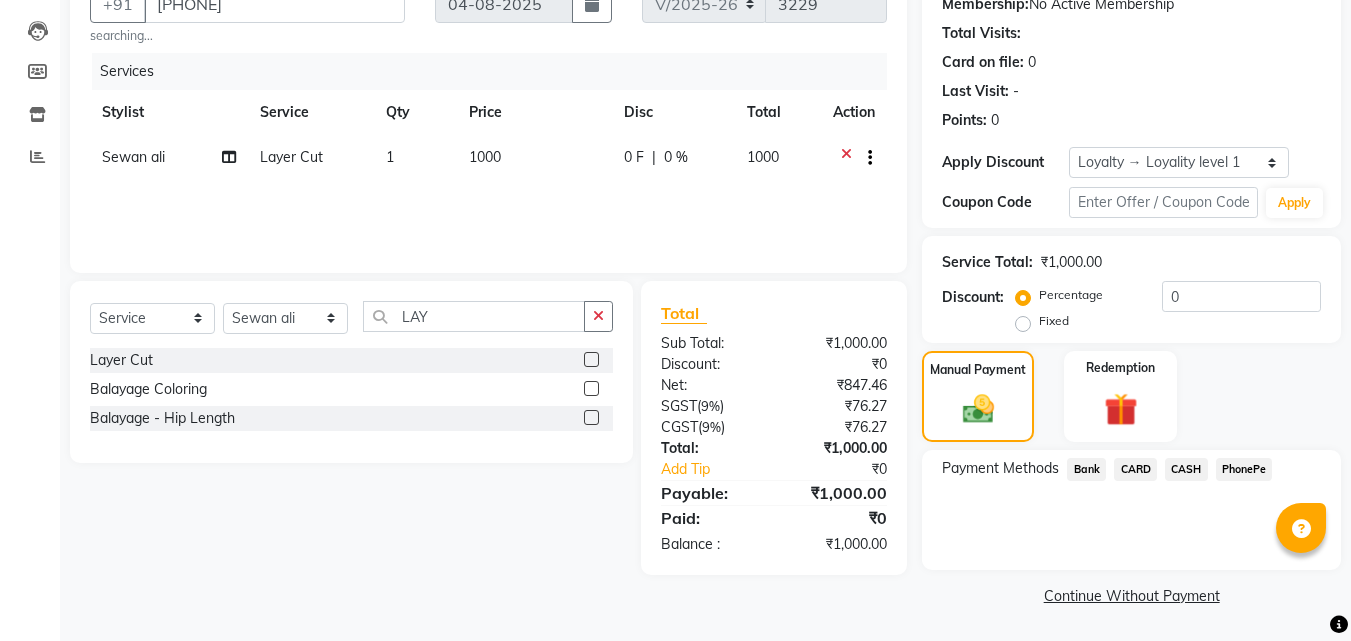 click on "PhonePe" 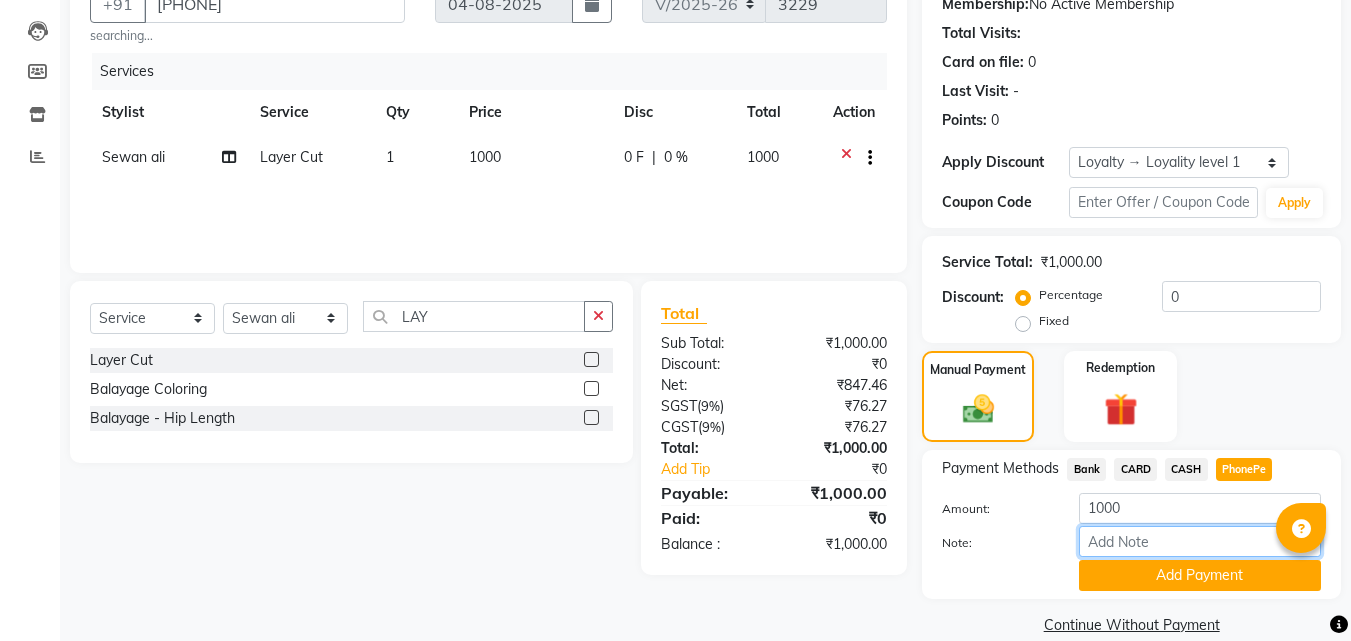 drag, startPoint x: 1204, startPoint y: 546, endPoint x: 1205, endPoint y: 527, distance: 19.026299 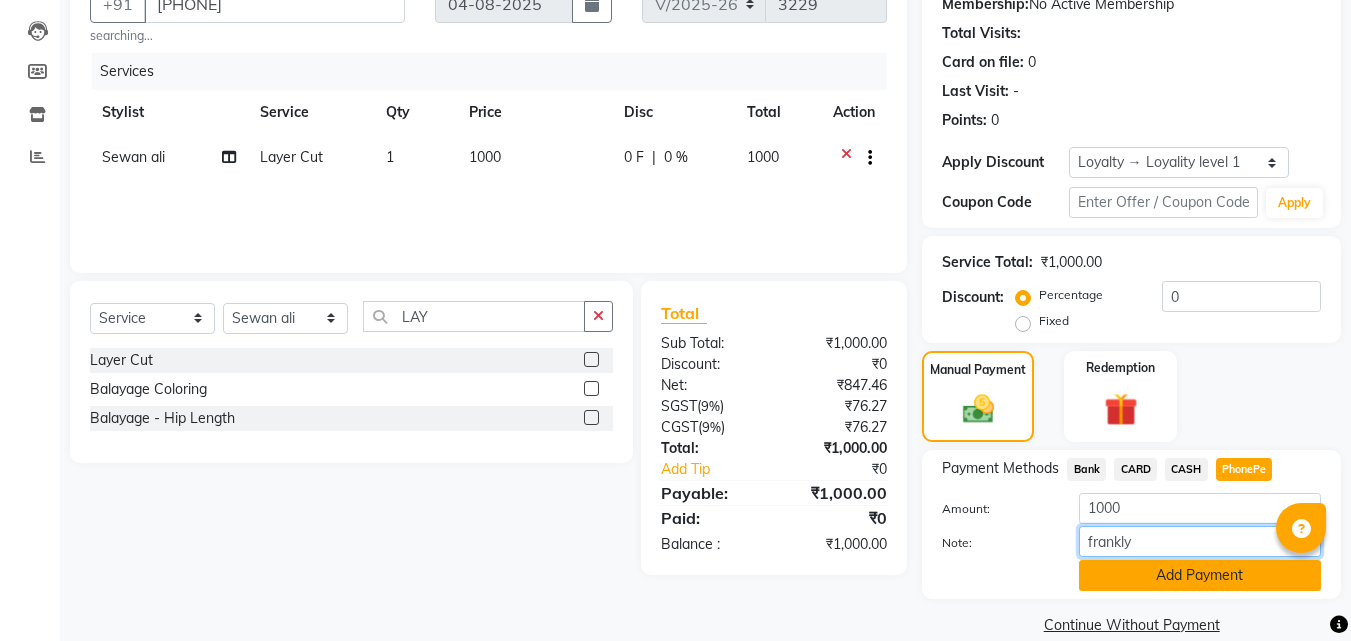 drag, startPoint x: 1197, startPoint y: 550, endPoint x: 1189, endPoint y: 571, distance: 22.472204 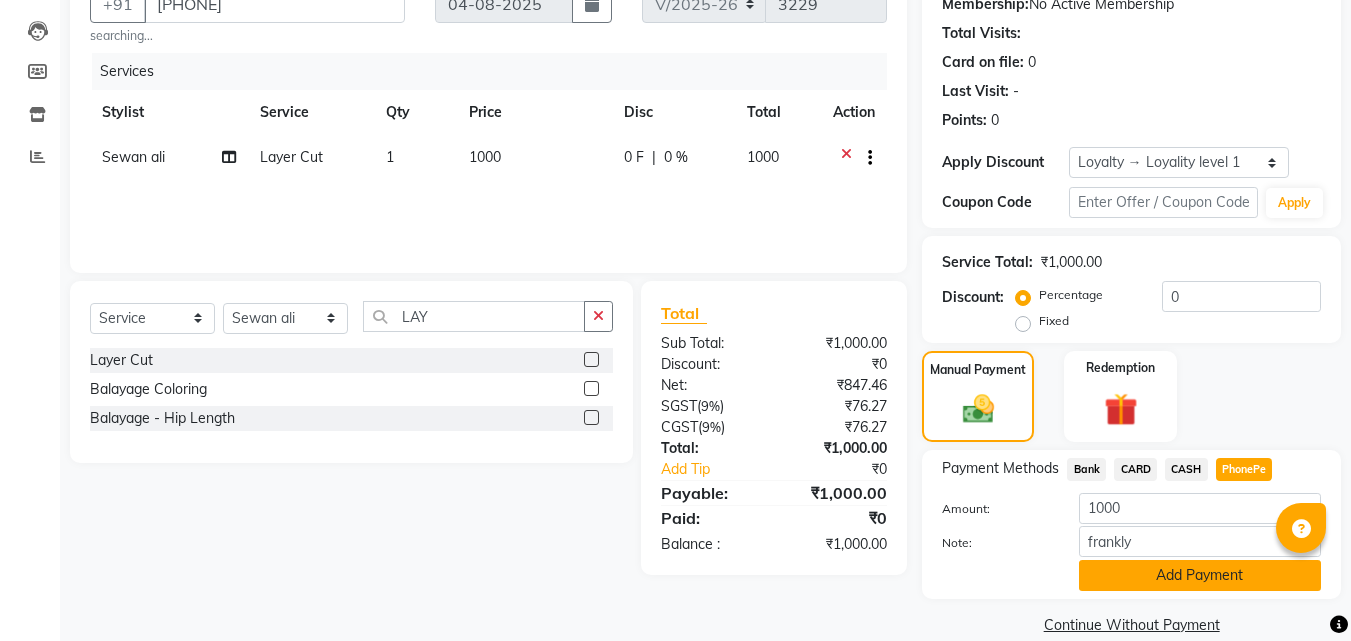click on "Add Payment" 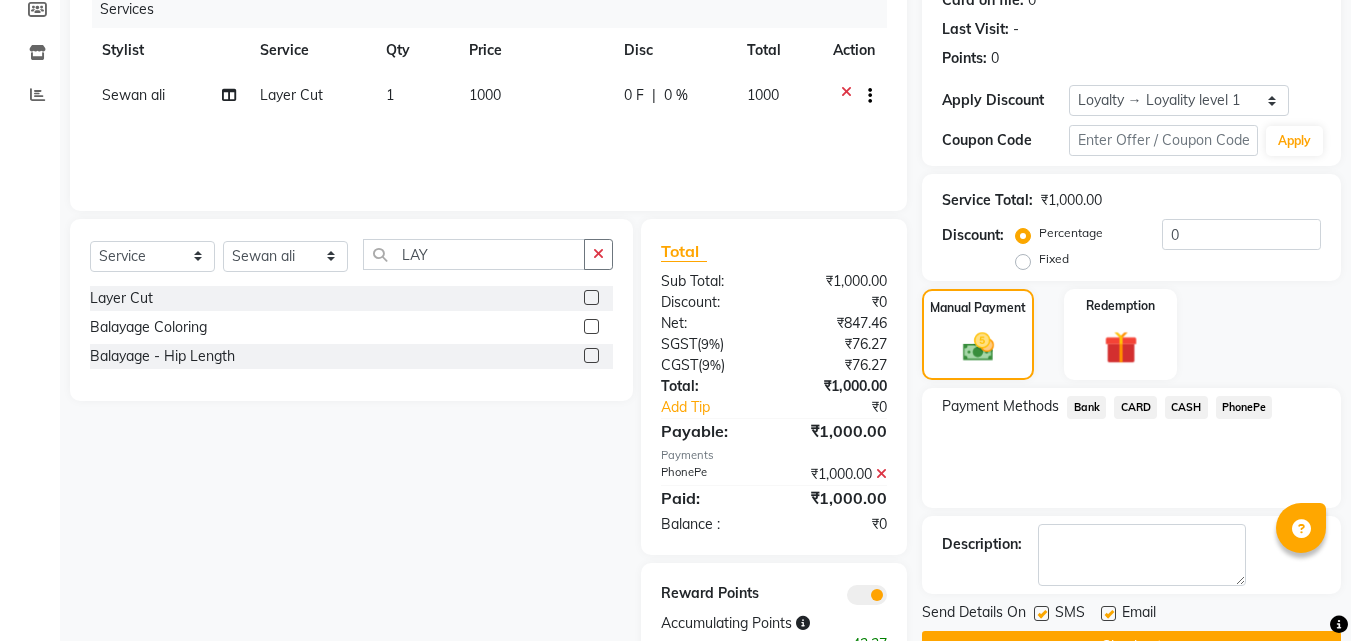scroll, scrollTop: 327, scrollLeft: 0, axis: vertical 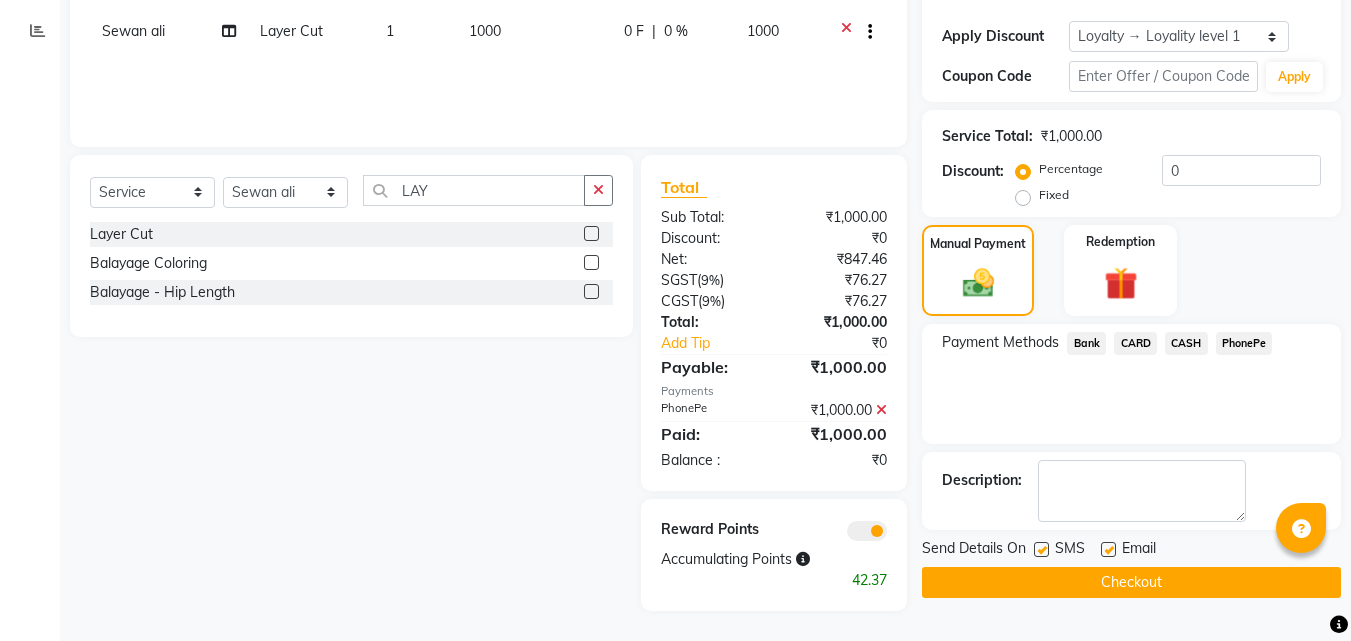 click on "Checkout" 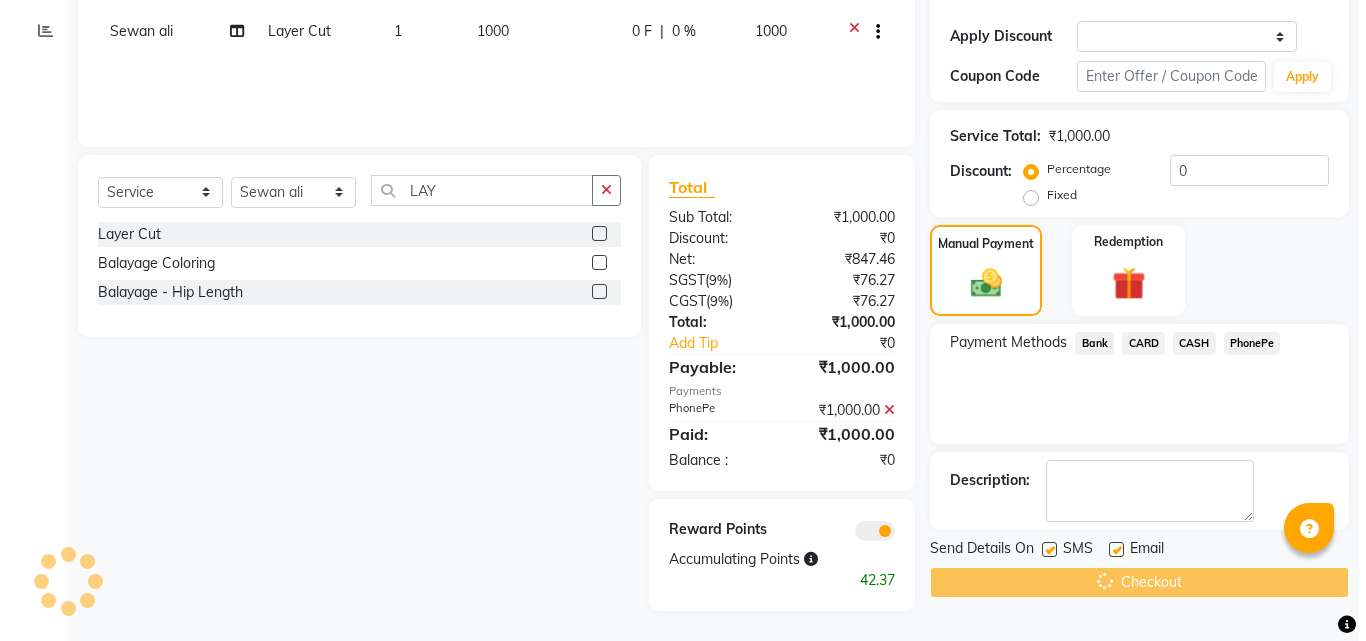 scroll, scrollTop: 0, scrollLeft: 0, axis: both 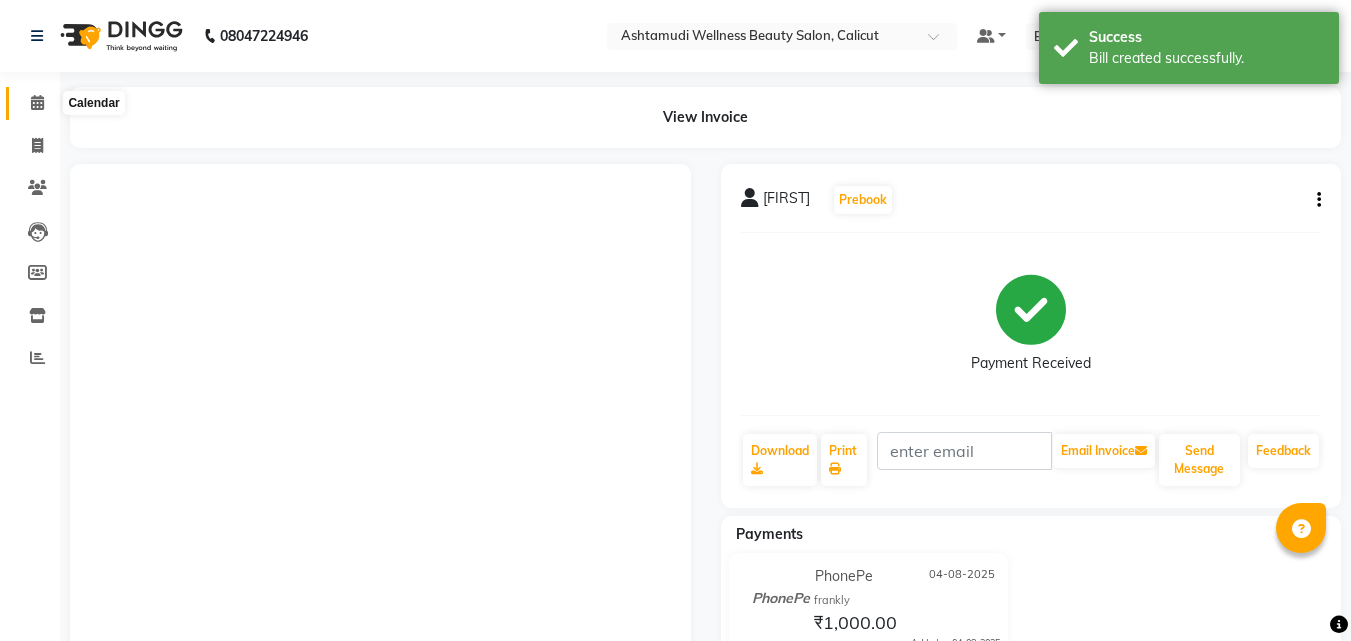 click 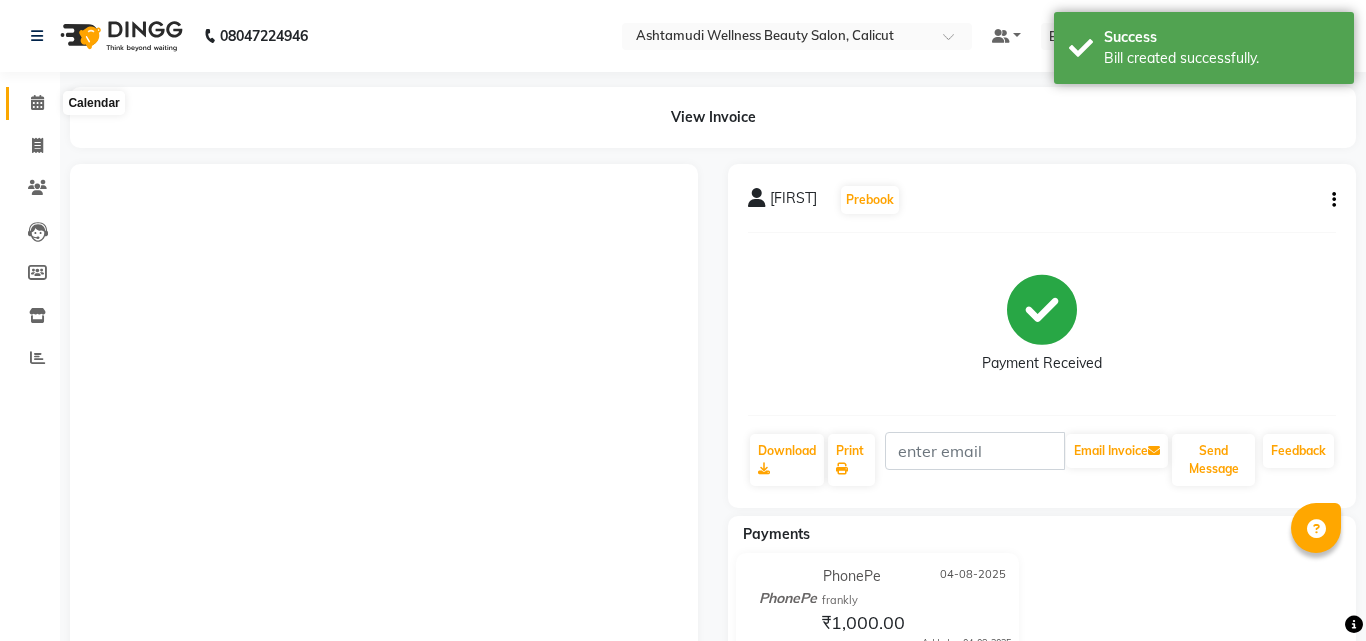 click 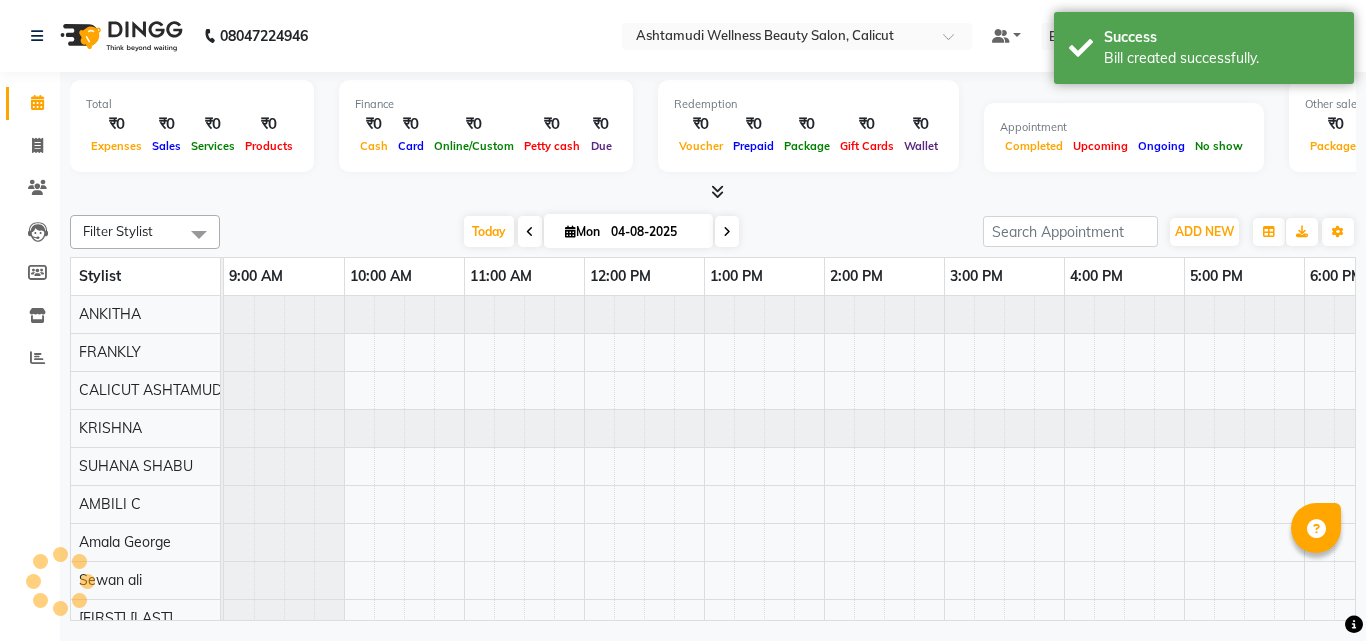 scroll, scrollTop: 0, scrollLeft: 0, axis: both 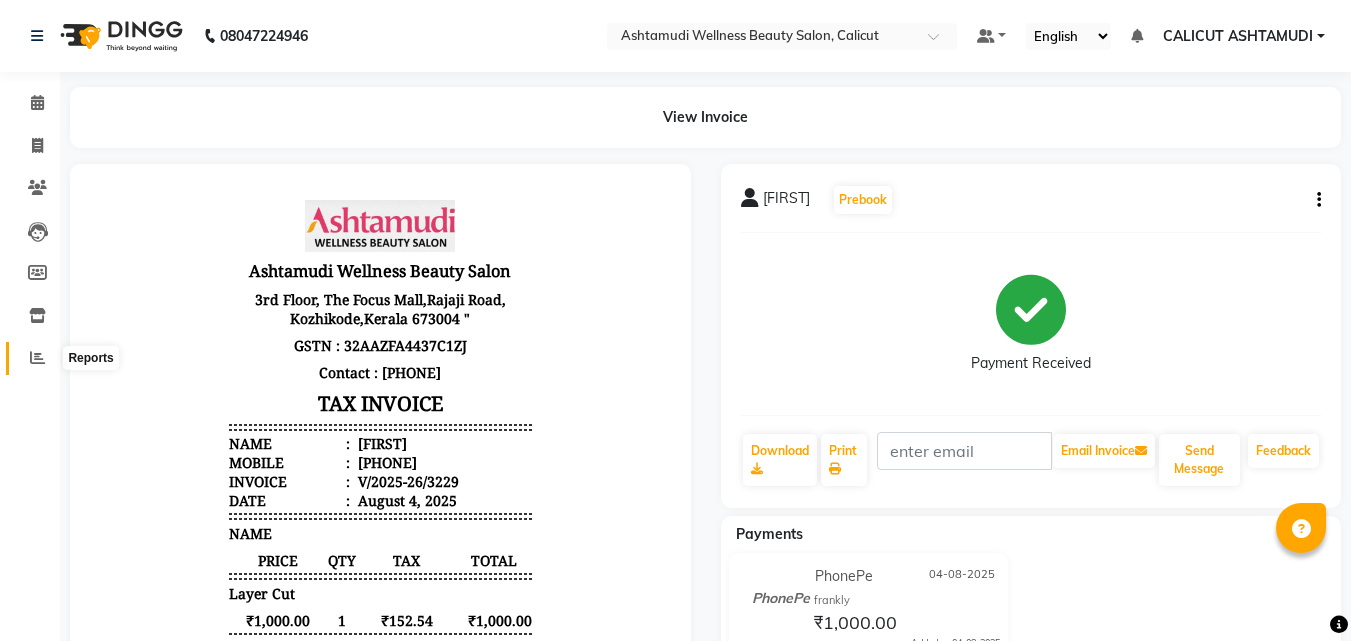drag, startPoint x: 40, startPoint y: 347, endPoint x: 21, endPoint y: 361, distance: 23.600847 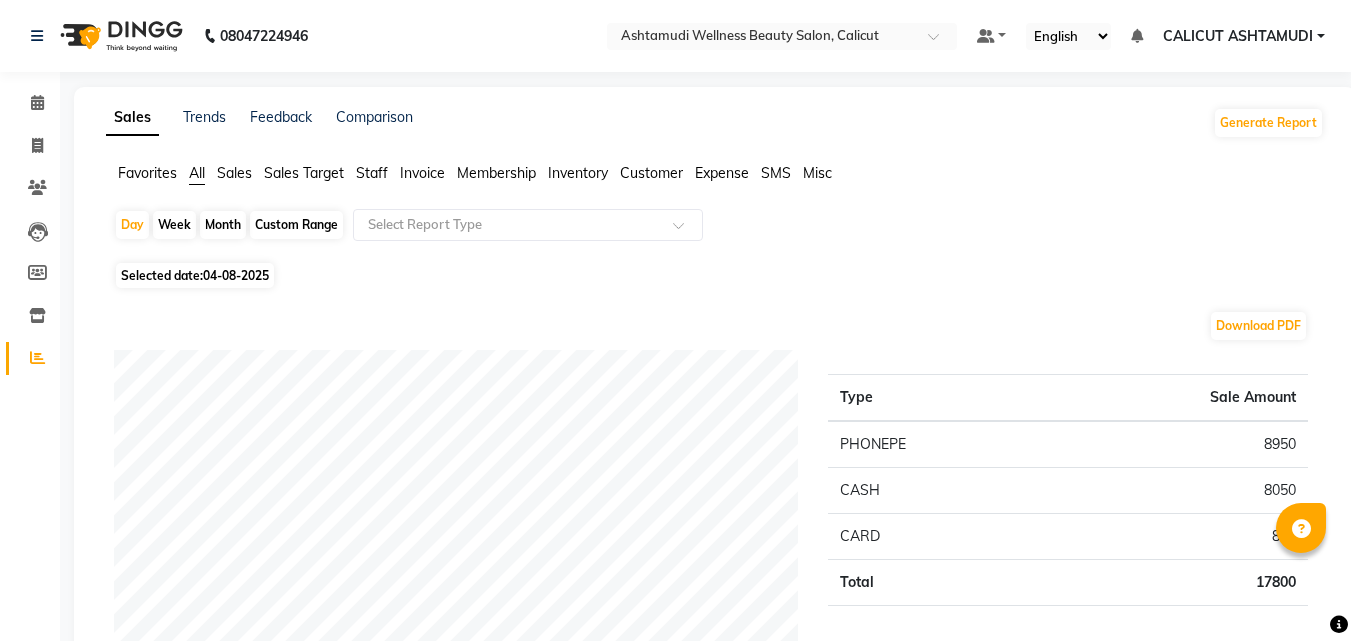 click on "Staff" 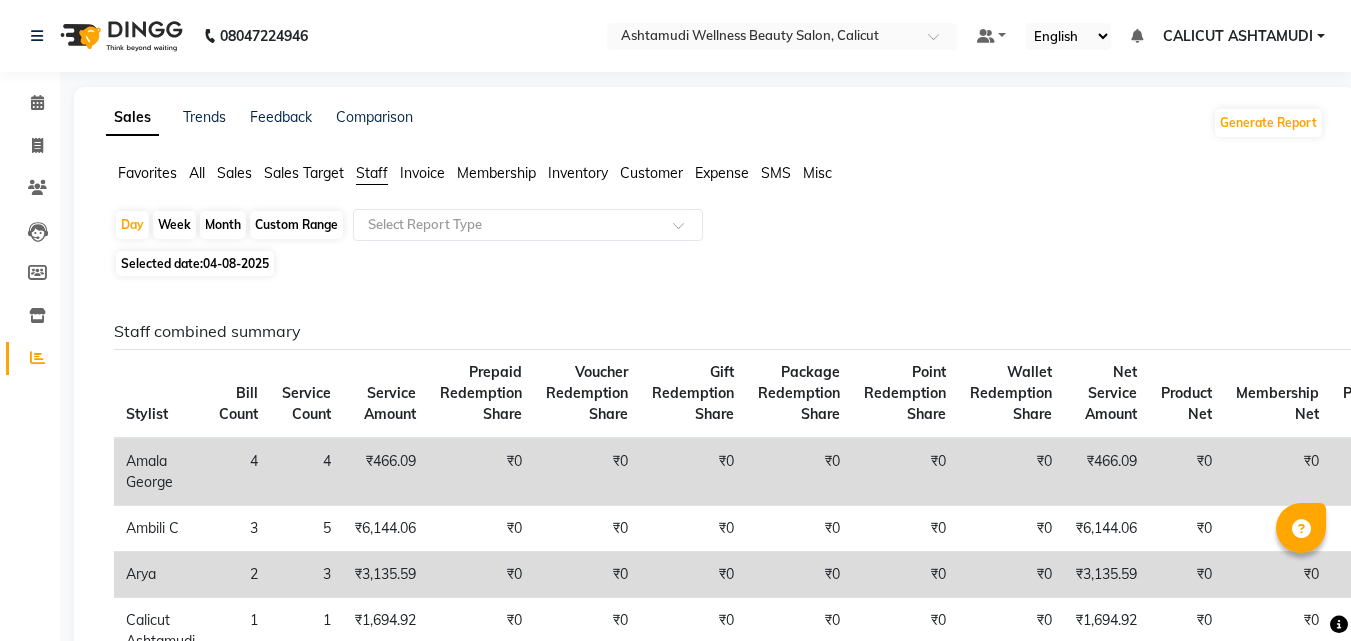 click on "Custom Range" 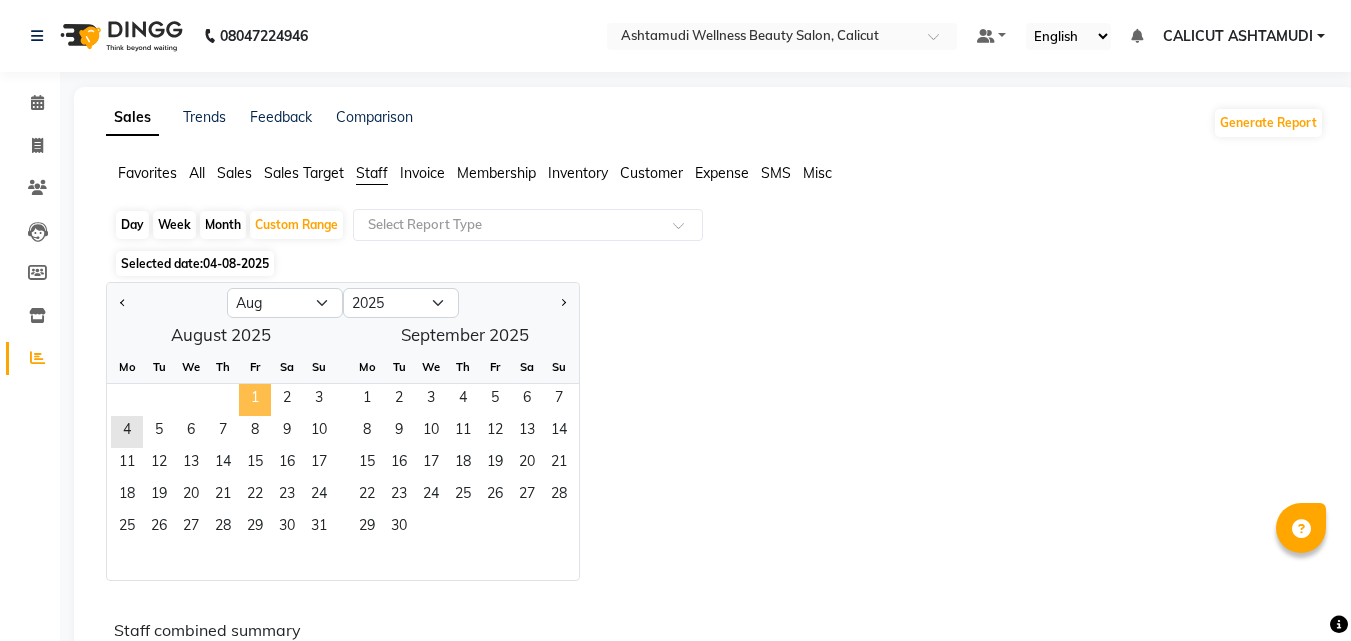 click on "1" 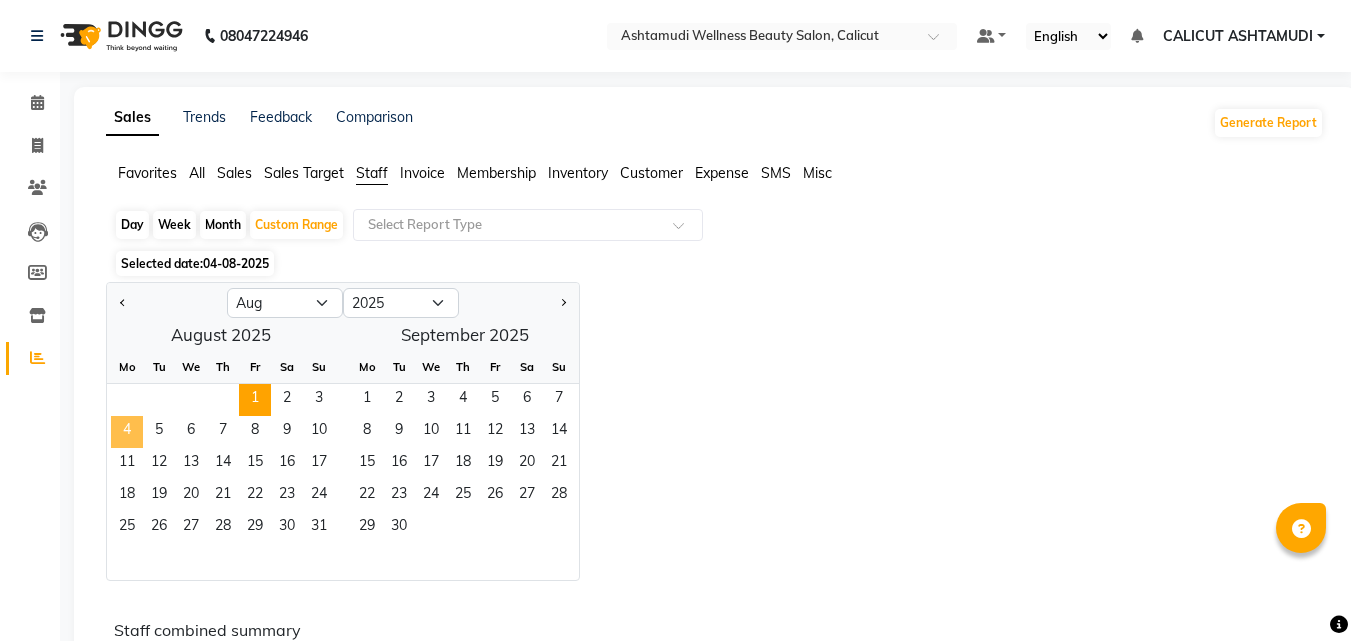 click on "4" 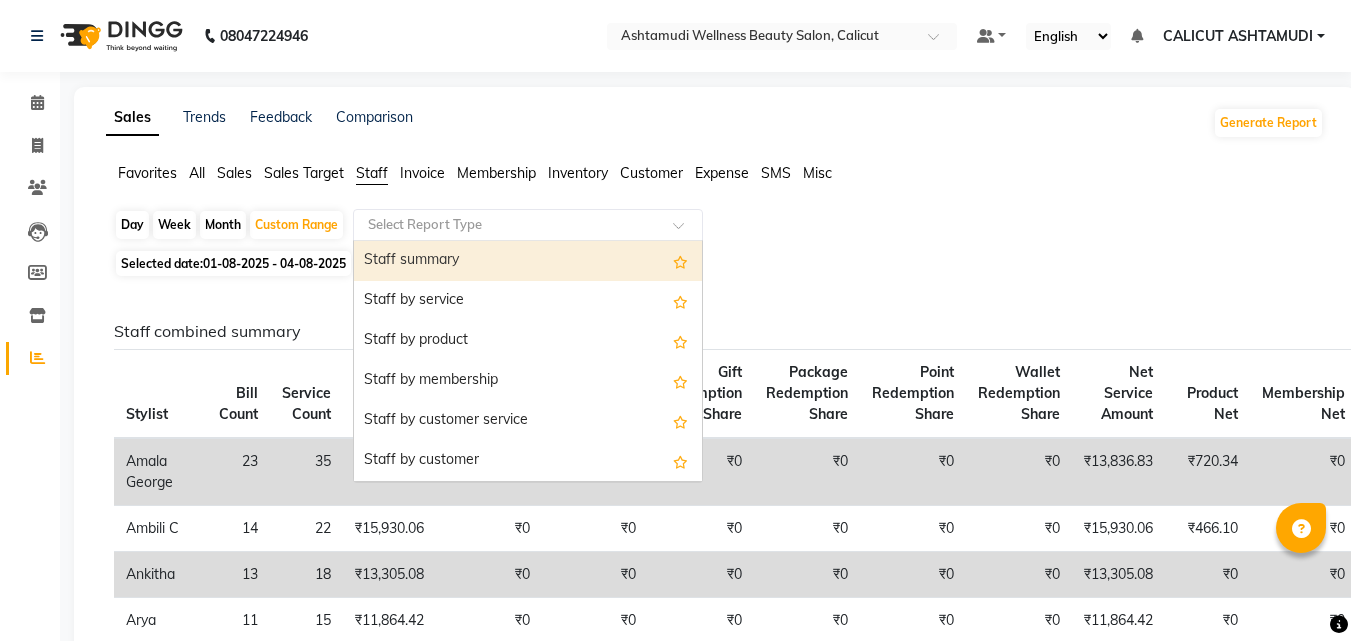 click 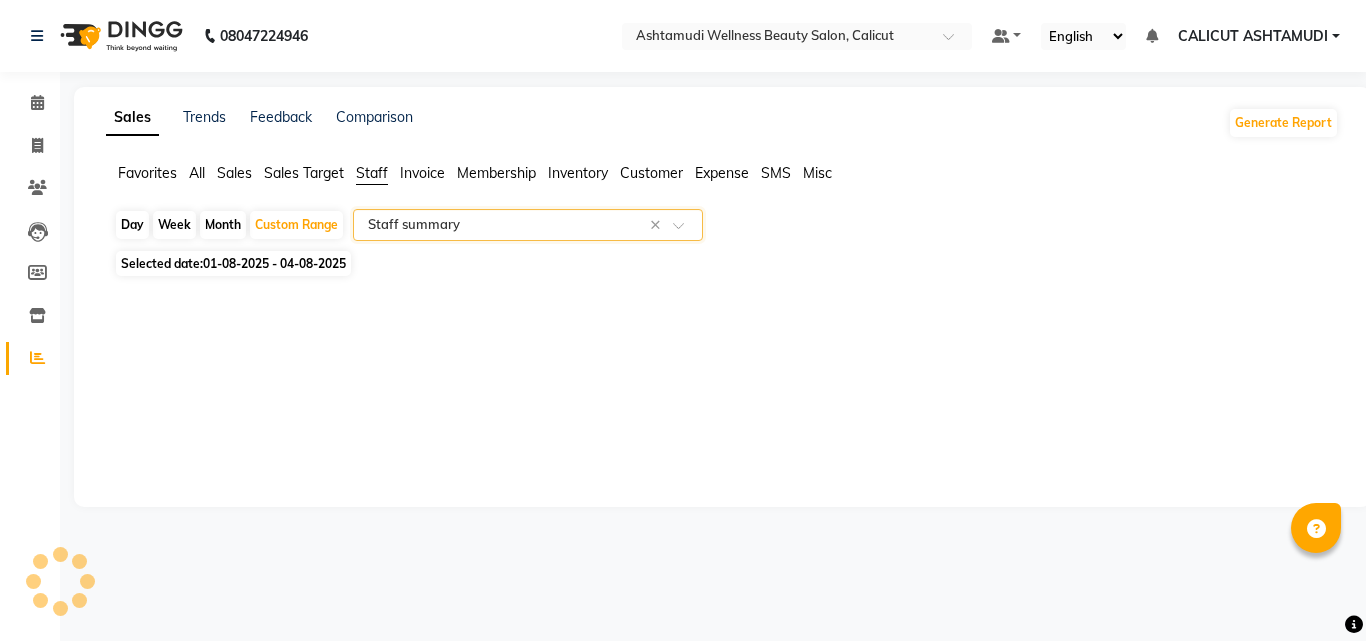 select on "full_report" 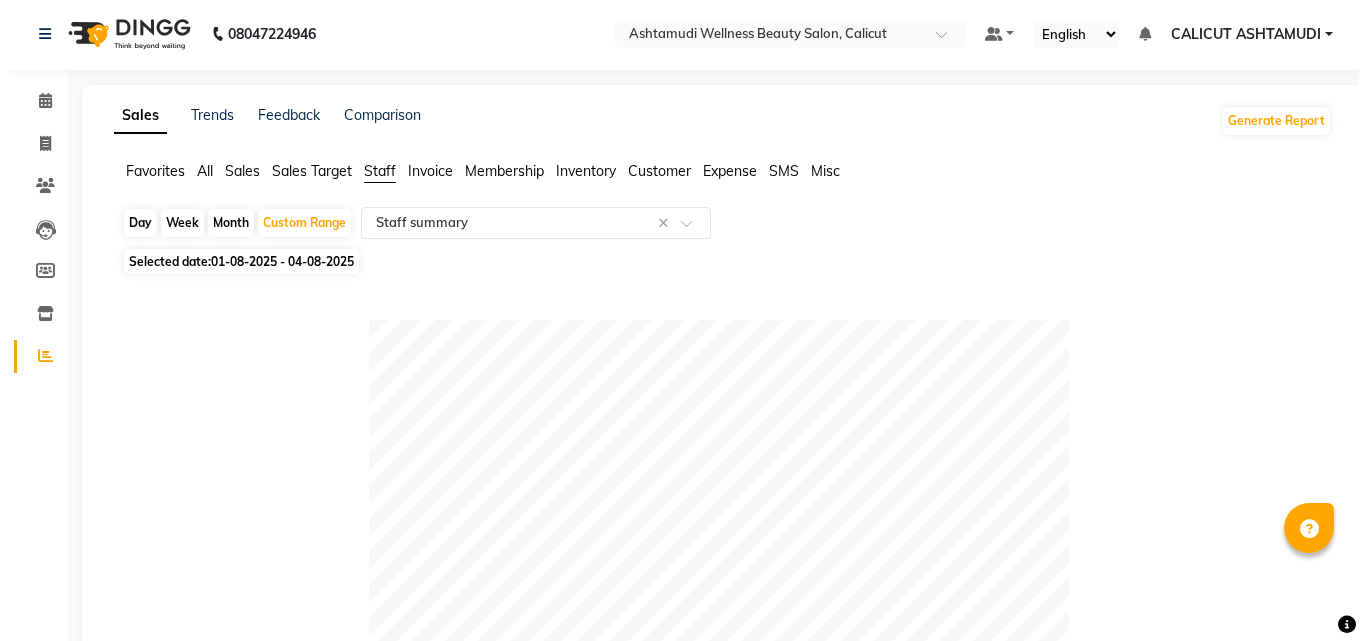 scroll, scrollTop: 0, scrollLeft: 0, axis: both 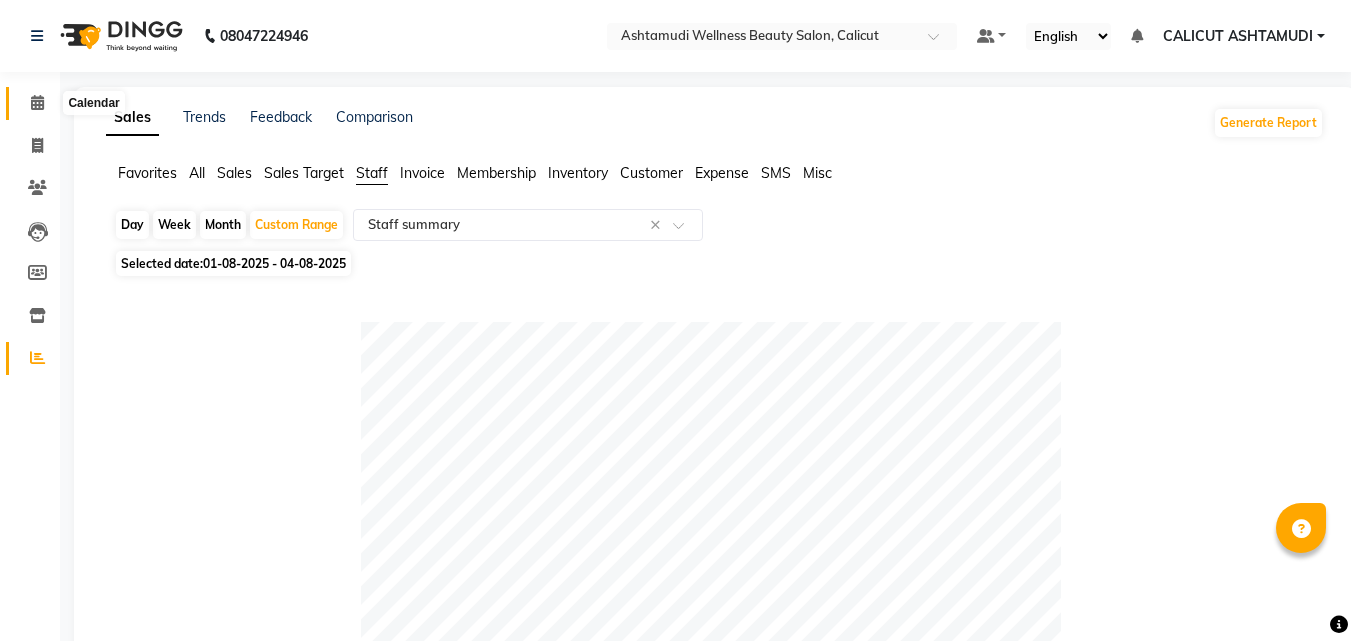click 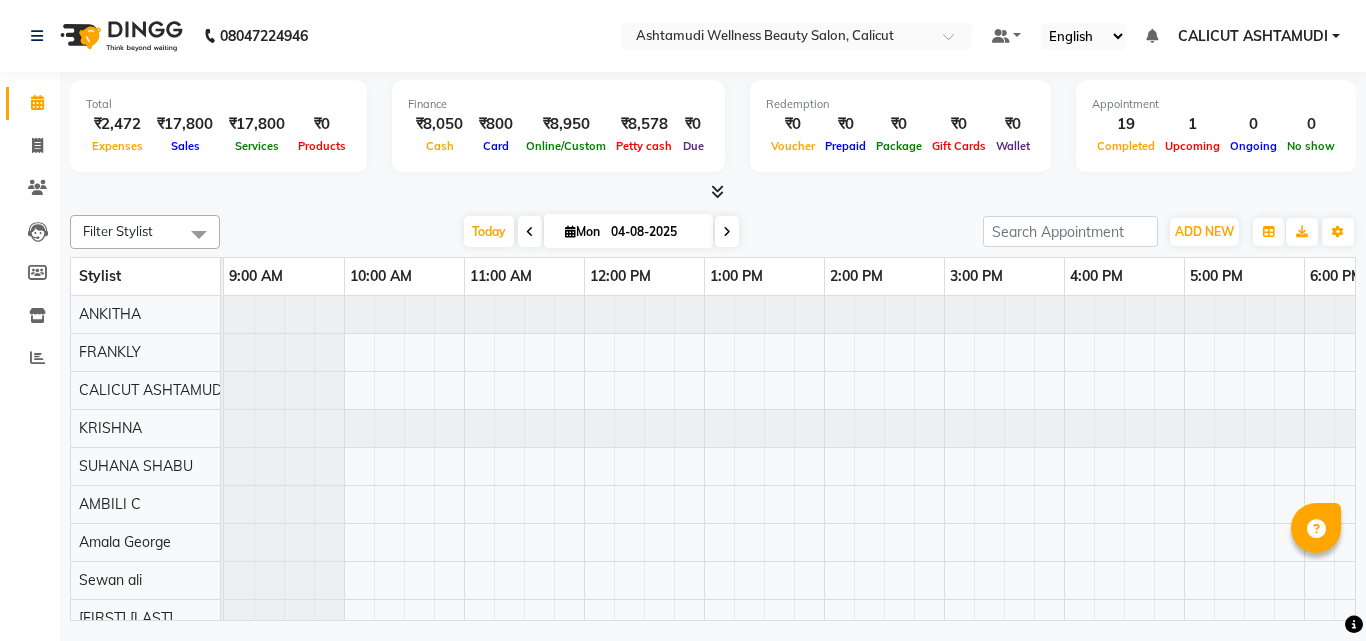scroll, scrollTop: 0, scrollLeft: 0, axis: both 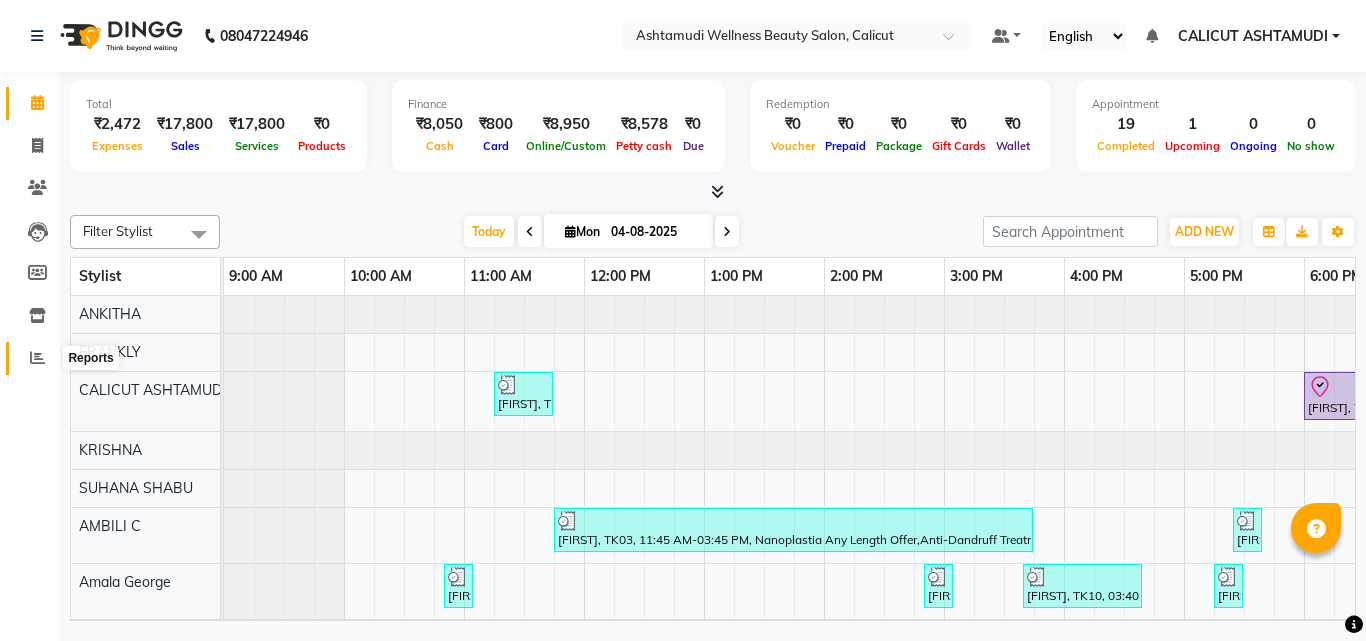 drag, startPoint x: 37, startPoint y: 358, endPoint x: 66, endPoint y: 349, distance: 30.364452 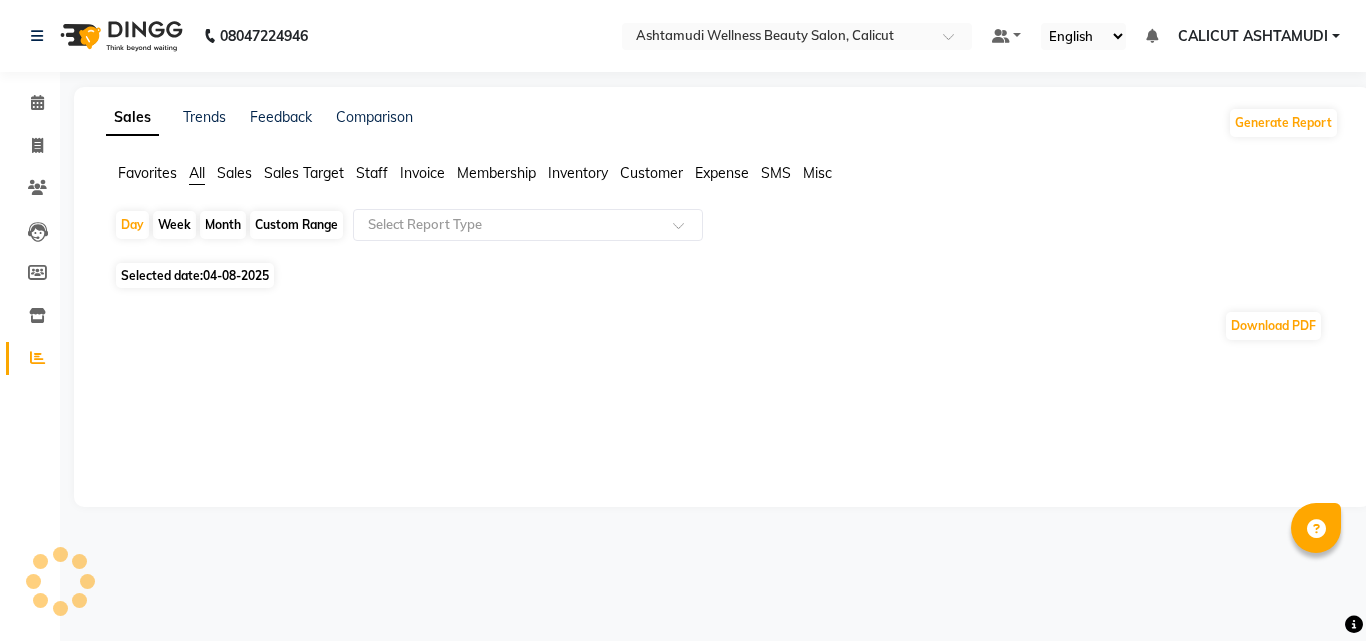 drag, startPoint x: 658, startPoint y: 172, endPoint x: 653, endPoint y: 199, distance: 27.45906 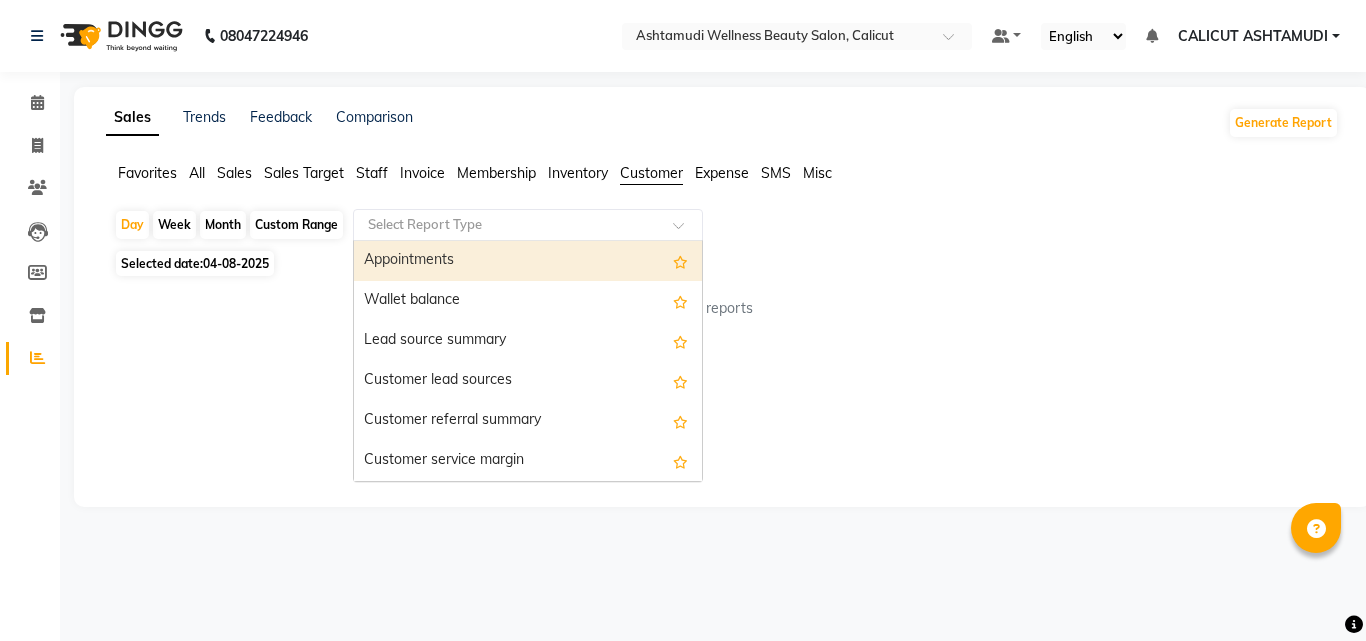 click on "Select Report Type" 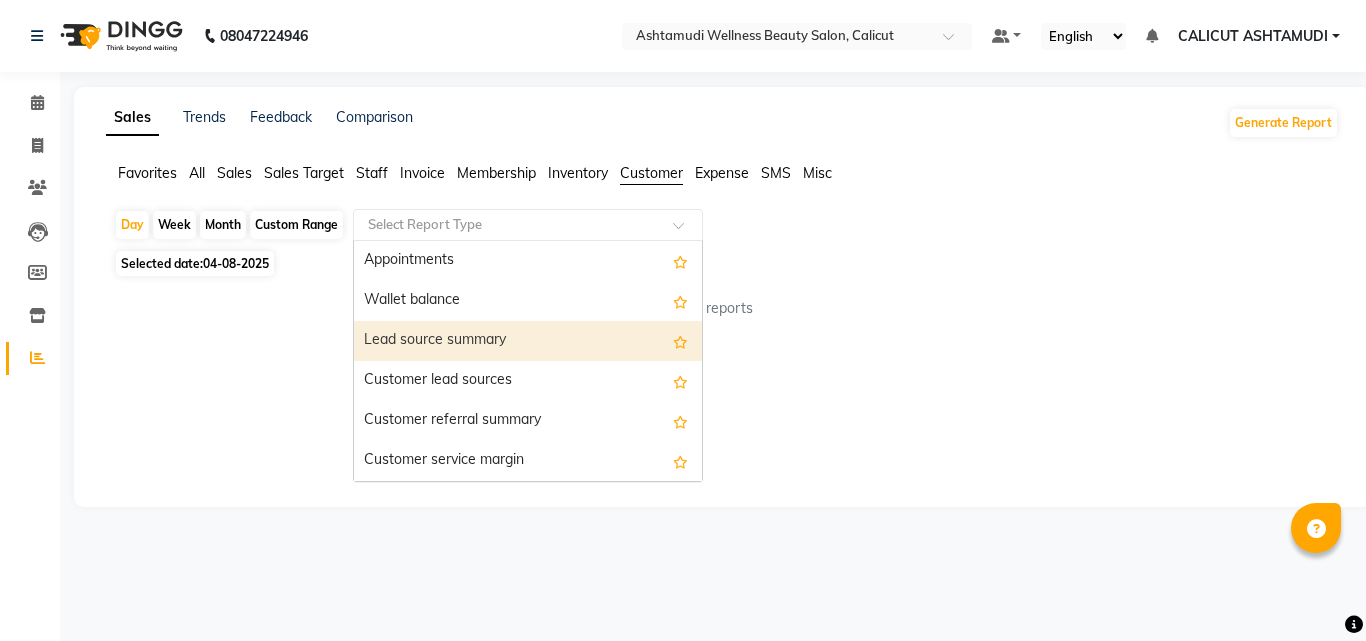 click on "Lead source summary" at bounding box center (528, 341) 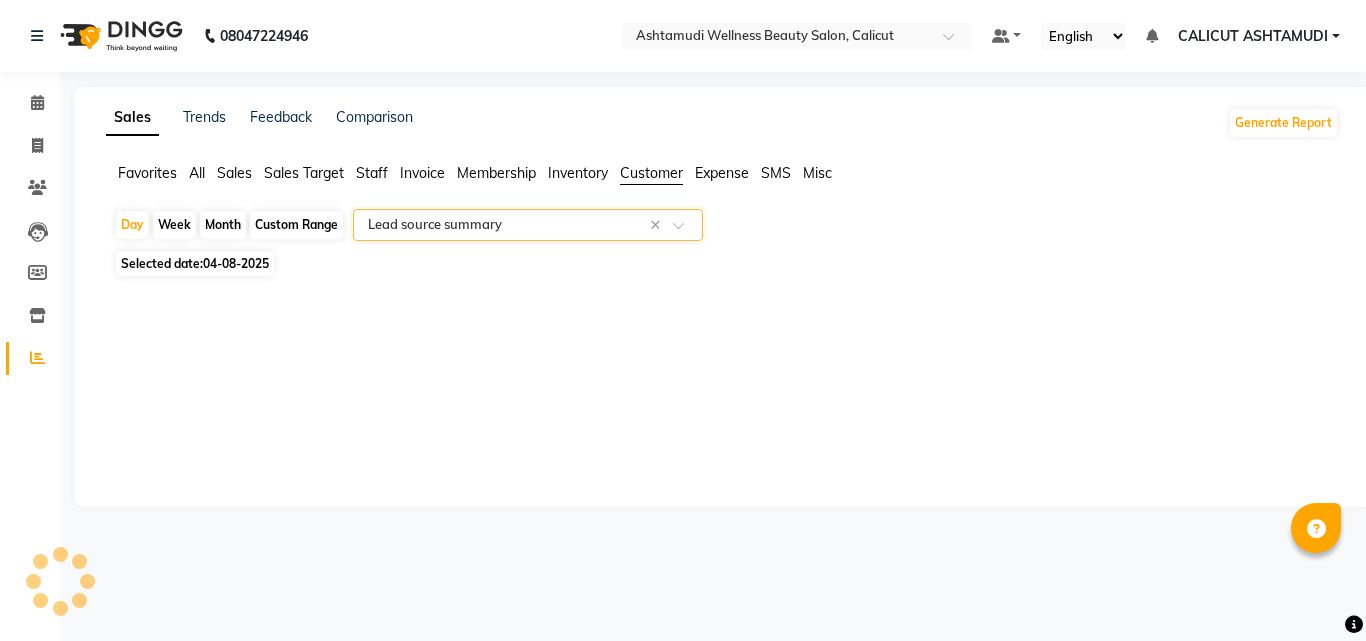 select on "full_report" 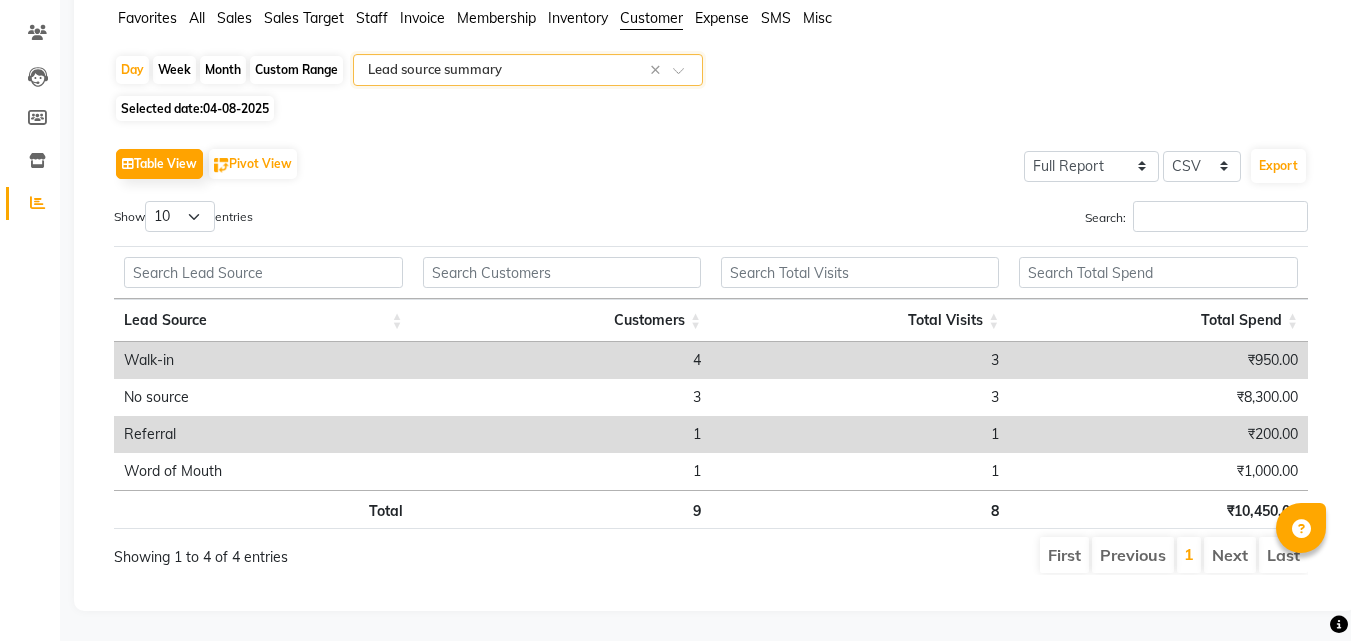 scroll, scrollTop: 0, scrollLeft: 0, axis: both 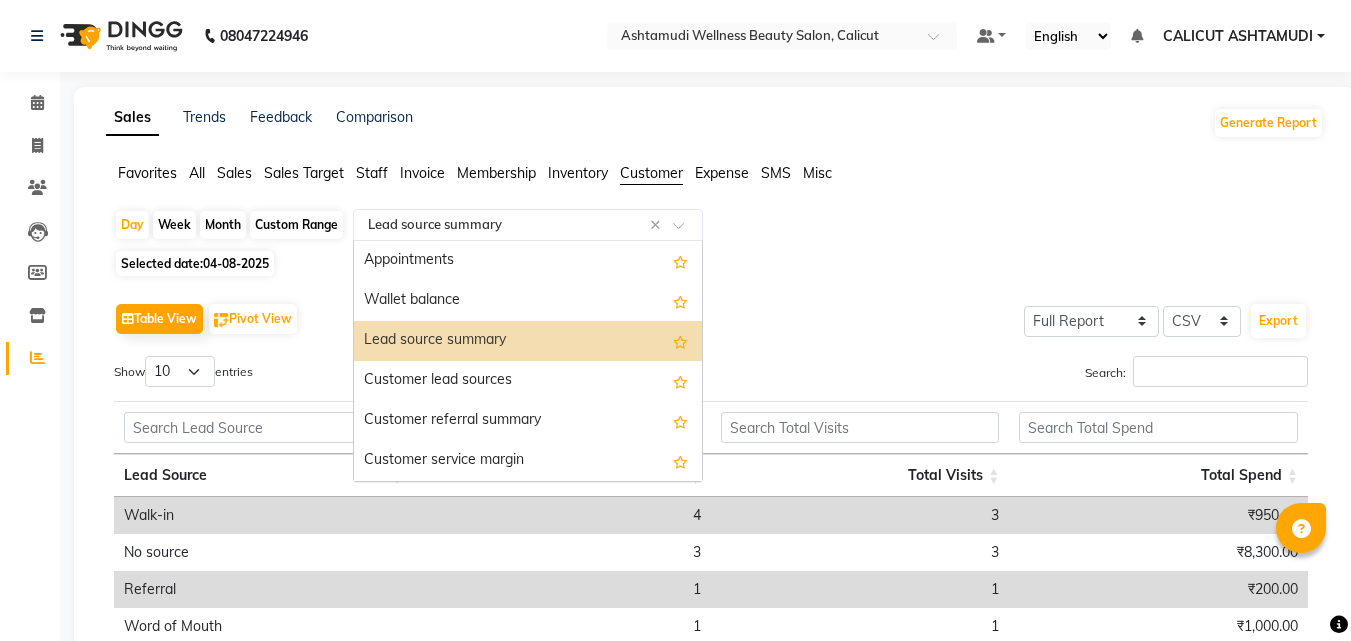 click 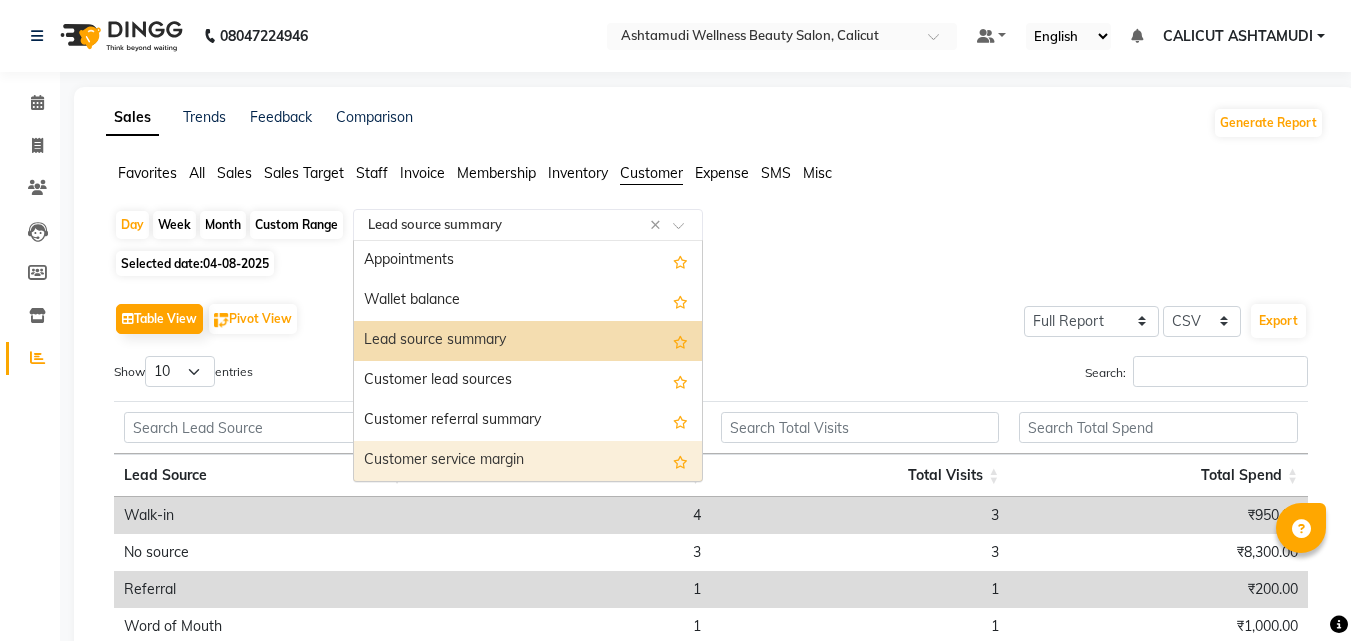 click on "Customer service margin" at bounding box center (528, 461) 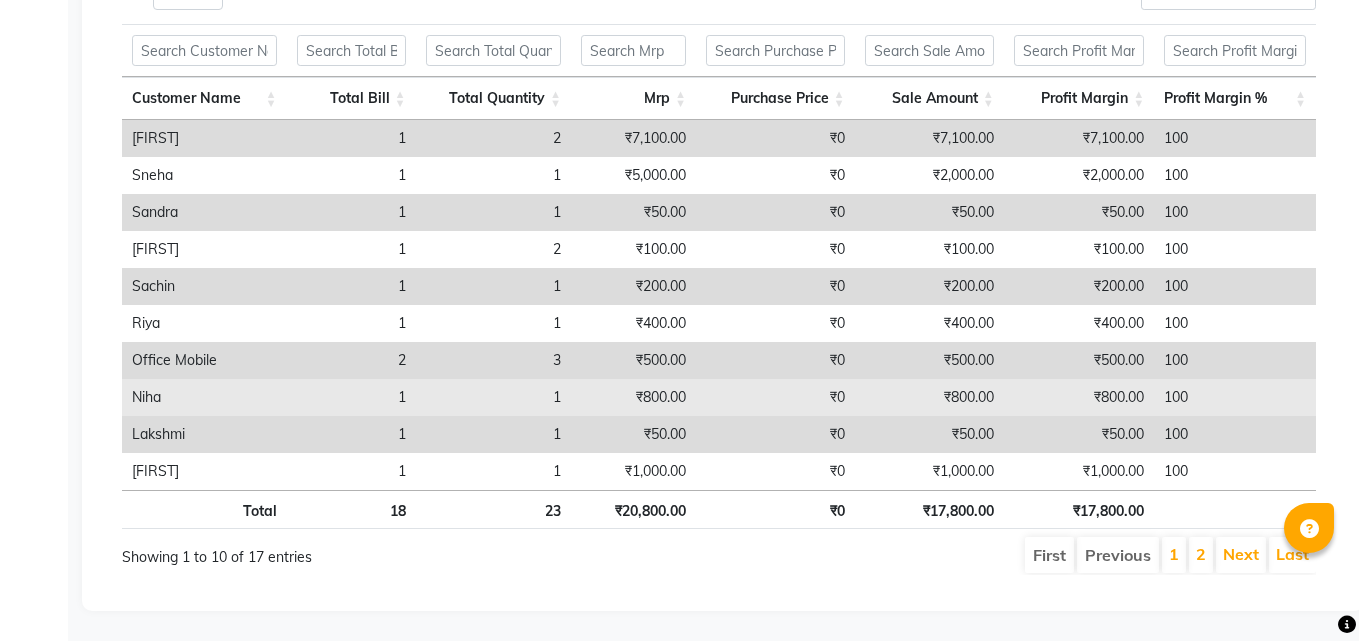 scroll, scrollTop: 0, scrollLeft: 0, axis: both 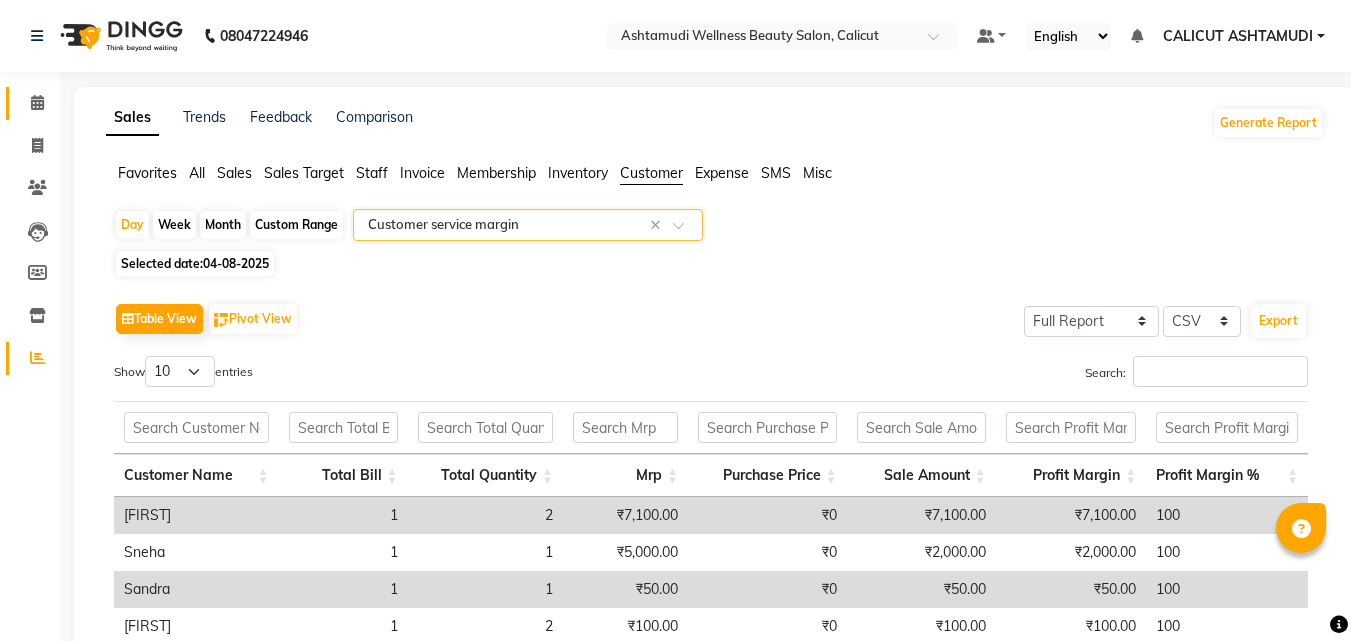 click on "Calendar" 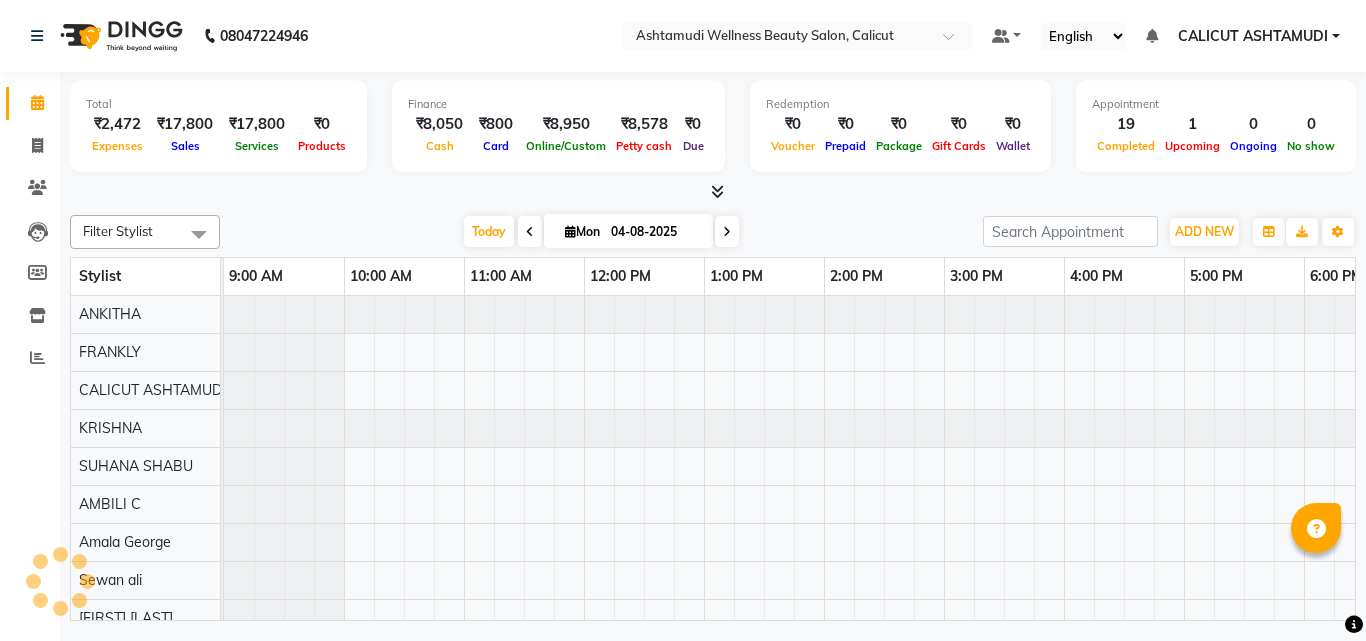 click on "Calendar" 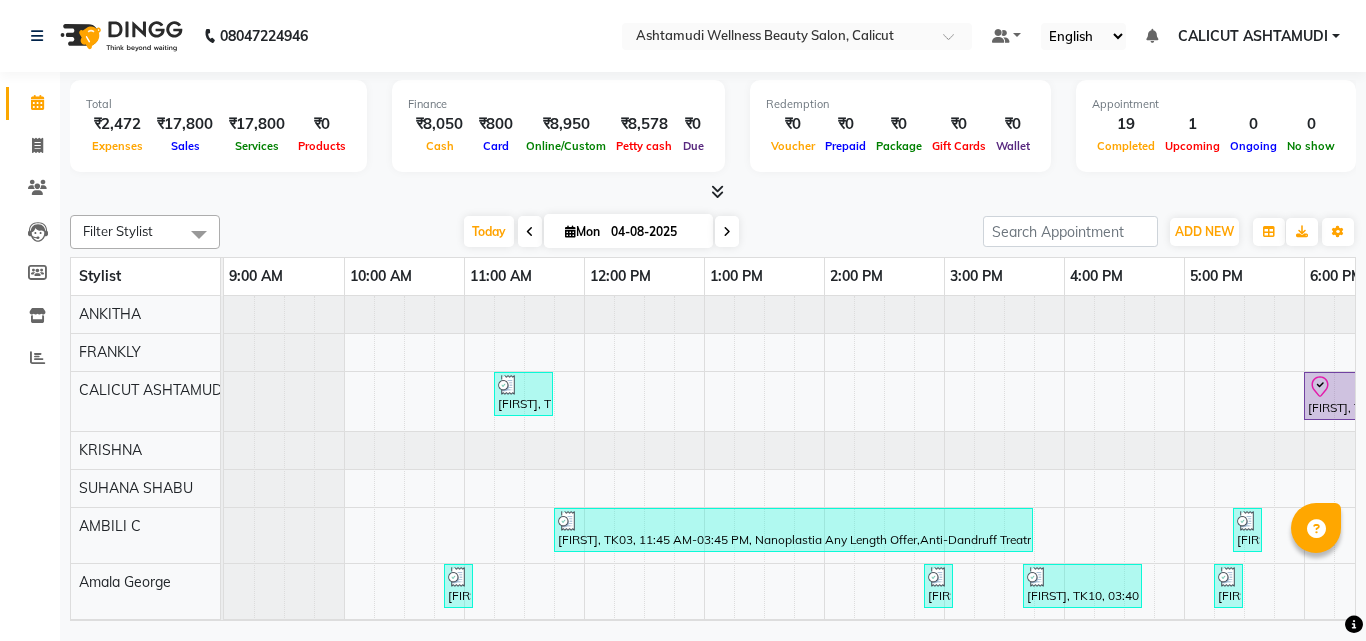 click on "Today  Mon 04-08-2025" at bounding box center [601, 232] 